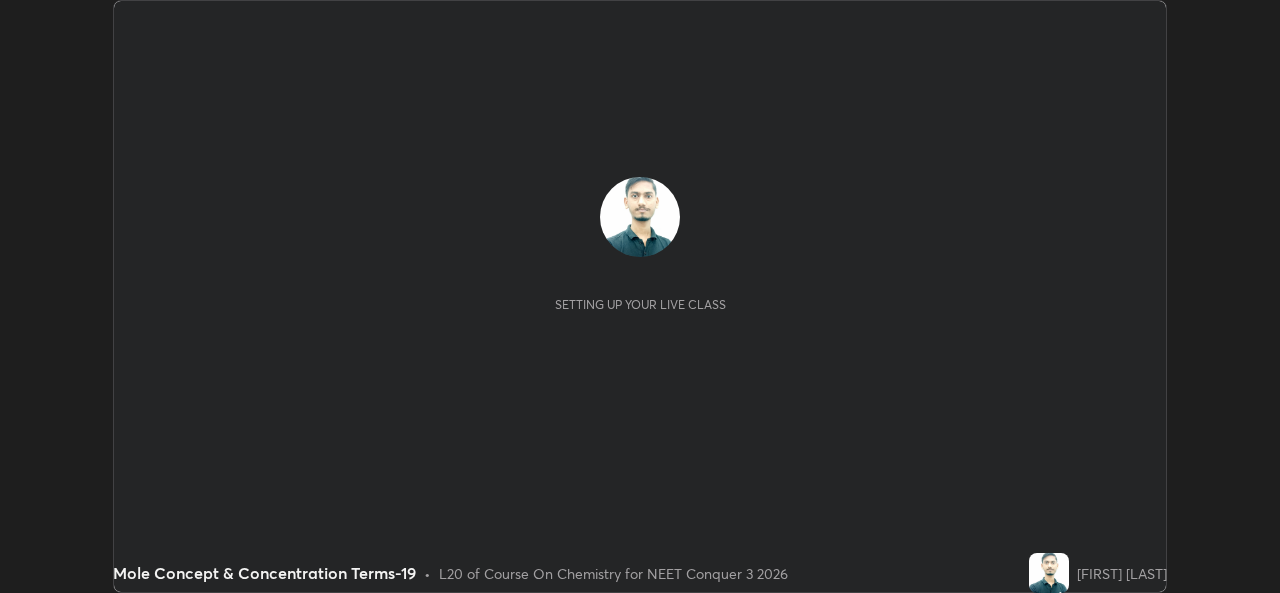 scroll, scrollTop: 0, scrollLeft: 0, axis: both 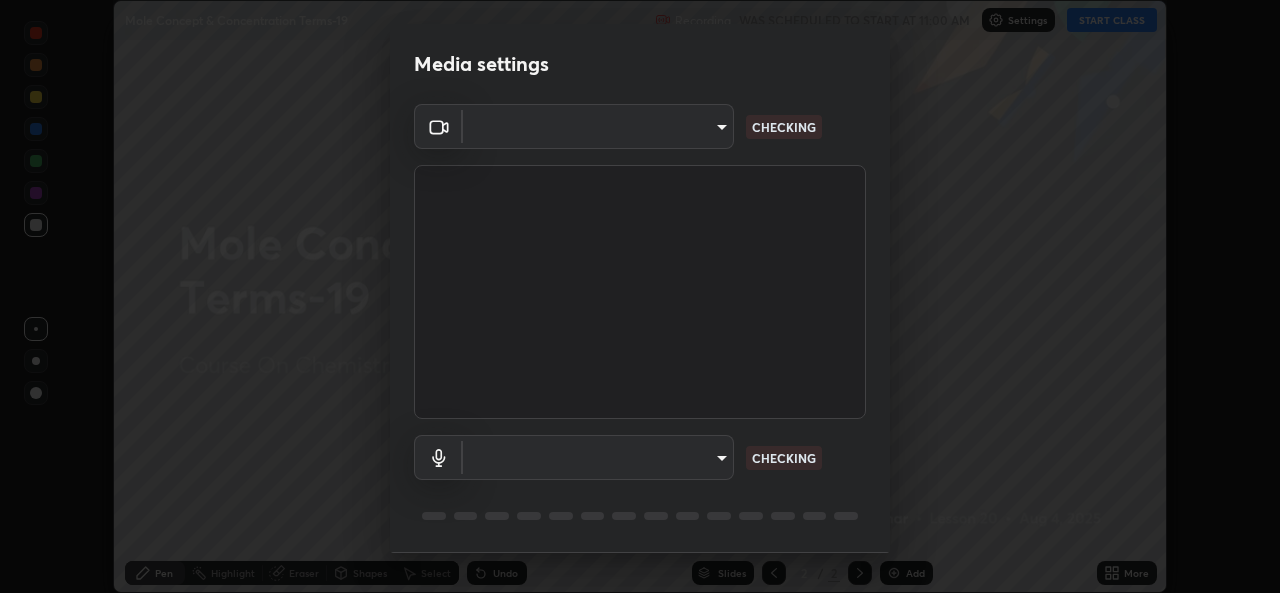 type on "1bae5219f2427241882c49d72a3831d91ccadfd921fc1ac5908e7a23ac13a840" 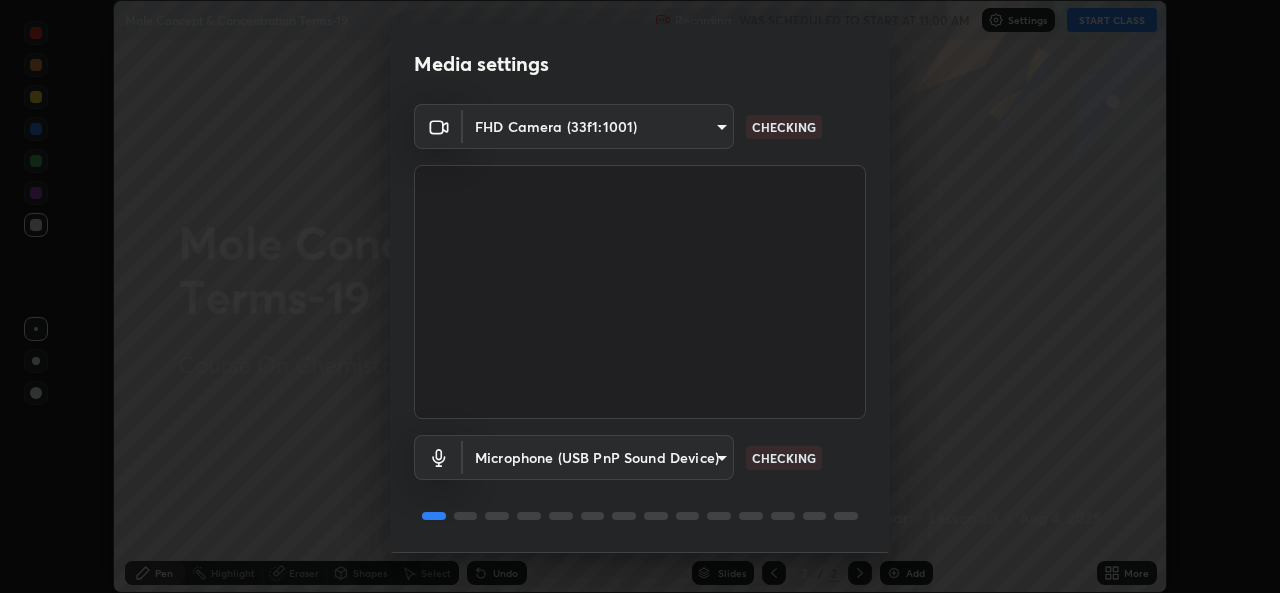 click on "Erase all Mole Concept & Concentration Terms-19 Recording WAS SCHEDULED TO START AT  11:00 AM Settings START CLASS Setting up your live class Mole Concept & Concentration Terms-19 • L20 of Course On Chemistry for NEET Conquer 3 2026 [FIRST] [LAST] Pen Highlight Eraser Shapes Select Undo Slides 2 / 2 Add More No doubts shared Encourage your learners to ask a doubt for better clarity Report an issue Reason for reporting Buffering Chat not working Audio - Video sync issue Educator video quality low ​ Attach an image Report Media settings FHD Camera (33f1:1001) 1bae5219f2427241882c49d72a3831d91ccadfd921fc1ac5908e7a23ac13a840 CHECKING Microphone (USB PnP Sound Device) d410c87dc0193b8b3cf58eff1f7b2380d82657523fa13e3063fc85e2b40aee02 CHECKING 1 / 5 Next" at bounding box center (640, 296) 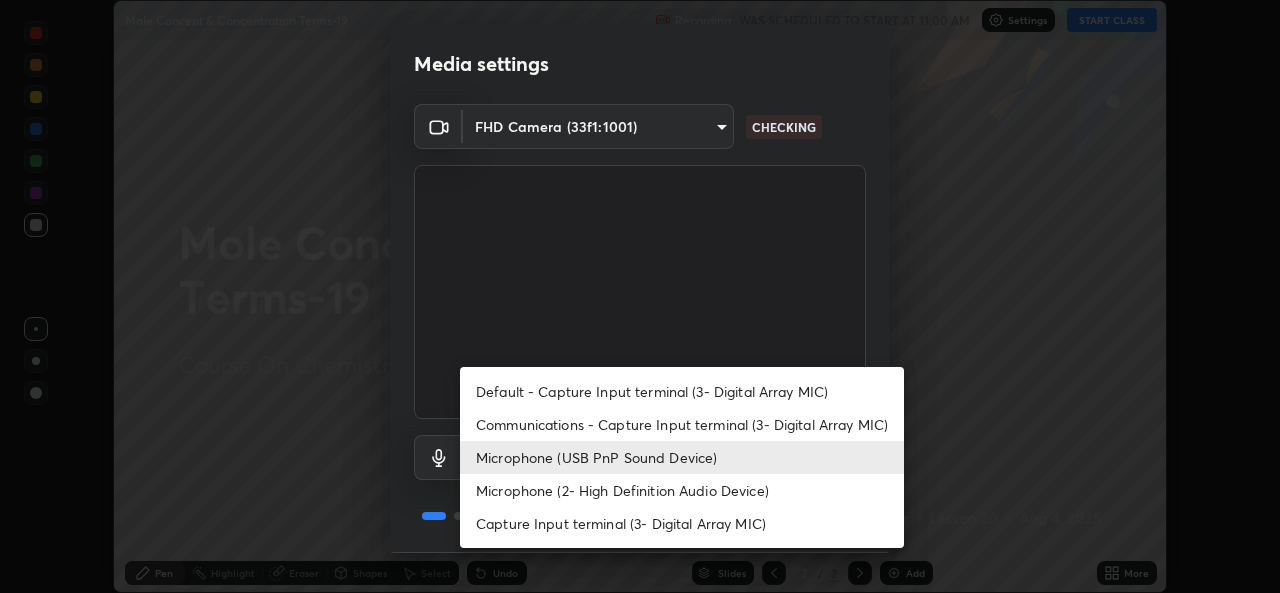 click on "Microphone (2- High Definition Audio Device)" at bounding box center (682, 490) 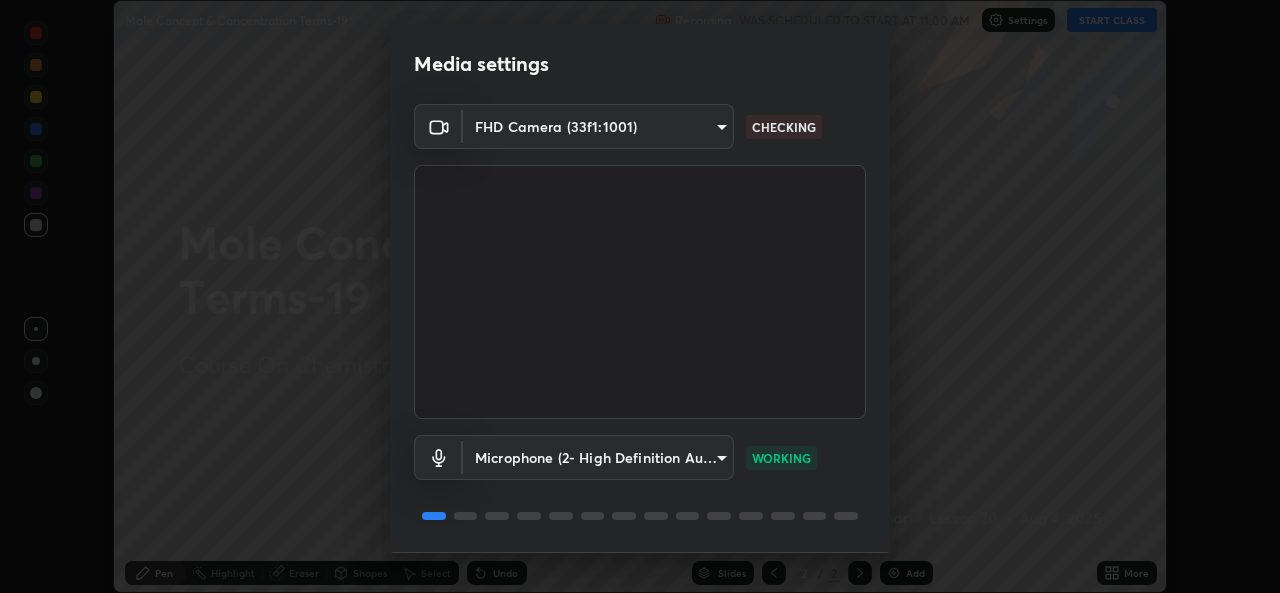 click on "Erase all Mole Concept & Concentration Terms-19 Recording WAS SCHEDULED TO START AT  11:00 AM Settings START CLASS Setting up your live class Mole Concept & Concentration Terms-19 • L20 of Course On Chemistry for NEET Conquer 3 2026 [FIRST] [LAST] Pen Highlight Eraser Shapes Select Undo Slides 2 / 2 Add More No doubts shared Encourage your learners to ask a doubt for better clarity Report an issue Reason for reporting Buffering Chat not working Audio - Video sync issue Educator video quality low ​ Attach an image Report Media settings FHD Camera (33f1:1001) 1bae5219f2427241882c49d72a3831d91ccadfd921fc1ac5908e7a23ac13a840 CHECKING Microphone (2- High Definition Audio Device) edb9b2b923e2e95d4b922bc063ce739172066975ce991596ad203c88d52e4082 WORKING 1 / 5 Next" at bounding box center [640, 296] 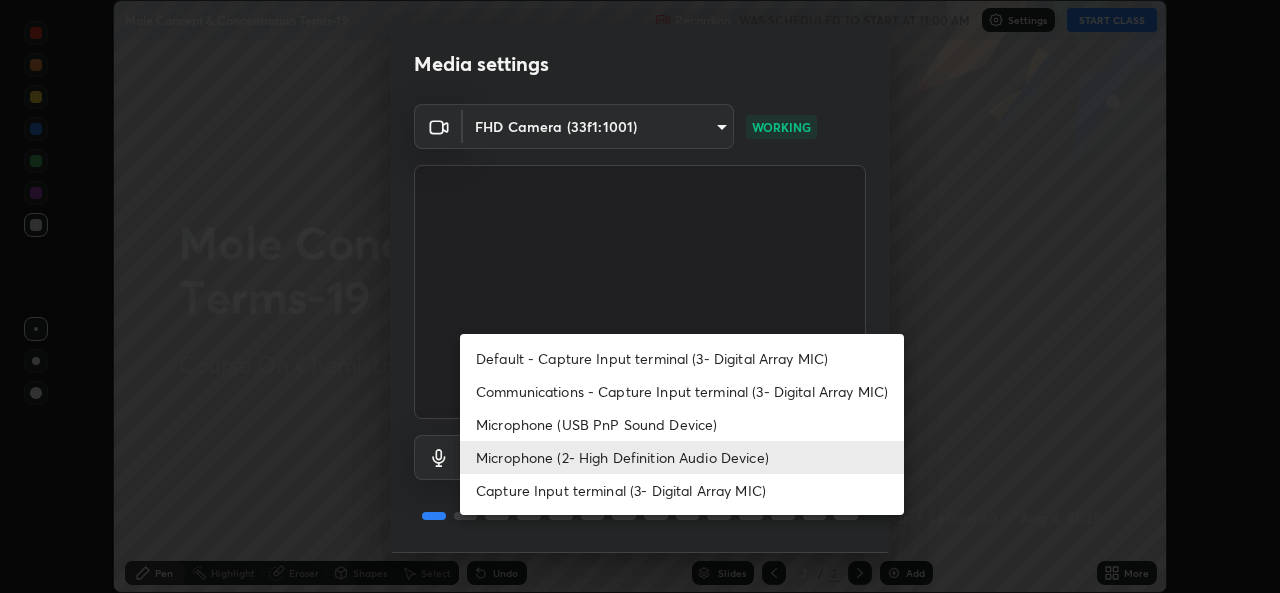 click on "Microphone (USB PnP Sound Device)" at bounding box center [682, 424] 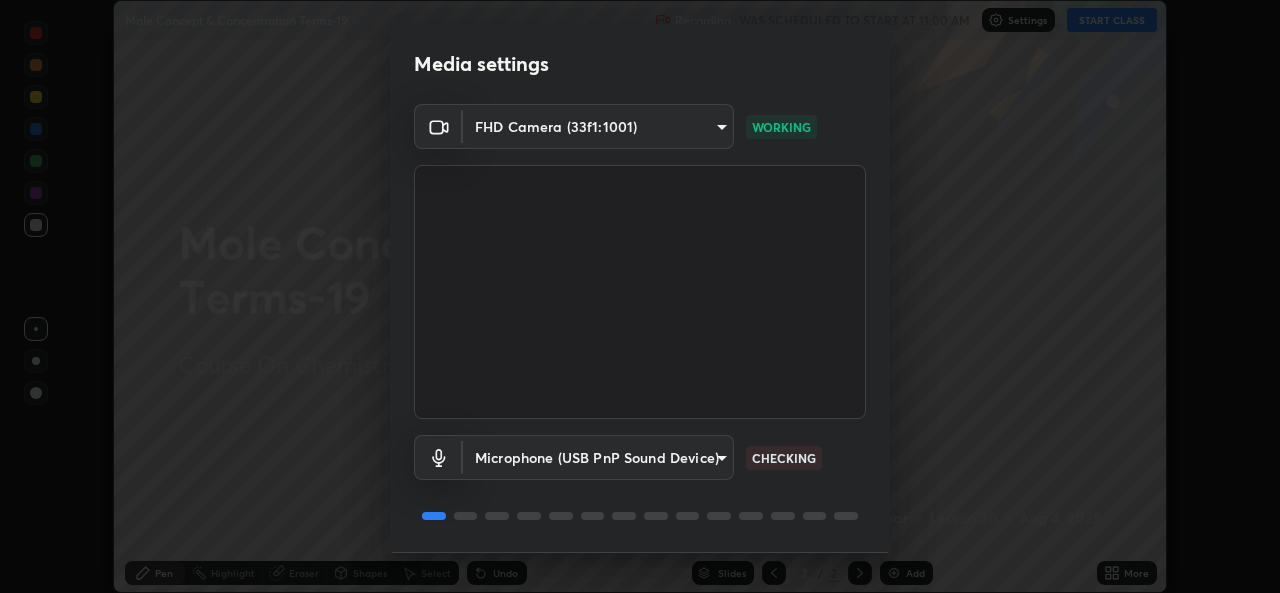 type on "d410c87dc0193b8b3cf58eff1f7b2380d82657523fa13e3063fc85e2b40aee02" 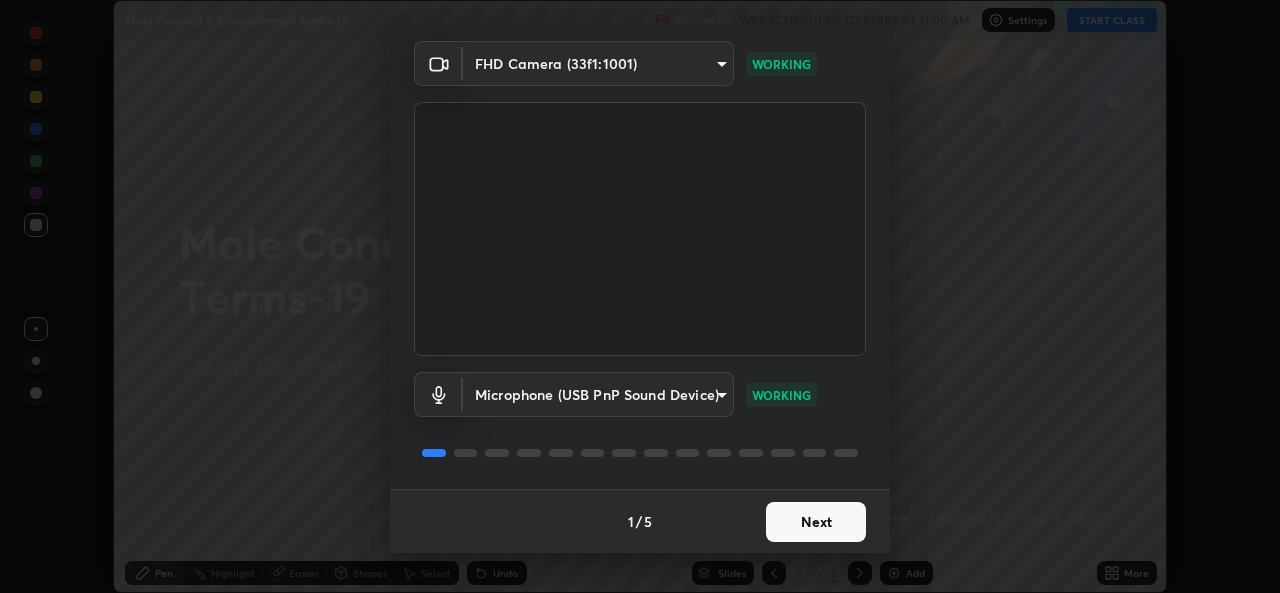click on "Next" at bounding box center (816, 522) 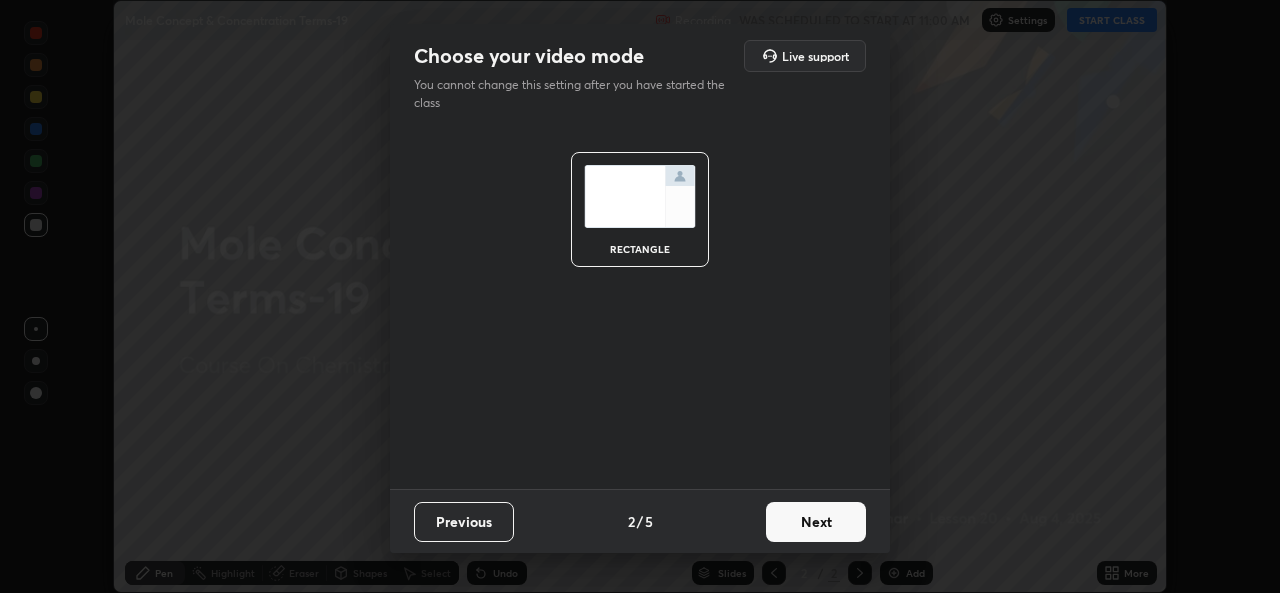 scroll, scrollTop: 0, scrollLeft: 0, axis: both 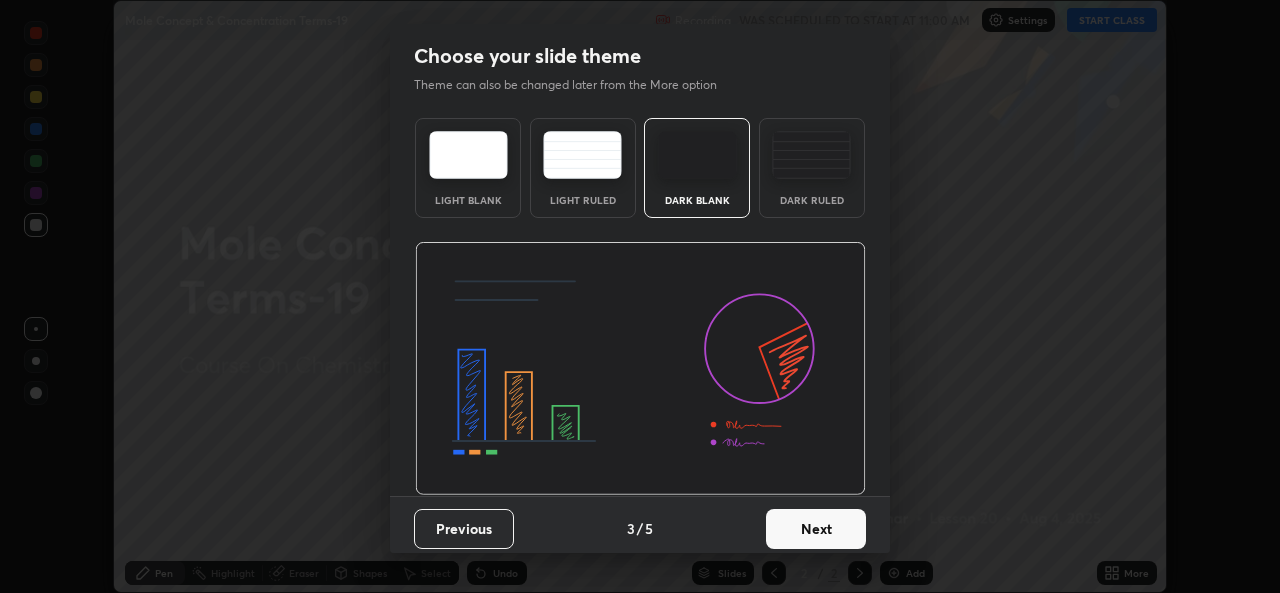 click on "Next" at bounding box center (816, 529) 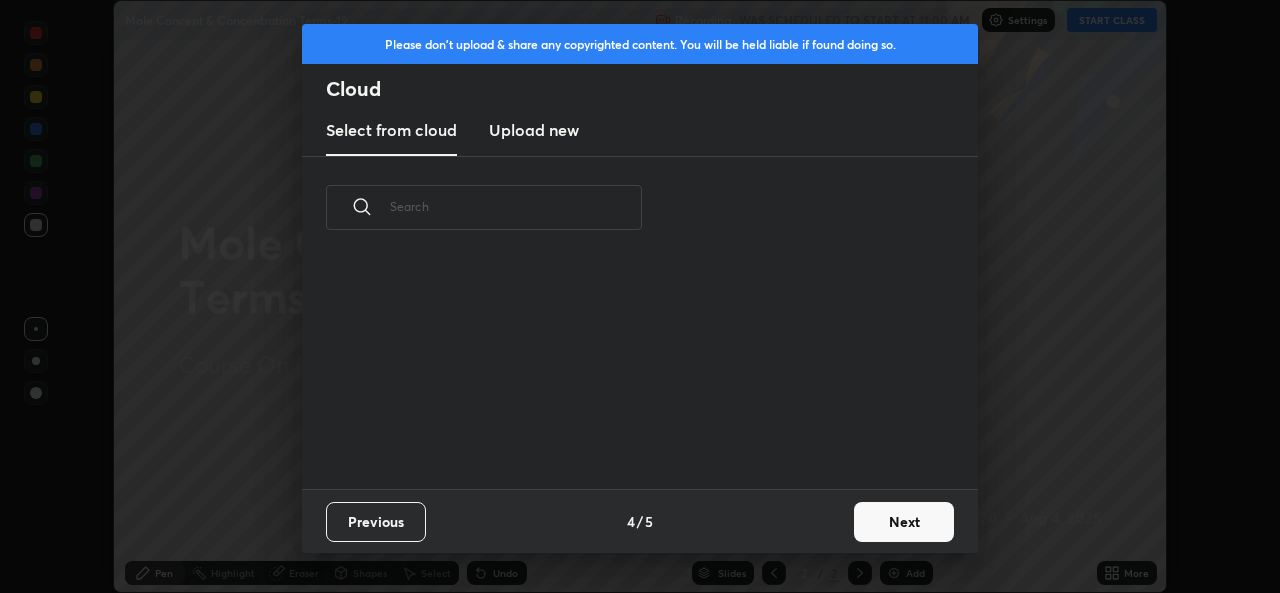 click on "Next" at bounding box center [904, 522] 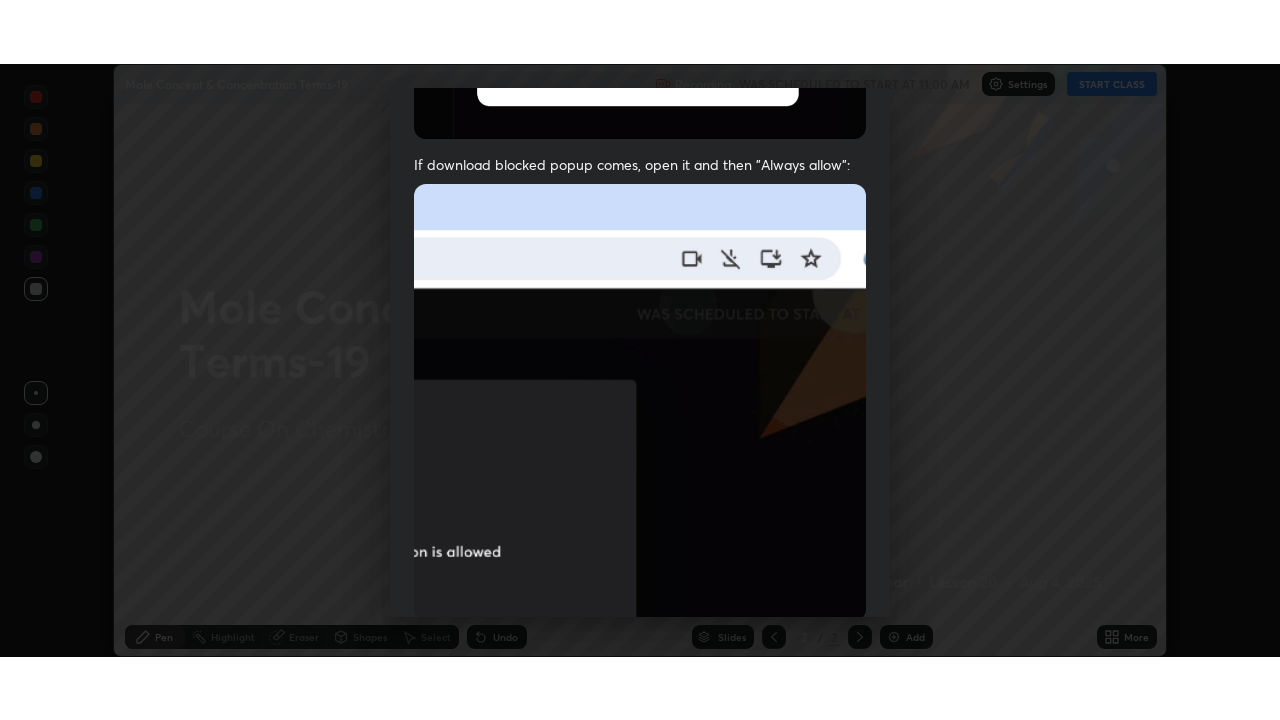 scroll, scrollTop: 471, scrollLeft: 0, axis: vertical 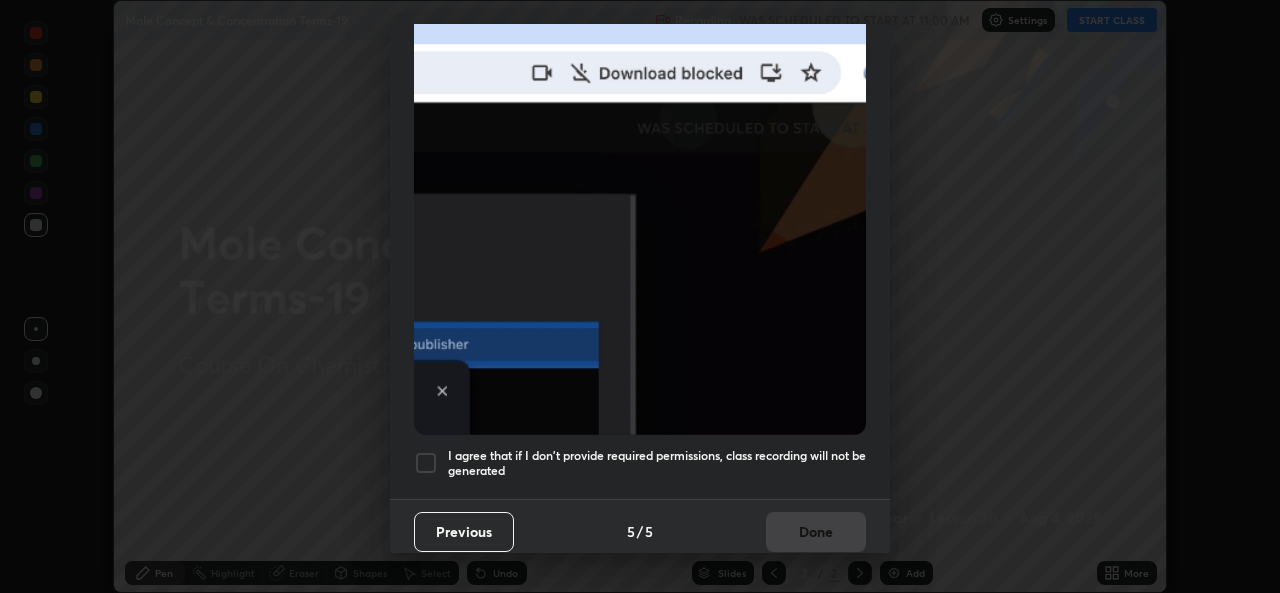 click on "I agree that if I don't provide required permissions, class recording will not be generated" at bounding box center [657, 463] 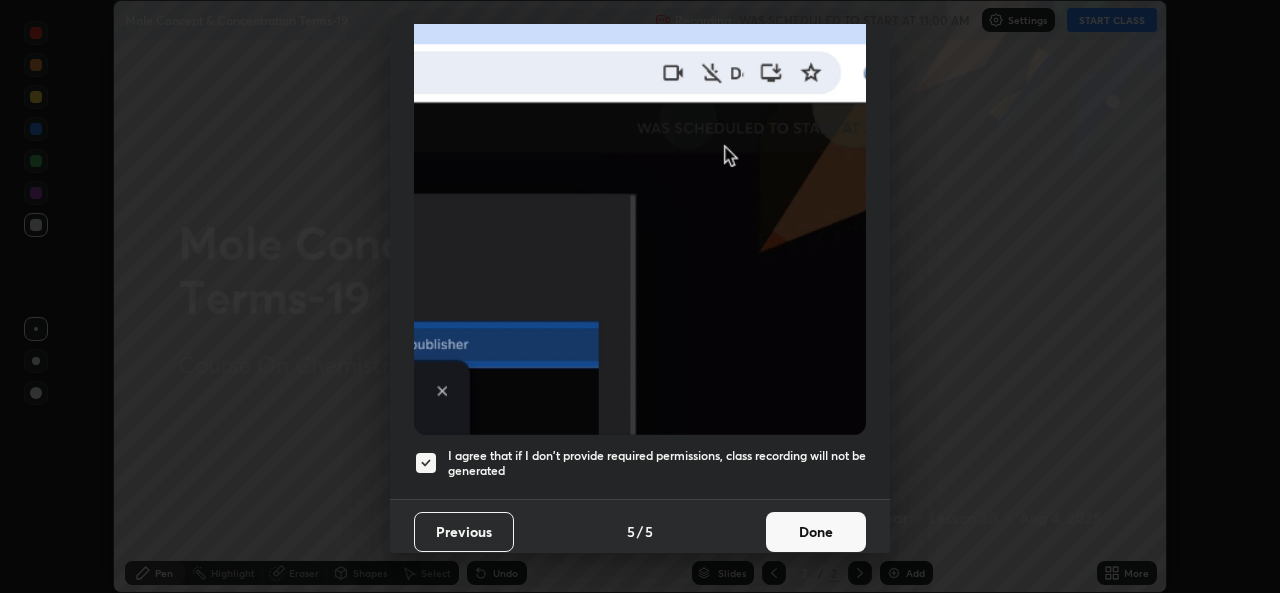 click on "Done" at bounding box center (816, 532) 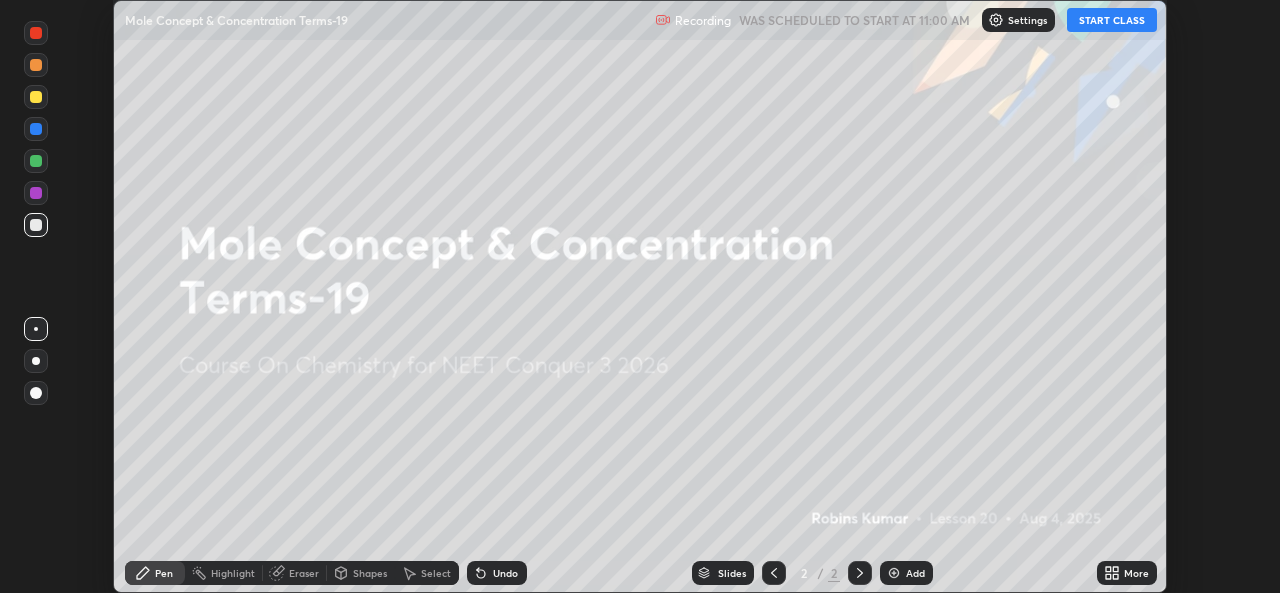 click 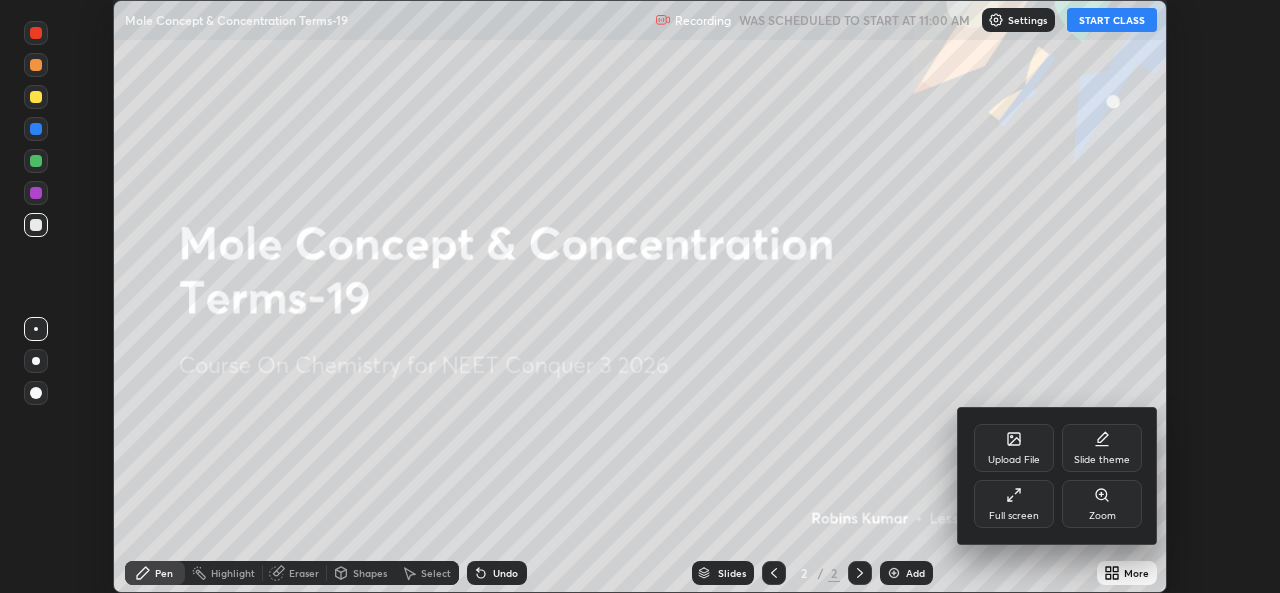 click on "Full screen" at bounding box center (1014, 504) 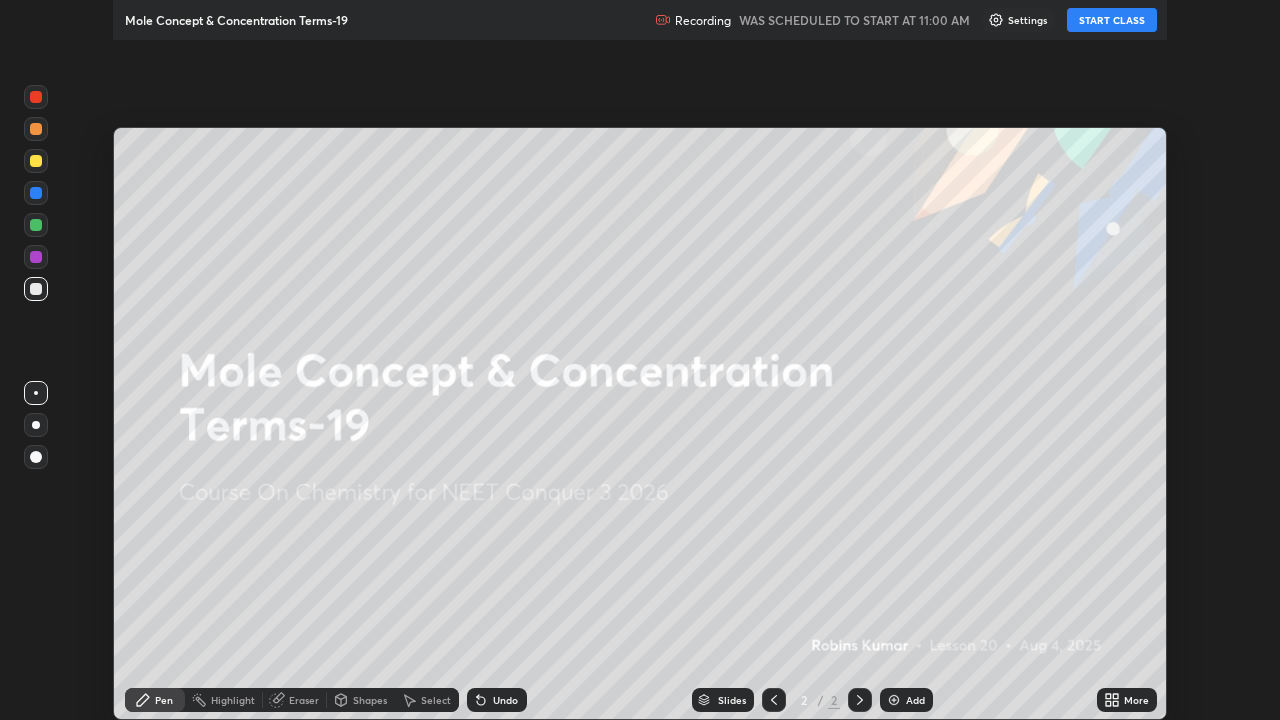 scroll, scrollTop: 99280, scrollLeft: 98720, axis: both 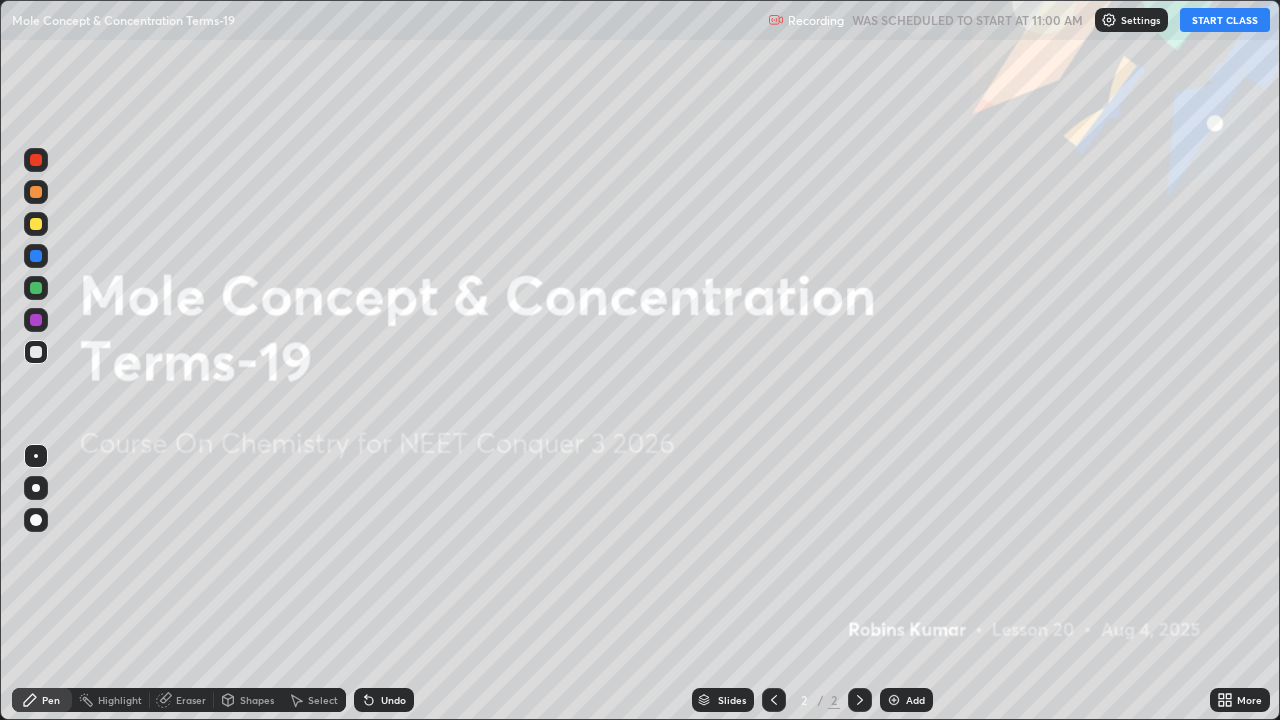 click on "START CLASS" at bounding box center [1225, 20] 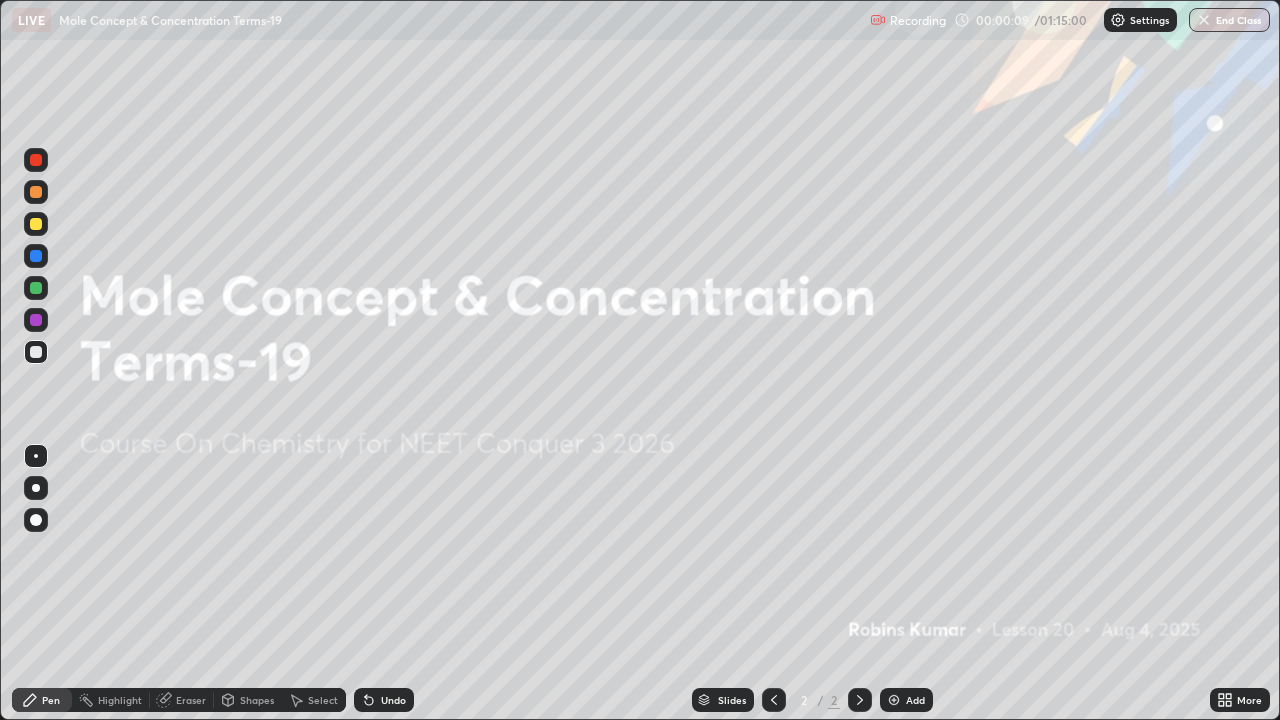 click at bounding box center (894, 700) 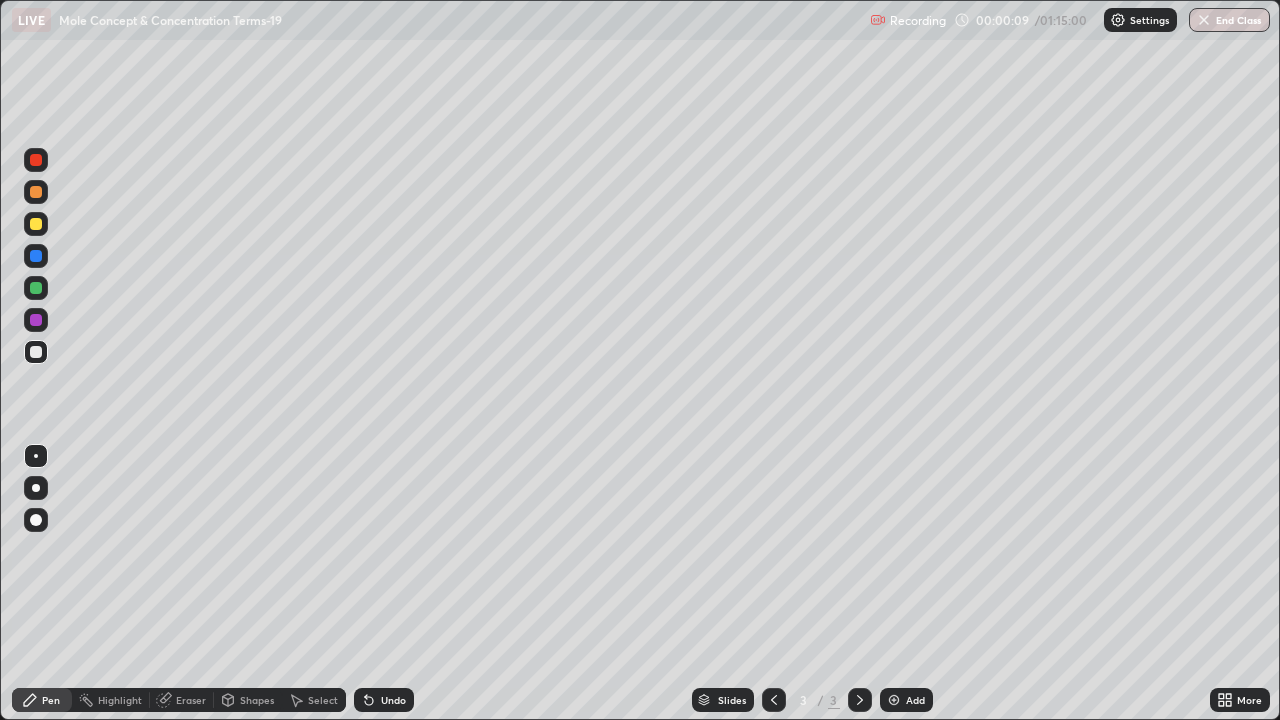 click at bounding box center (894, 700) 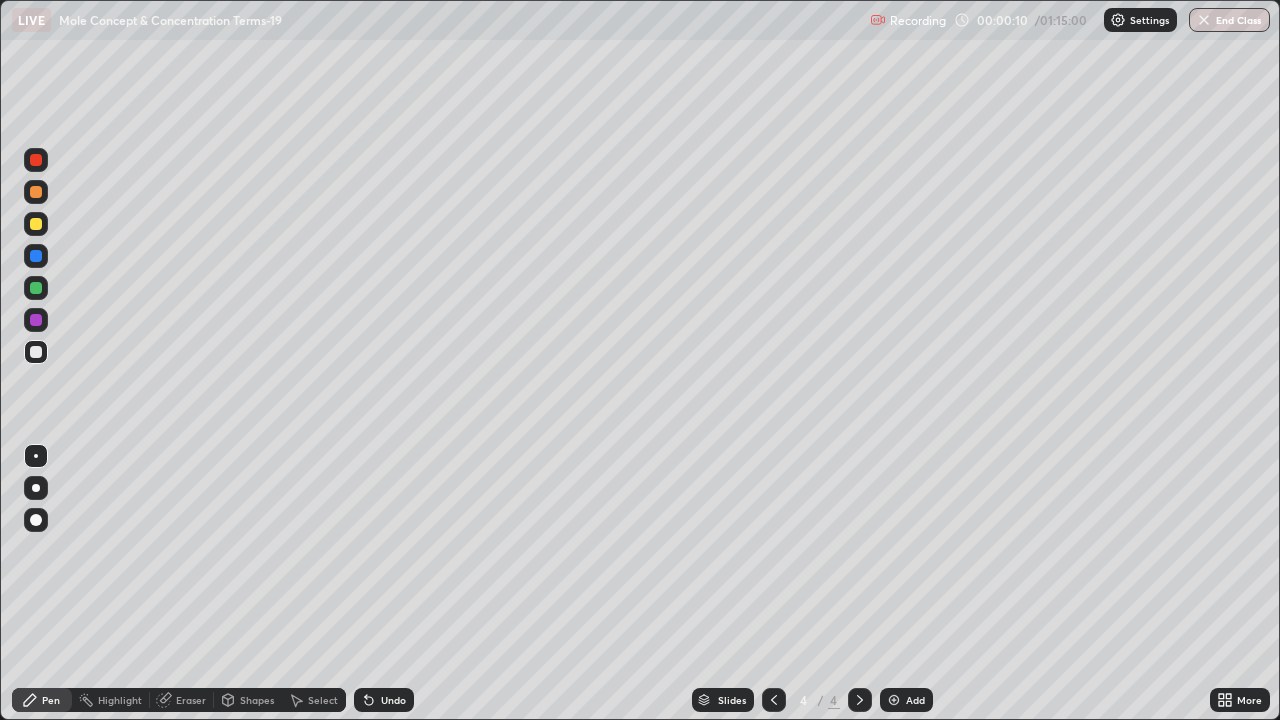 click at bounding box center [894, 700] 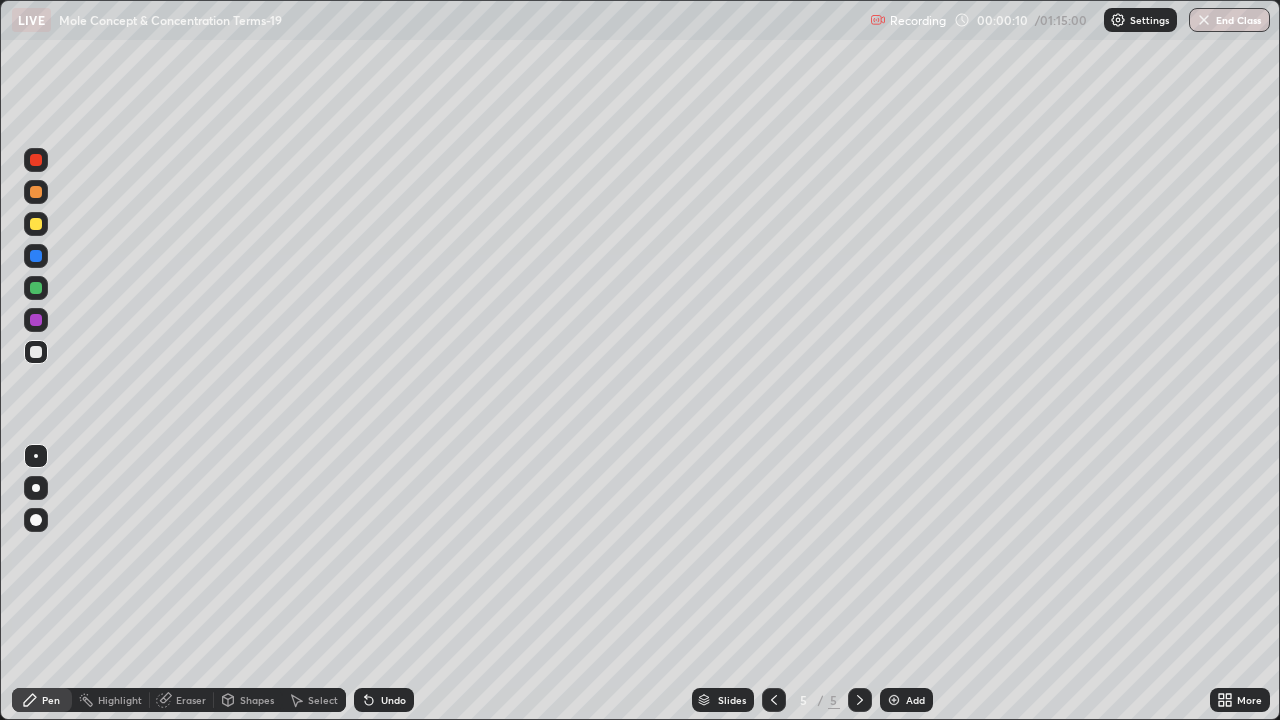 click at bounding box center (894, 700) 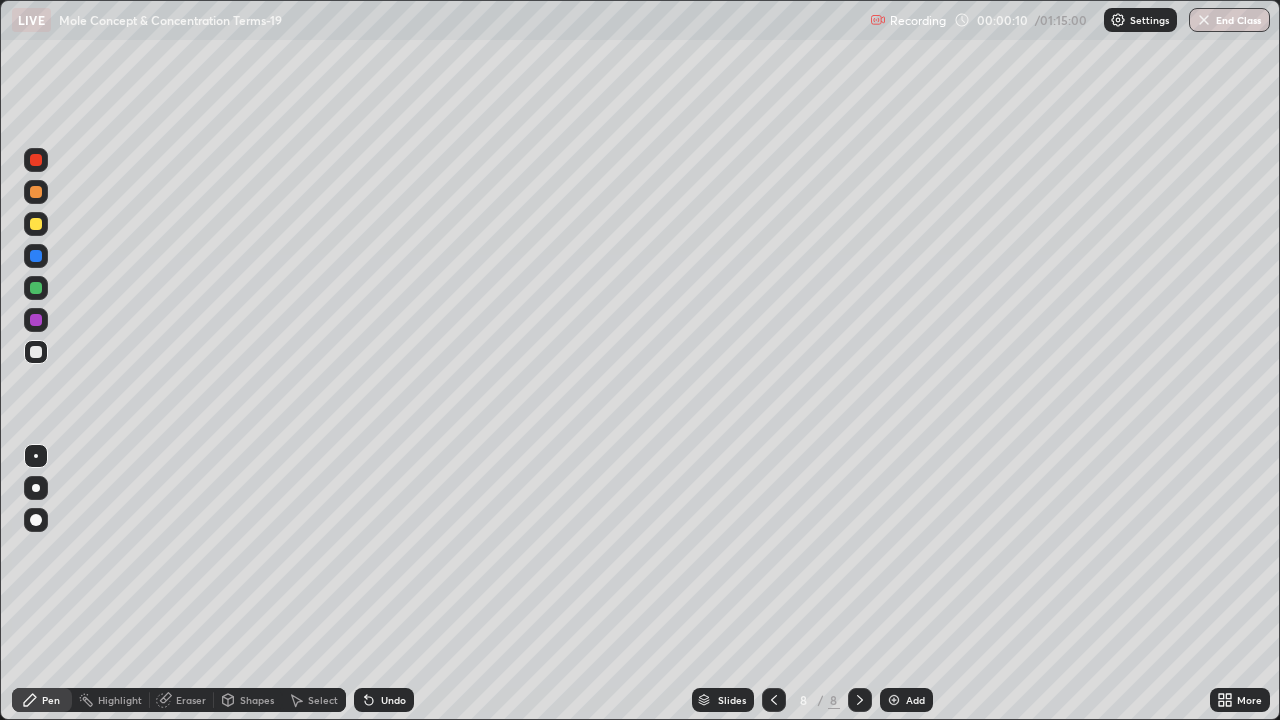 click at bounding box center [894, 700] 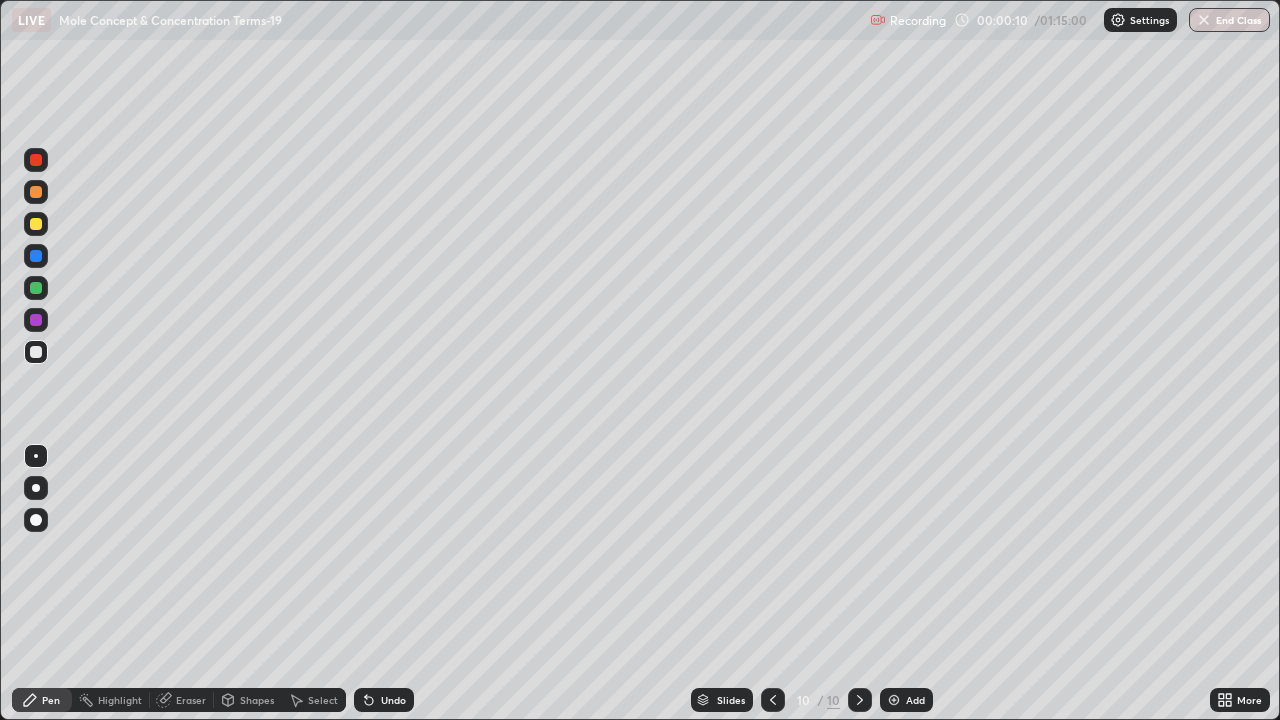 click at bounding box center (894, 700) 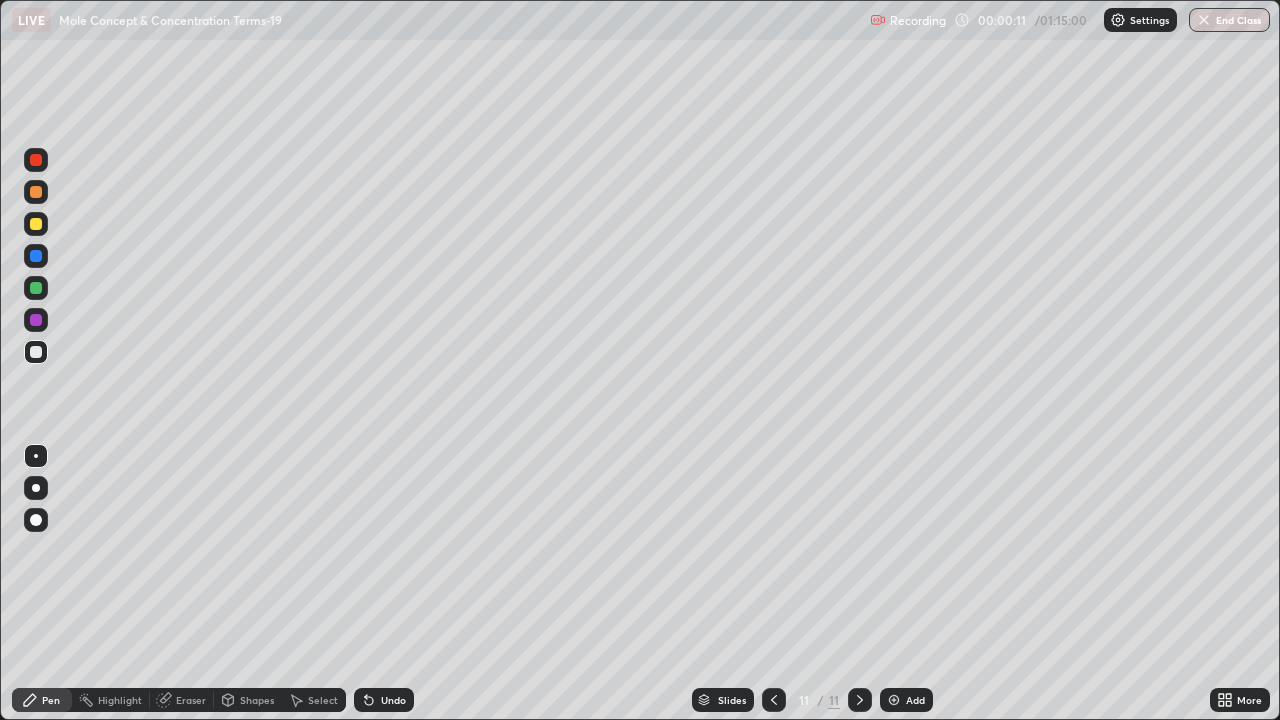 click on "Add" at bounding box center [906, 700] 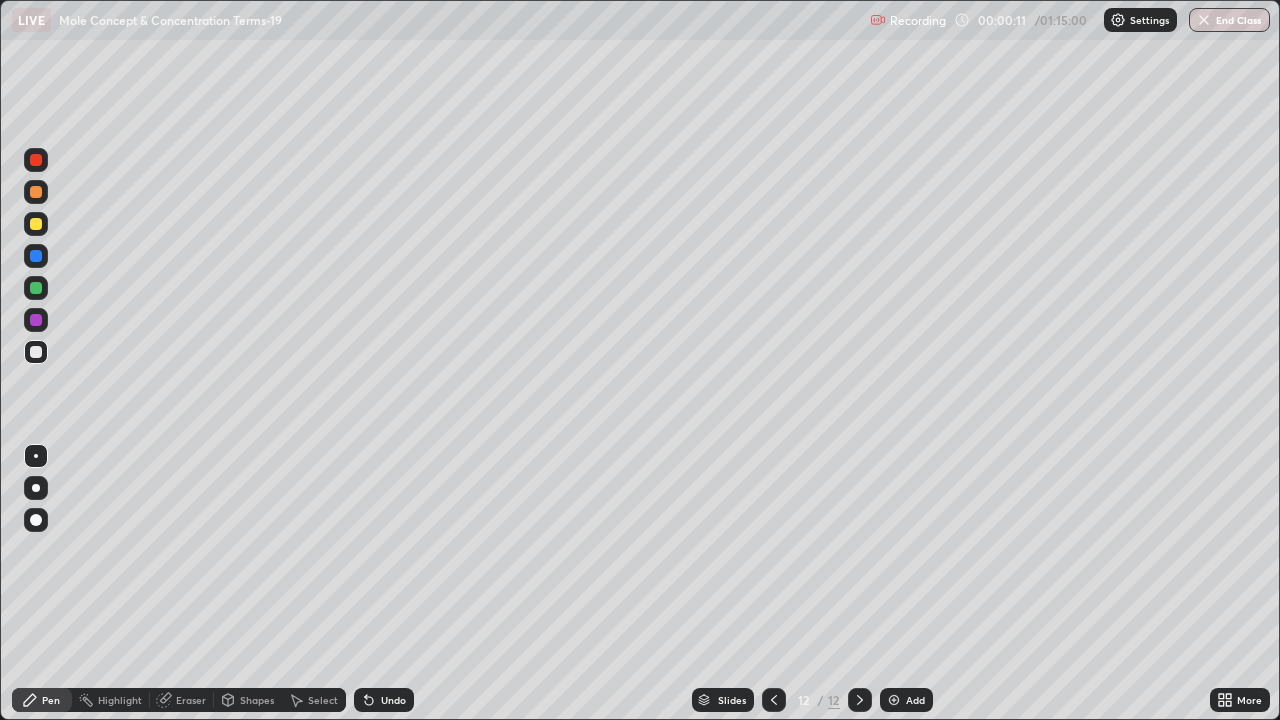 click on "Add" at bounding box center [906, 700] 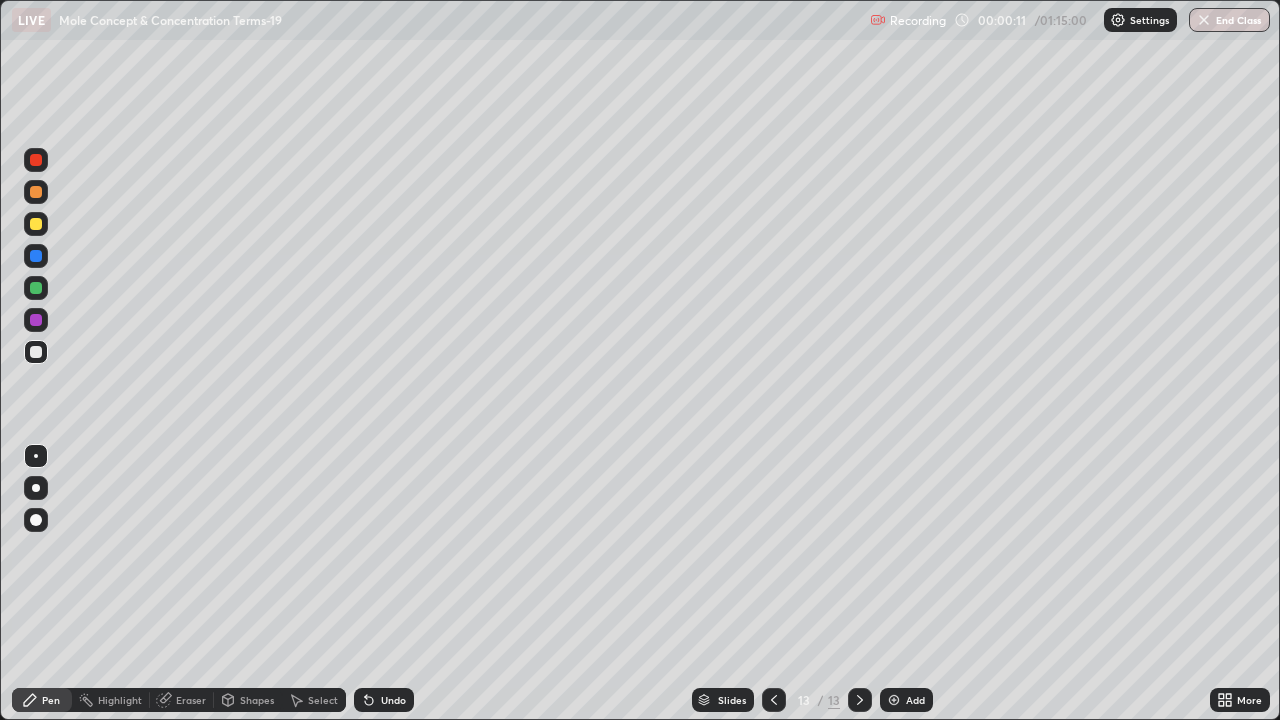 click on "Add" at bounding box center [906, 700] 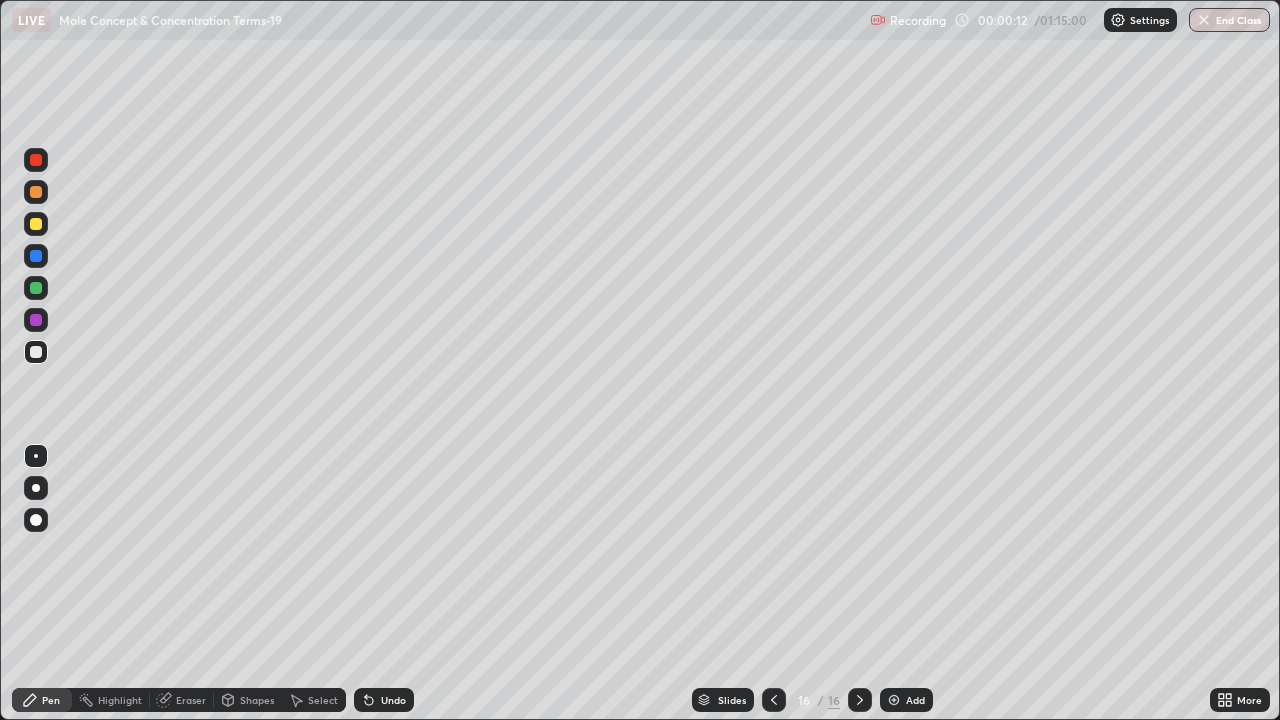 click 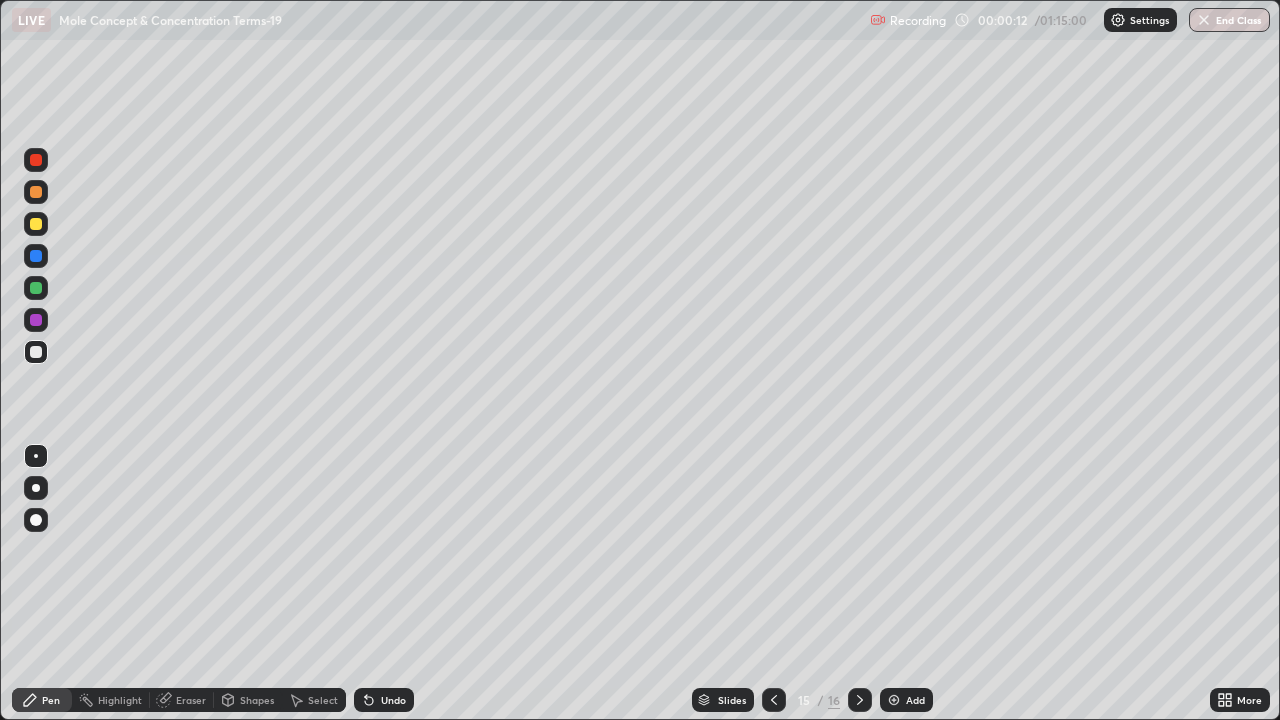 click 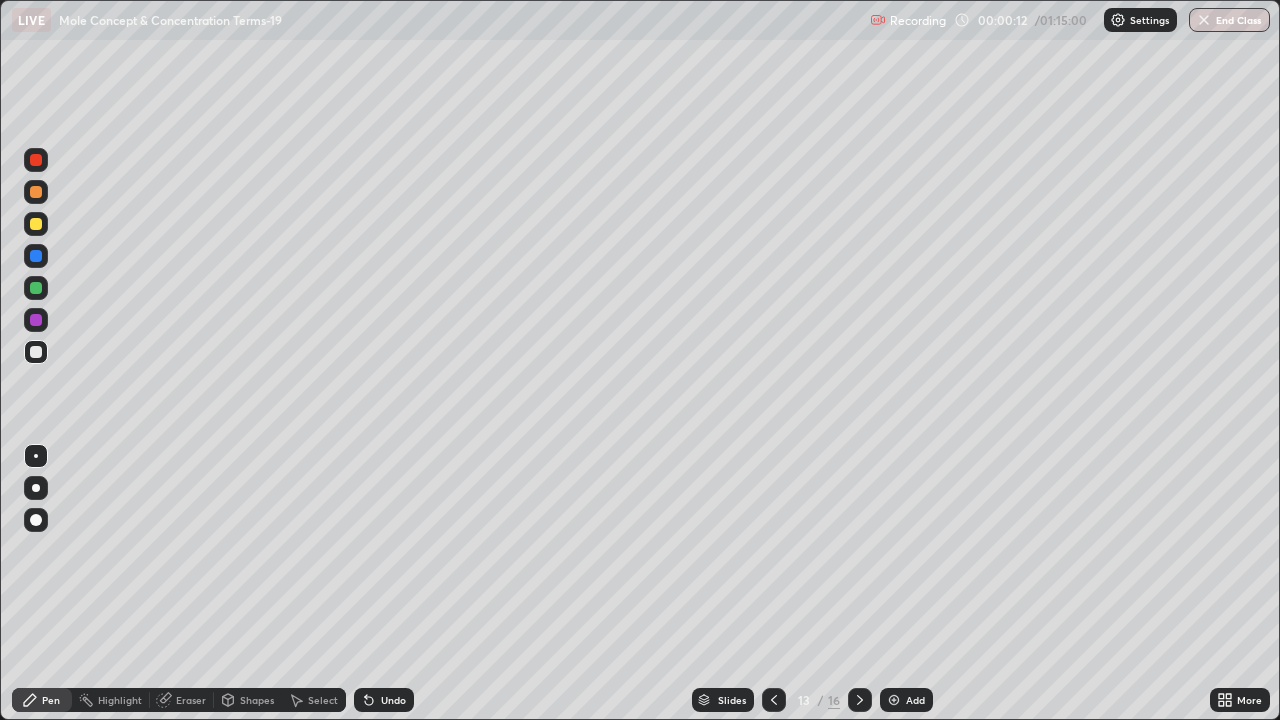 click 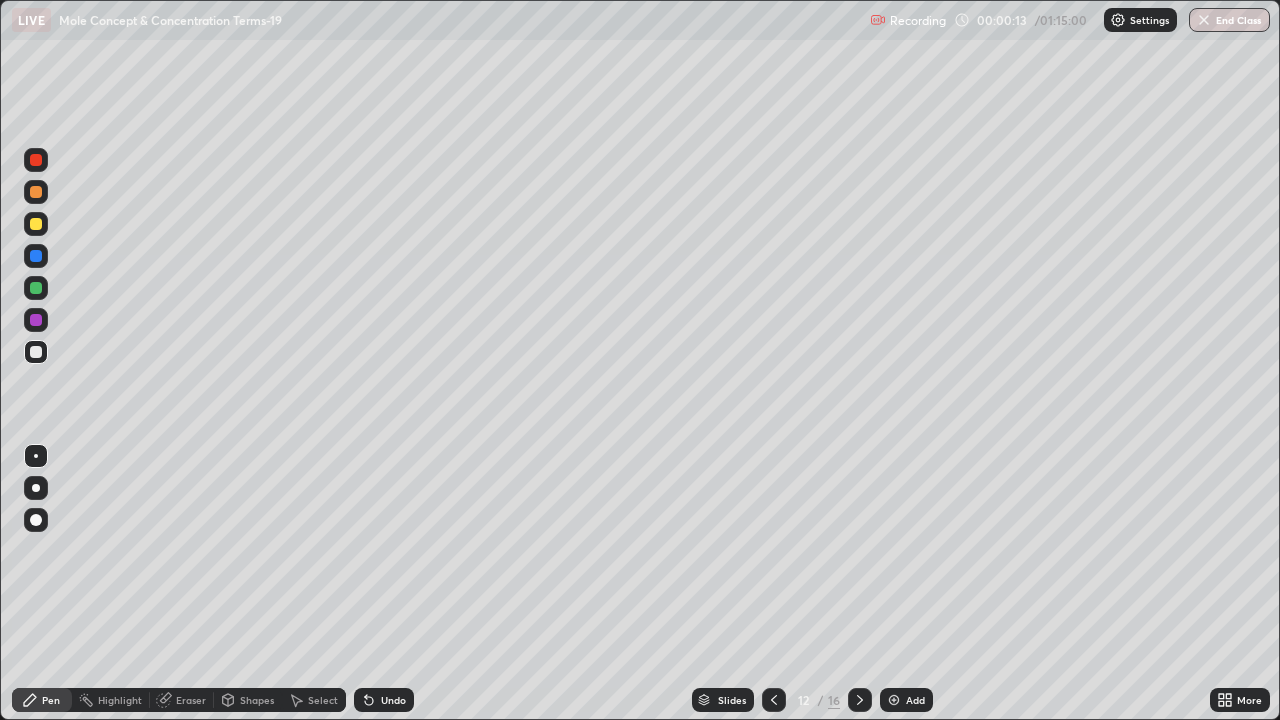 click 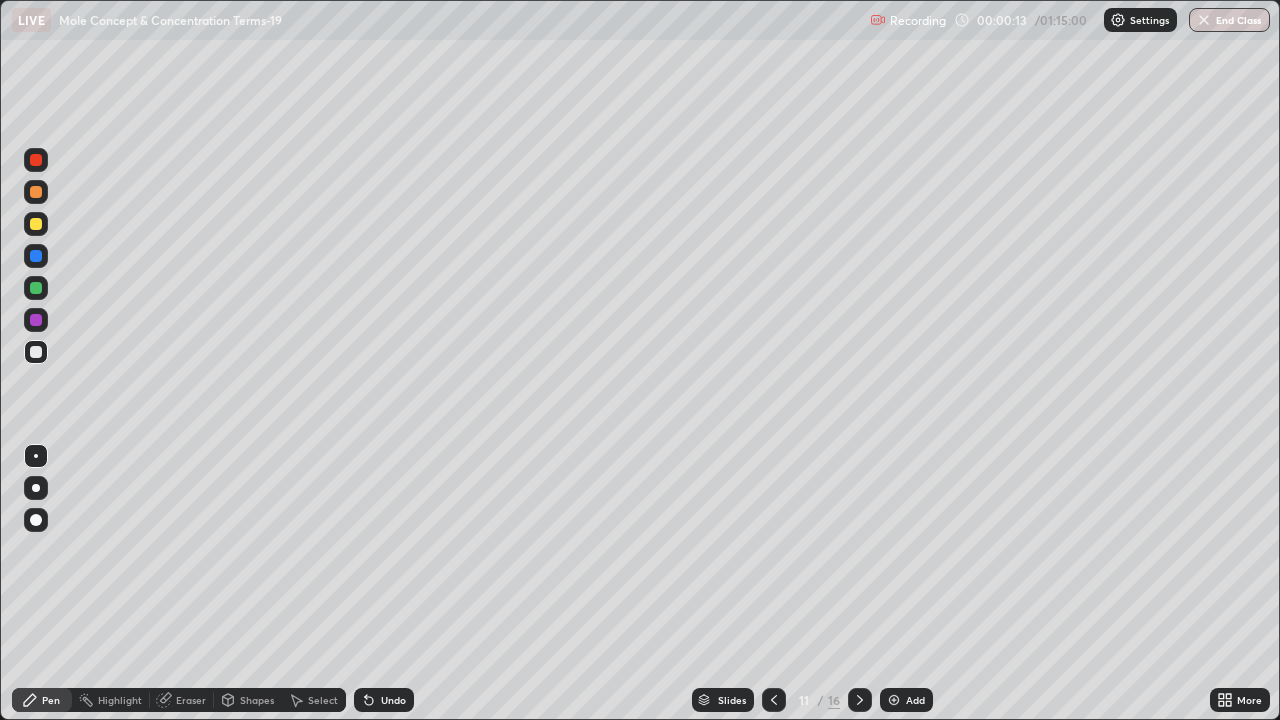 click 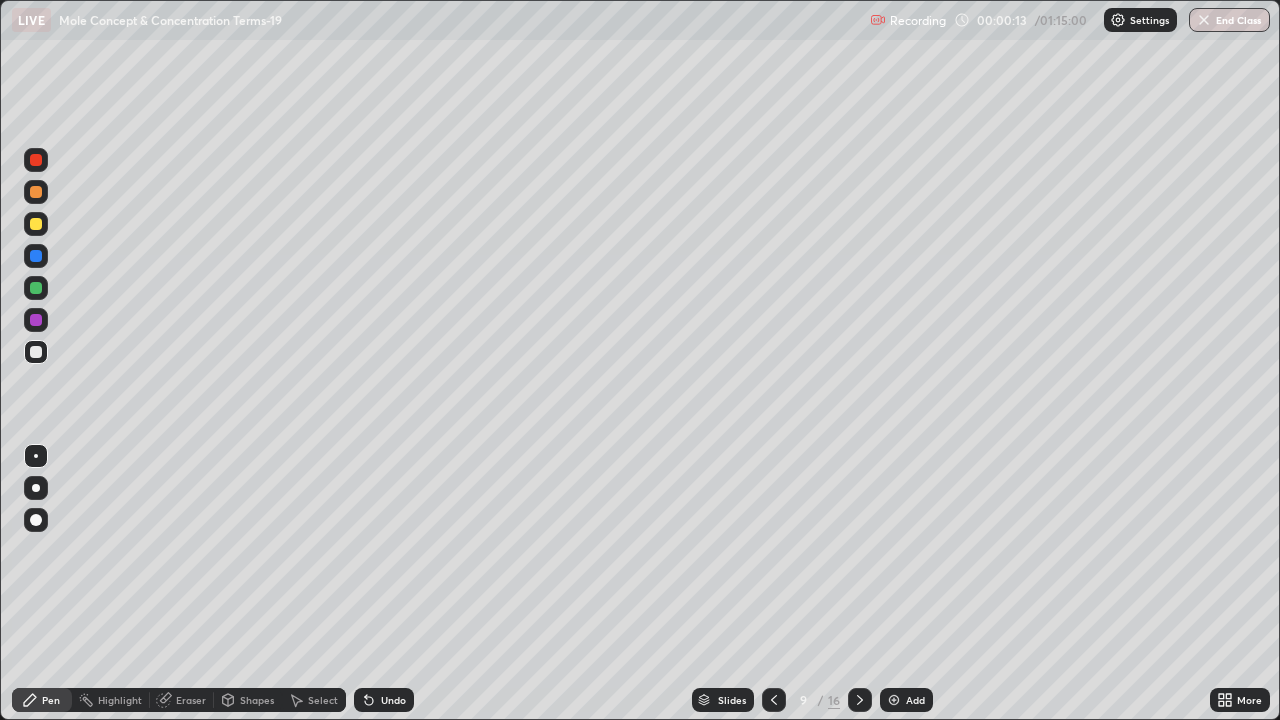 click 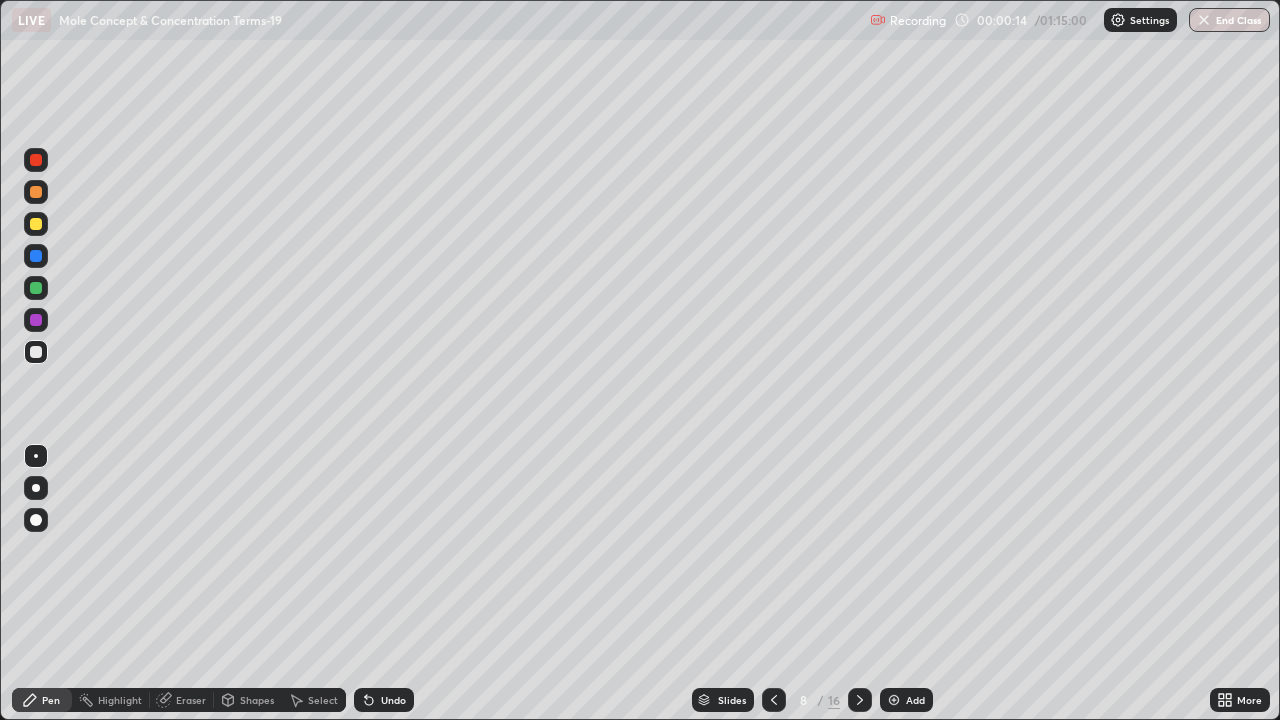 click 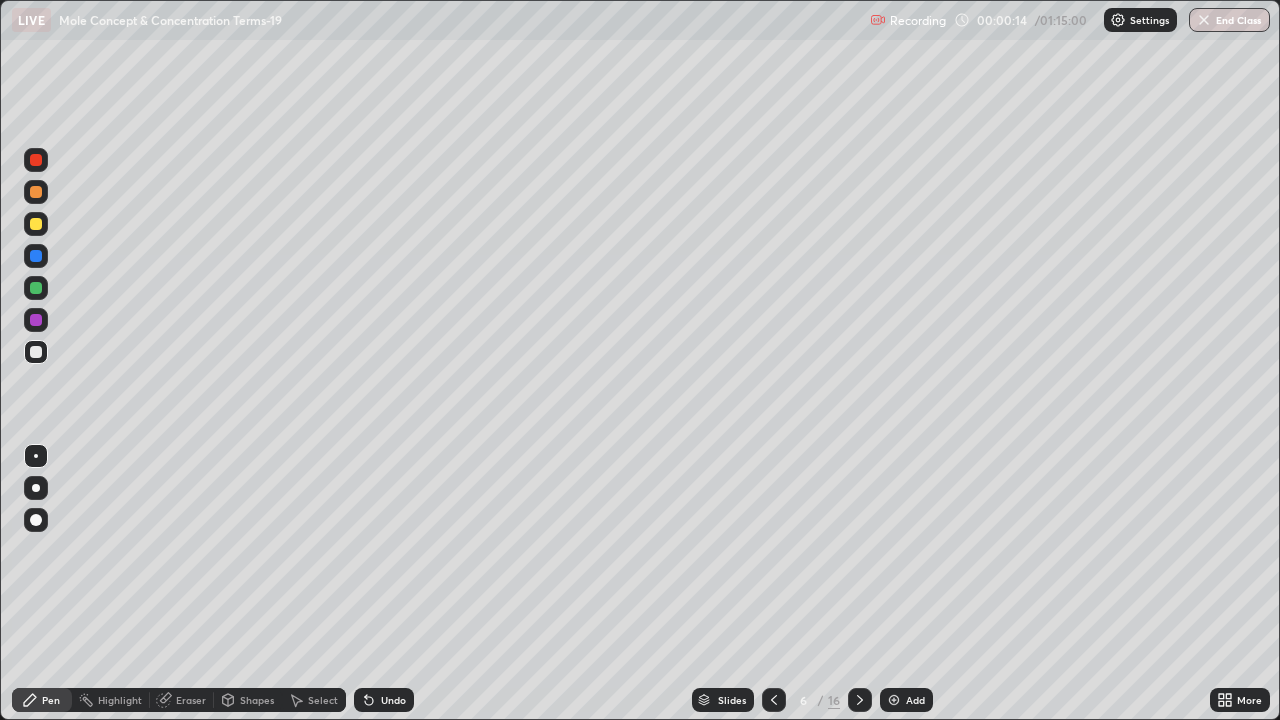 click 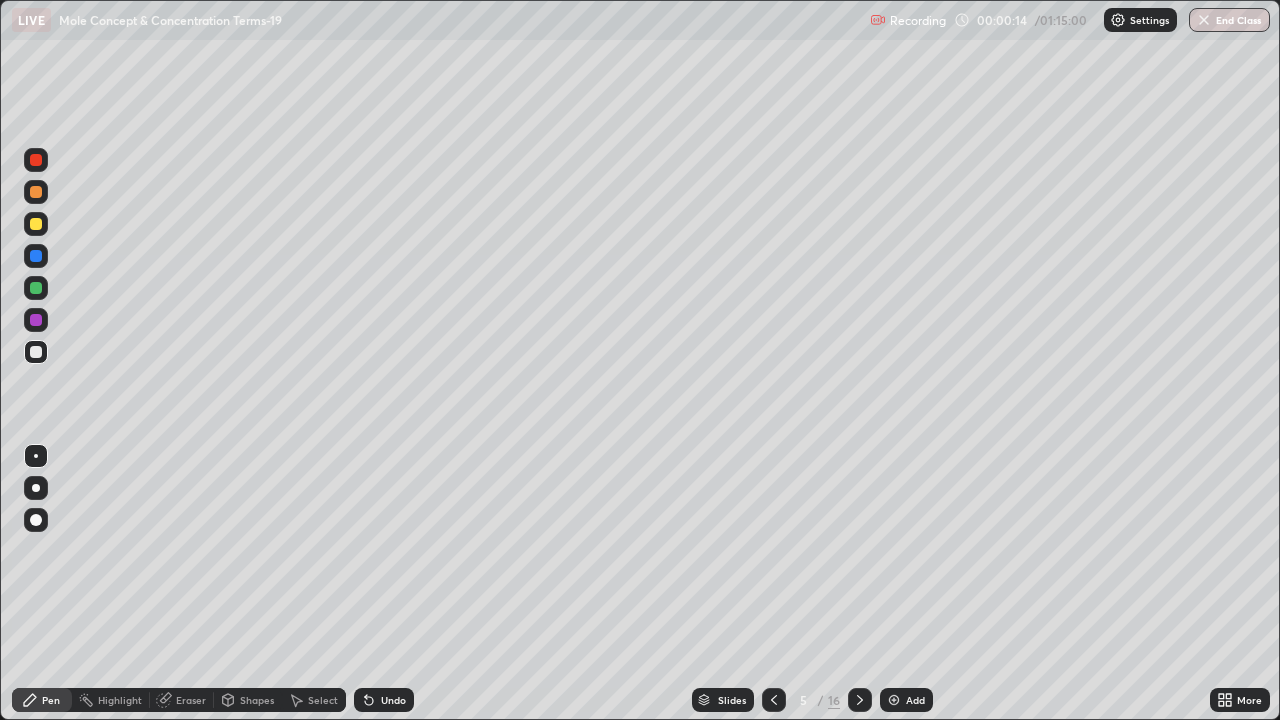 click 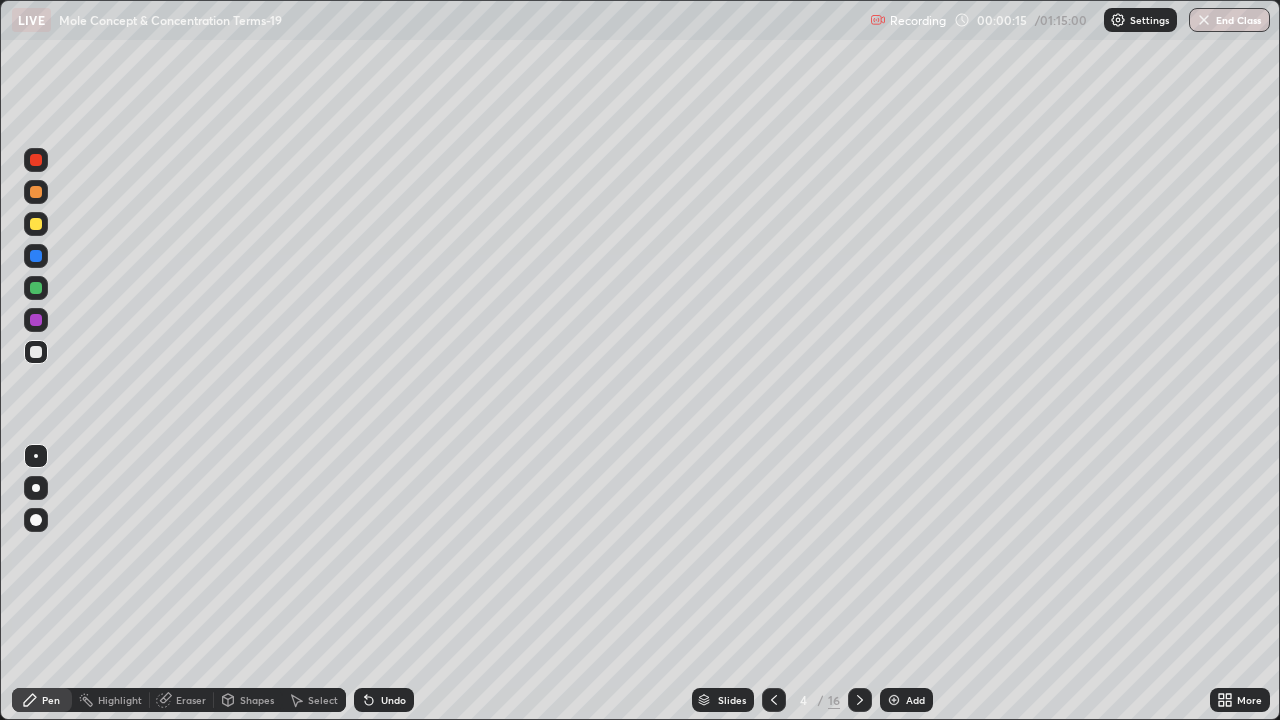 click 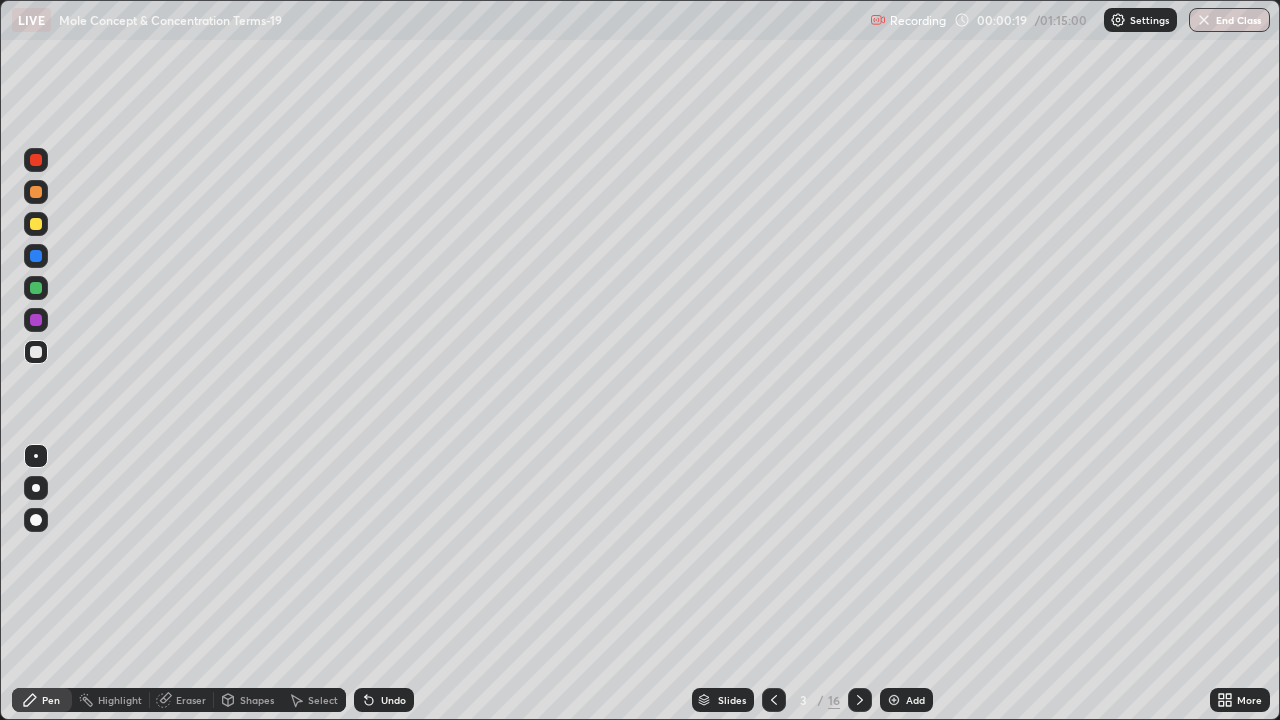 click at bounding box center (36, 192) 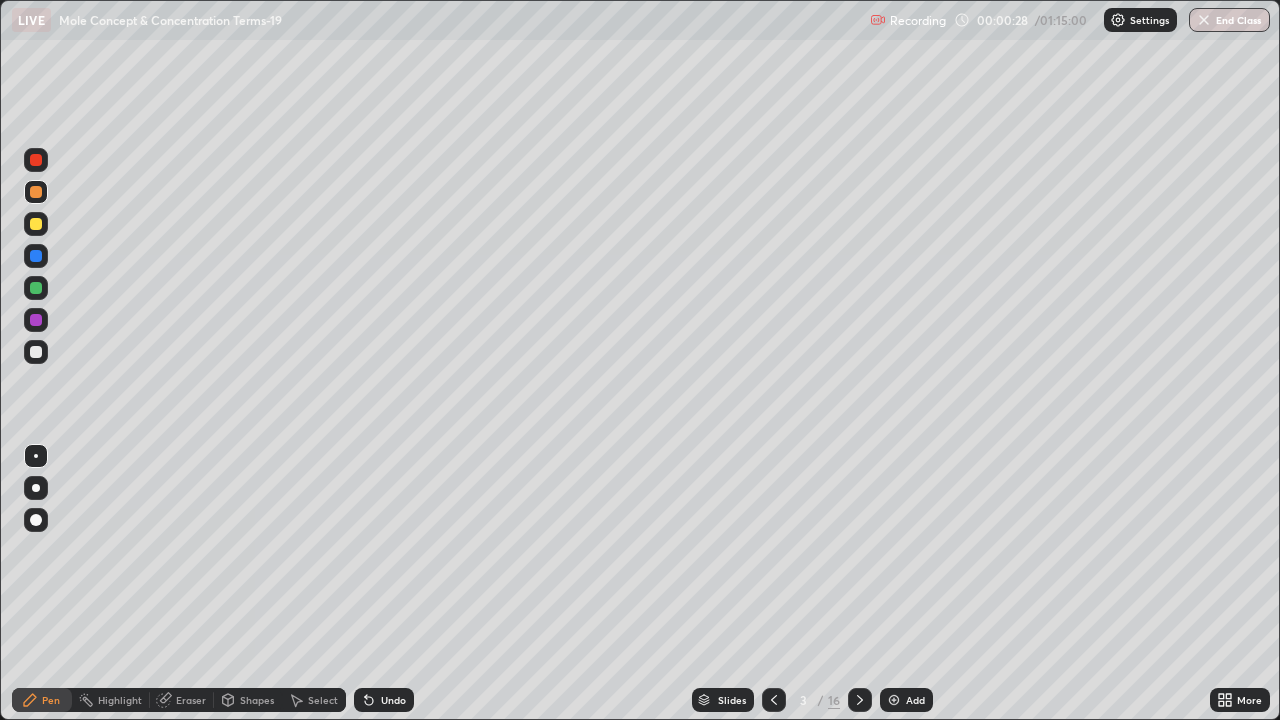 click at bounding box center (36, 224) 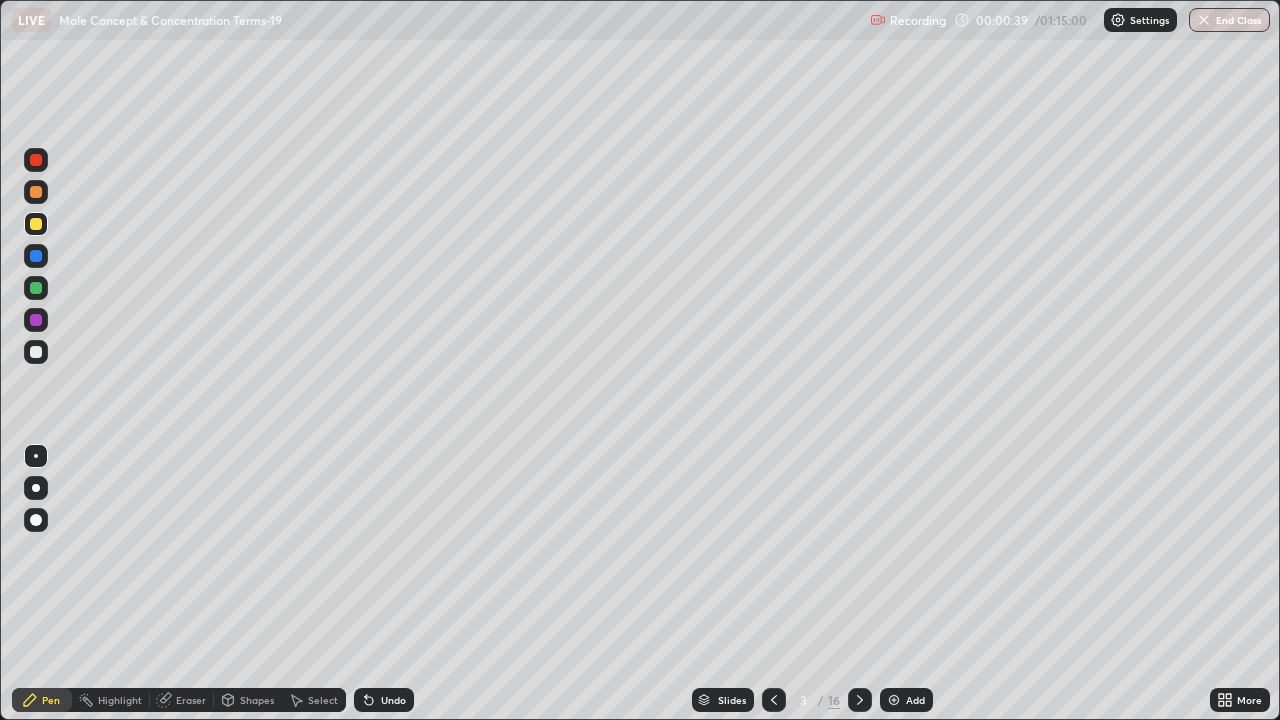 click at bounding box center [36, 256] 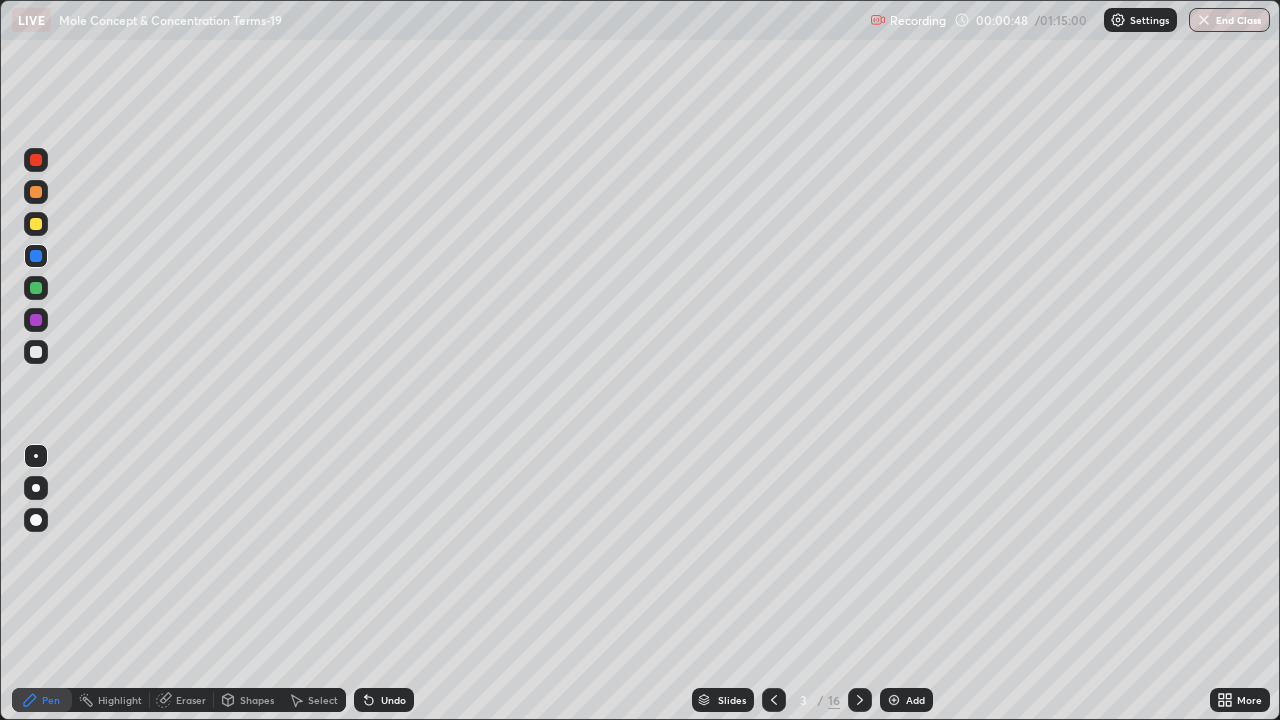 click at bounding box center [36, 288] 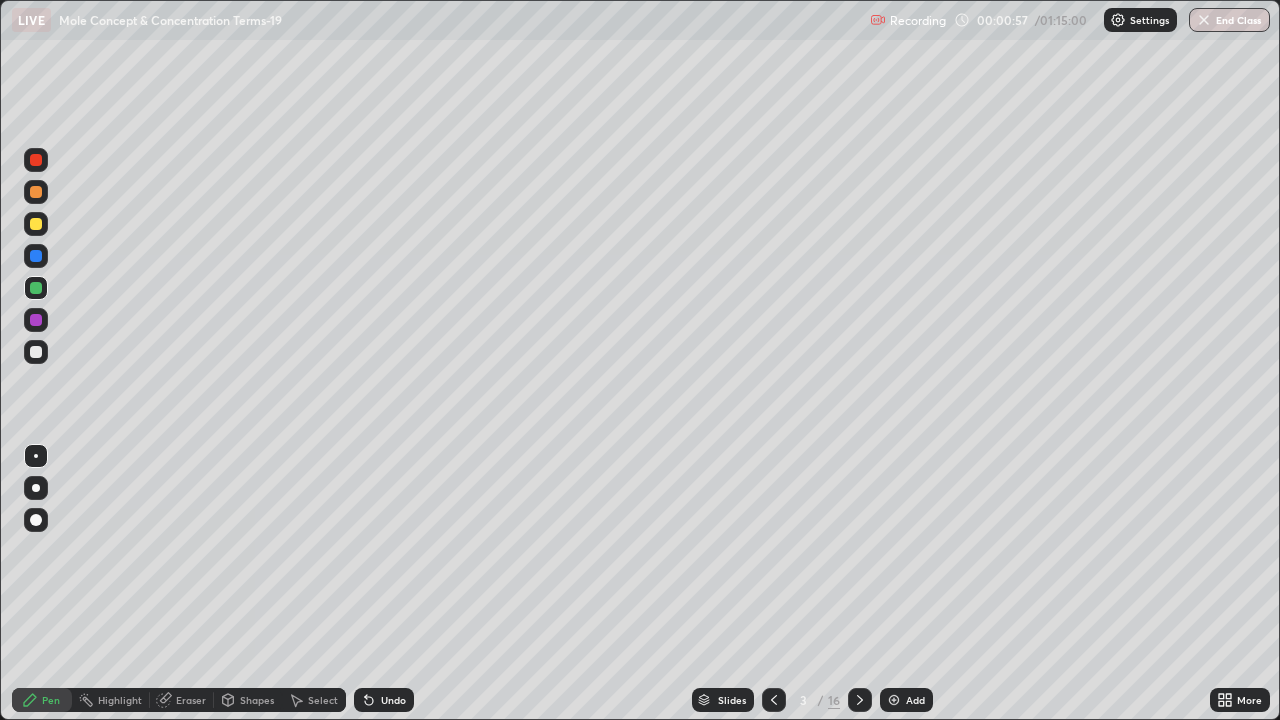 click at bounding box center [36, 224] 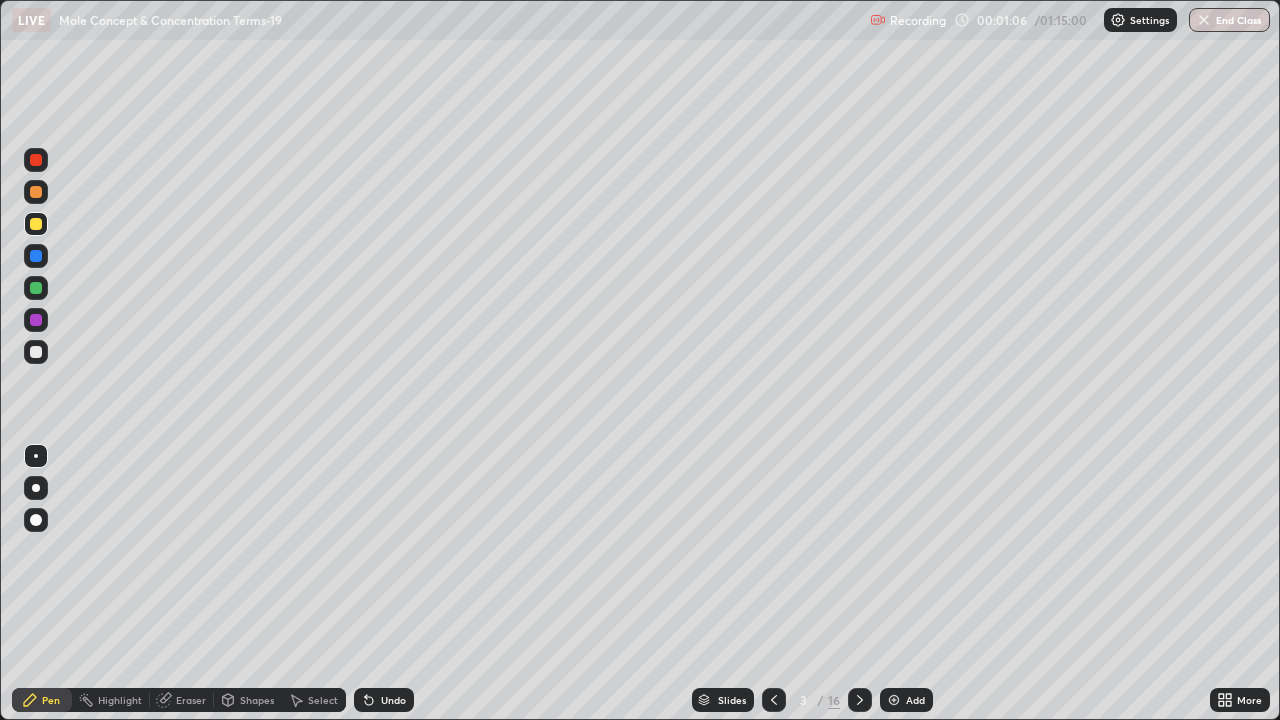 click at bounding box center (36, 288) 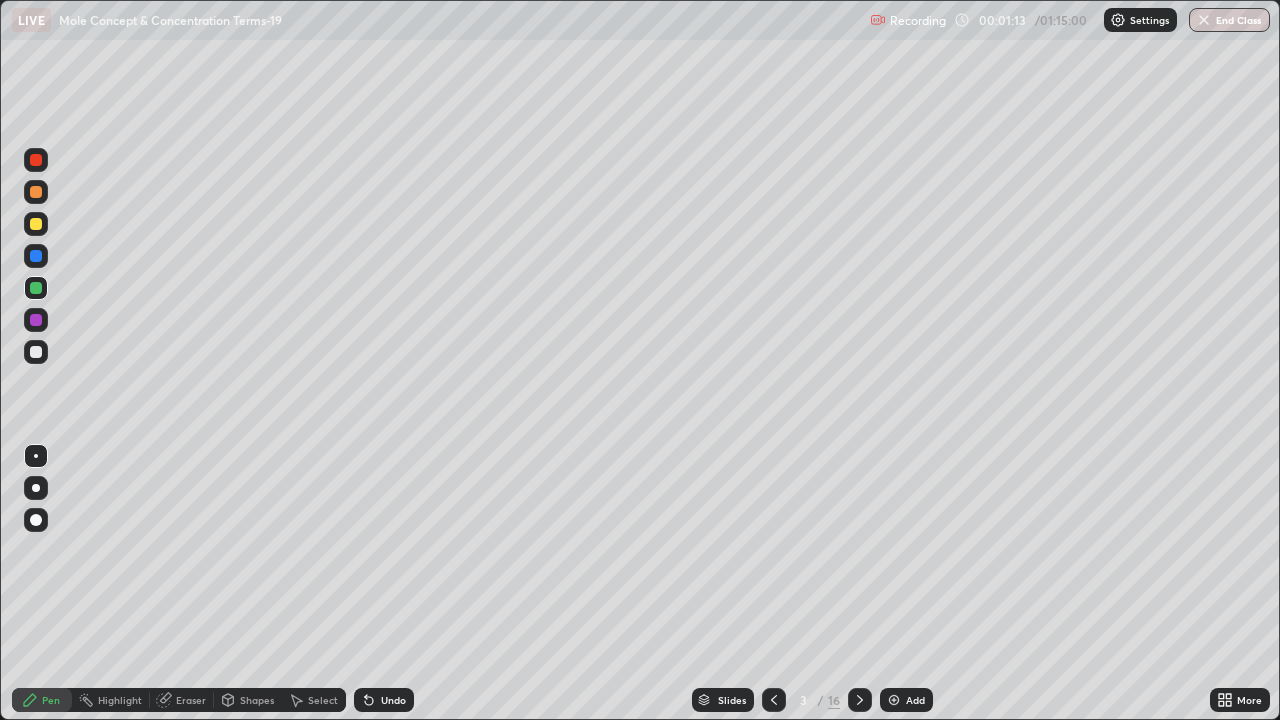 click at bounding box center [36, 224] 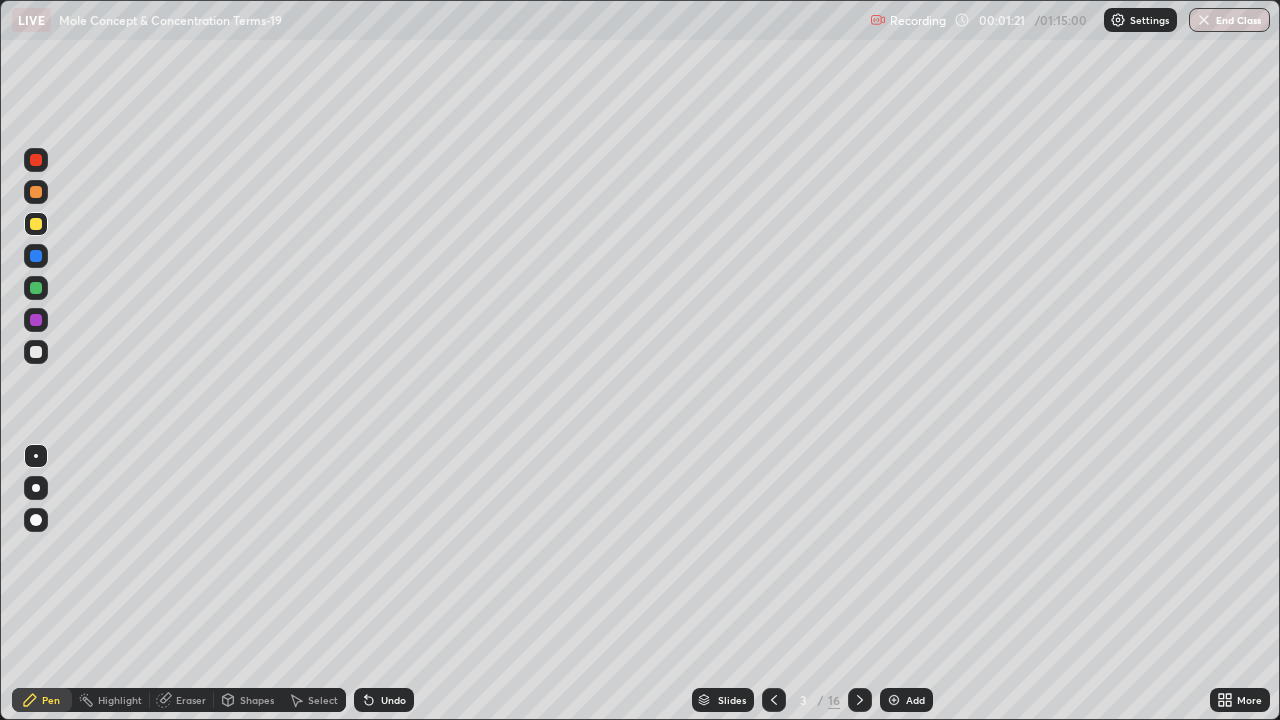 click at bounding box center [36, 352] 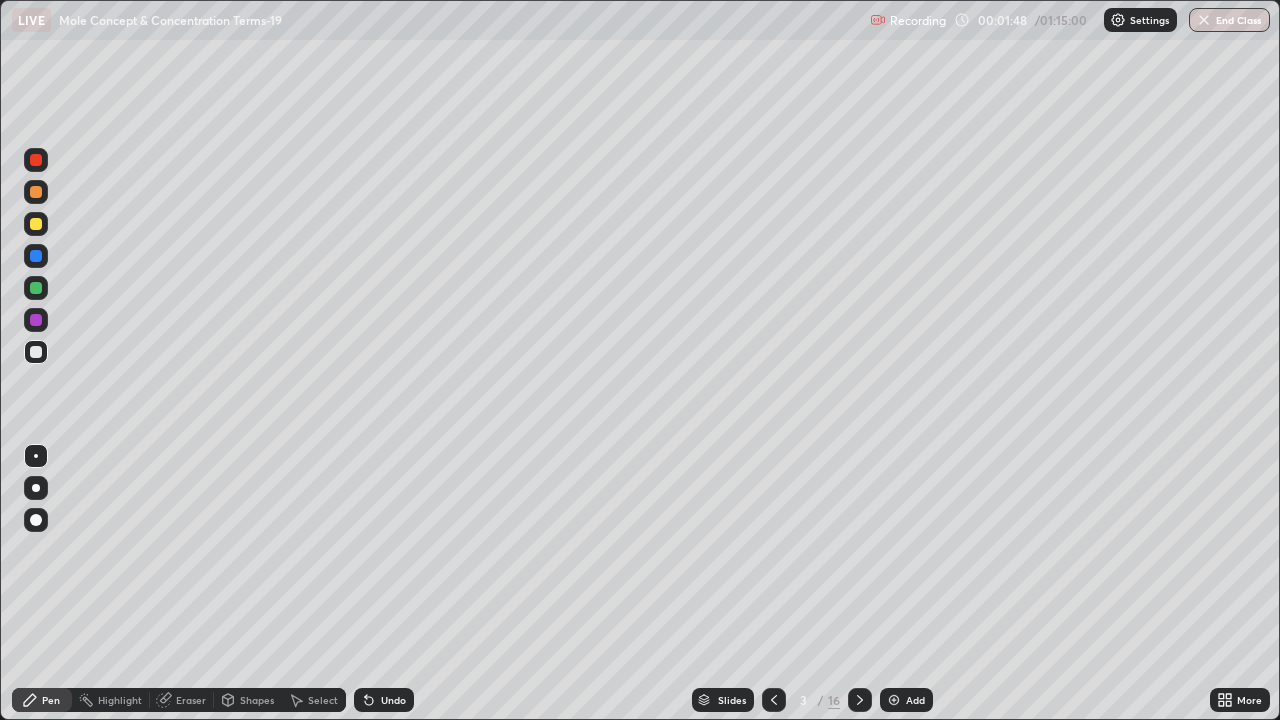 click at bounding box center (36, 256) 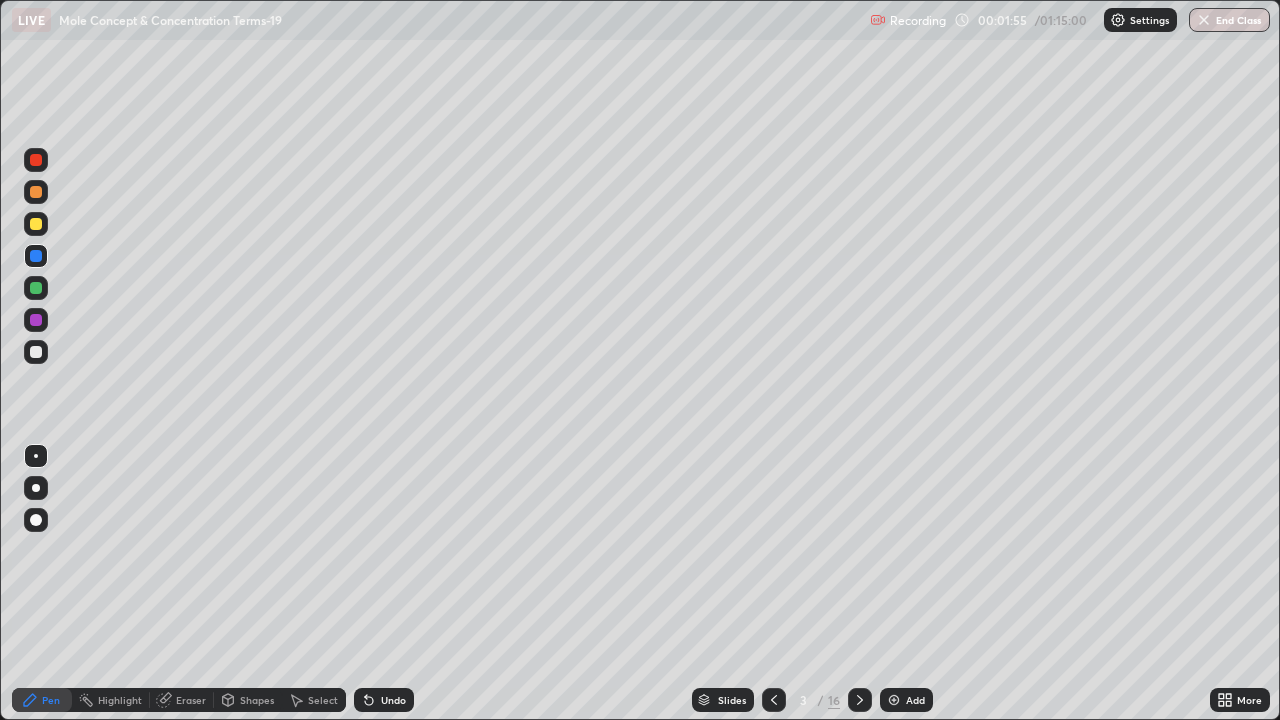click 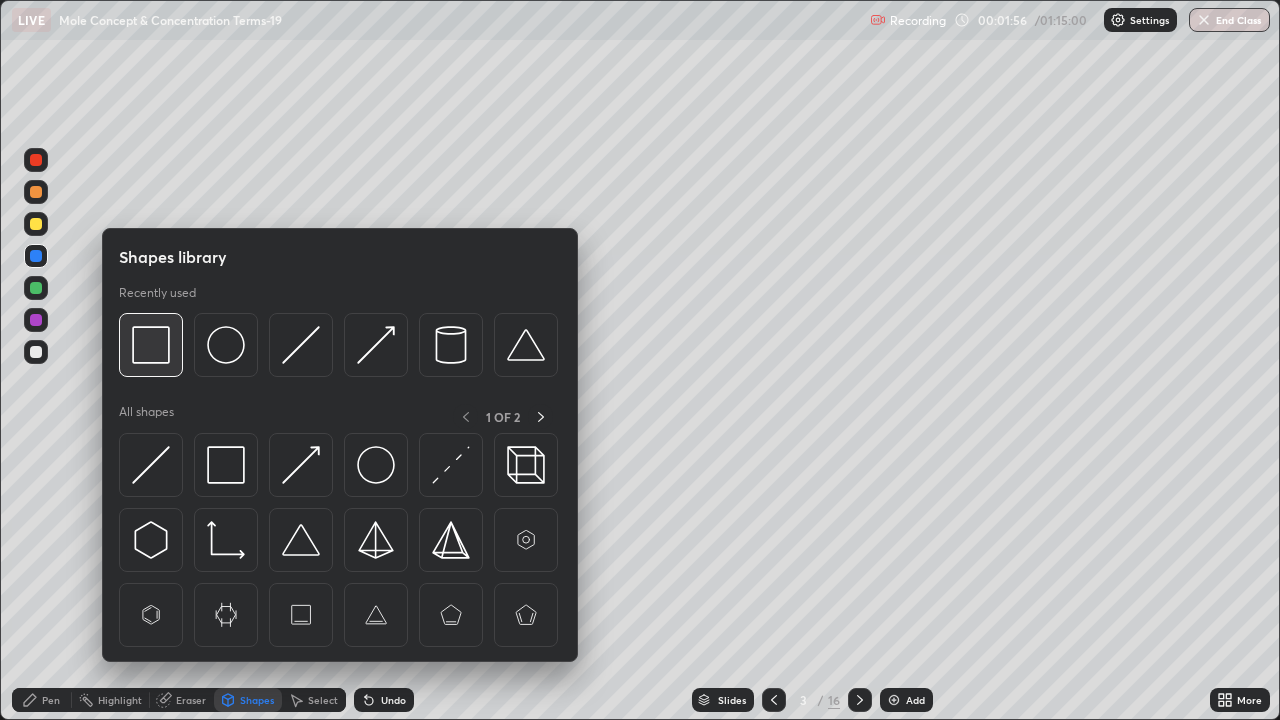 click at bounding box center (151, 345) 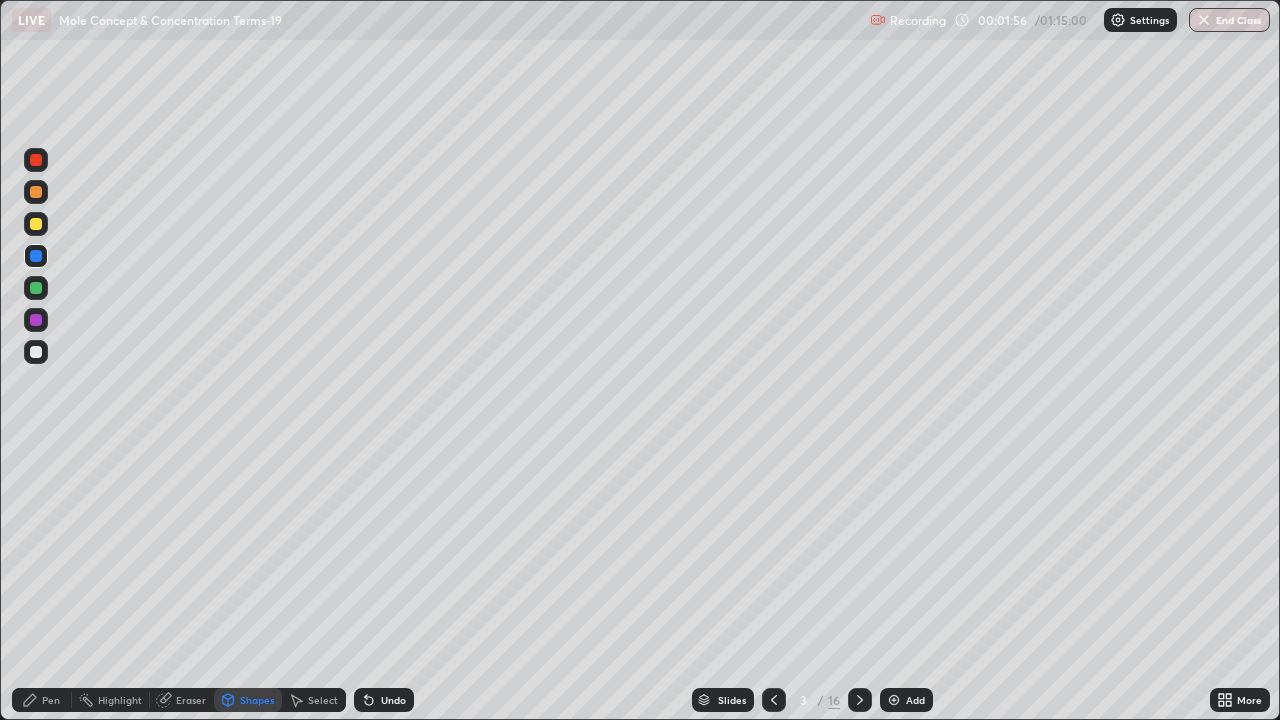 click at bounding box center (36, 320) 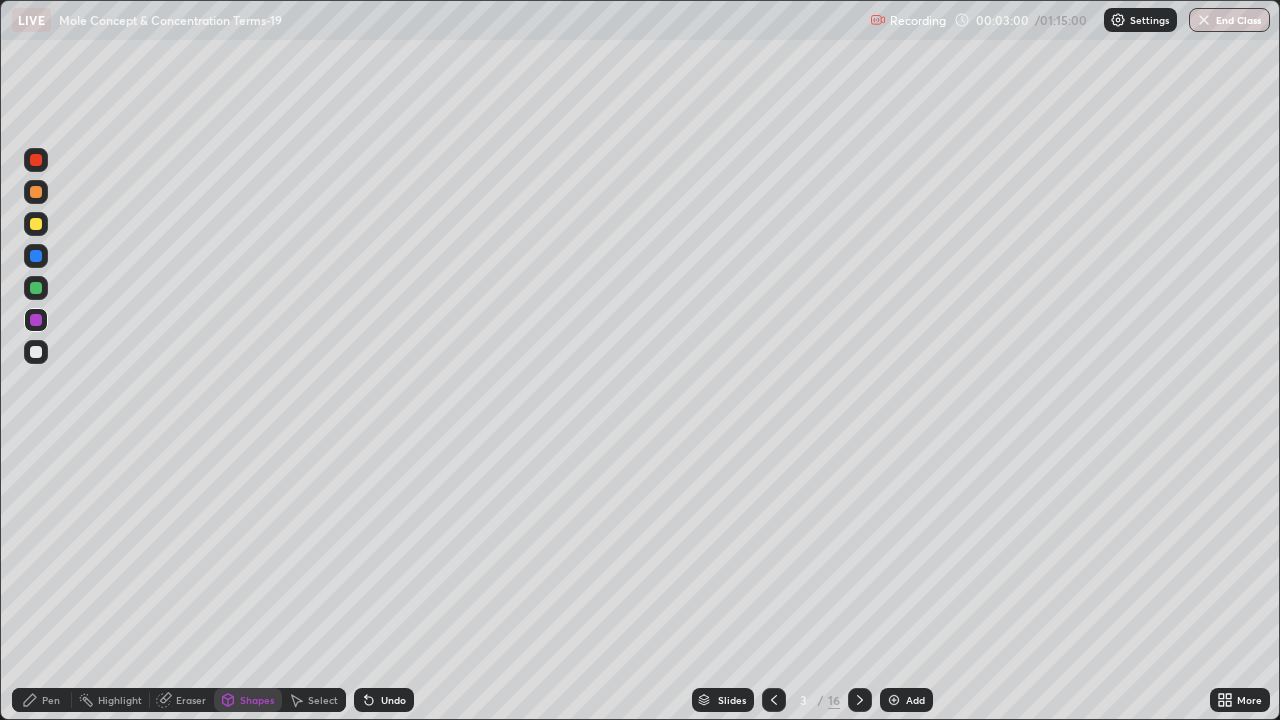 click at bounding box center [860, 700] 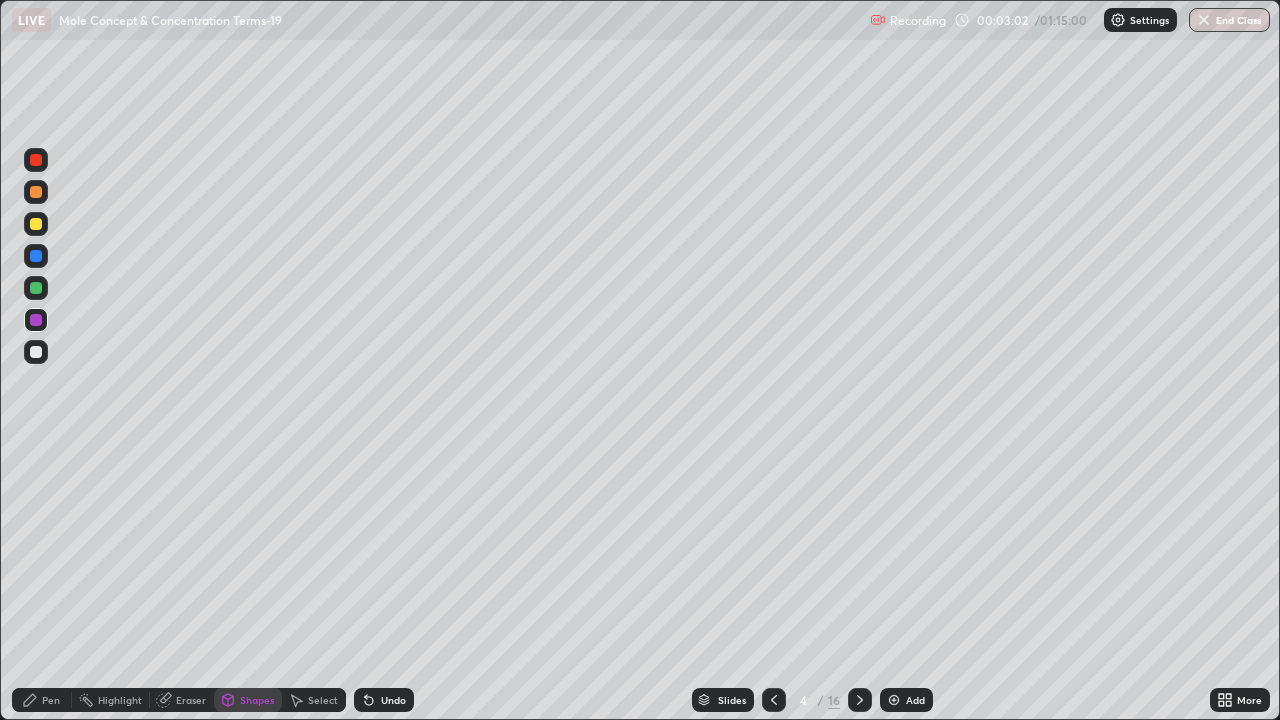 click on "Pen" at bounding box center [42, 700] 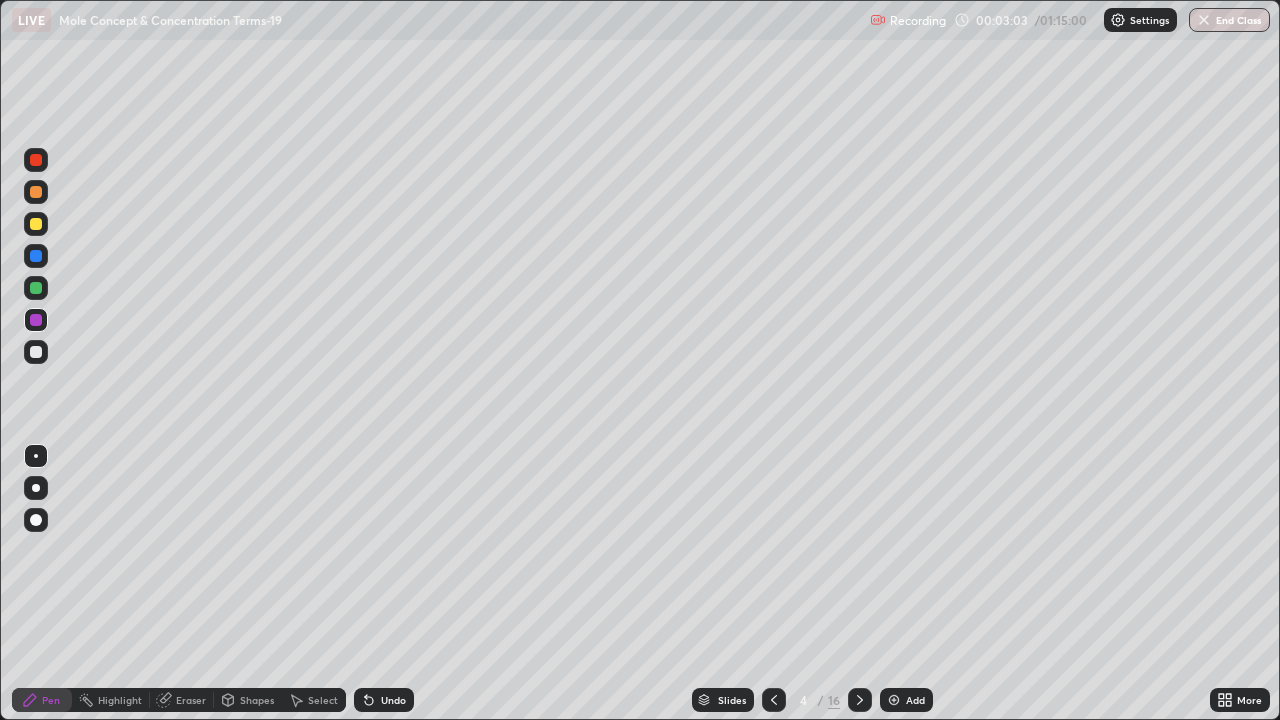 click at bounding box center [36, 192] 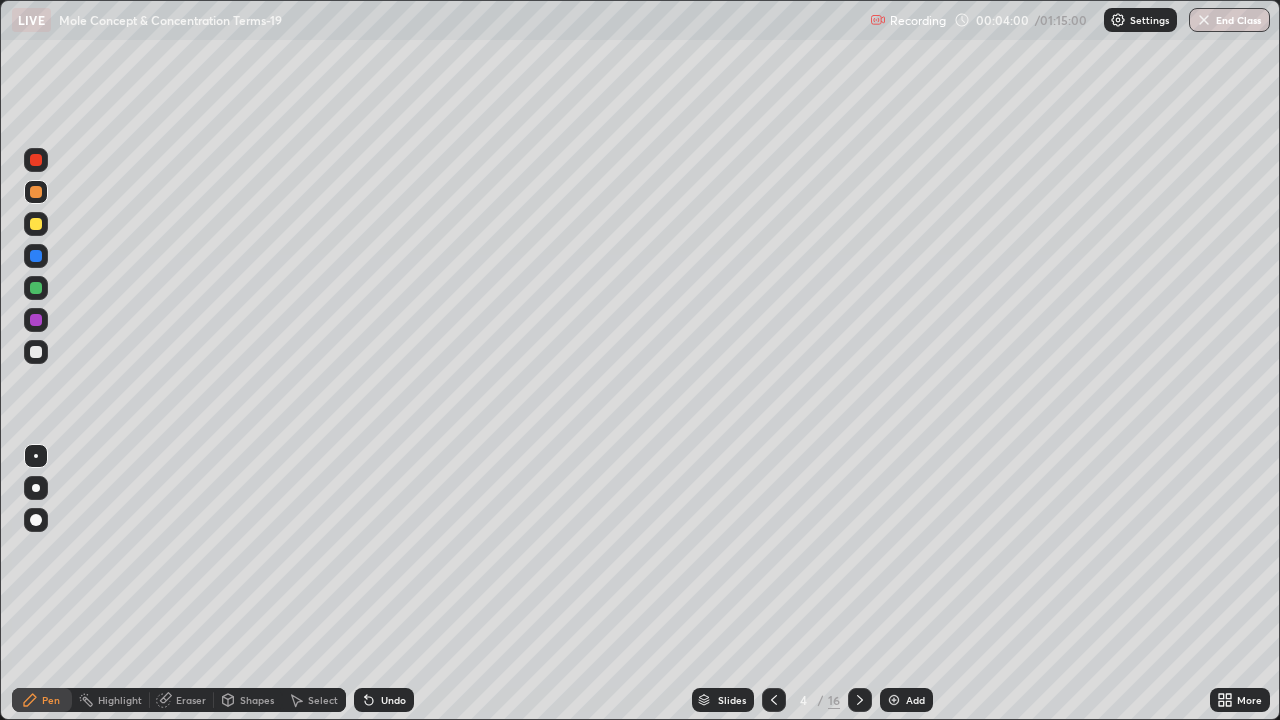click at bounding box center [36, 352] 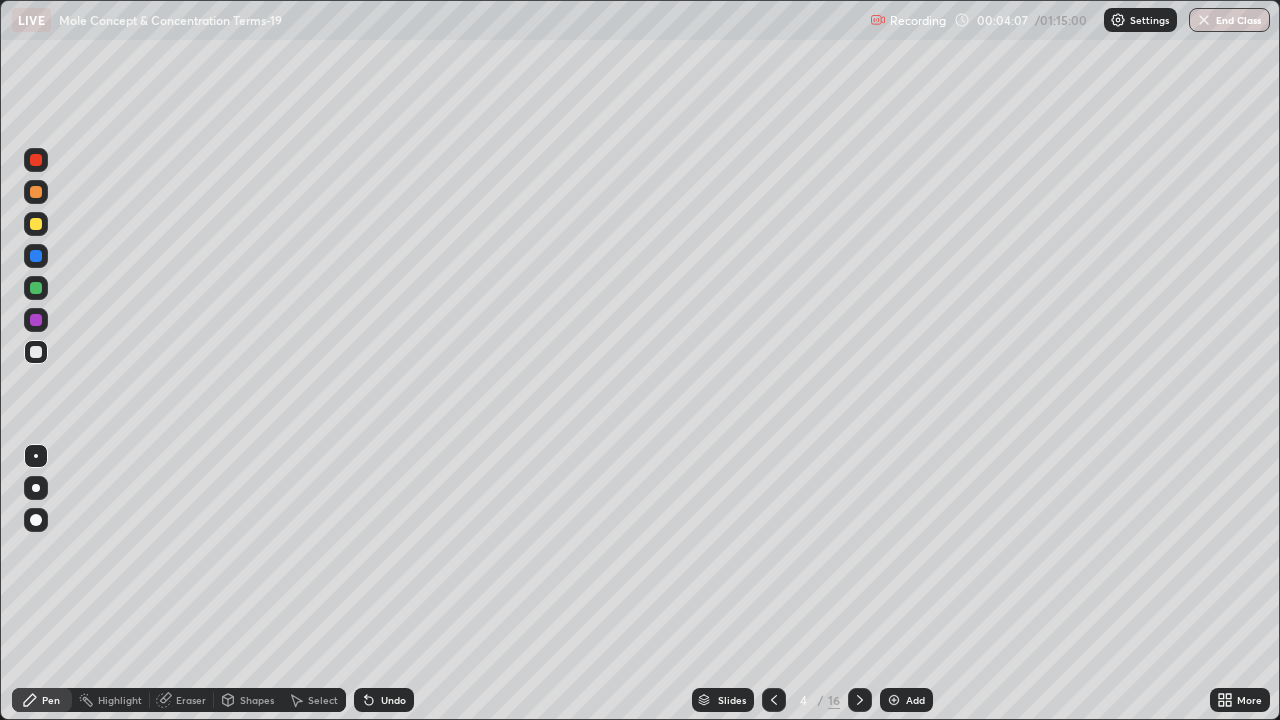 click on "Shapes" at bounding box center [257, 700] 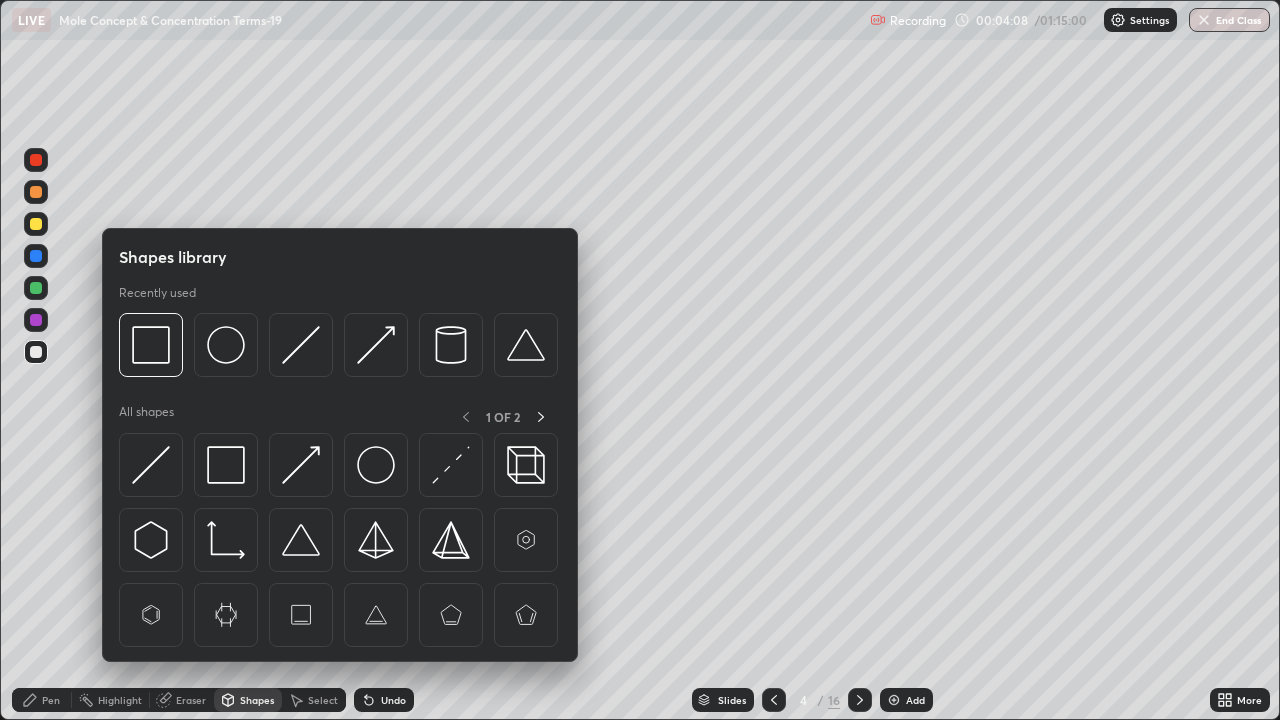 click at bounding box center [451, 345] 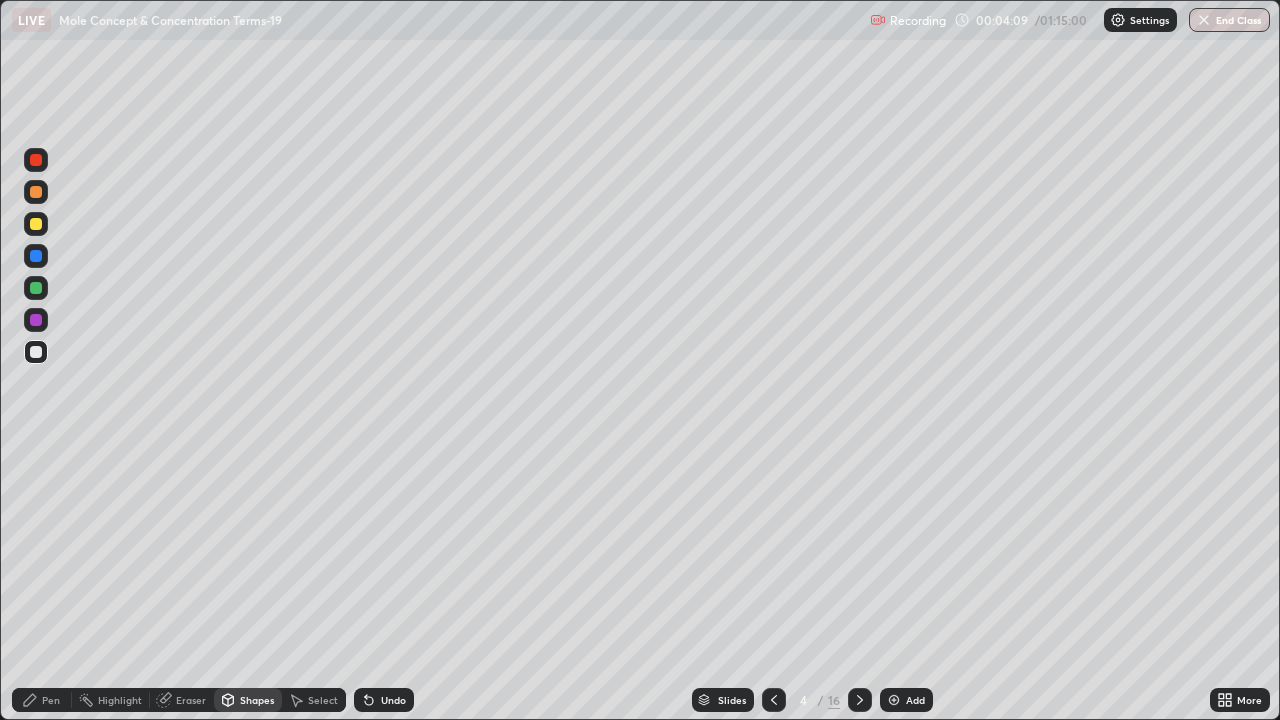 click at bounding box center (36, 288) 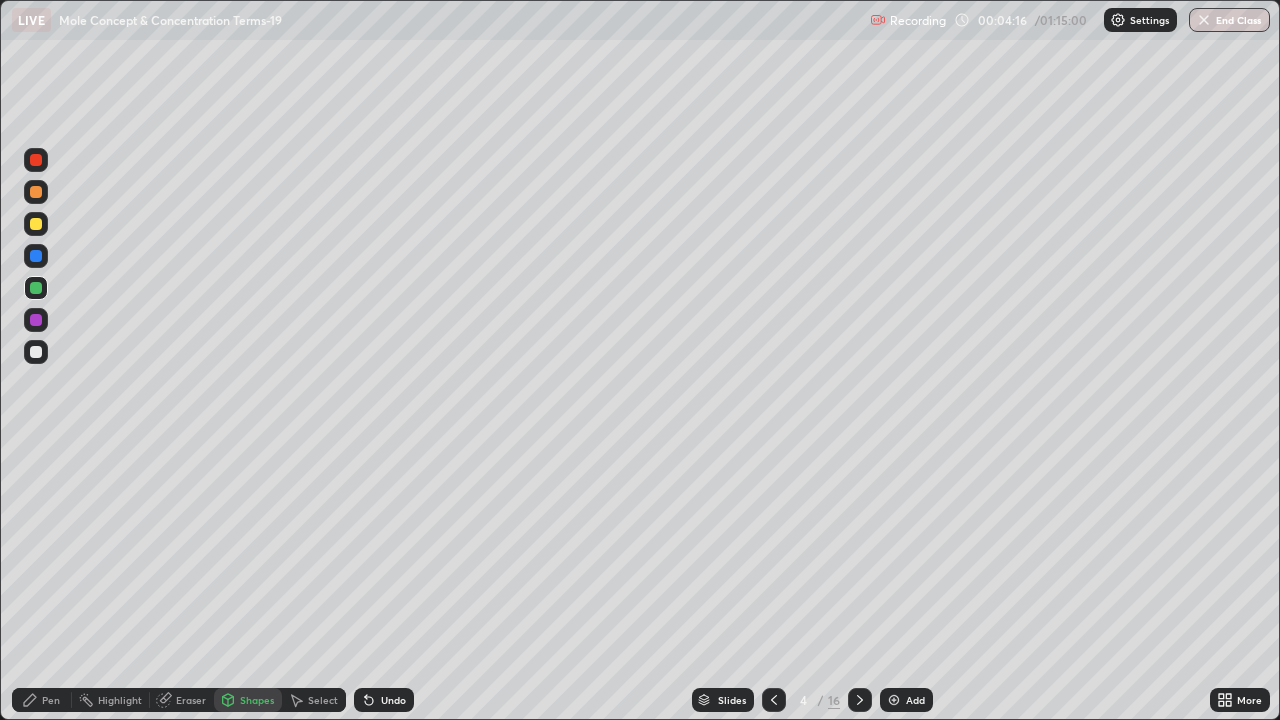 click on "Pen" at bounding box center [42, 700] 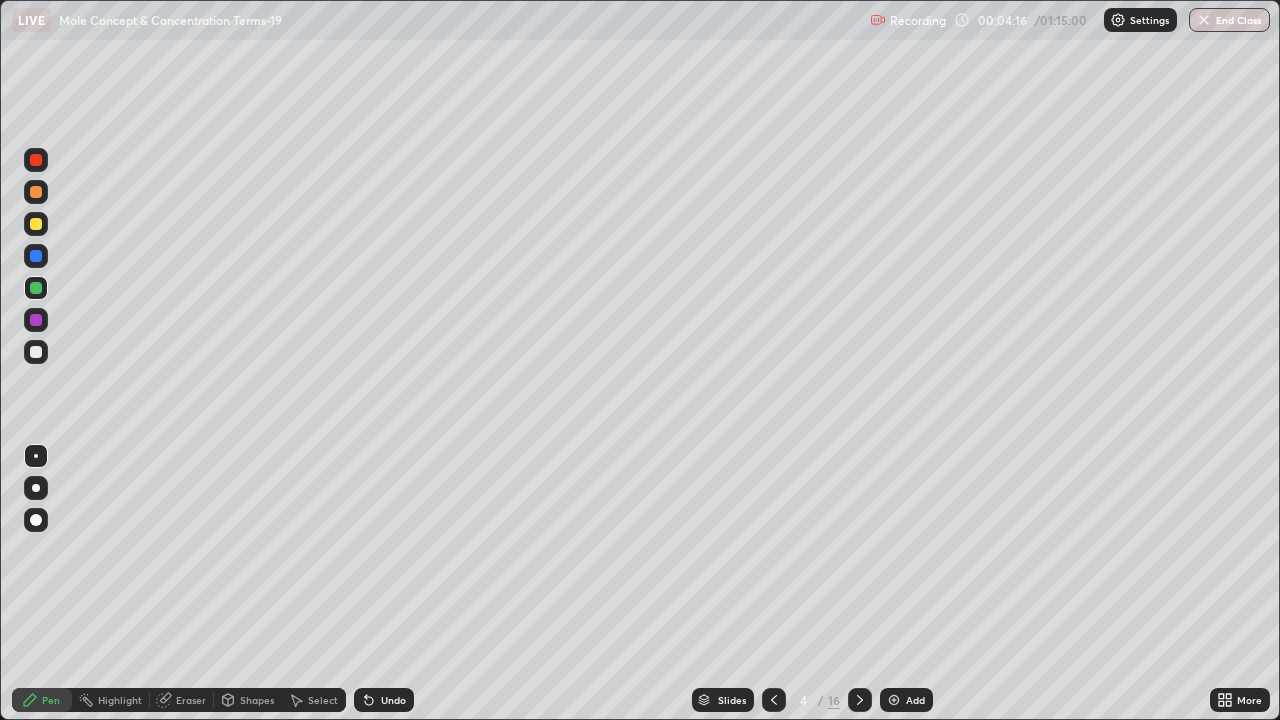 click at bounding box center (36, 320) 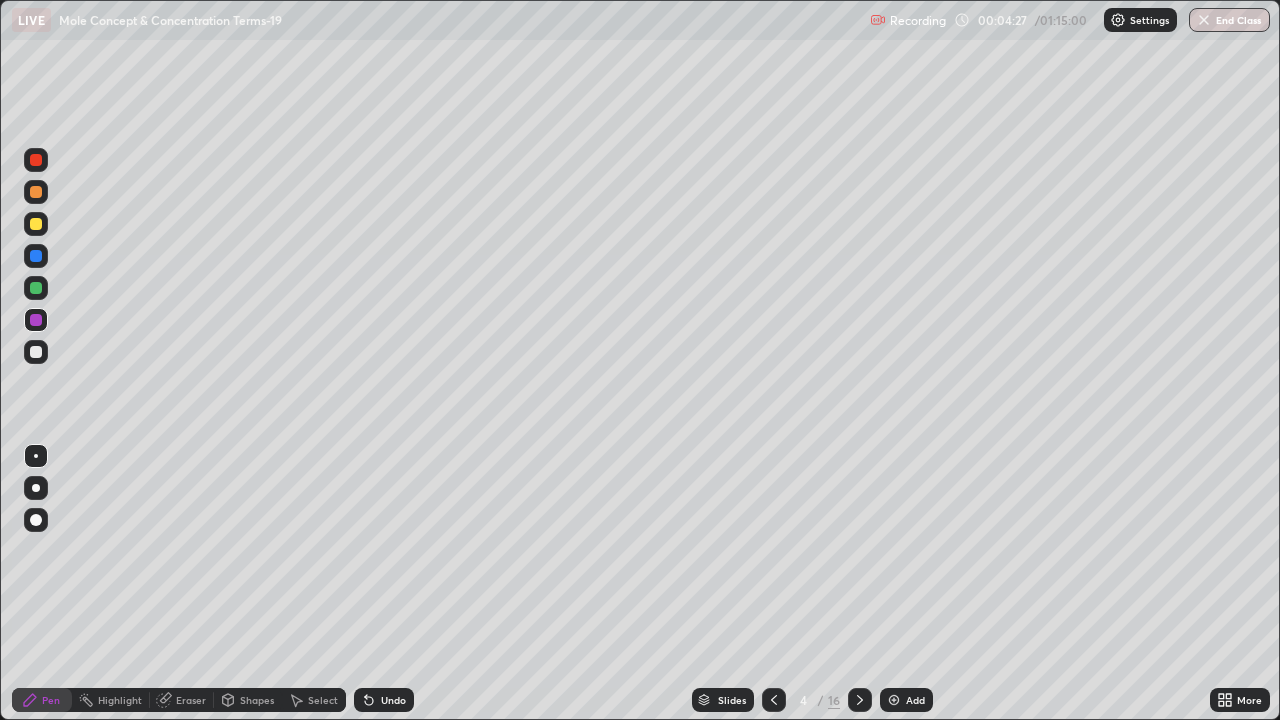 click at bounding box center [36, 224] 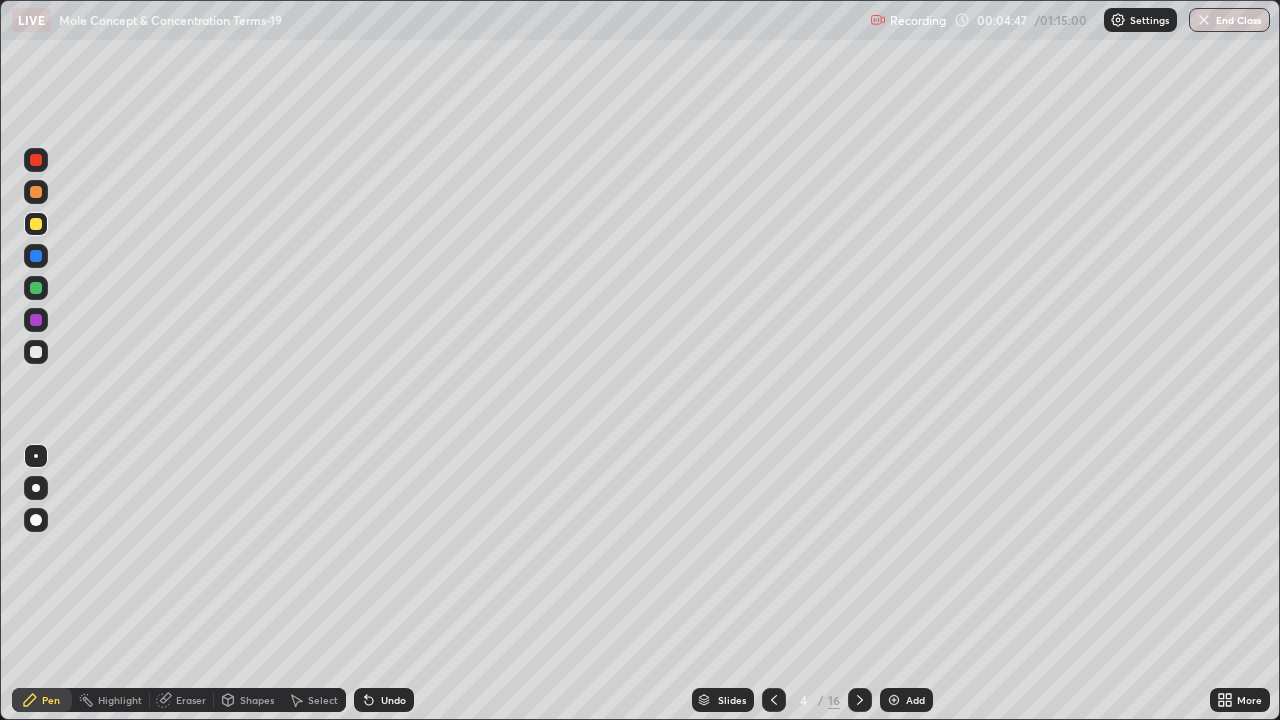 click on "Undo" at bounding box center (384, 700) 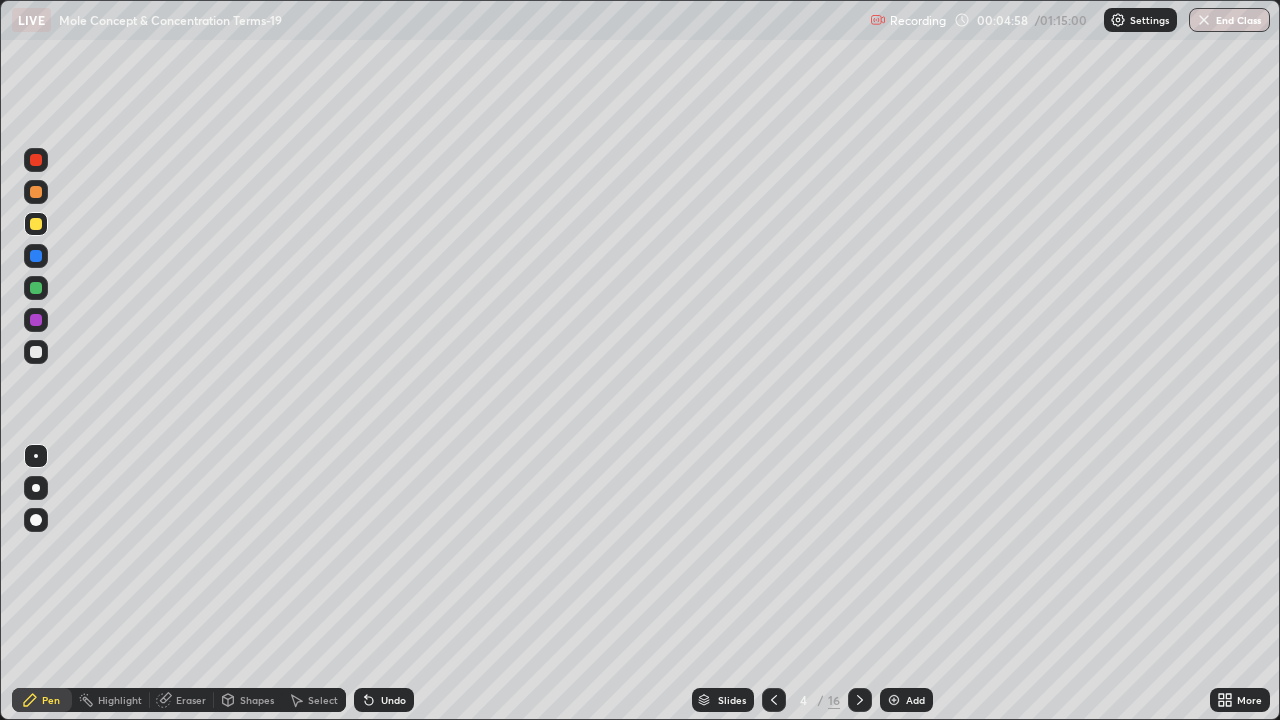 click at bounding box center (36, 352) 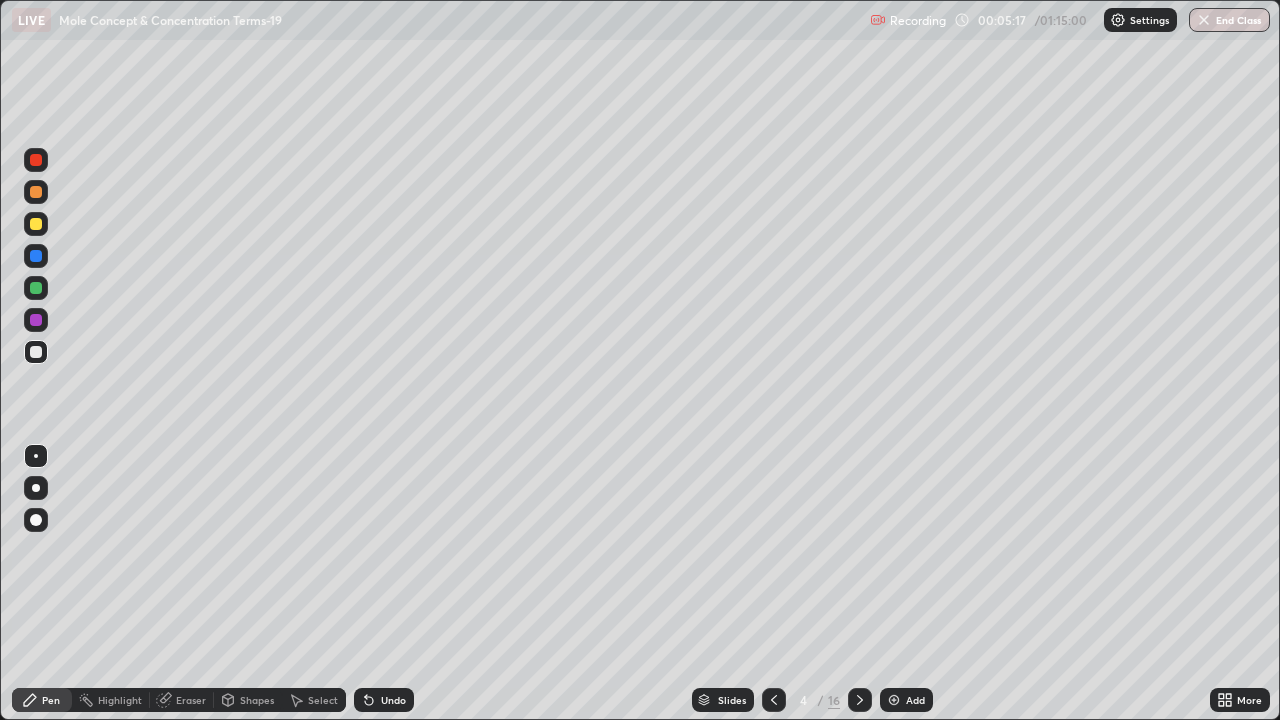 click at bounding box center [36, 256] 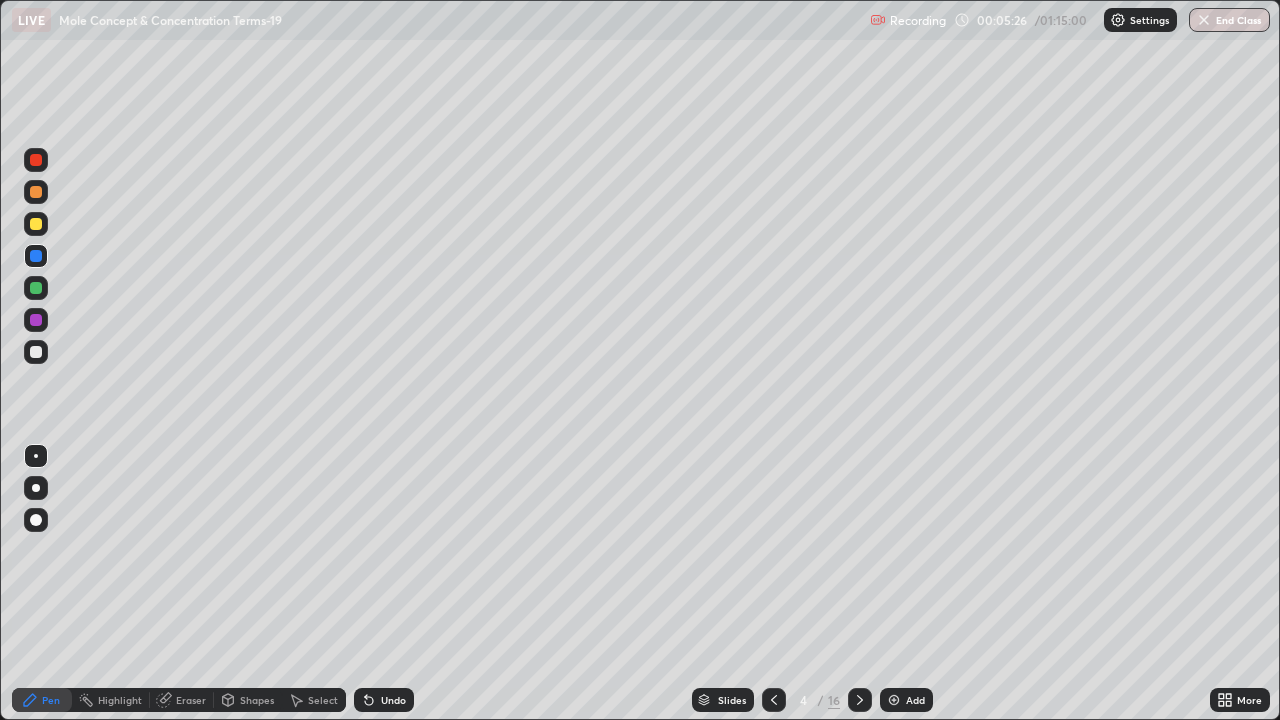 click at bounding box center [36, 288] 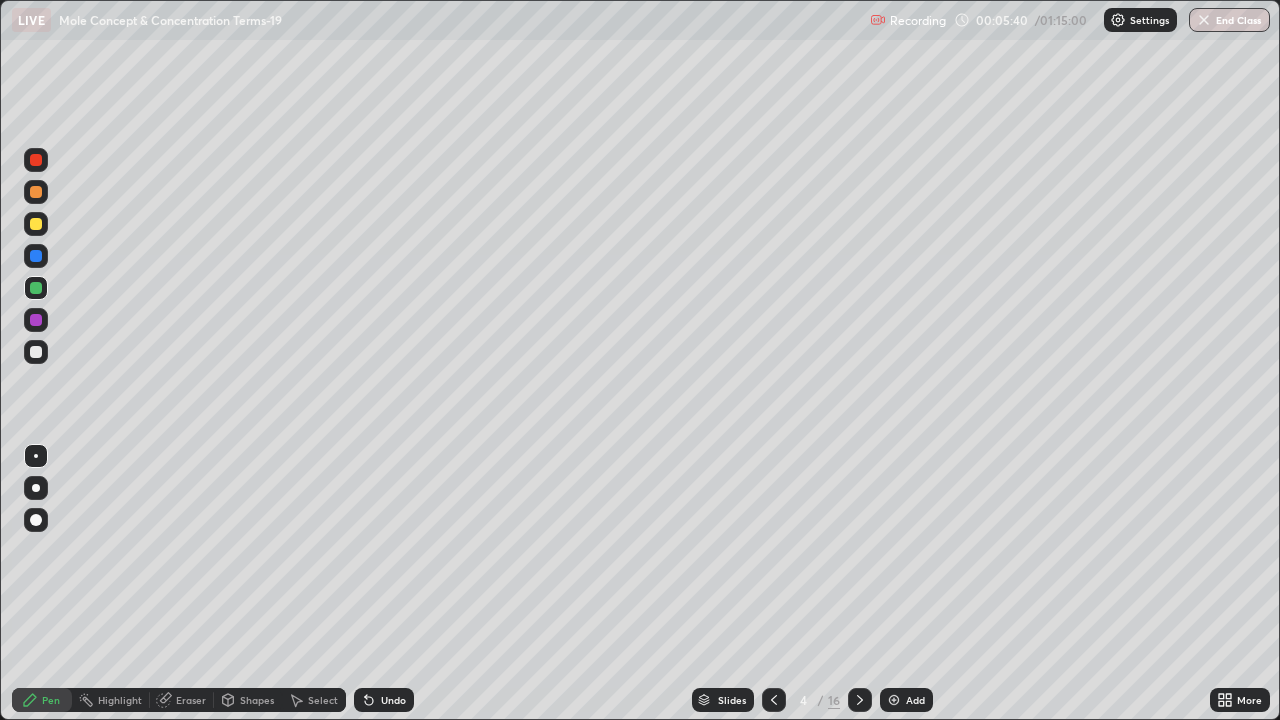 click on "Undo" at bounding box center [393, 700] 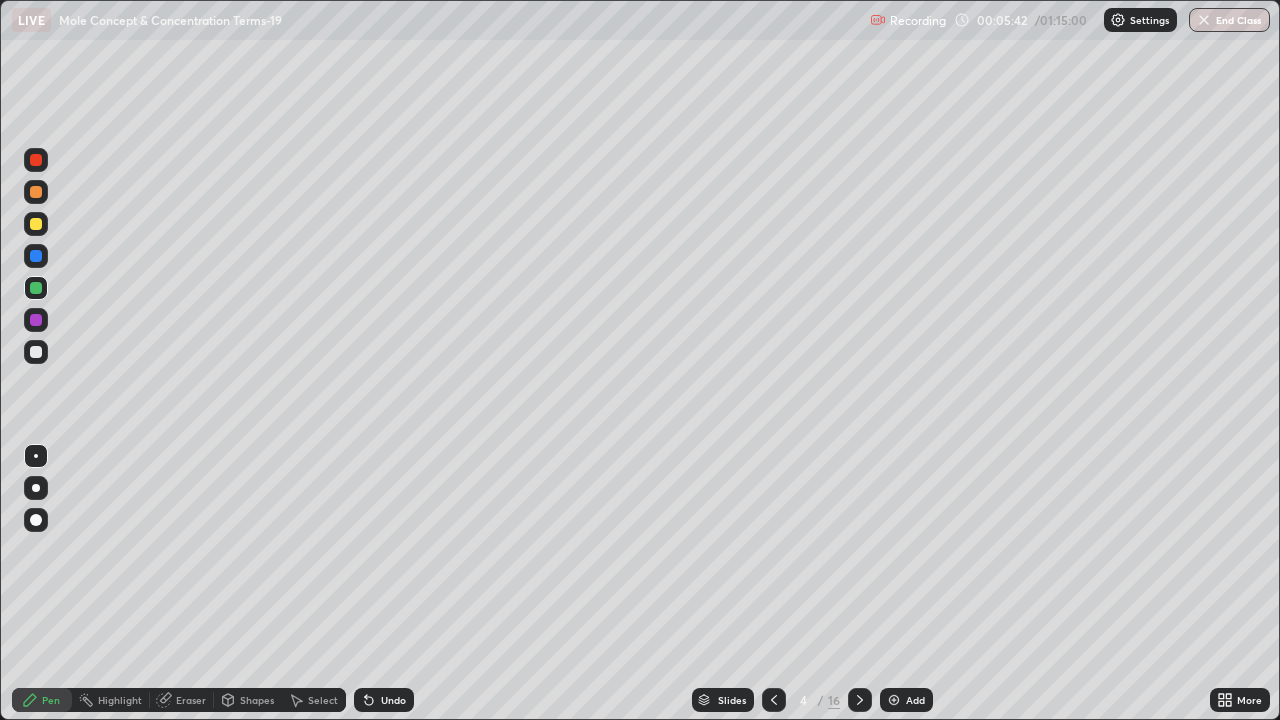 click on "Undo" at bounding box center [384, 700] 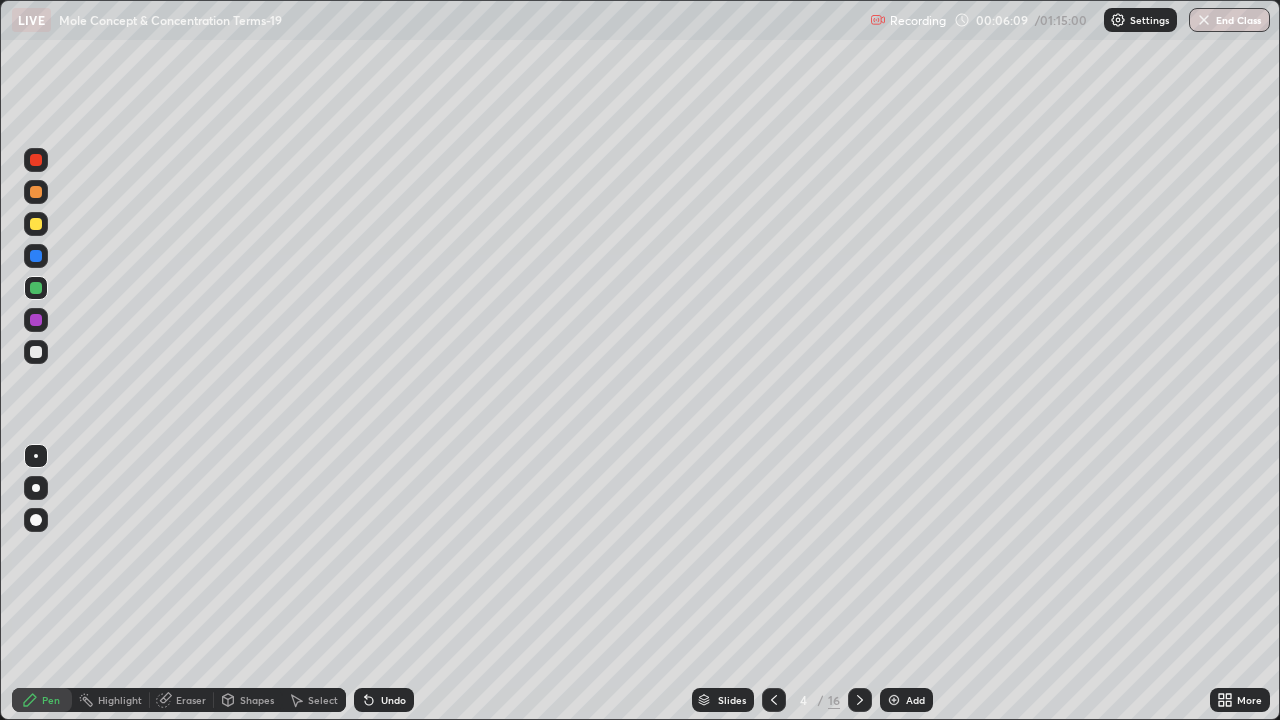 click at bounding box center (36, 352) 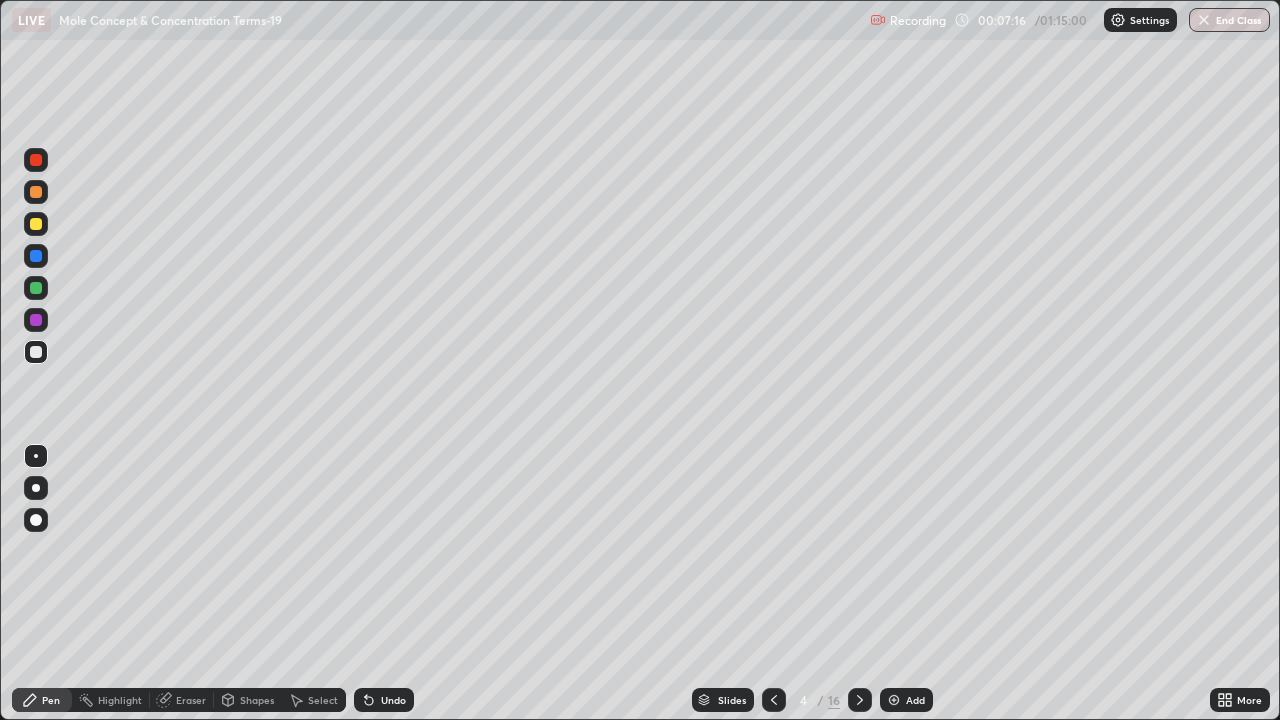 click 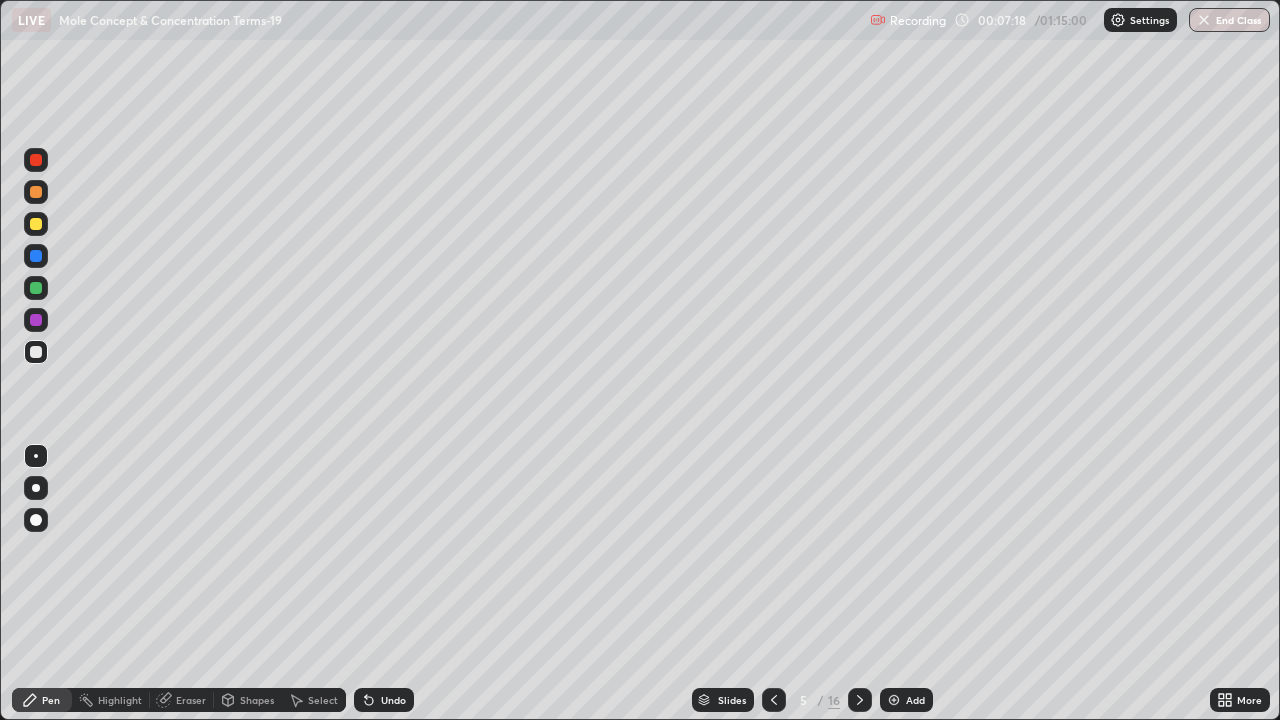 click 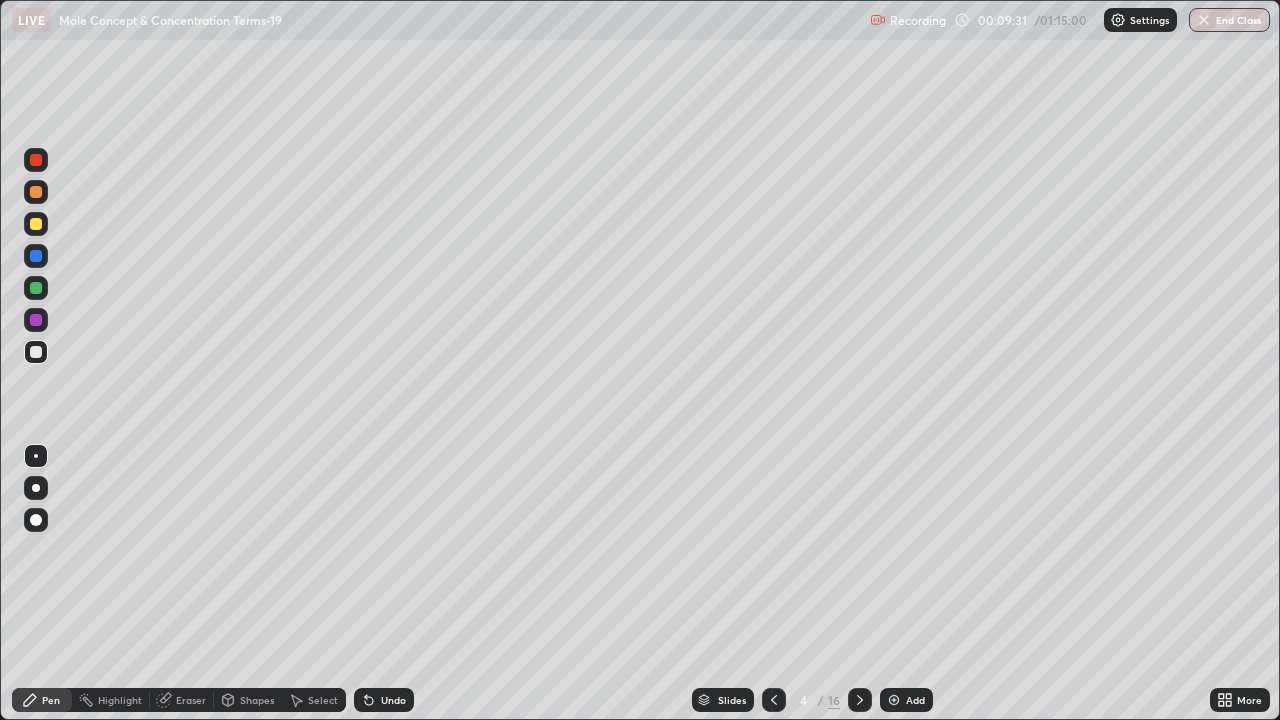 click at bounding box center [860, 700] 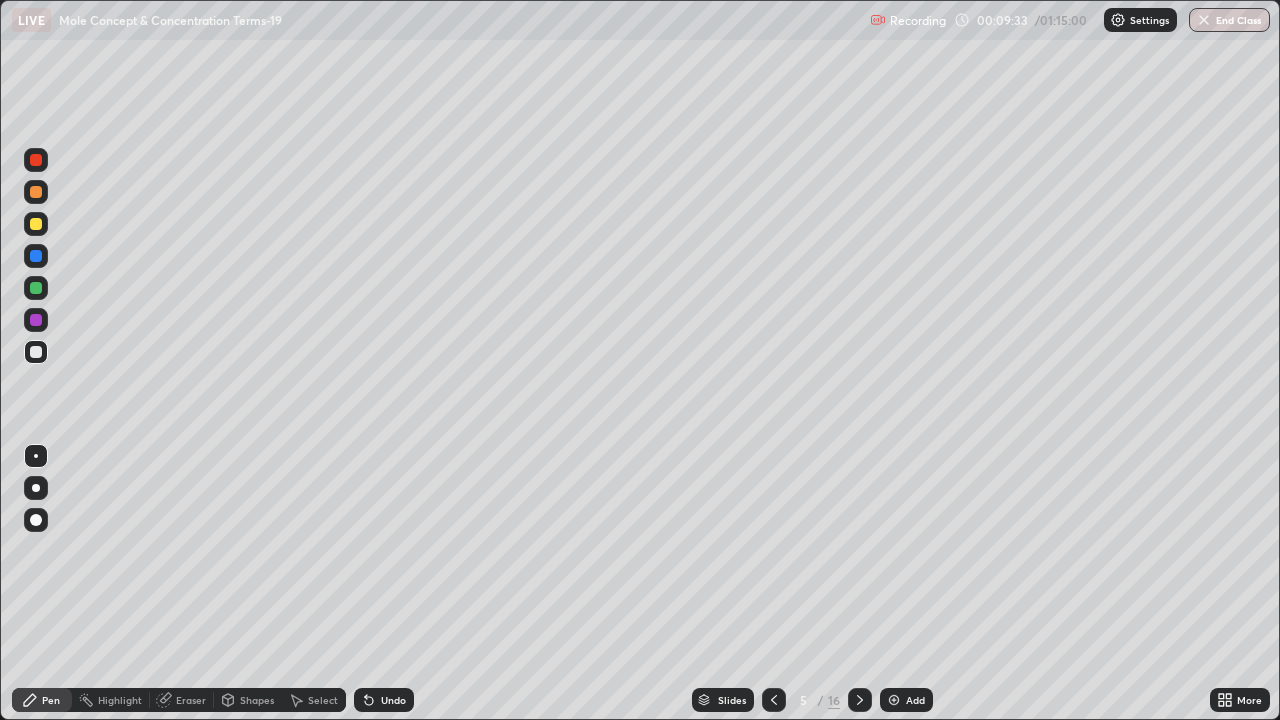 click at bounding box center (36, 192) 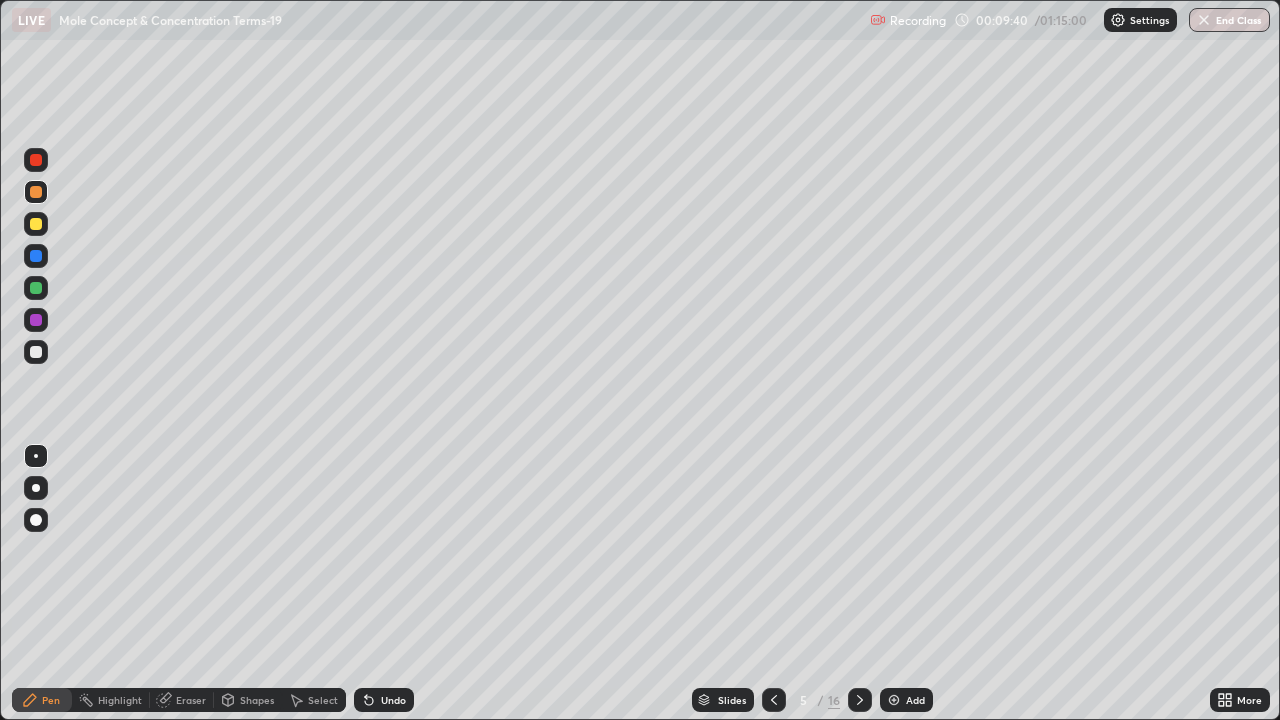 click at bounding box center [36, 224] 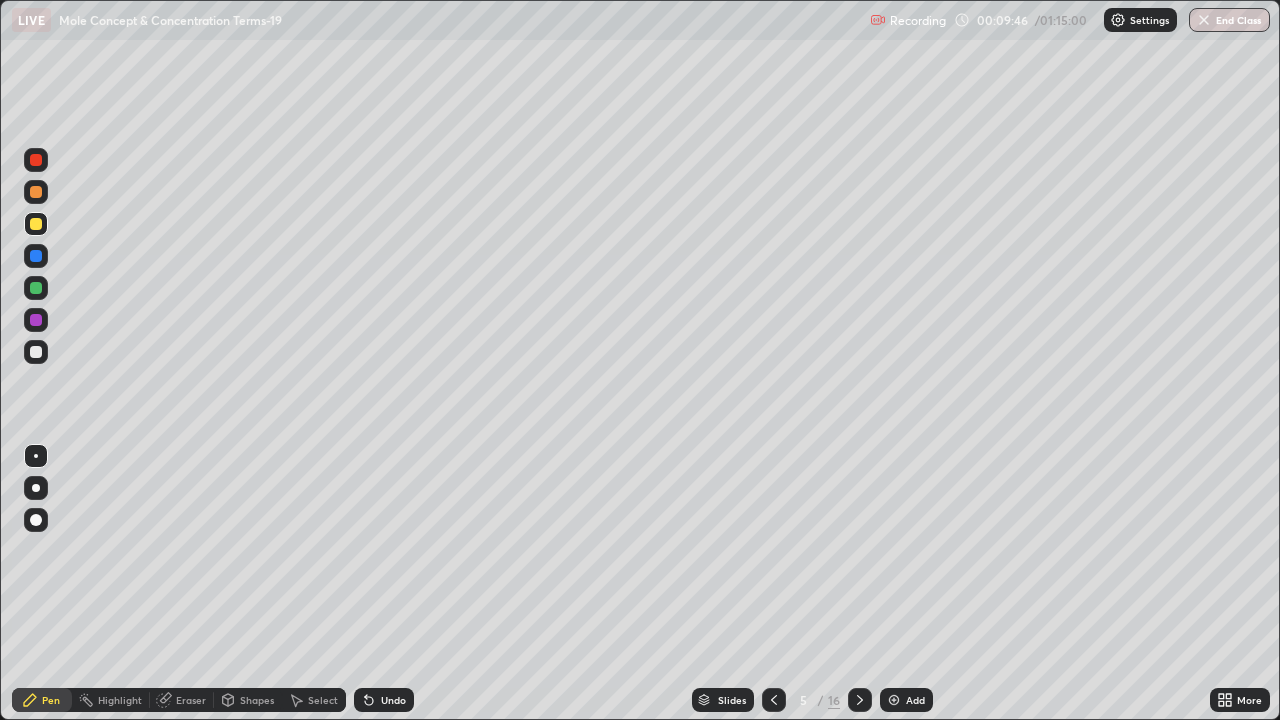 click at bounding box center [36, 352] 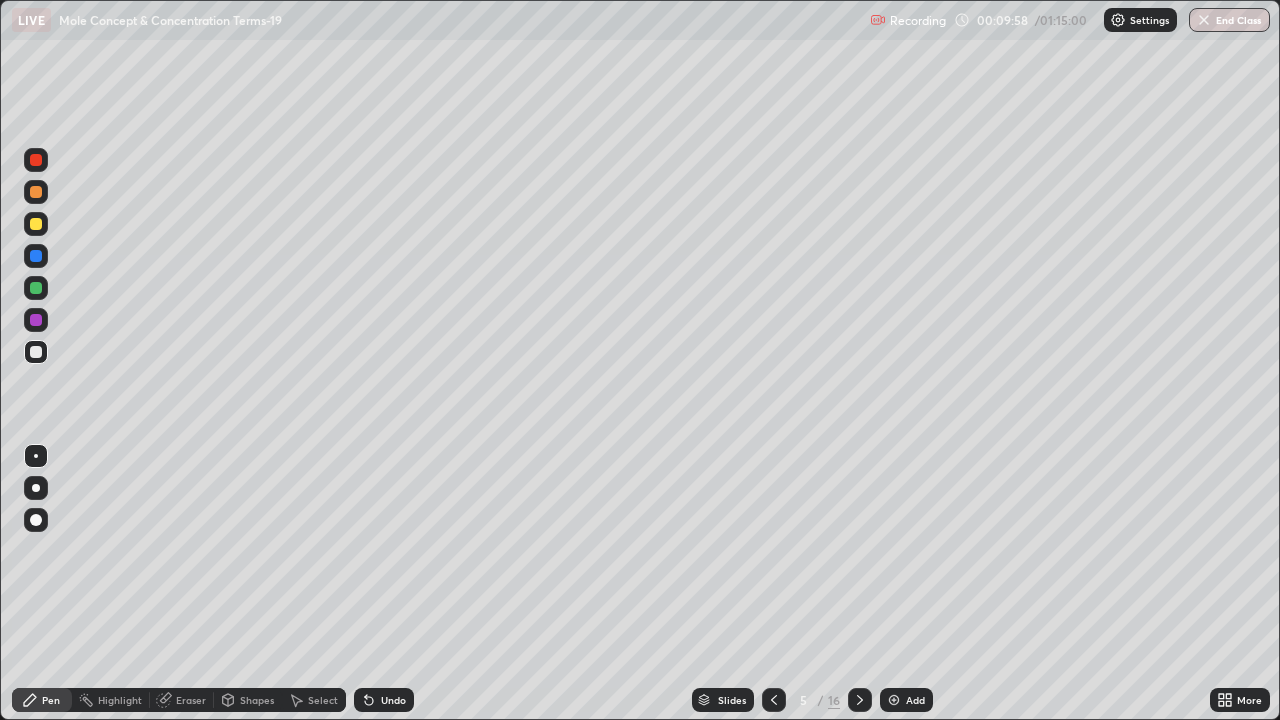 click on "Undo" at bounding box center (393, 700) 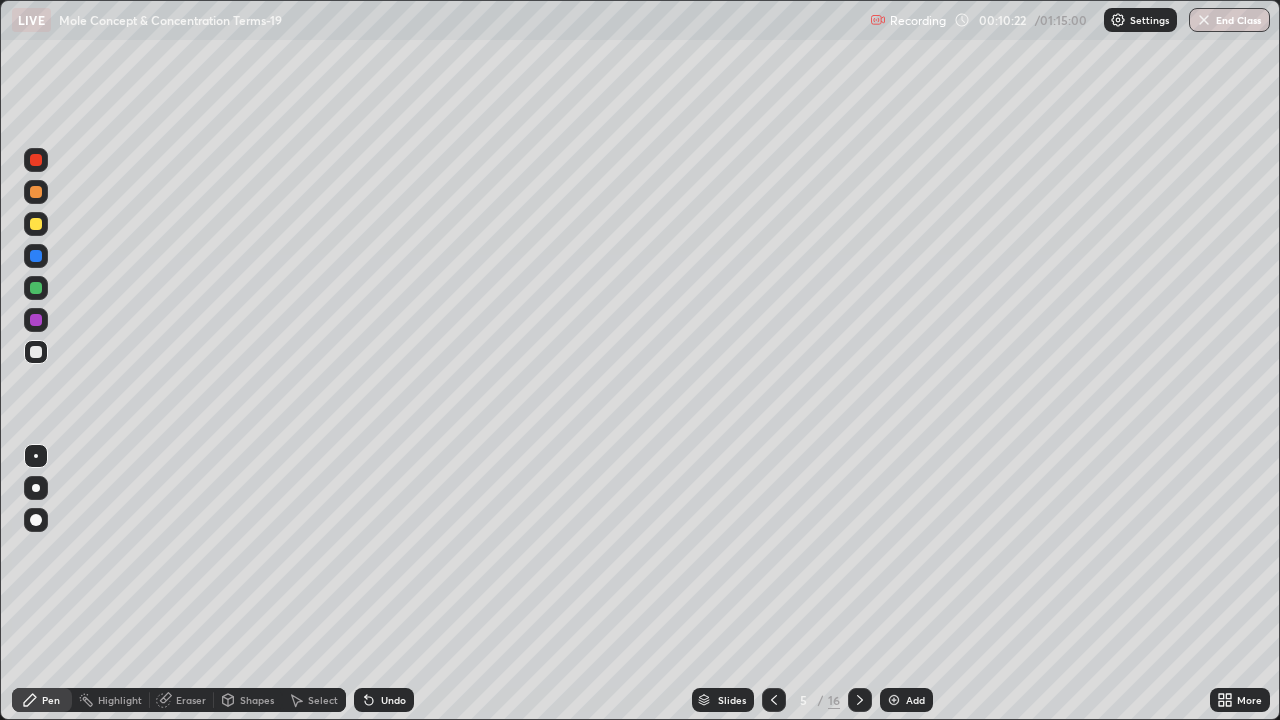 click at bounding box center [36, 256] 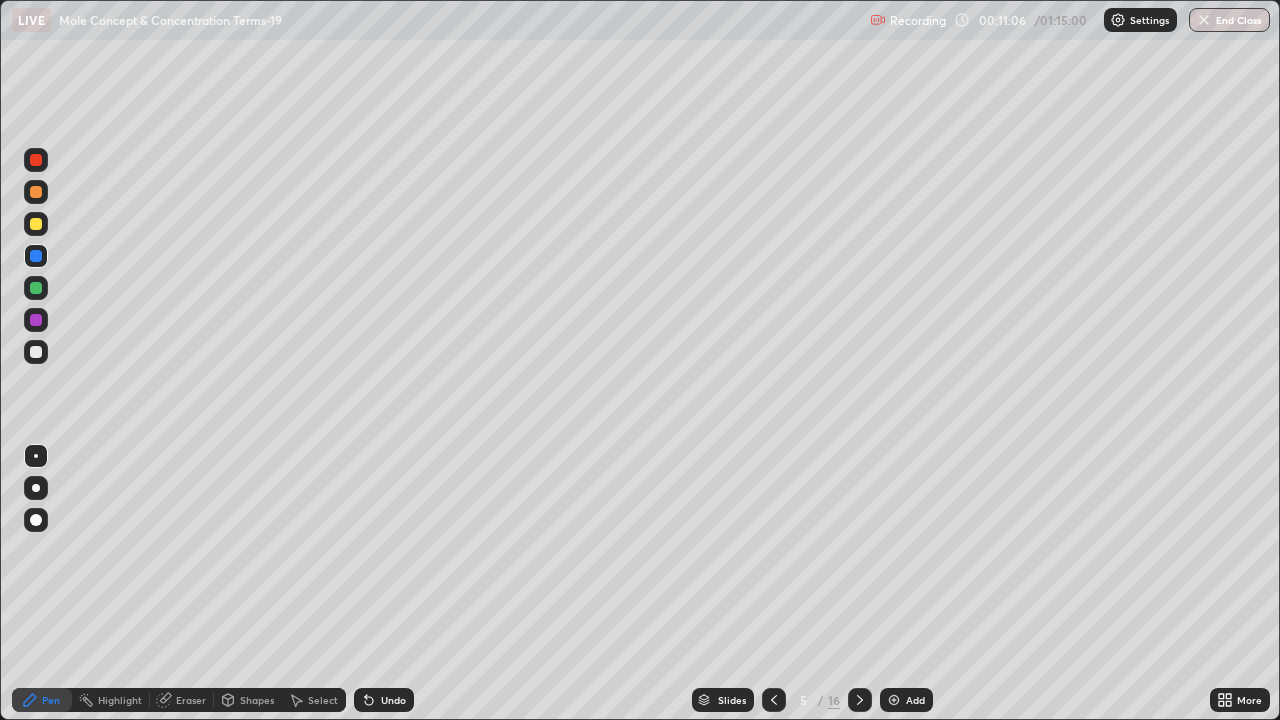 click 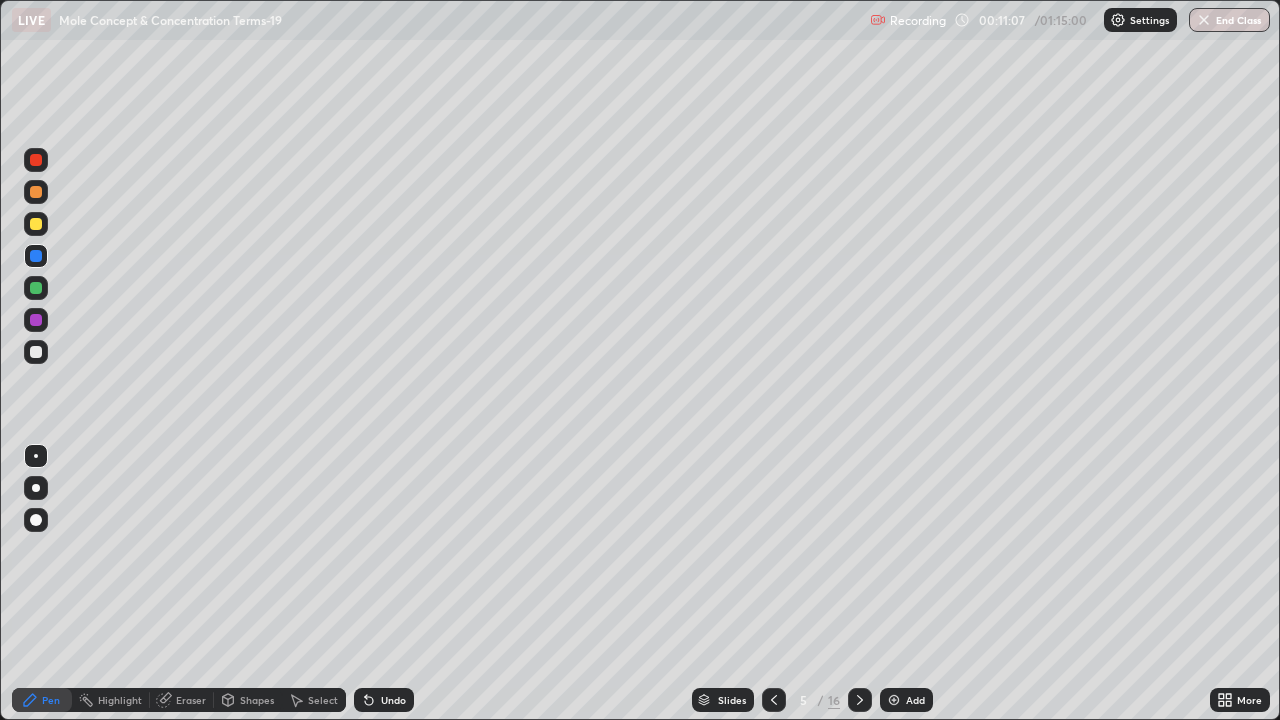 click 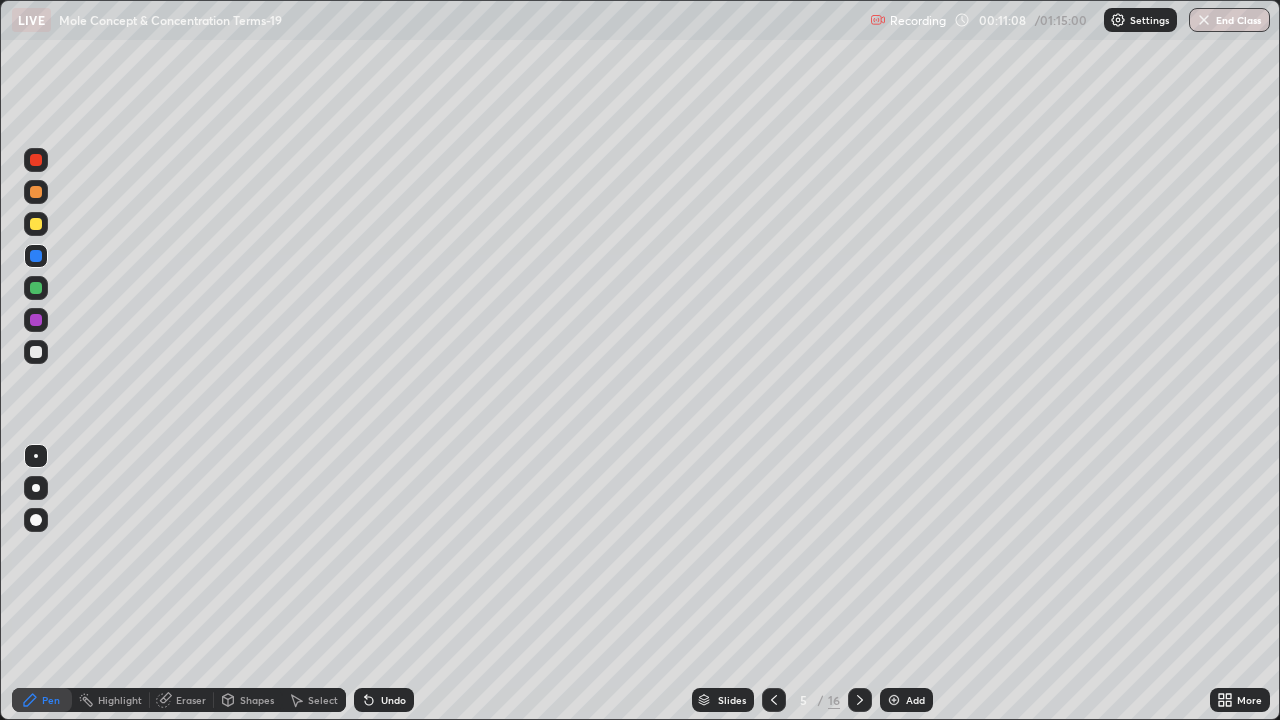 click on "Undo" at bounding box center [384, 700] 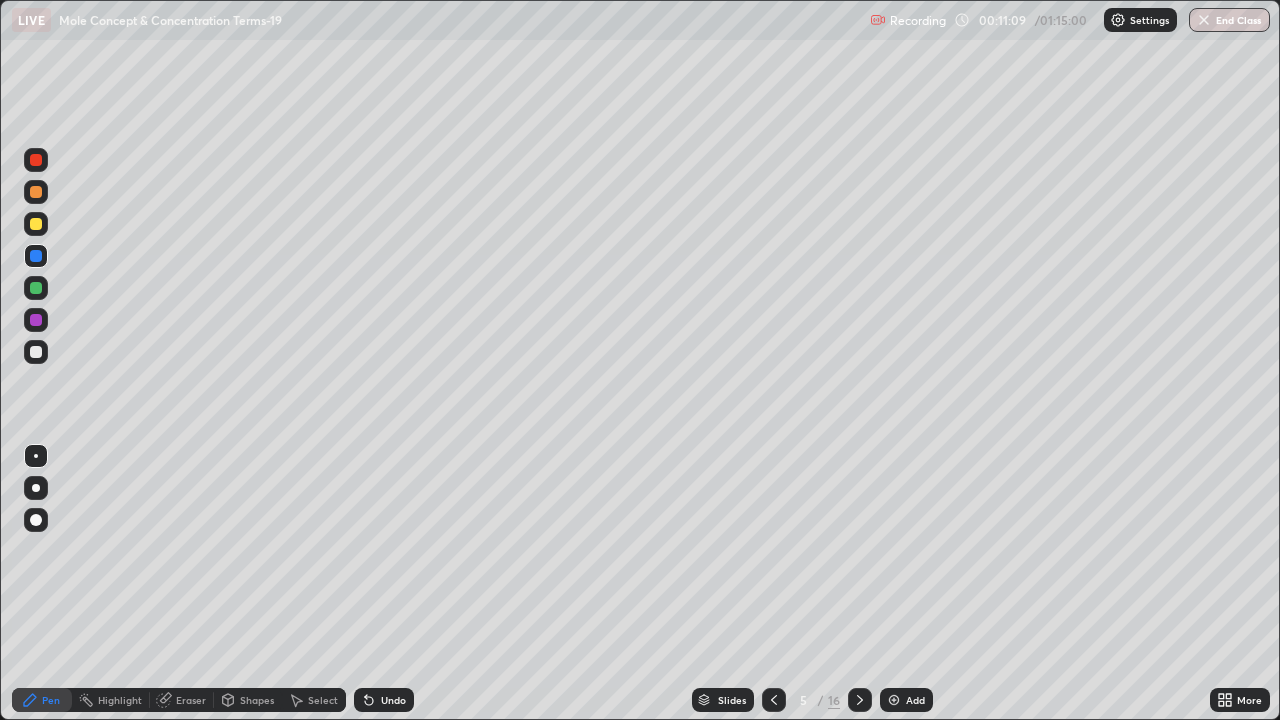 click at bounding box center [36, 288] 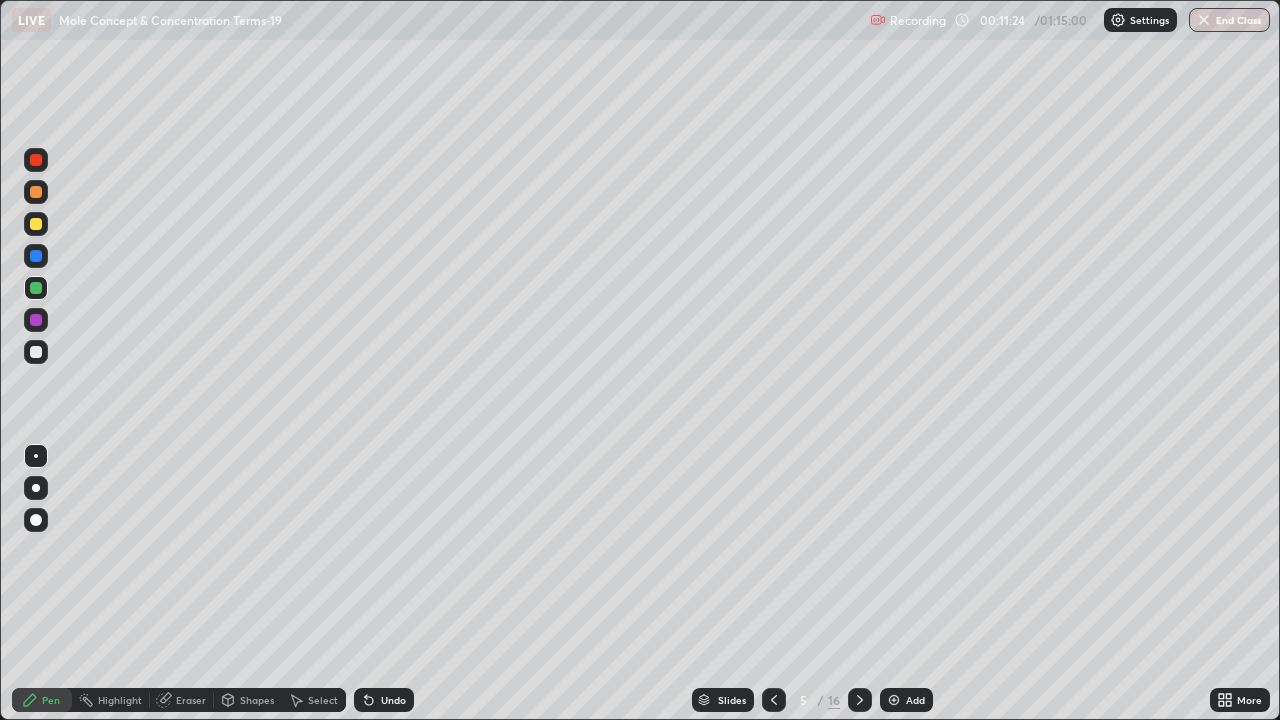 click at bounding box center [36, 320] 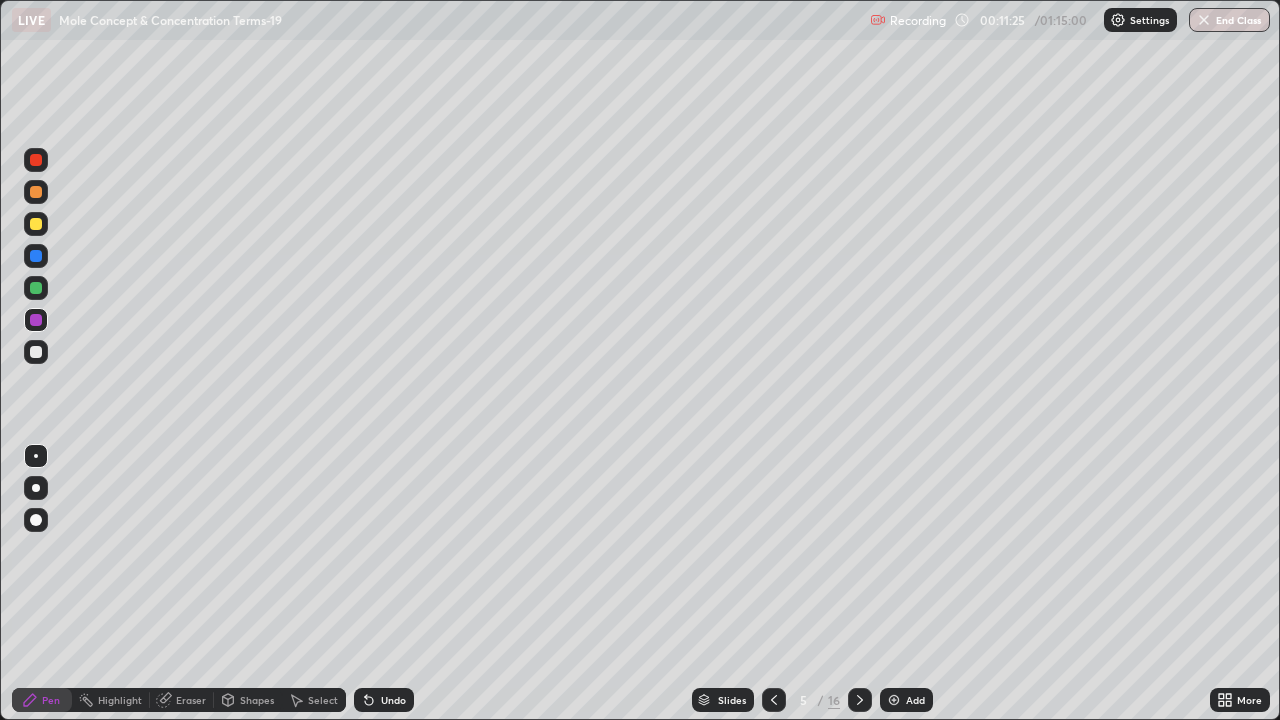 click on "Shapes" at bounding box center [257, 700] 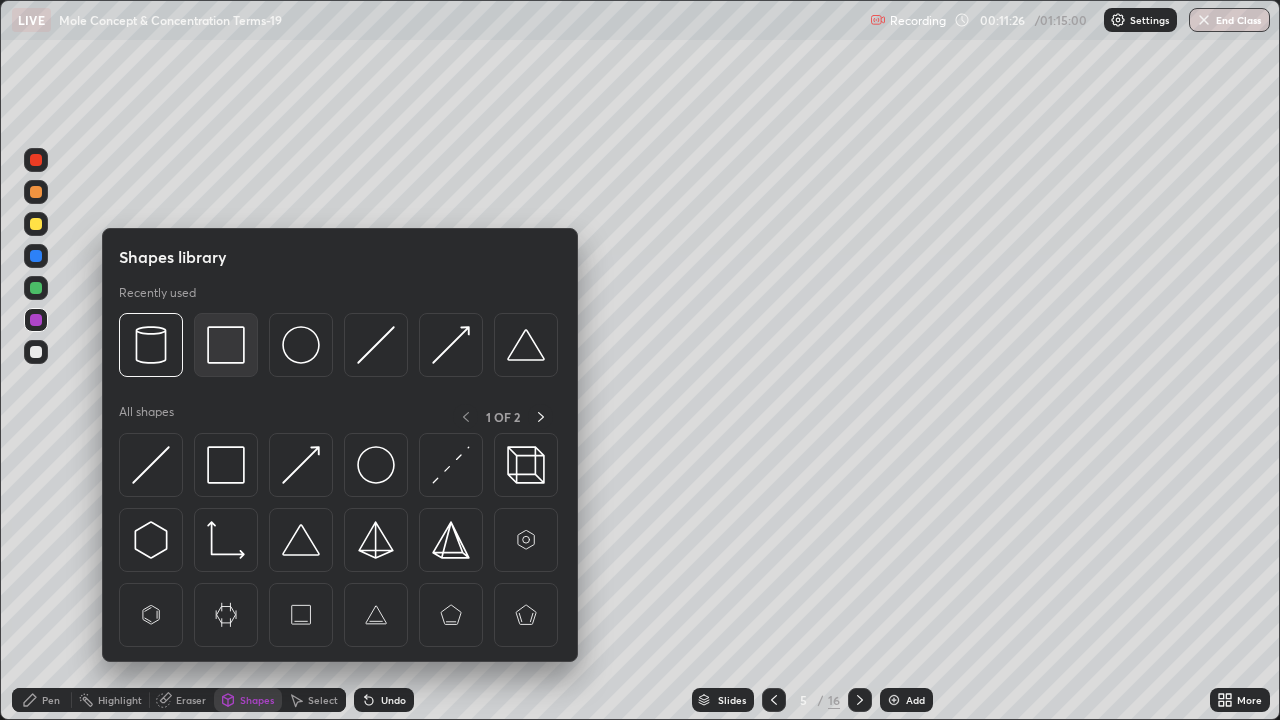 click at bounding box center (226, 345) 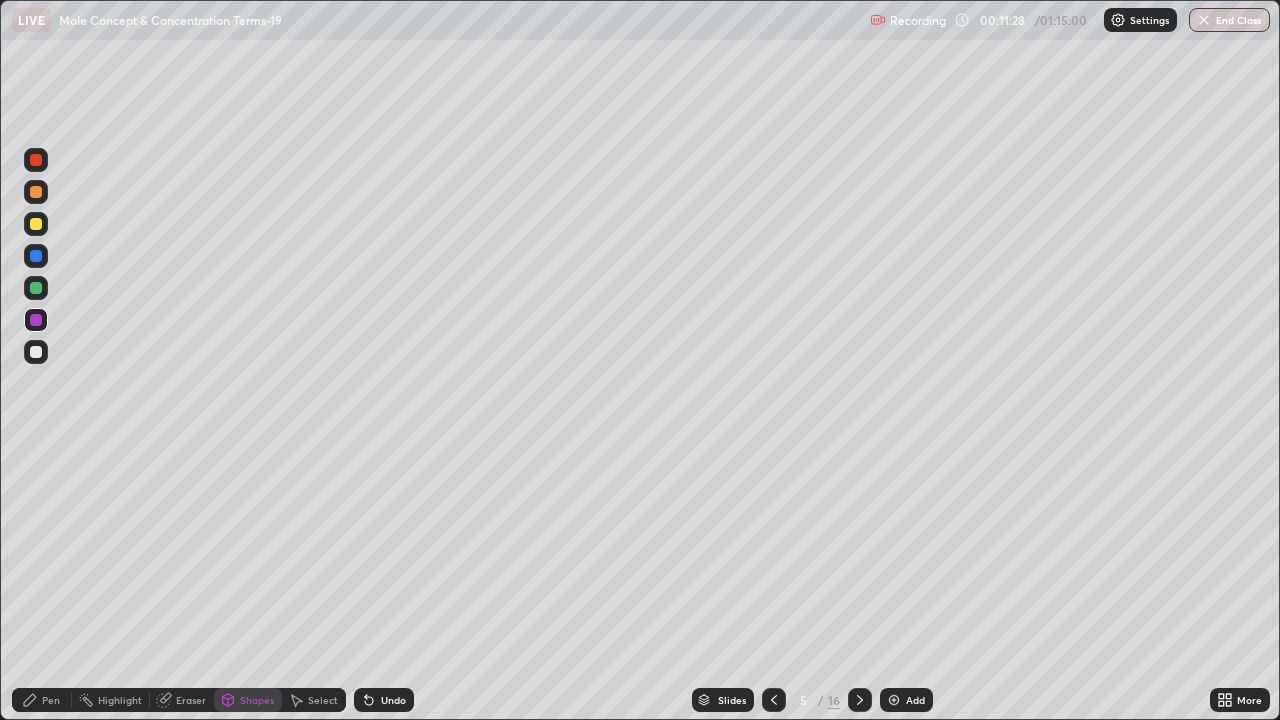 click on "Pen" at bounding box center [51, 700] 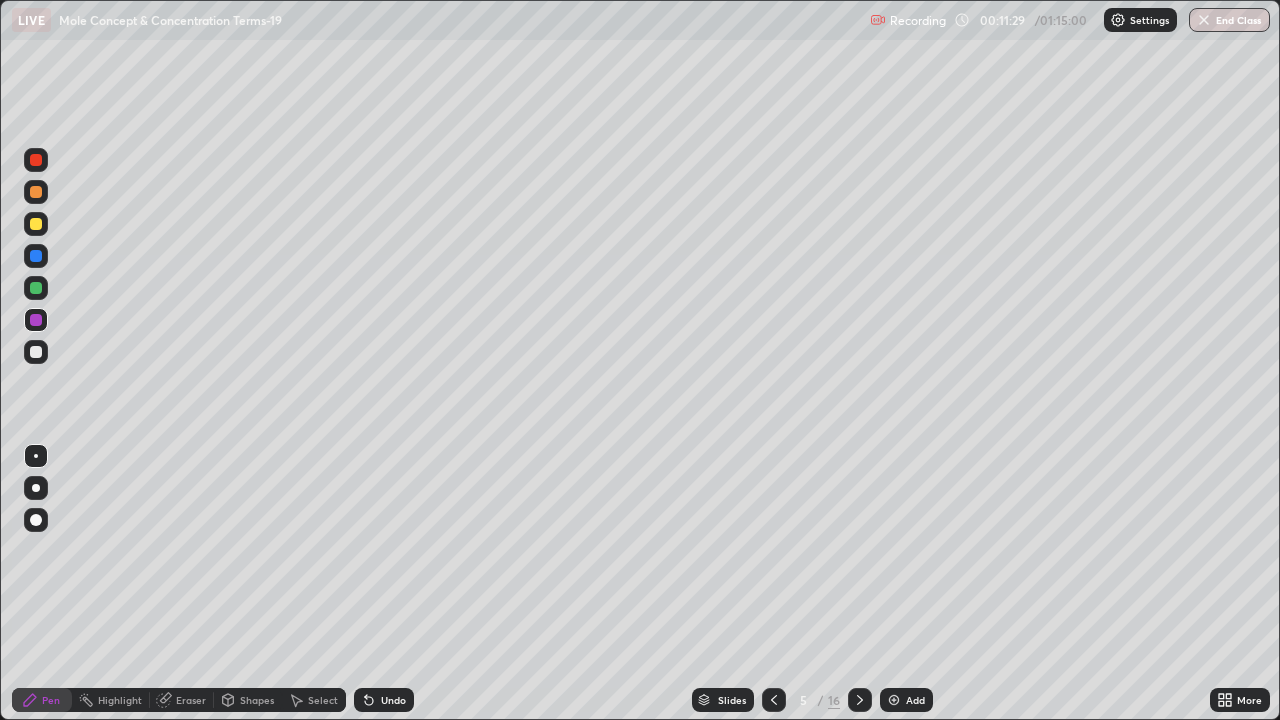click at bounding box center (36, 352) 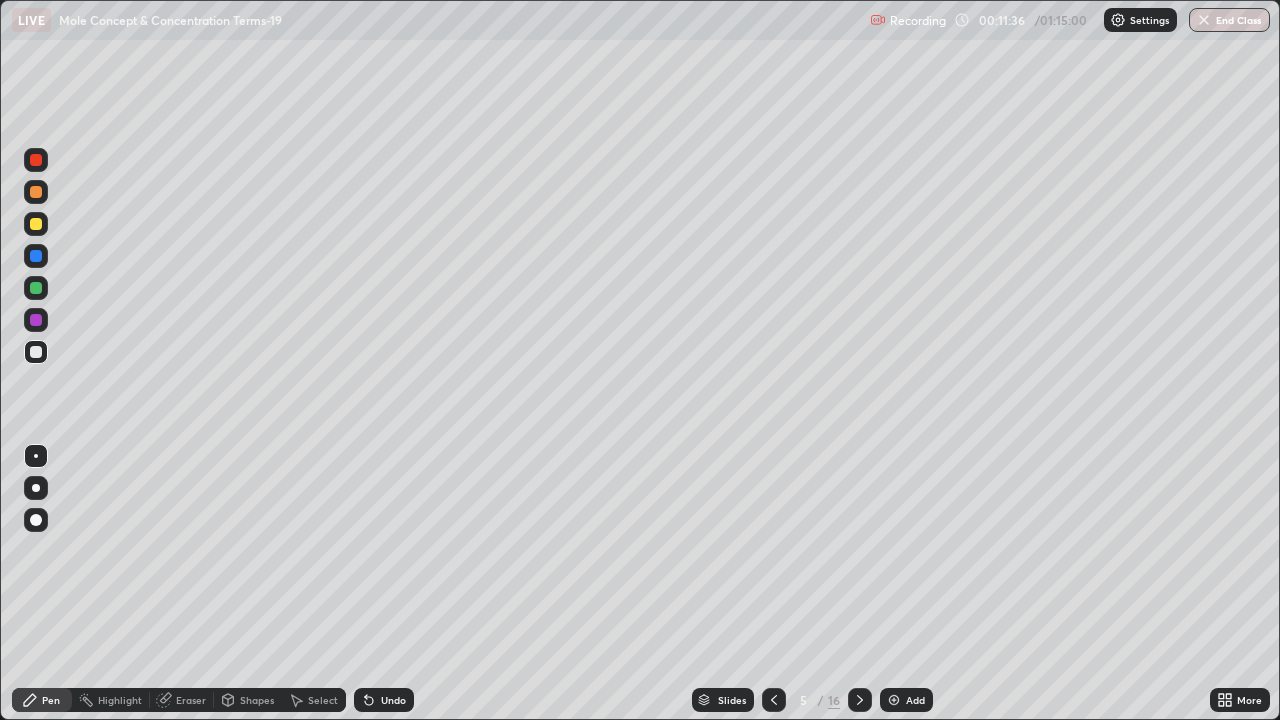 click at bounding box center [36, 288] 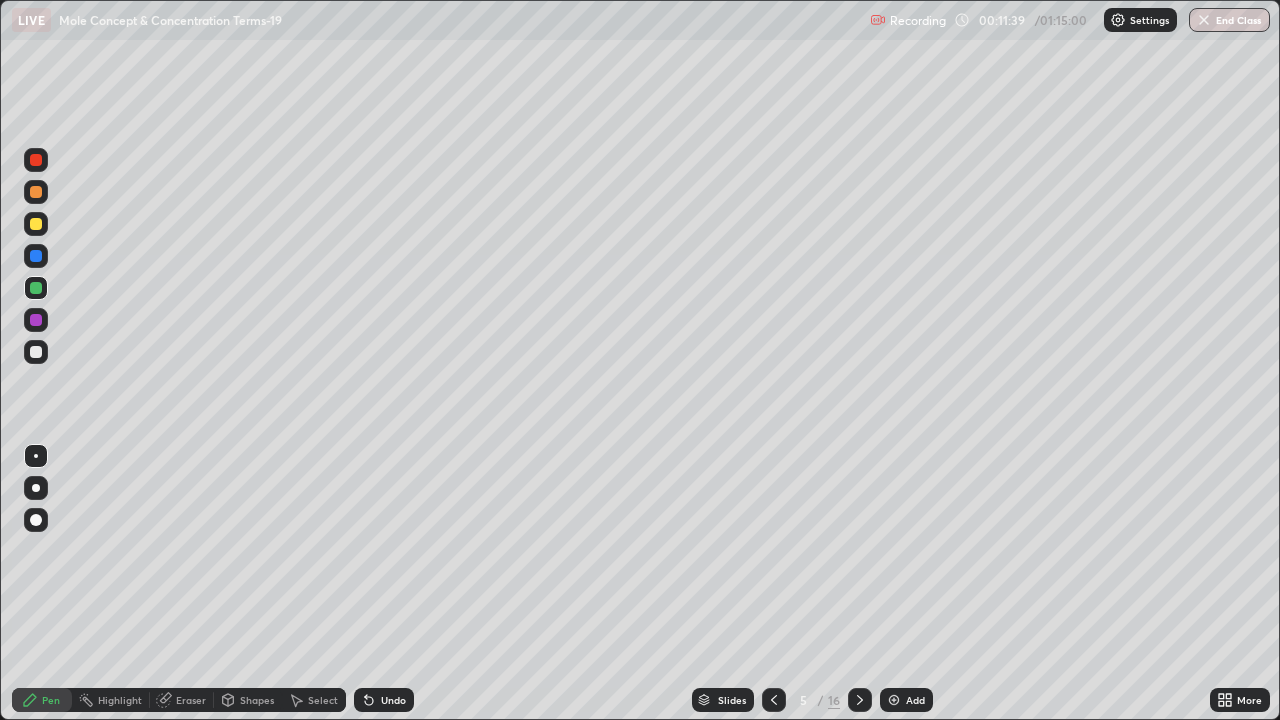 click on "Undo" at bounding box center [384, 700] 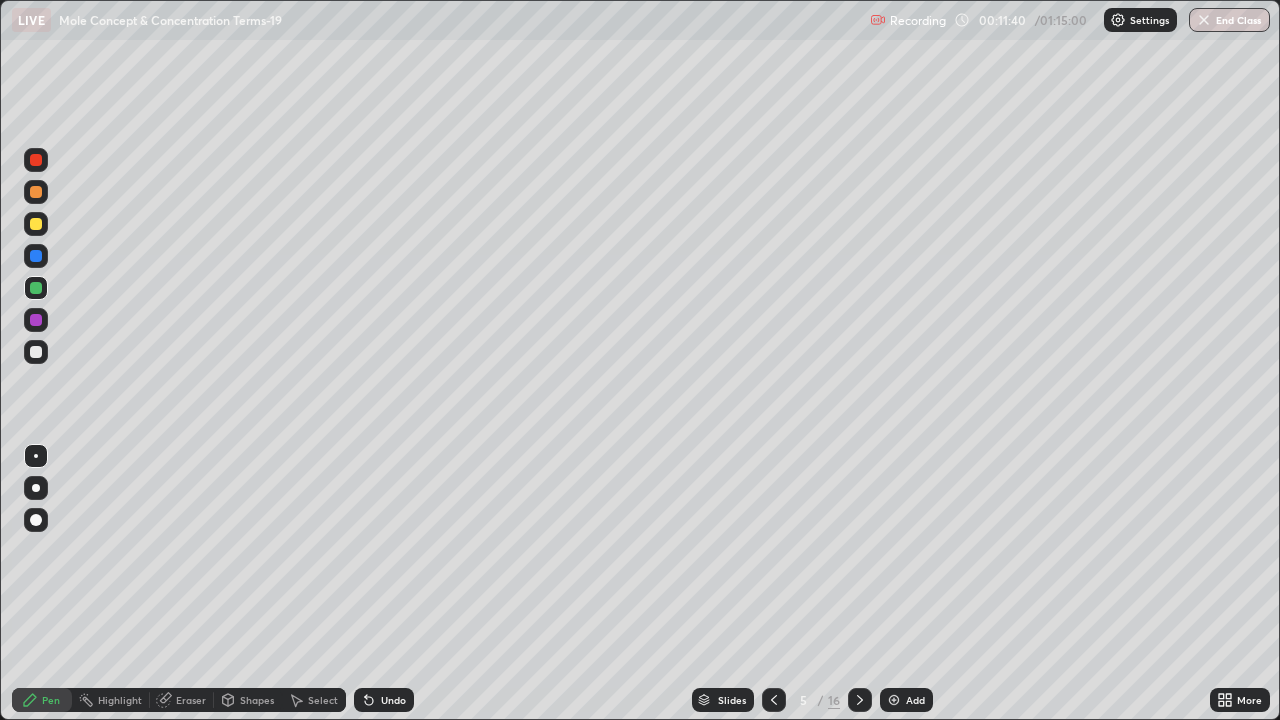 click on "Undo" at bounding box center [393, 700] 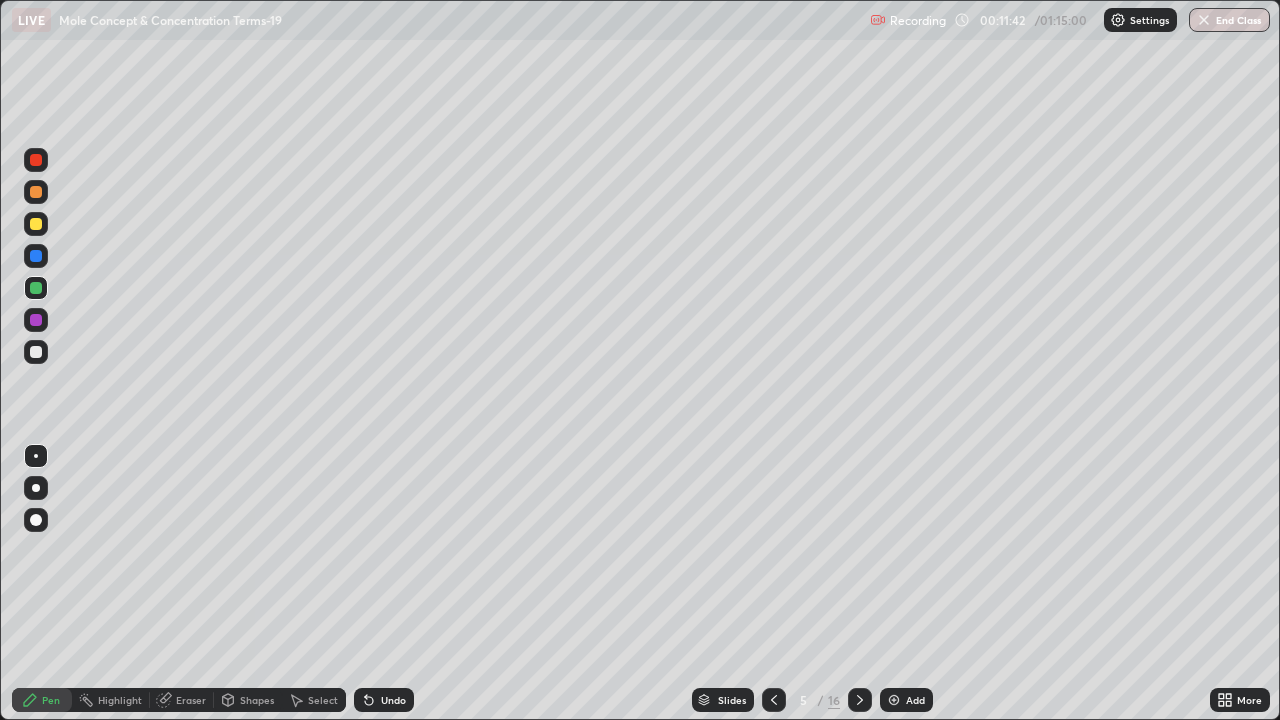 click on "Undo" at bounding box center (384, 700) 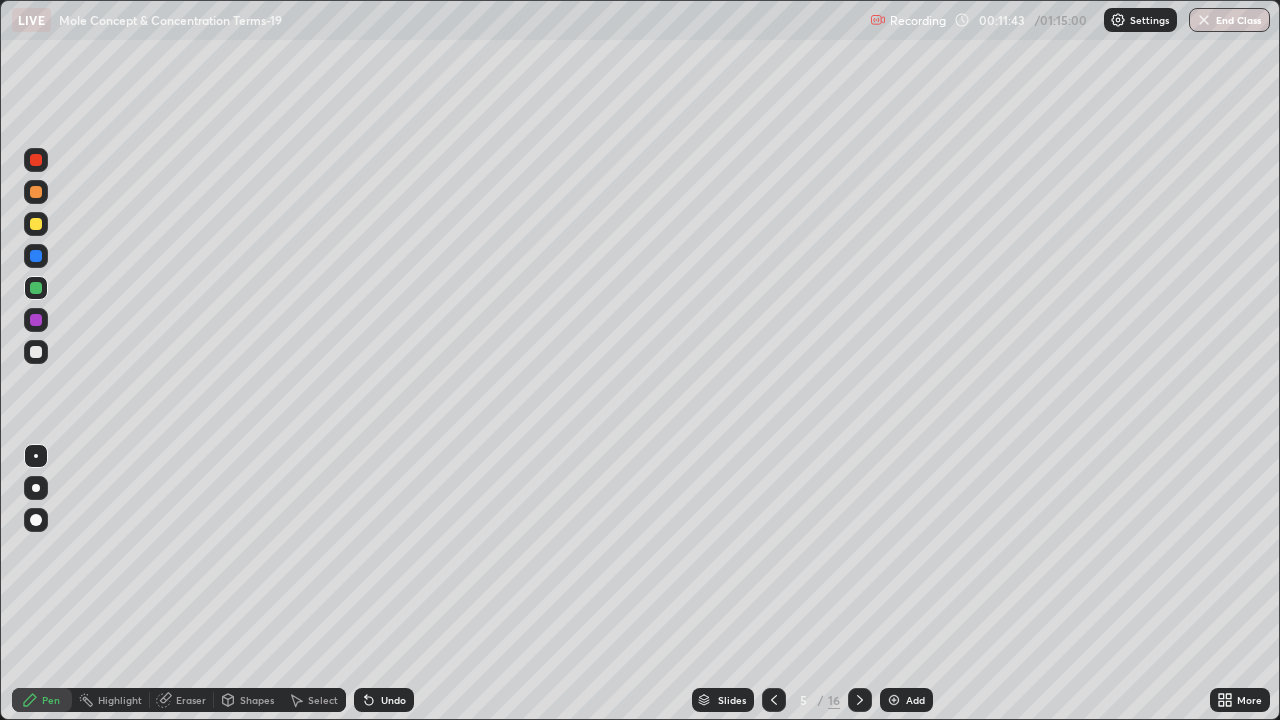 click on "Undo" at bounding box center [384, 700] 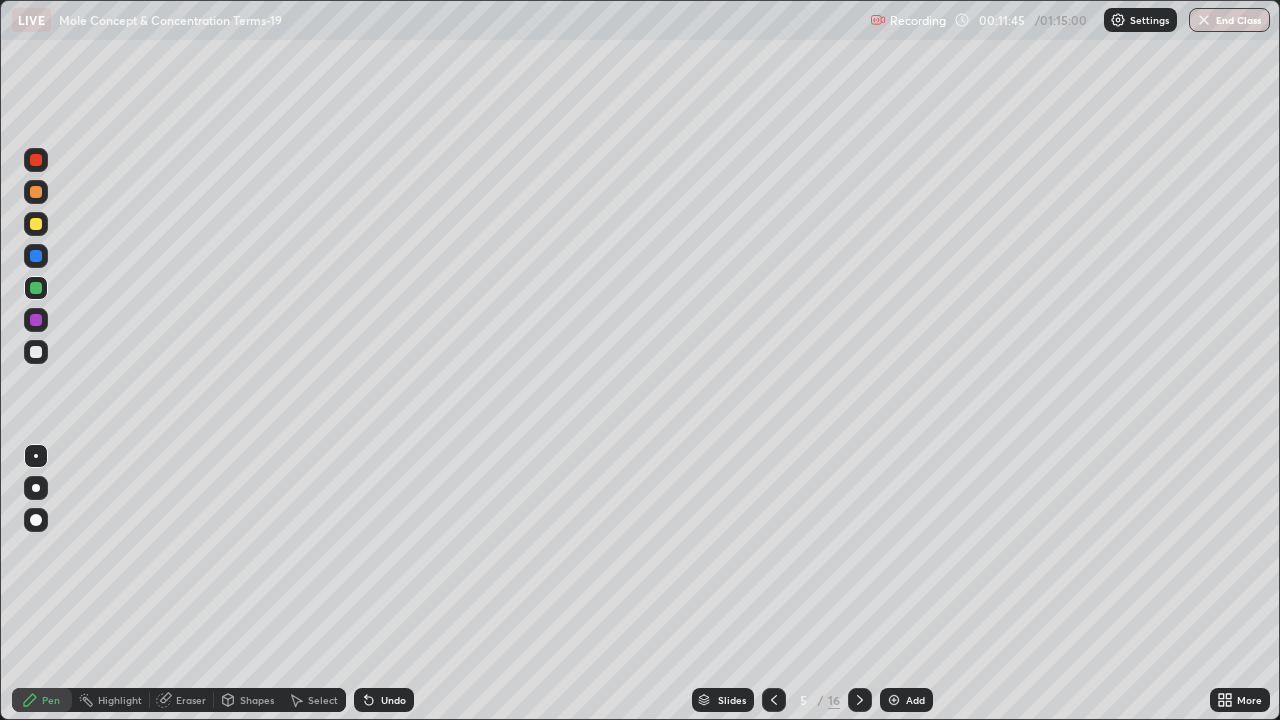 click at bounding box center (36, 352) 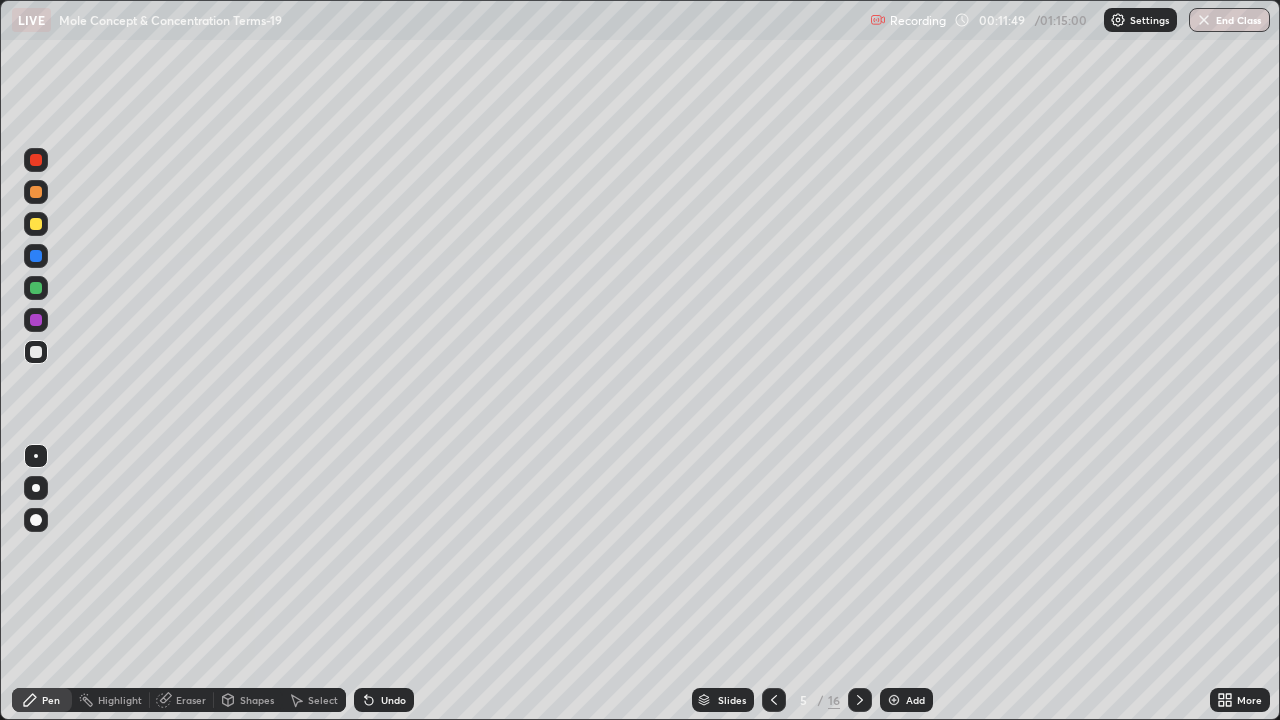click at bounding box center [36, 224] 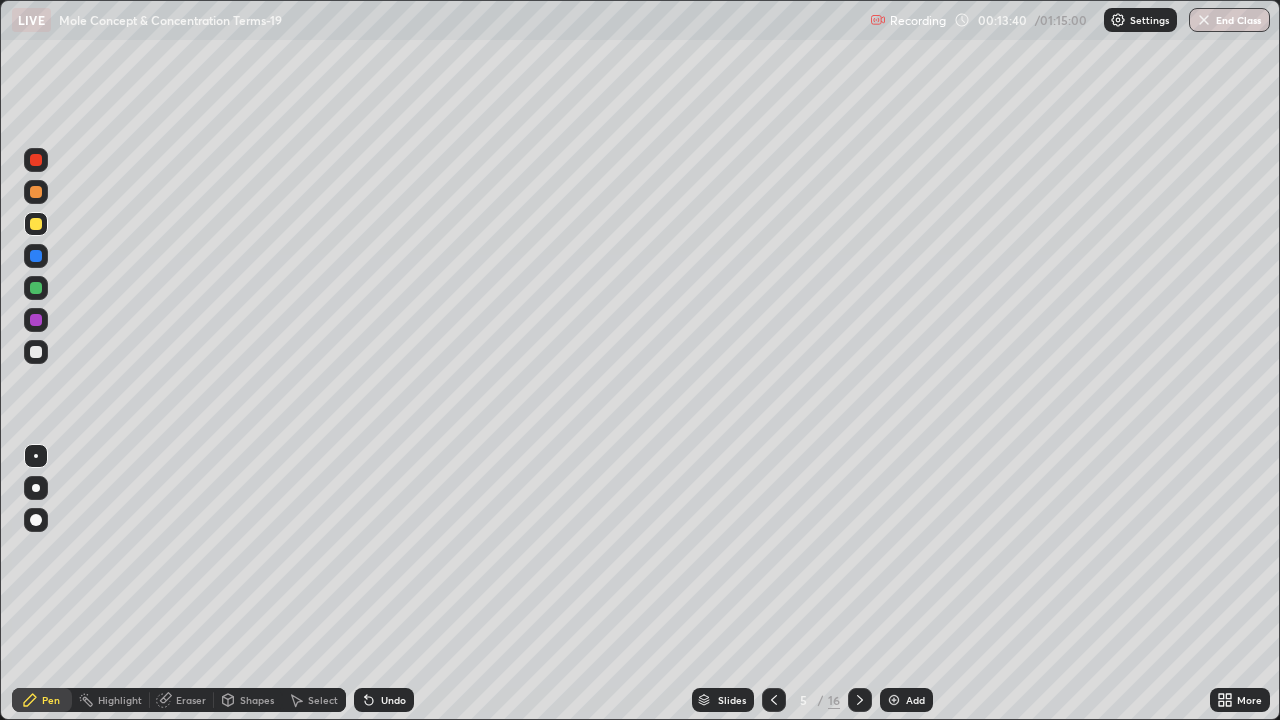 click 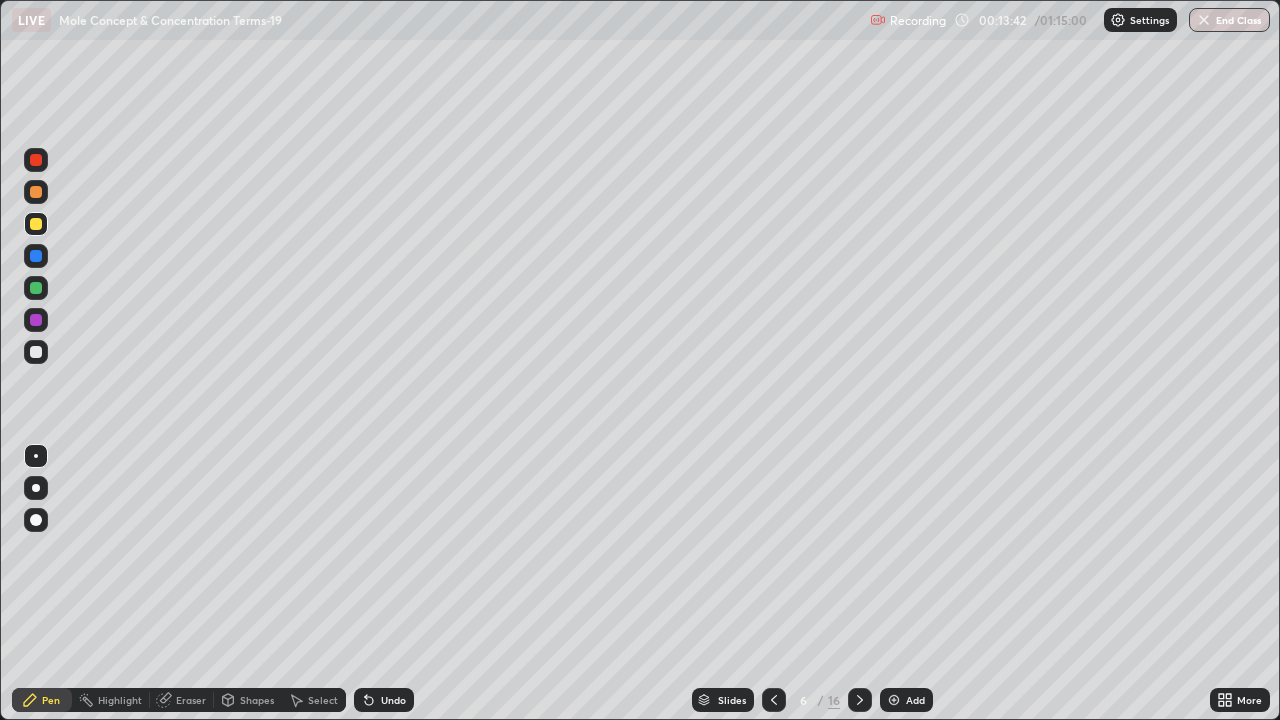 click at bounding box center [36, 192] 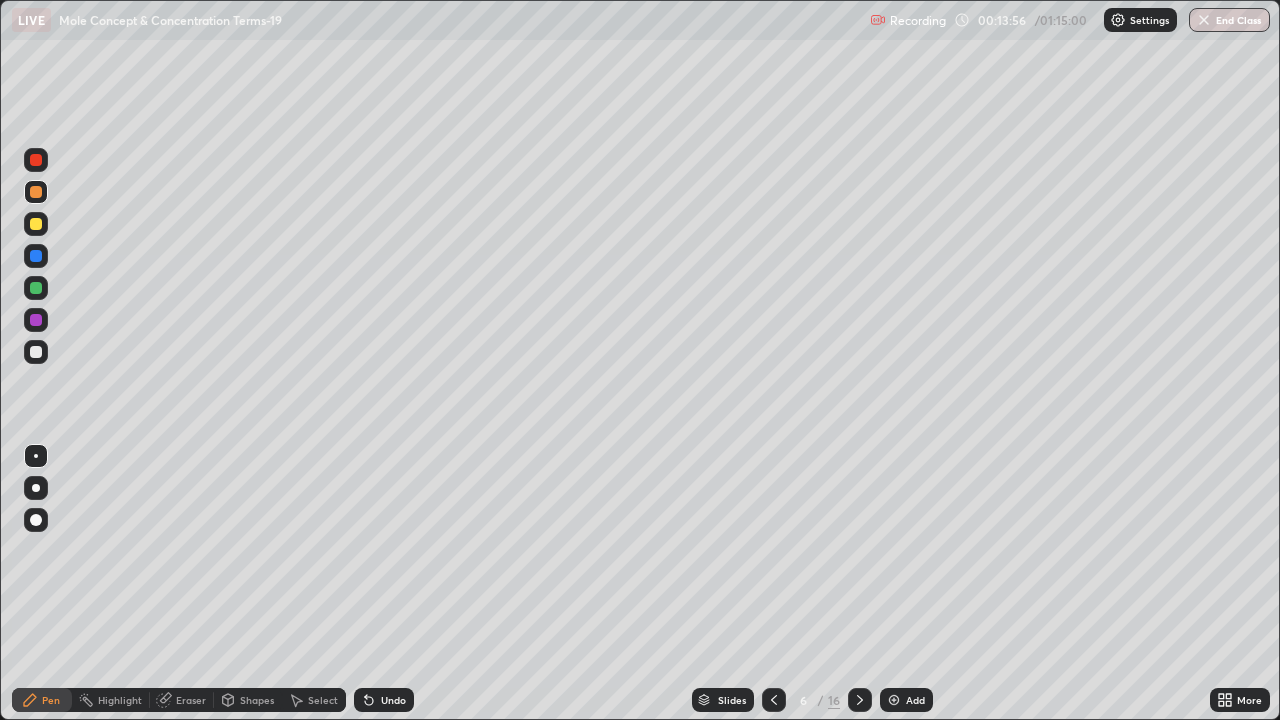 click at bounding box center [36, 256] 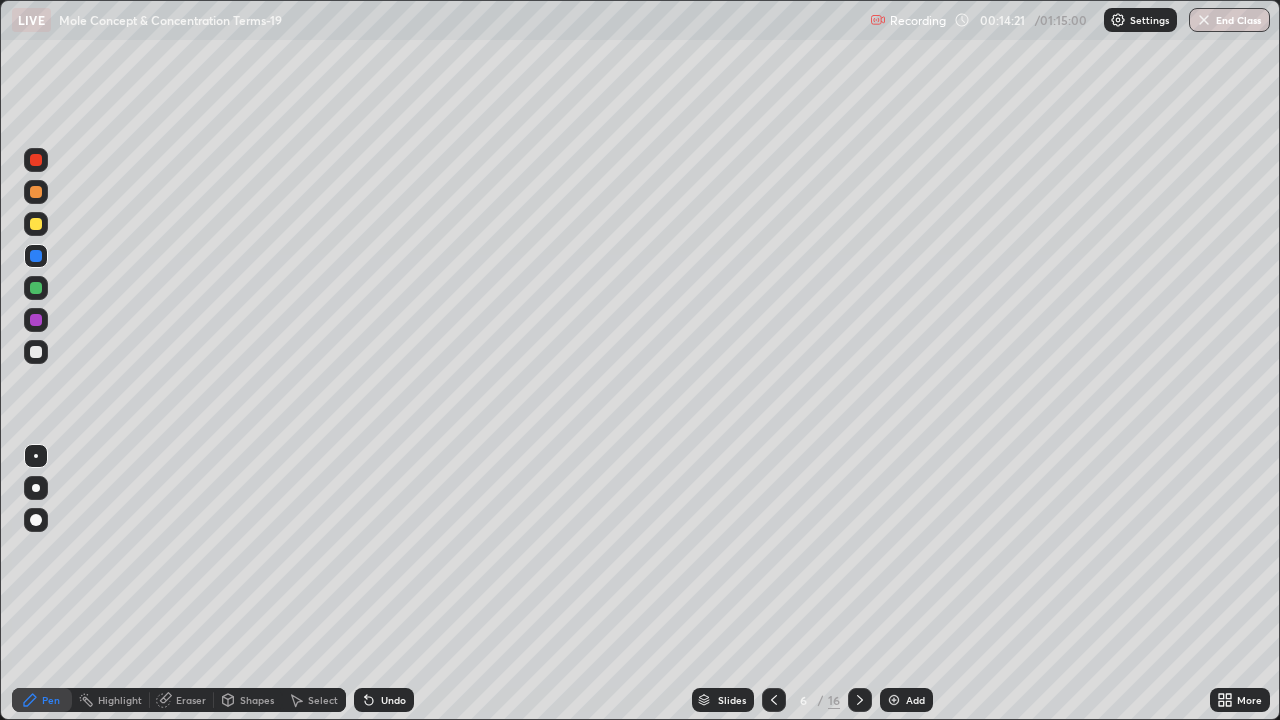 click at bounding box center [36, 288] 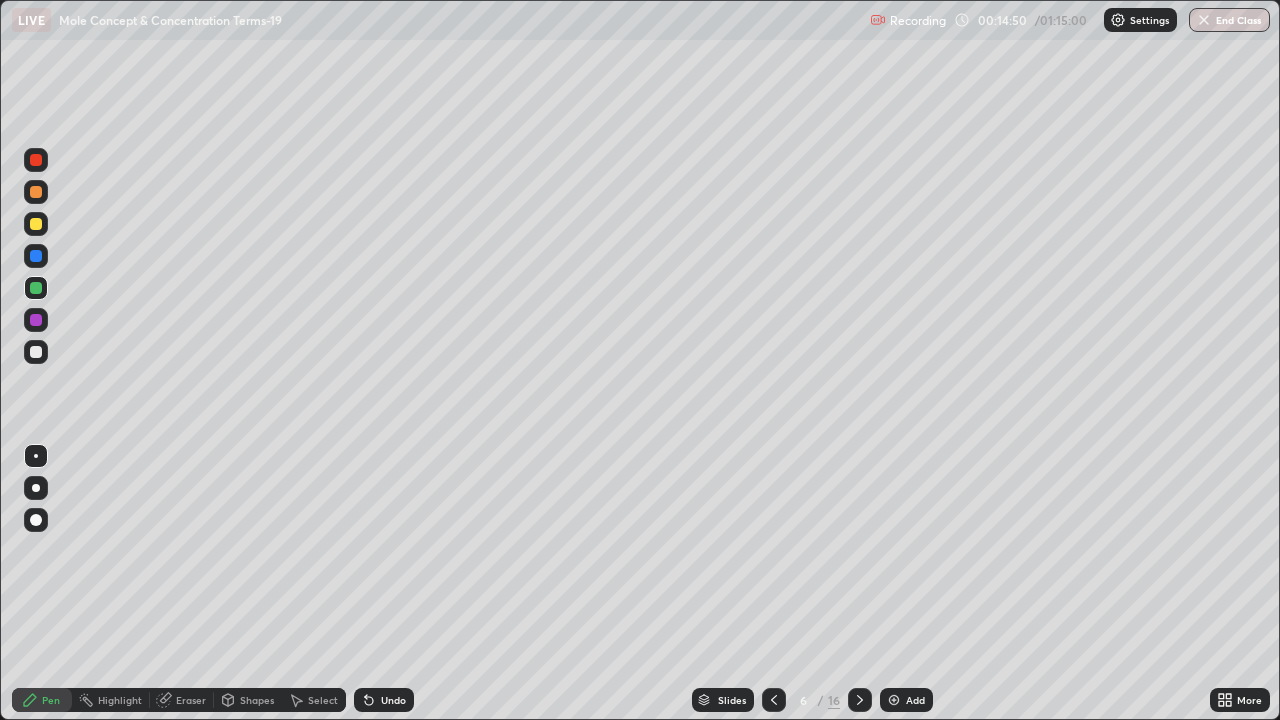 click at bounding box center [36, 192] 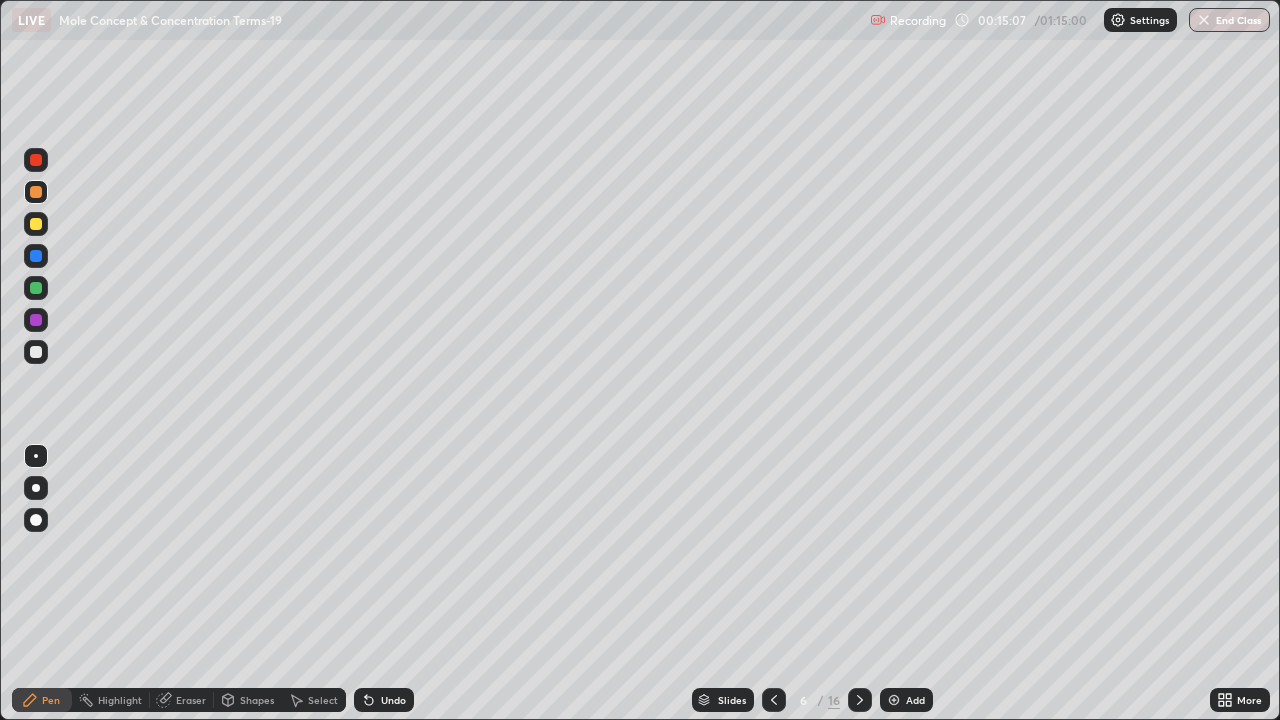 click at bounding box center (36, 352) 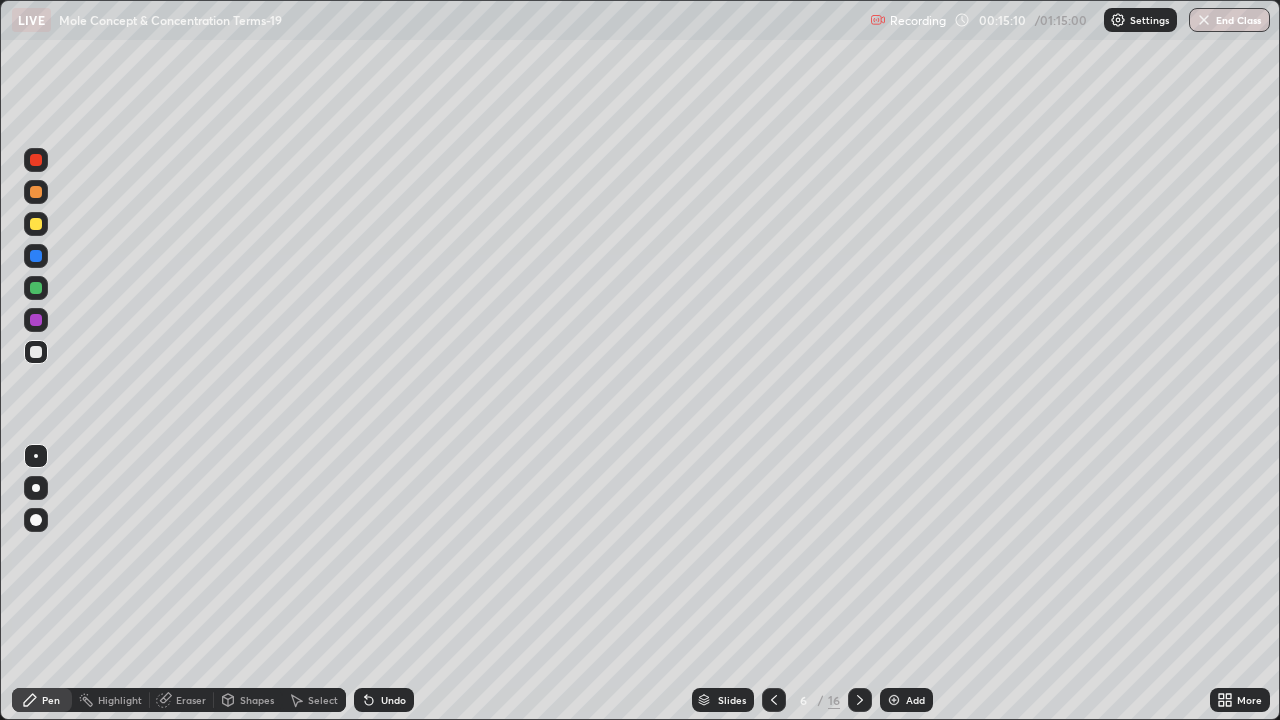 click on "Eraser" at bounding box center (191, 700) 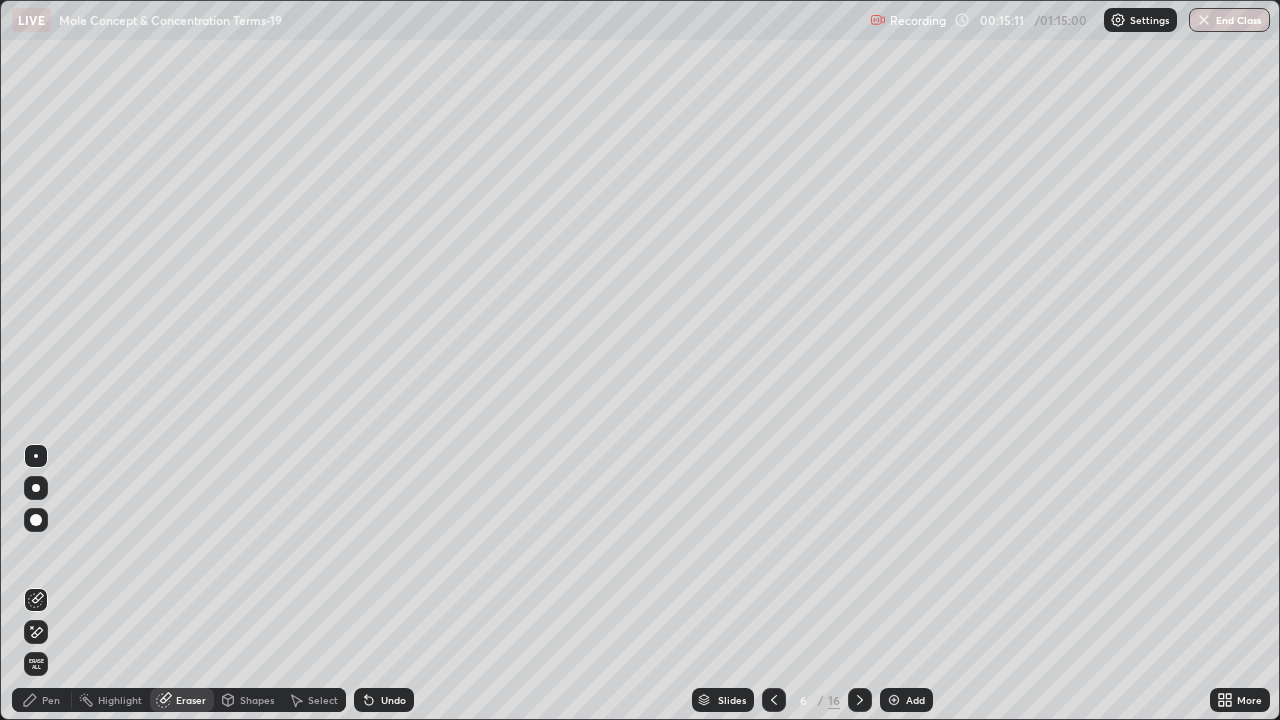 click on "Highlight" at bounding box center [120, 700] 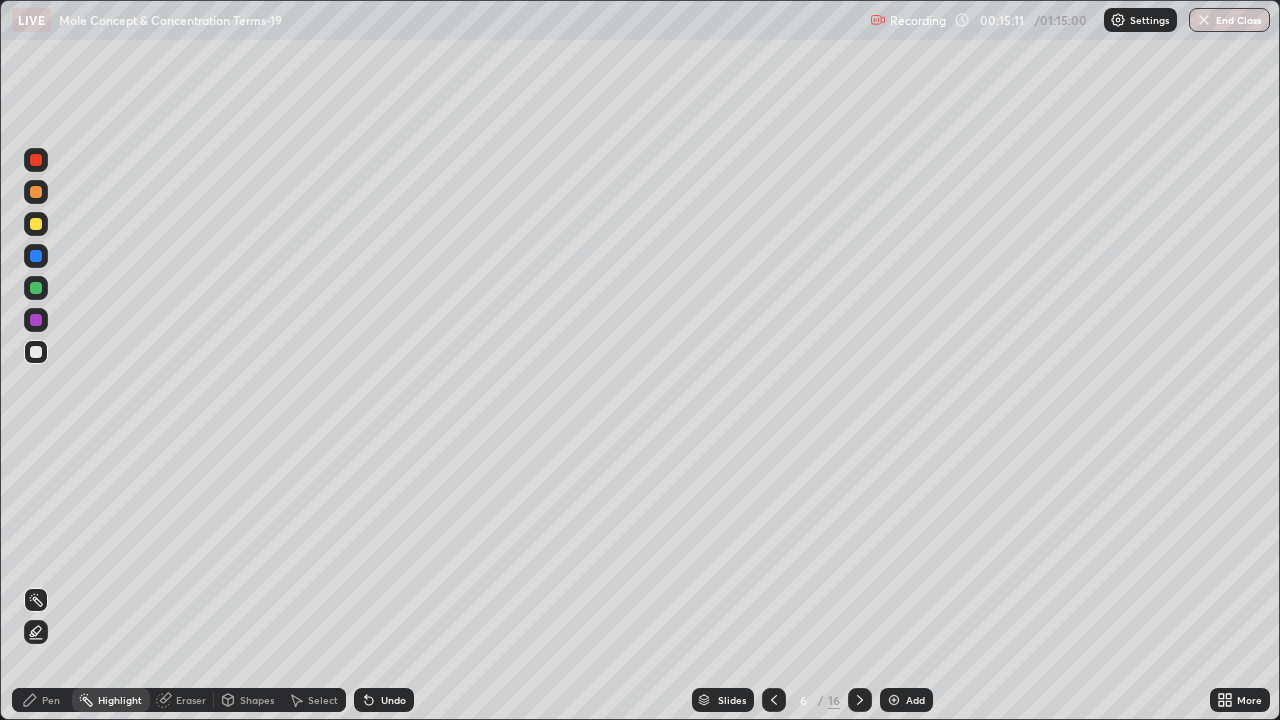click at bounding box center (36, 320) 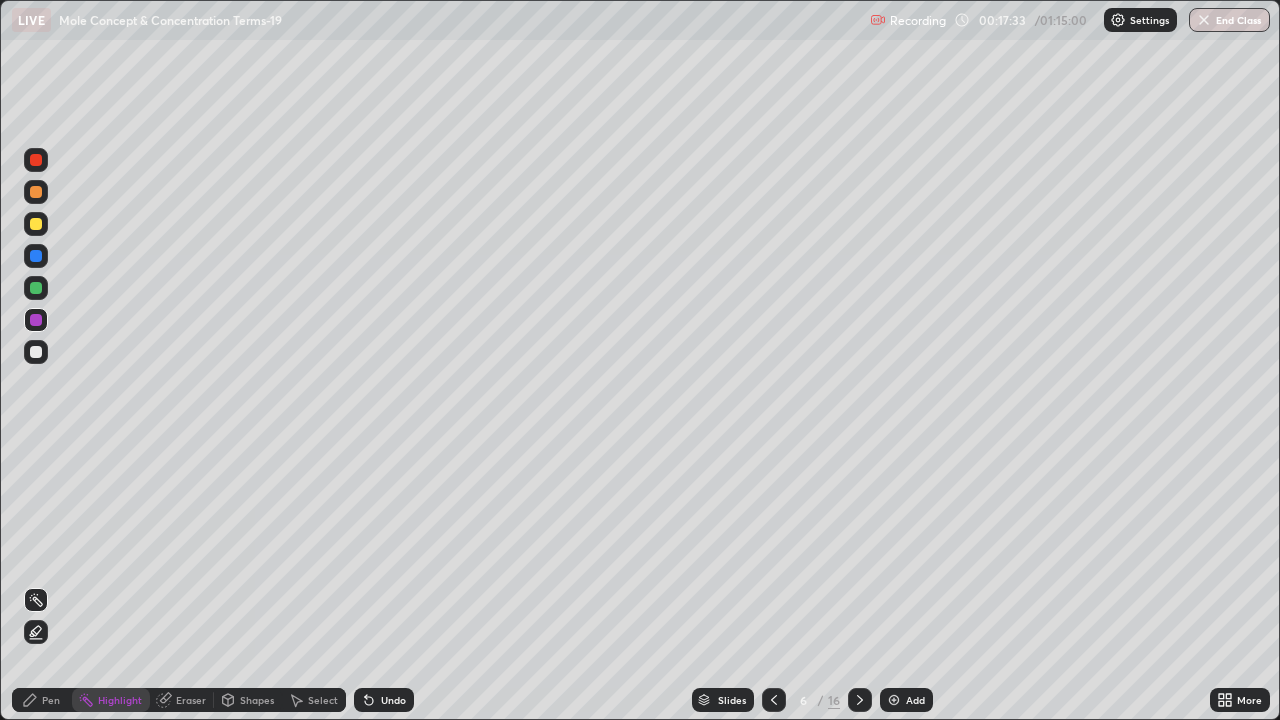 click at bounding box center (36, 224) 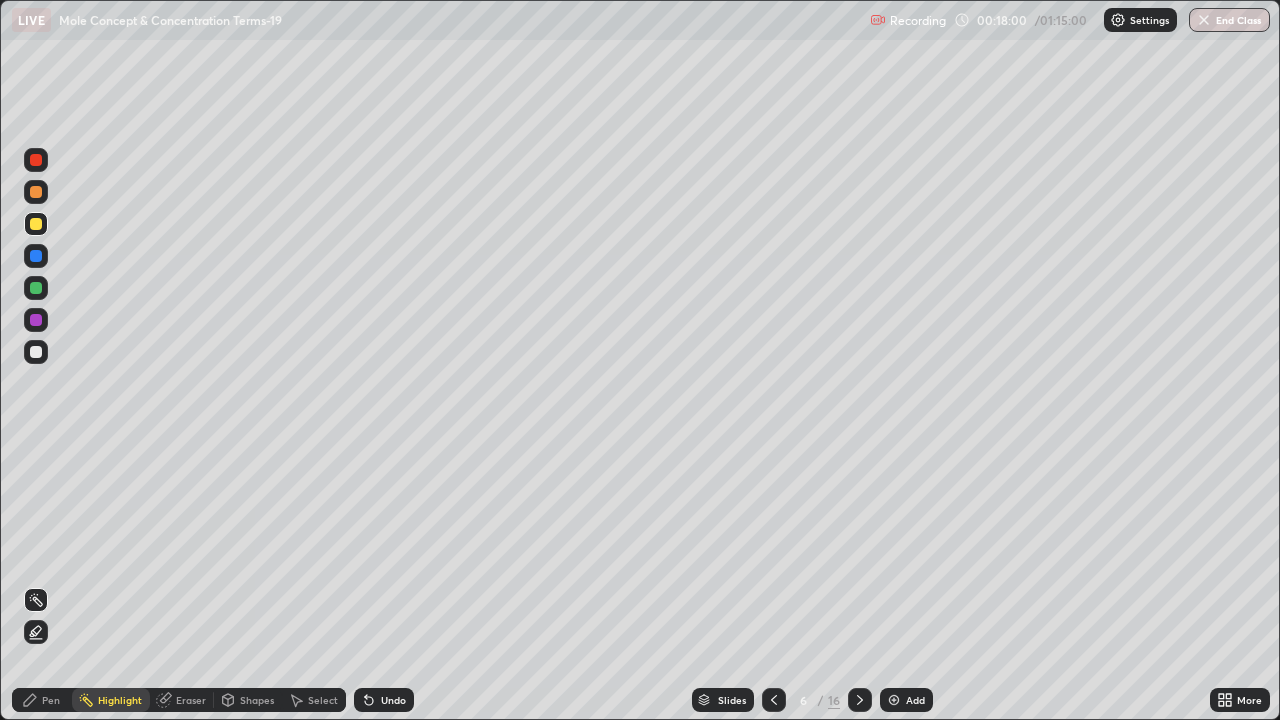 click at bounding box center [860, 700] 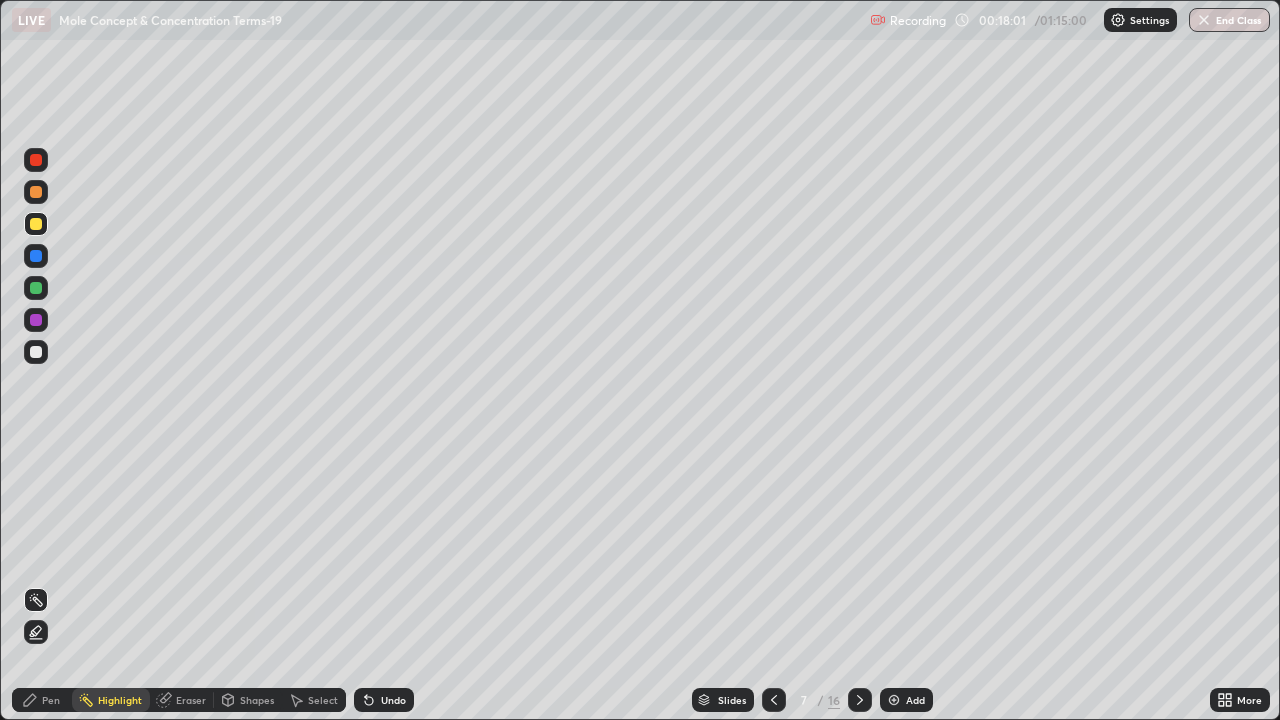 click on "Pen" at bounding box center [51, 700] 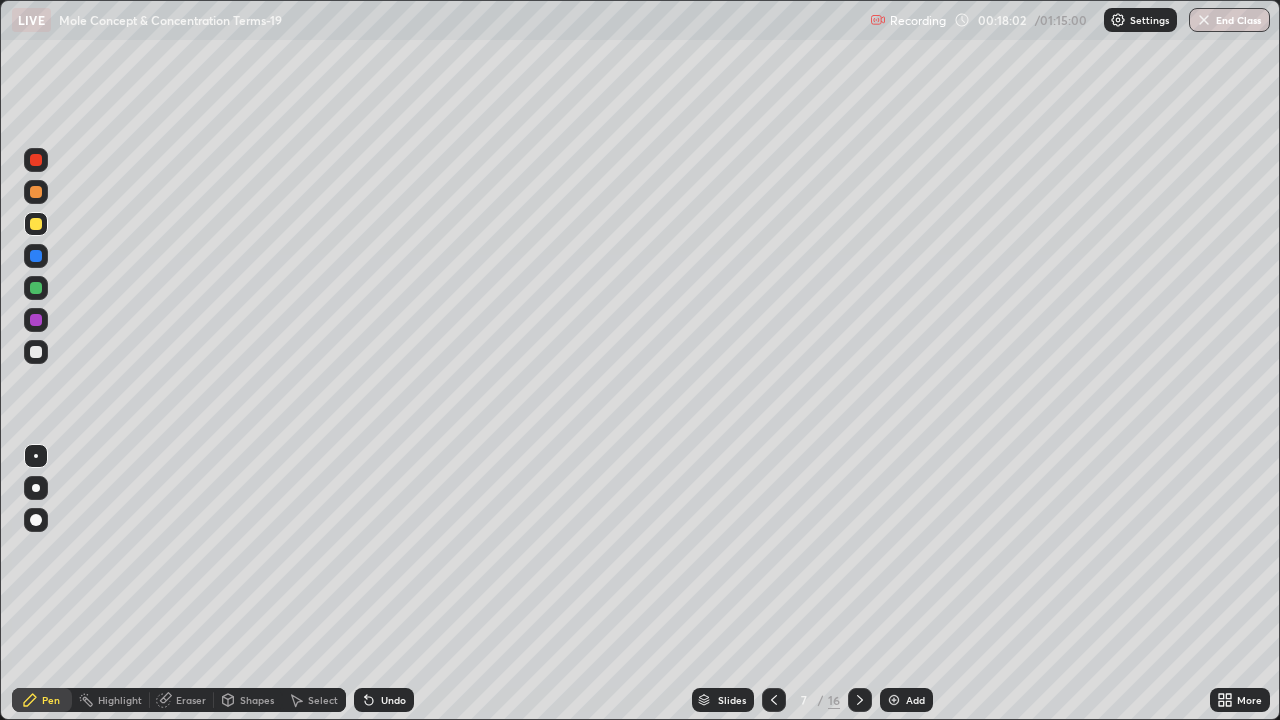 click at bounding box center (36, 192) 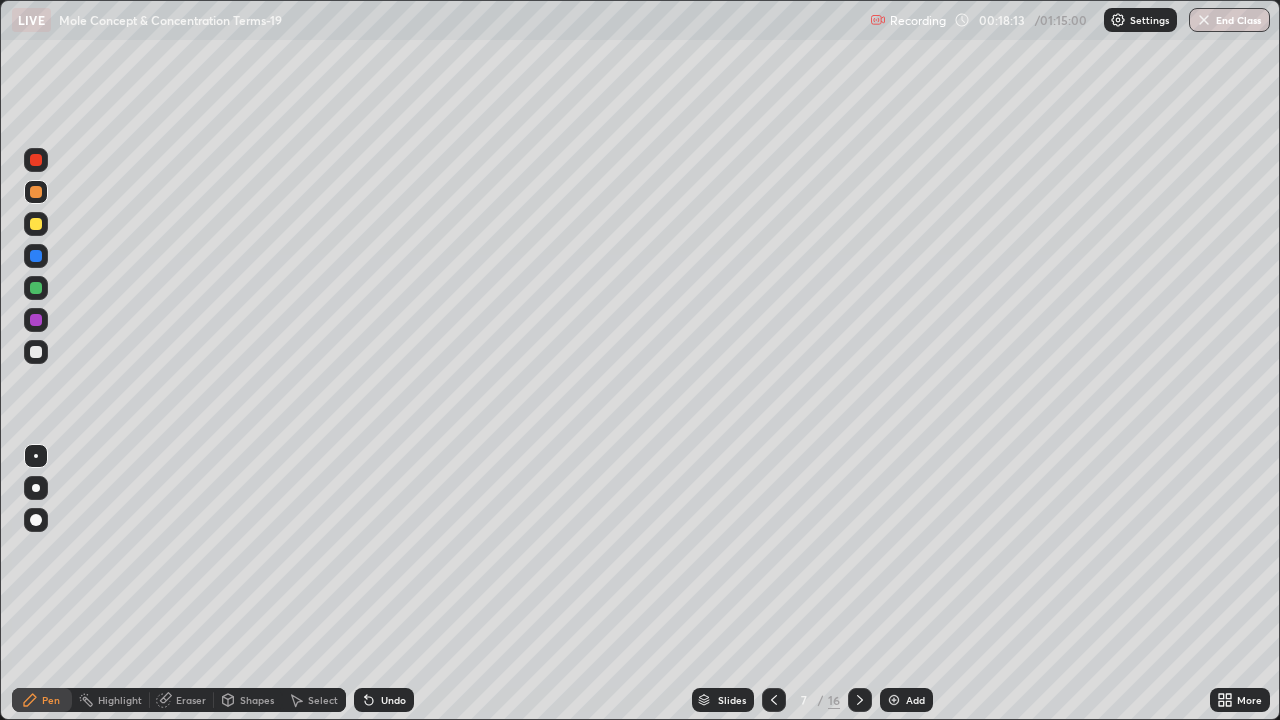 click at bounding box center (36, 224) 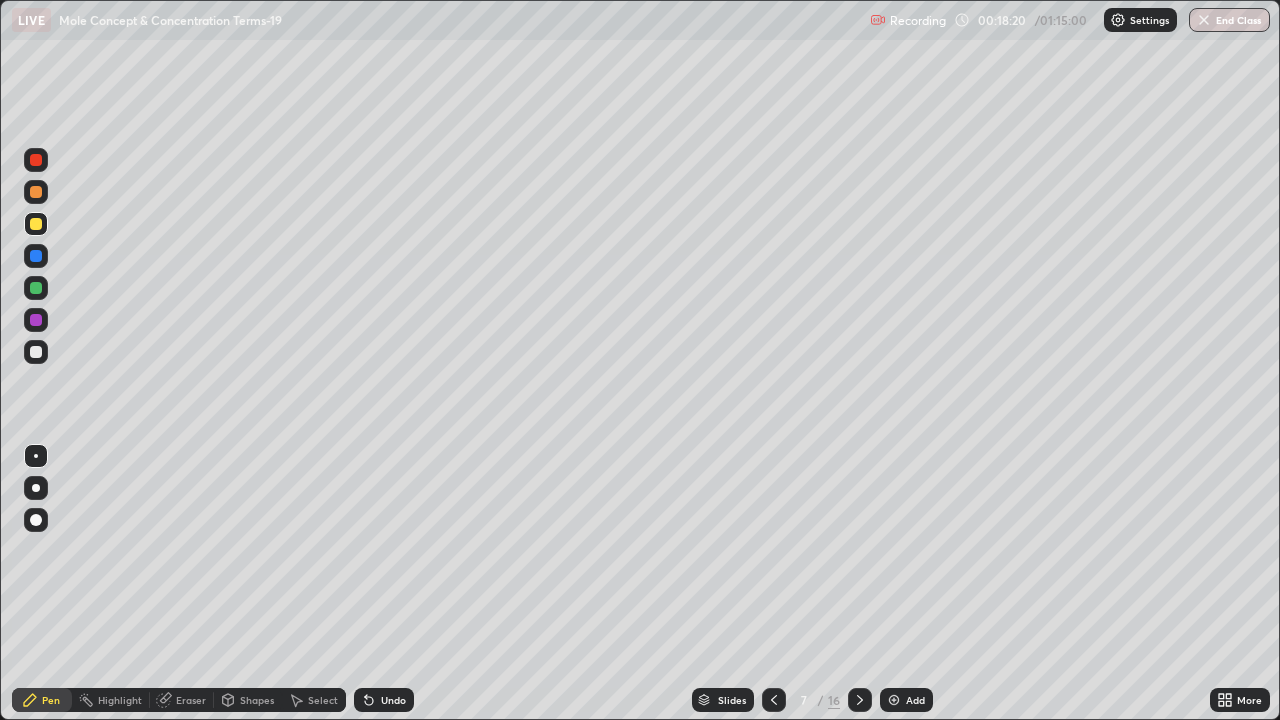 click at bounding box center (36, 288) 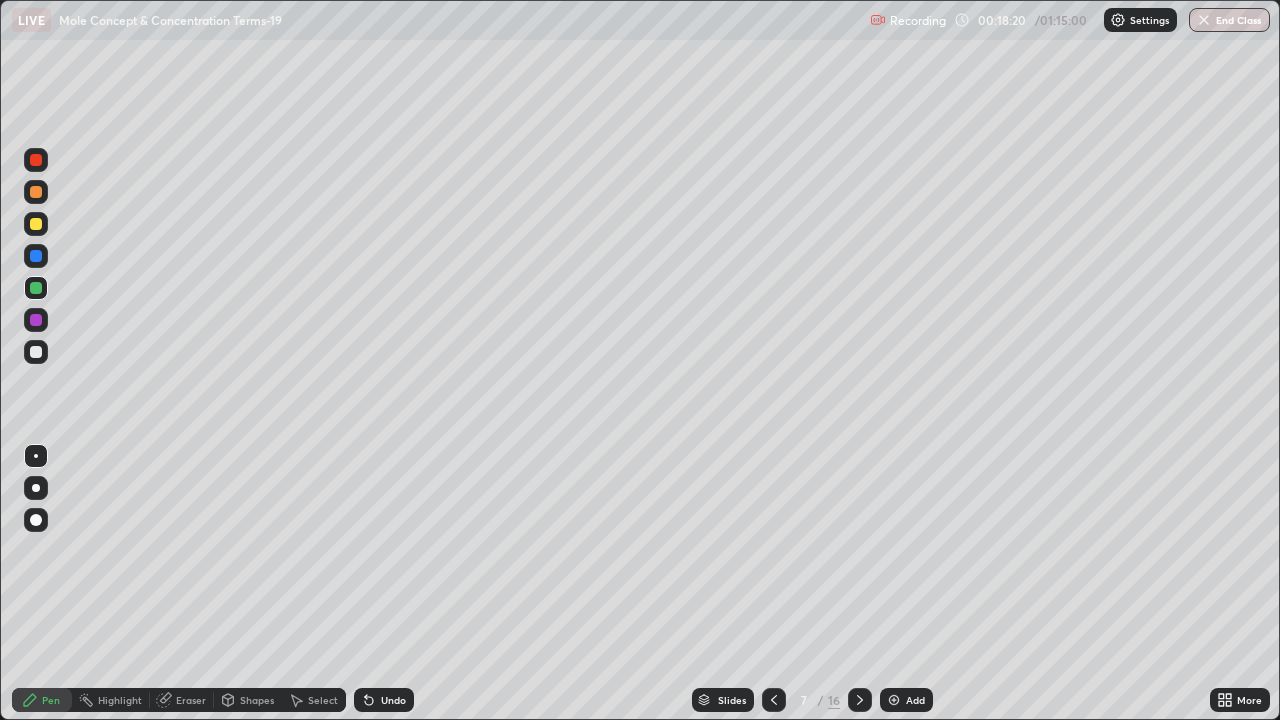 click on "Shapes" at bounding box center (257, 700) 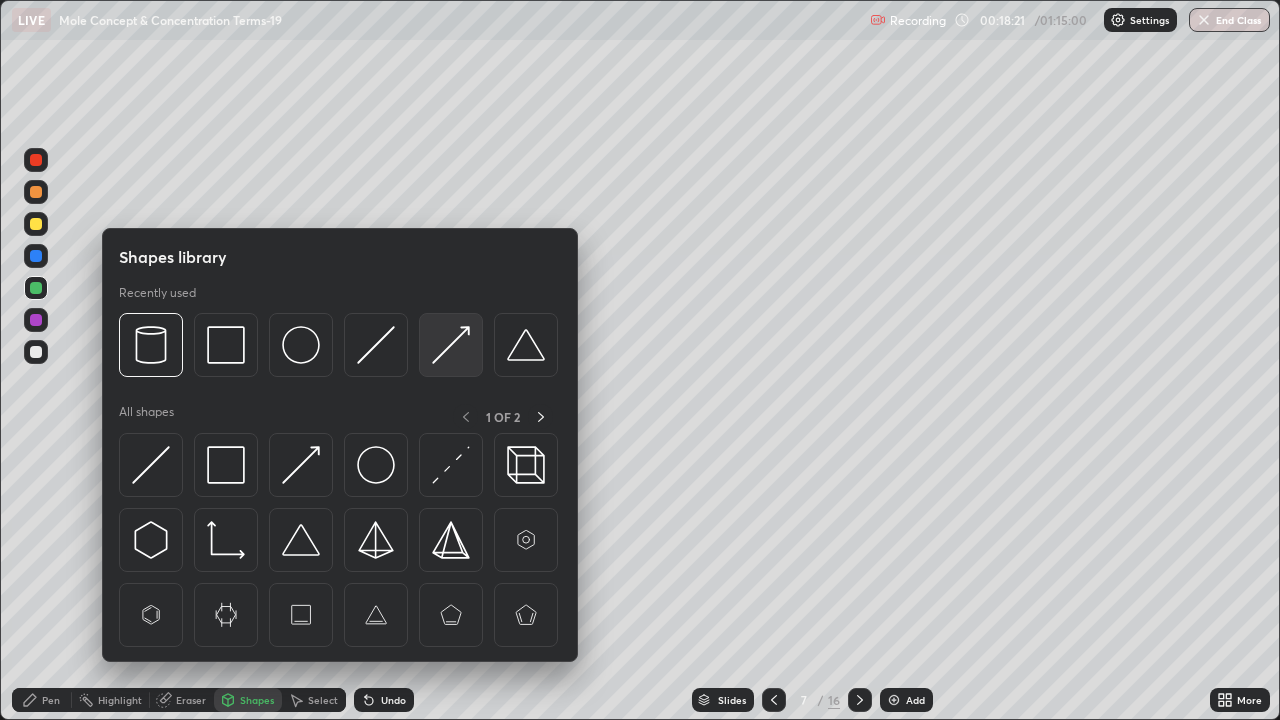 click at bounding box center (451, 345) 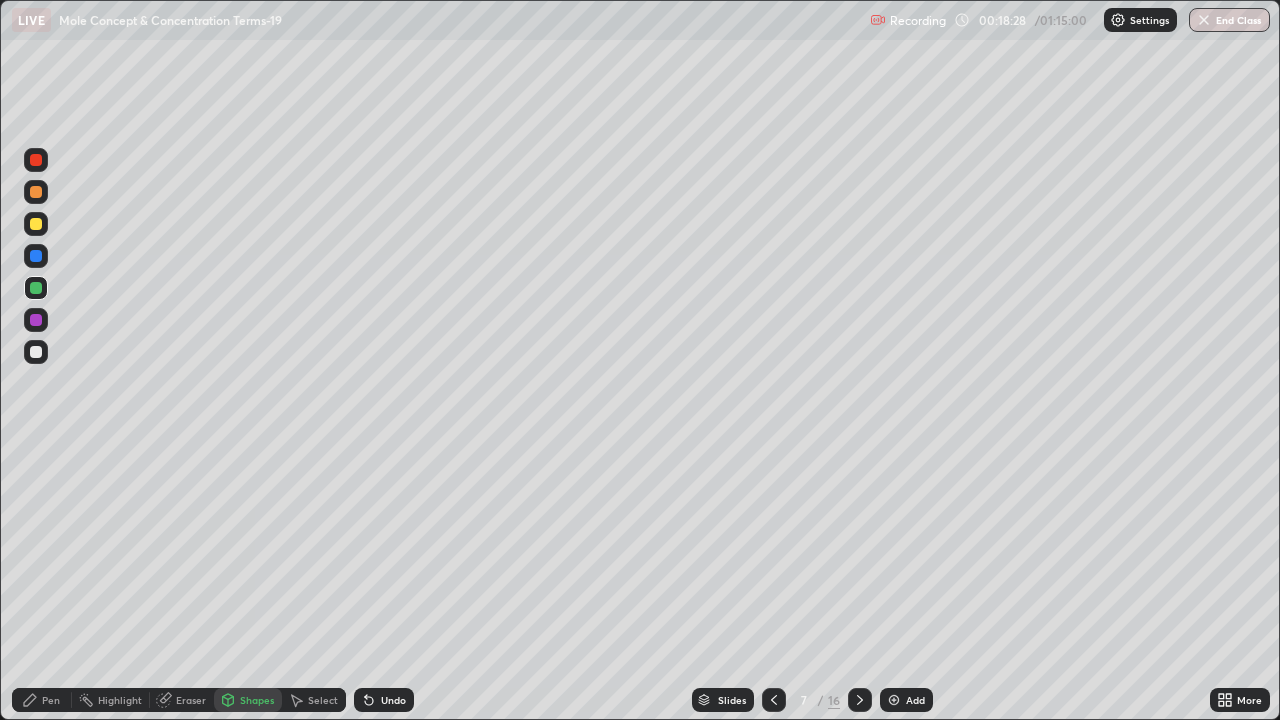 click on "Pen" at bounding box center [42, 700] 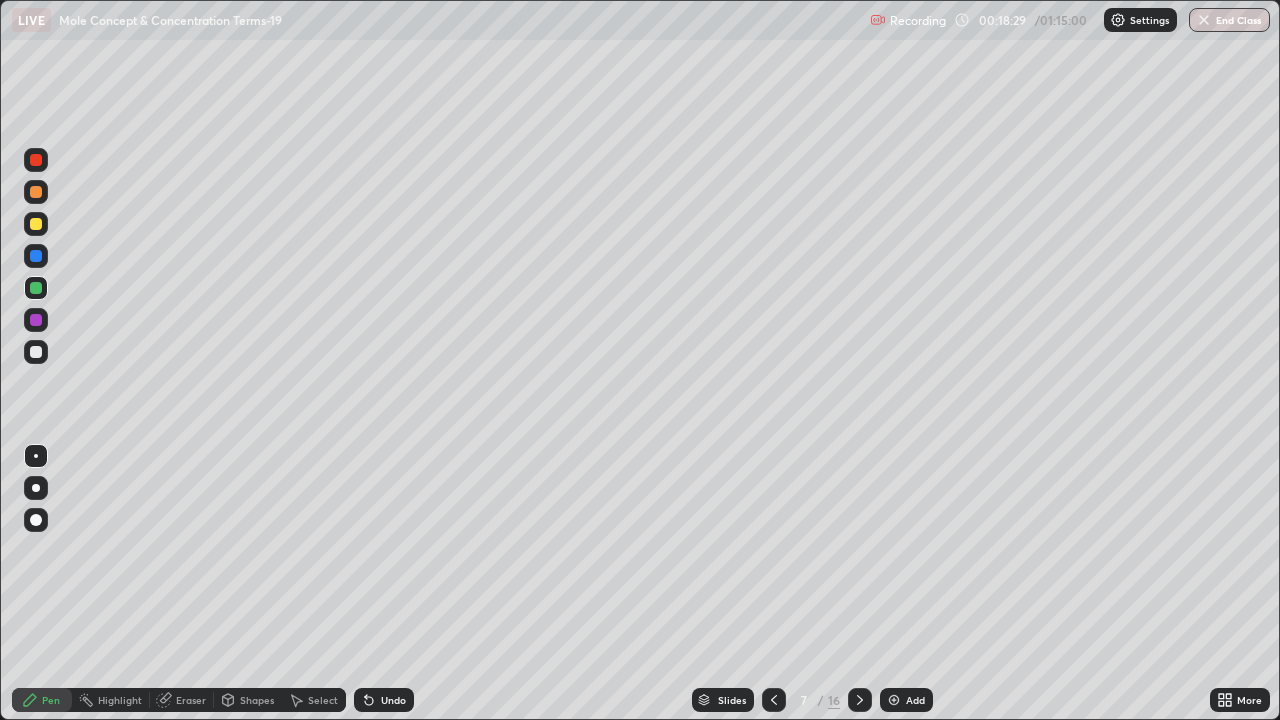 click at bounding box center (36, 192) 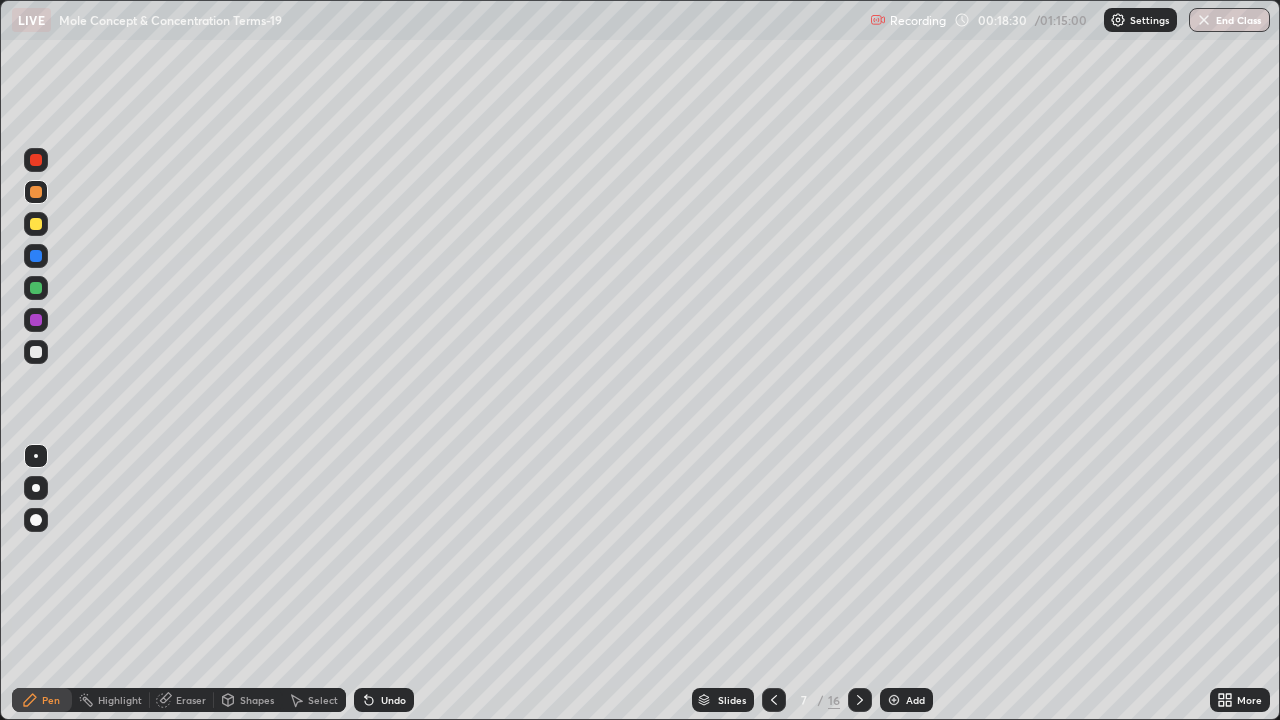 click at bounding box center (36, 224) 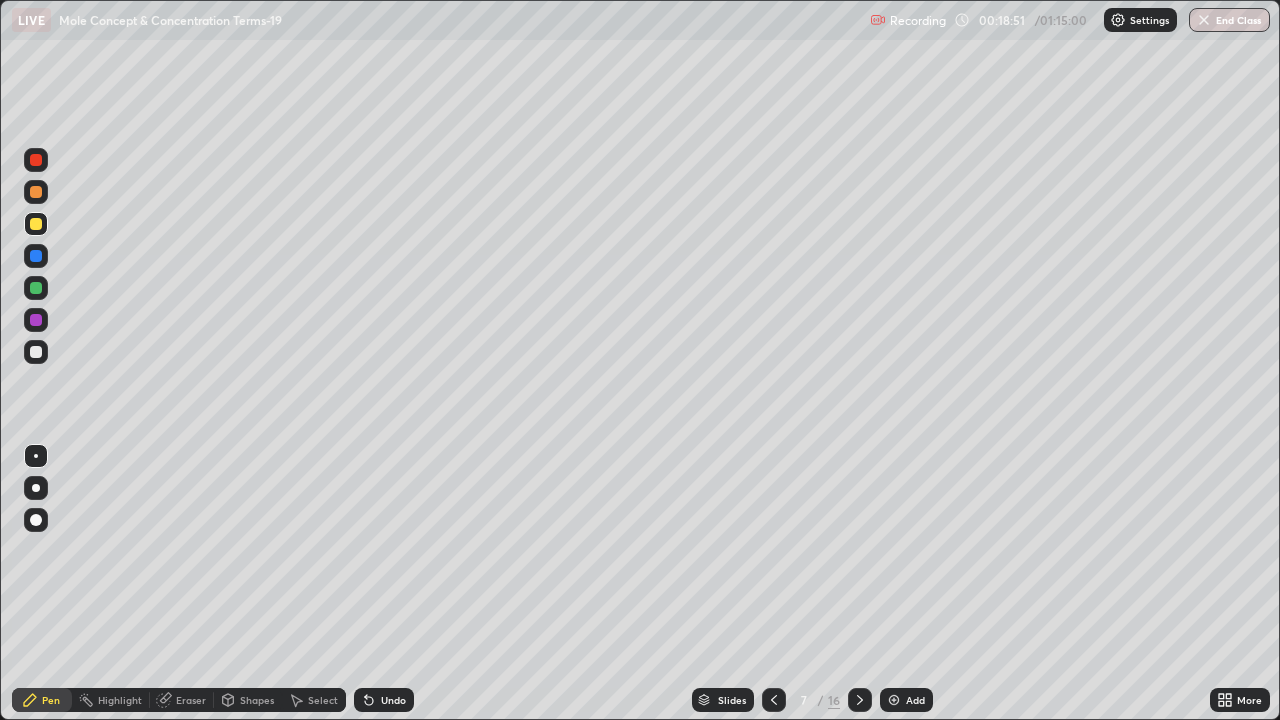 click at bounding box center (36, 352) 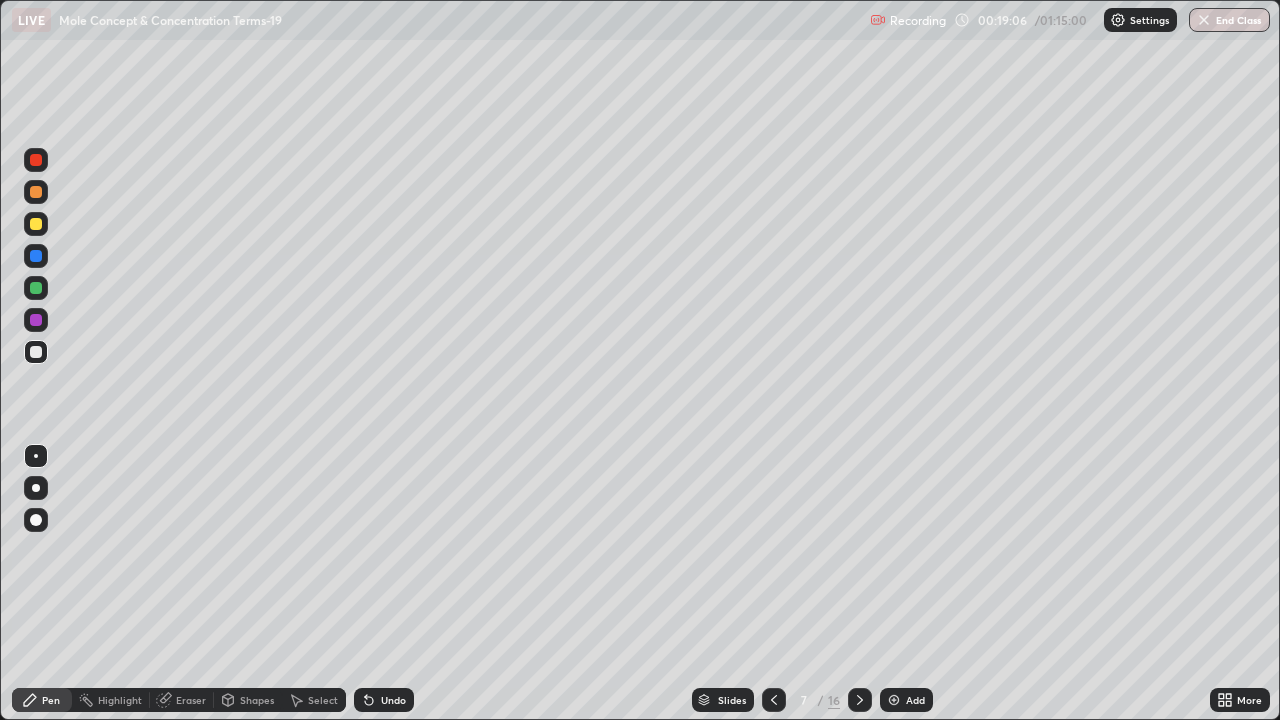 click on "Undo" at bounding box center (393, 700) 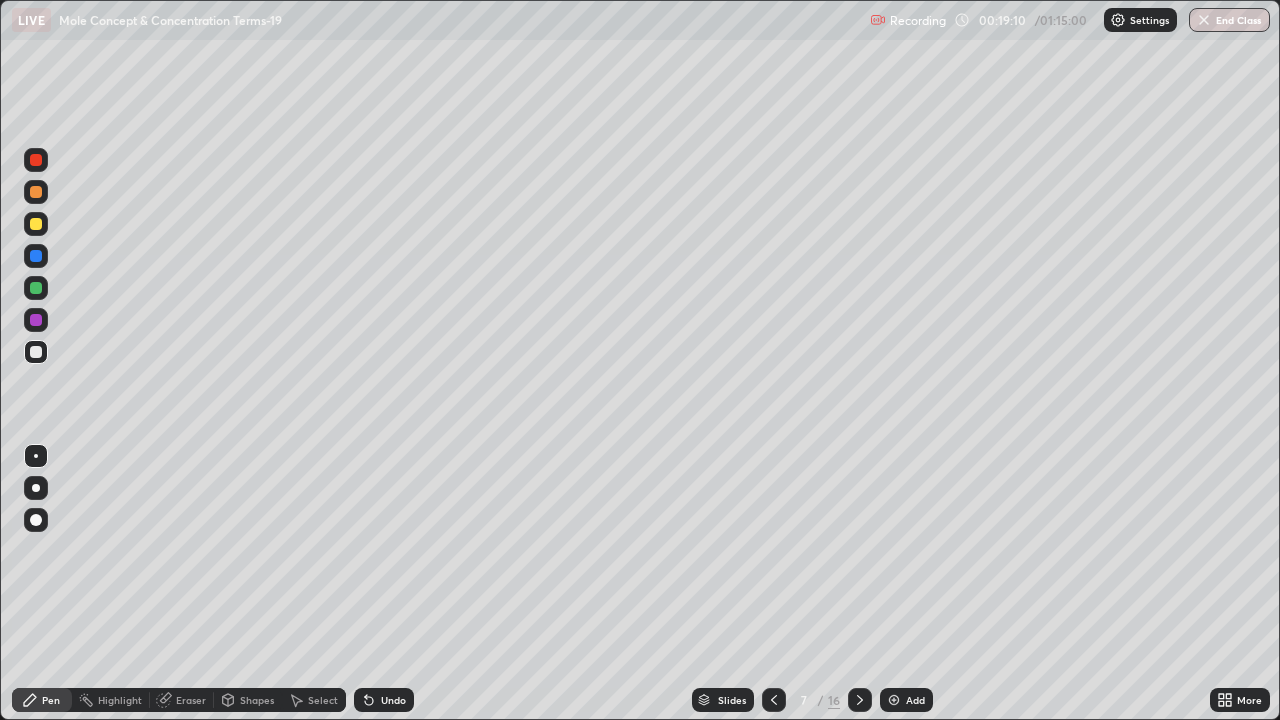 click at bounding box center [36, 320] 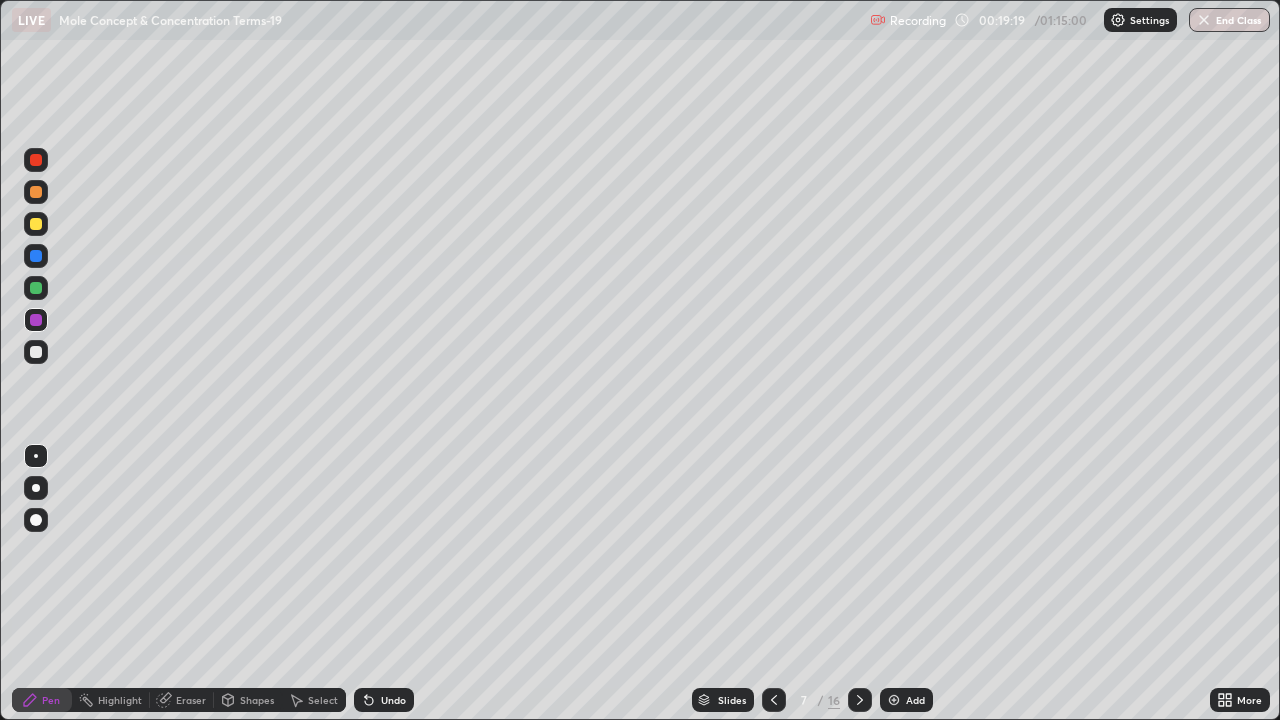 click at bounding box center (36, 352) 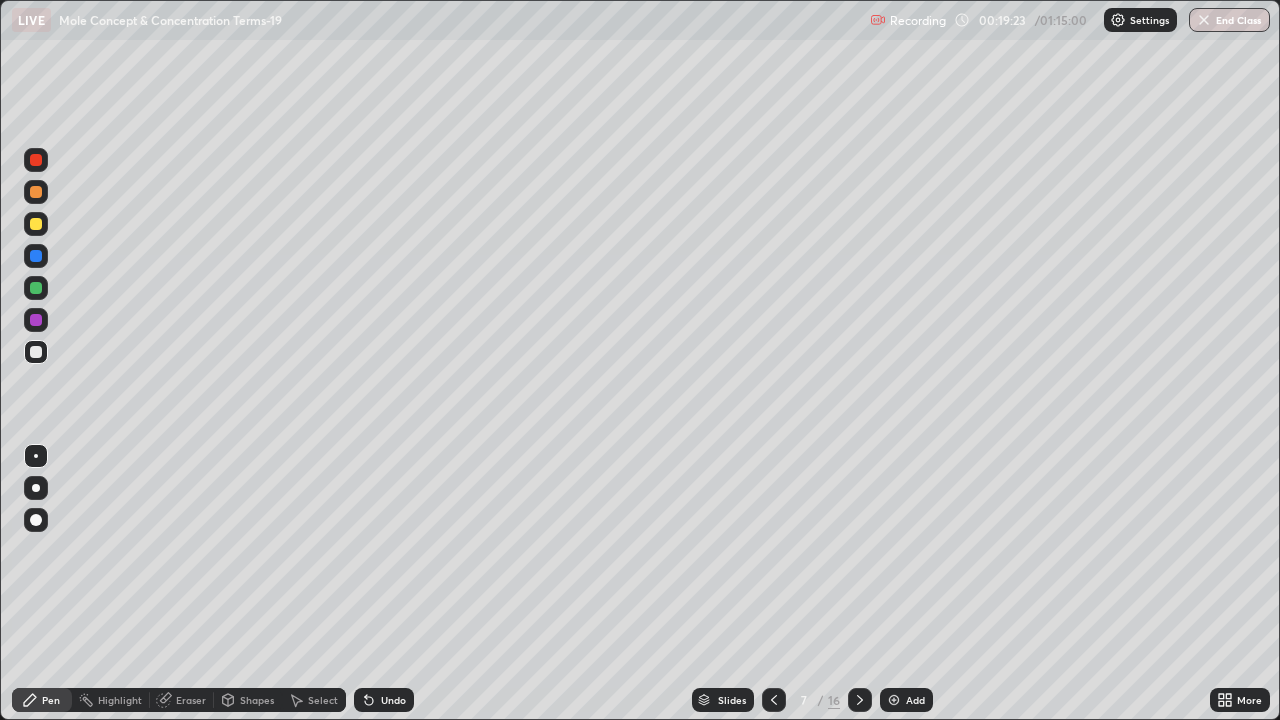 click at bounding box center [36, 256] 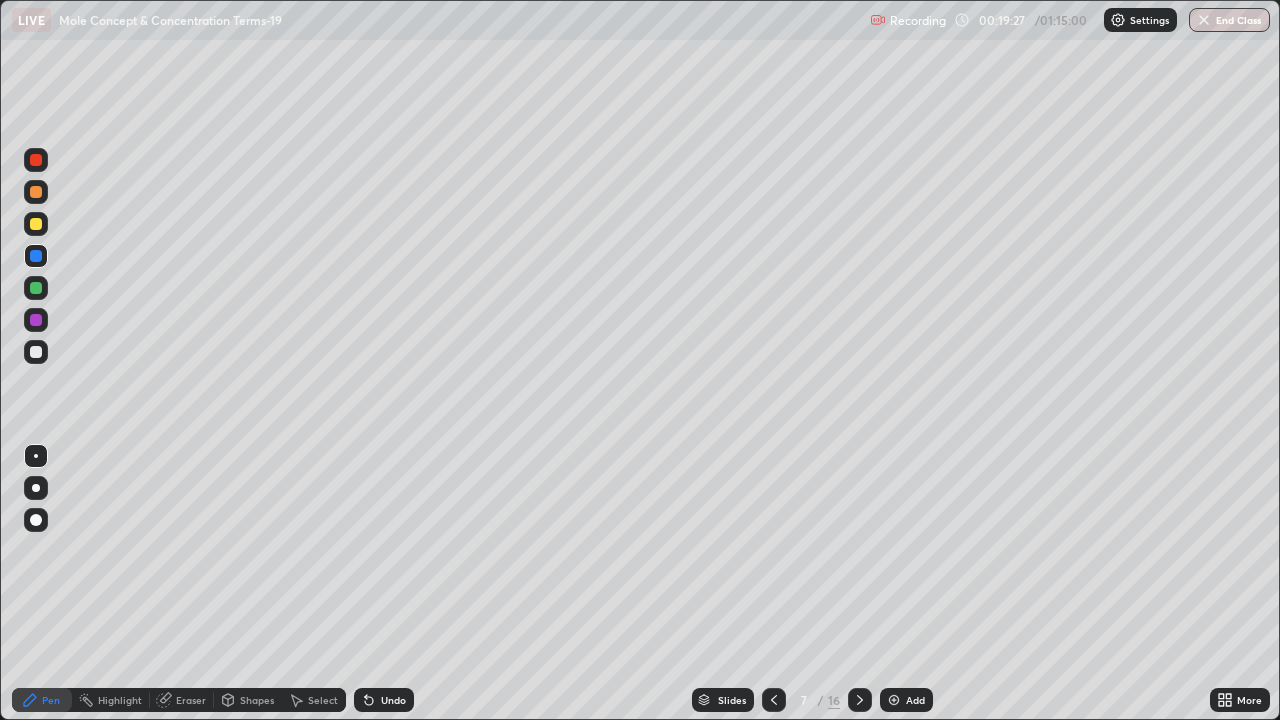 click at bounding box center (36, 352) 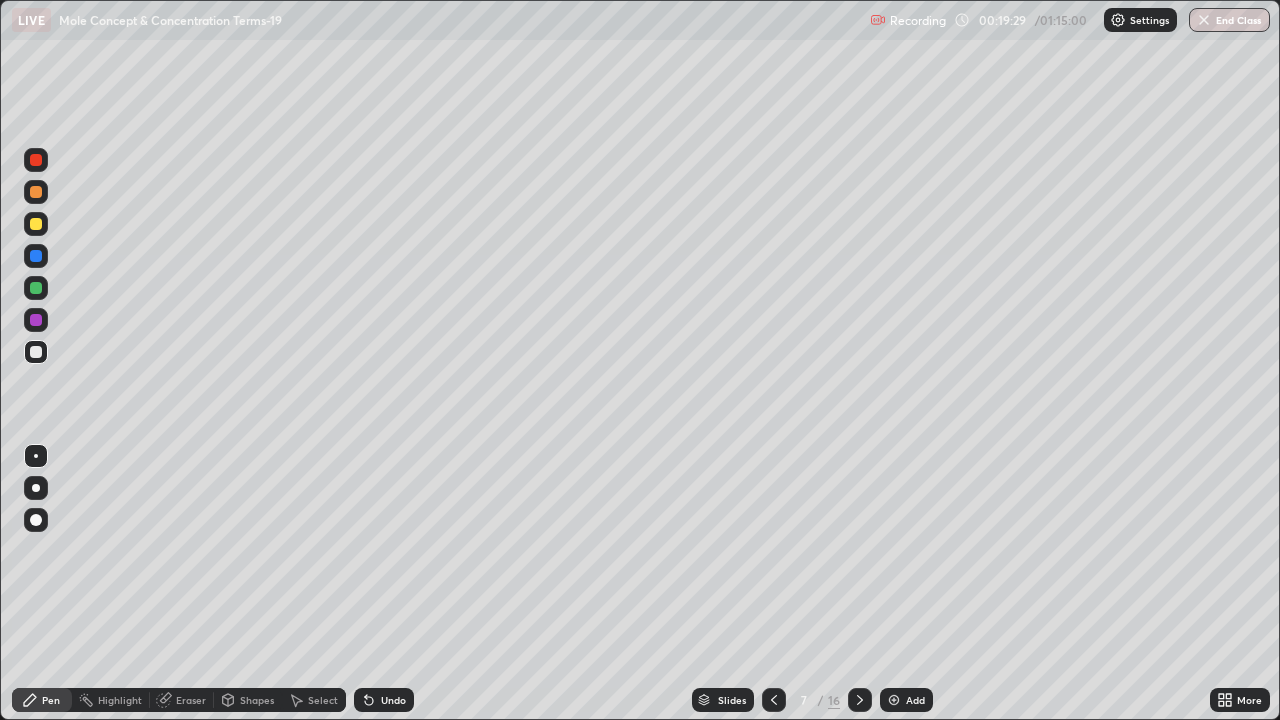 click at bounding box center (36, 256) 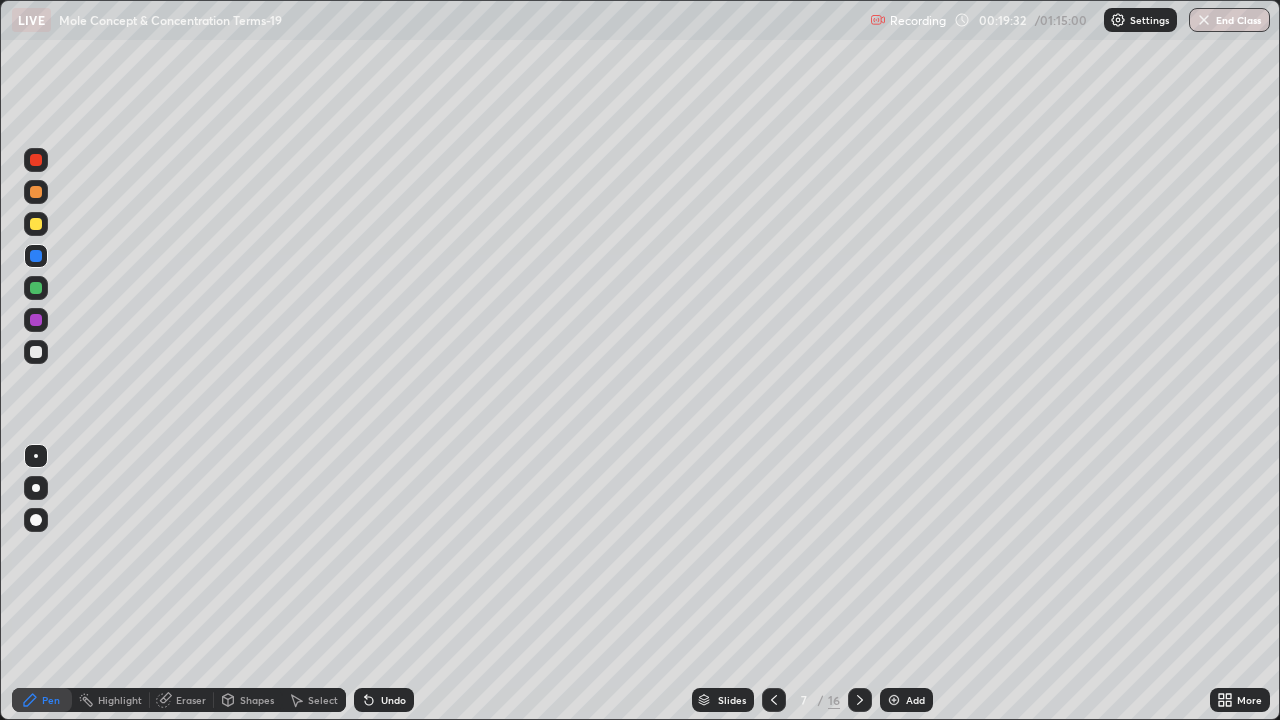 click at bounding box center (36, 352) 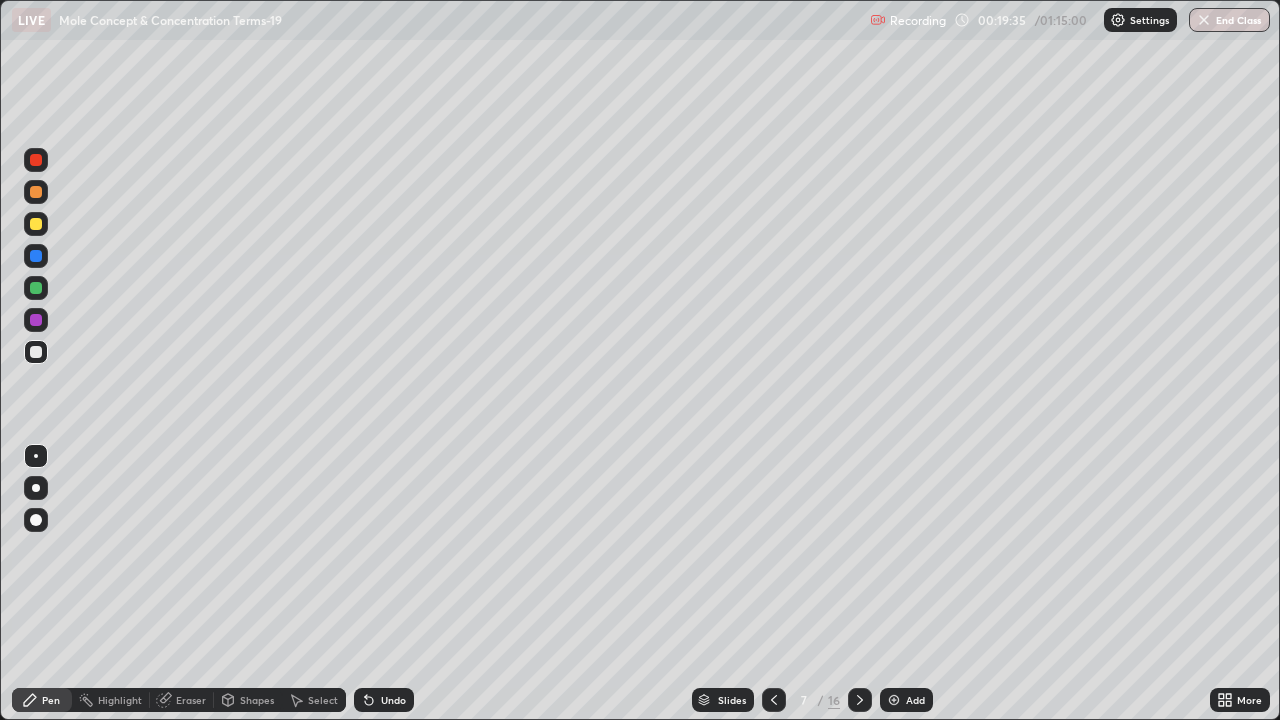 click at bounding box center [36, 256] 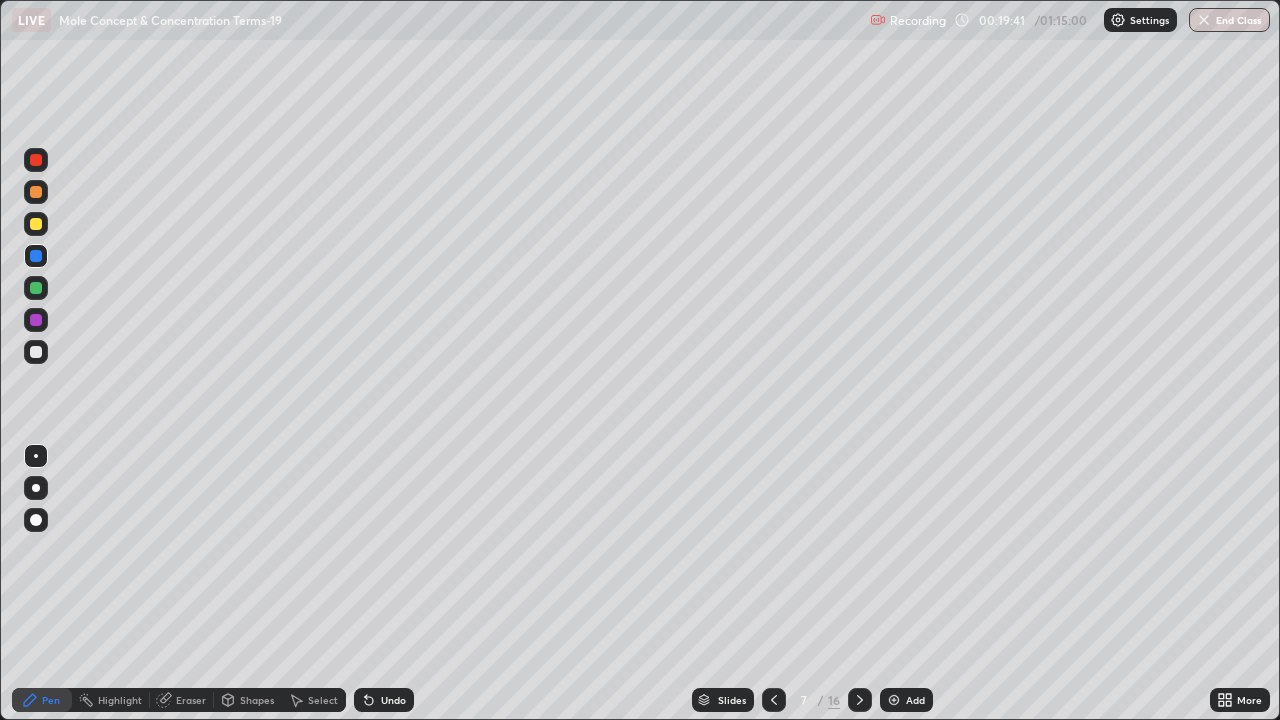 click at bounding box center (36, 352) 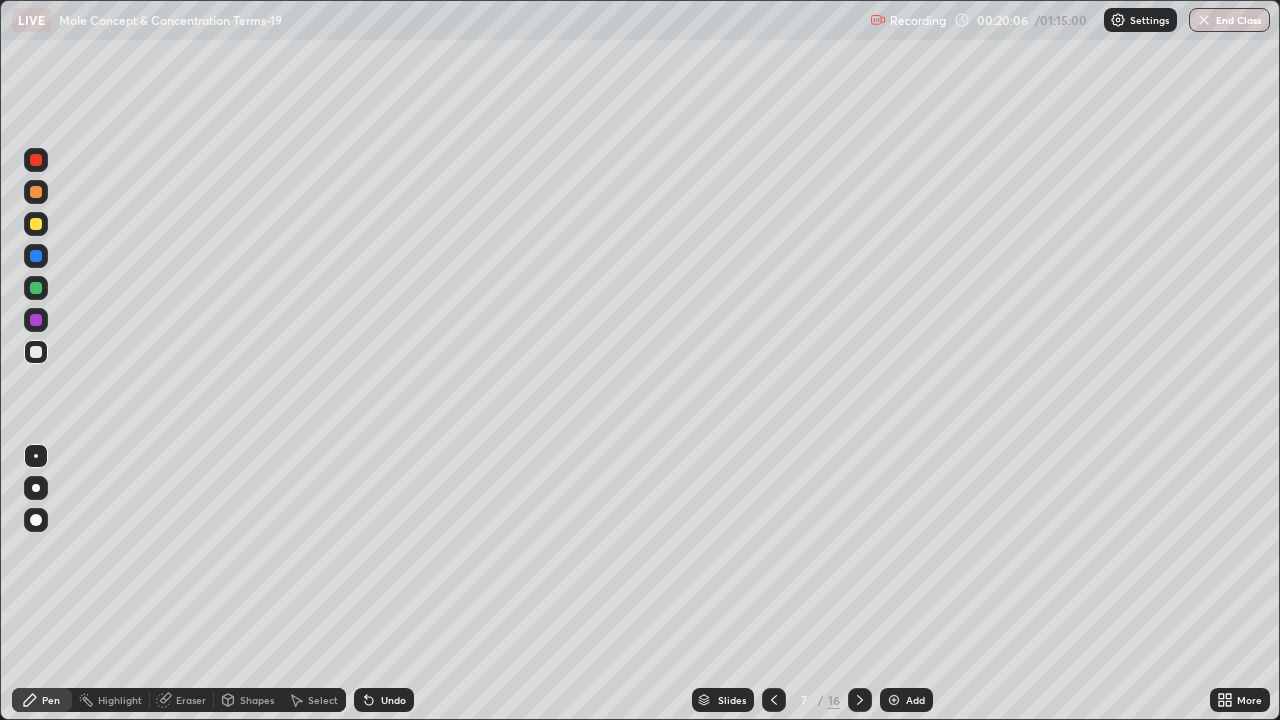 click at bounding box center [36, 320] 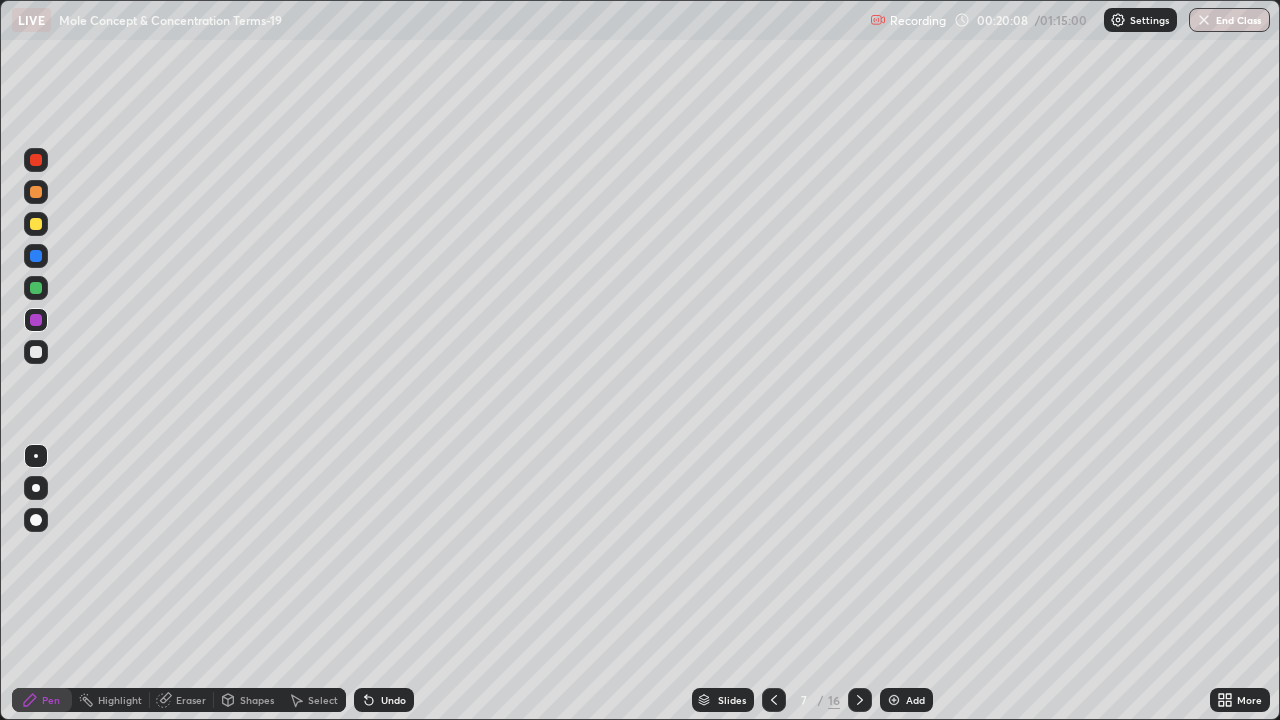 click at bounding box center (36, 192) 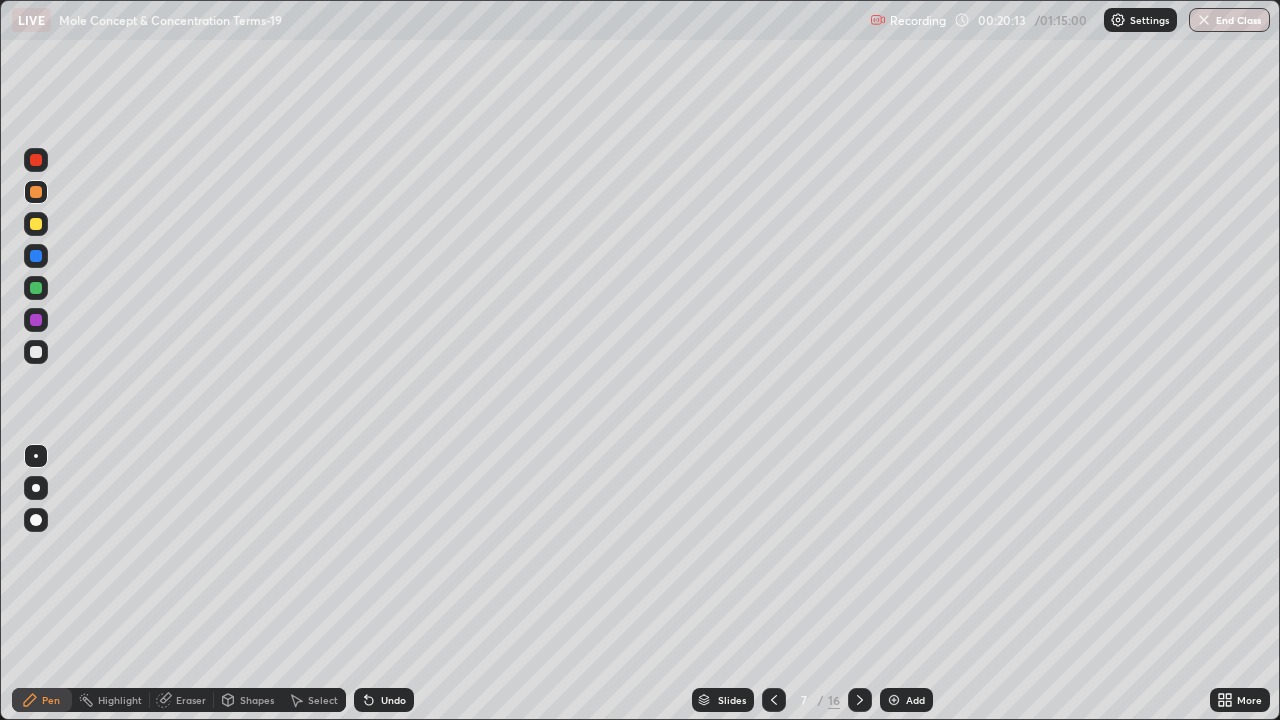 click at bounding box center [36, 352] 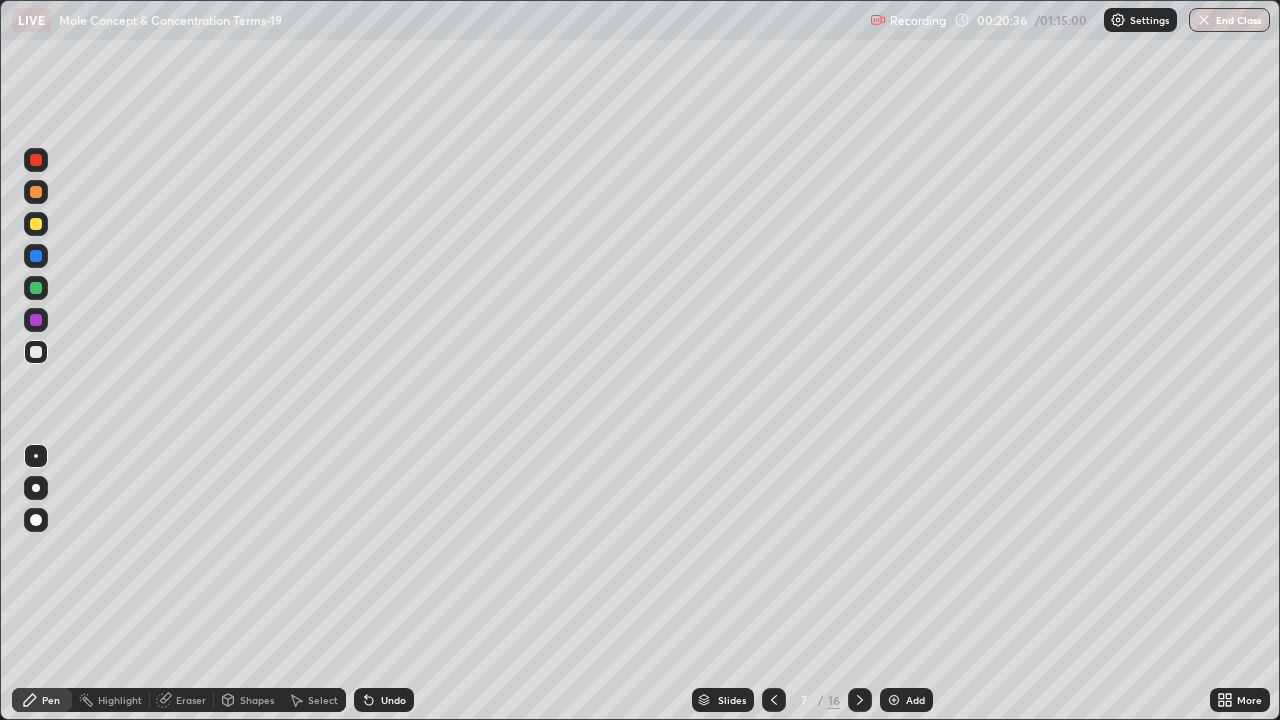 click at bounding box center (36, 288) 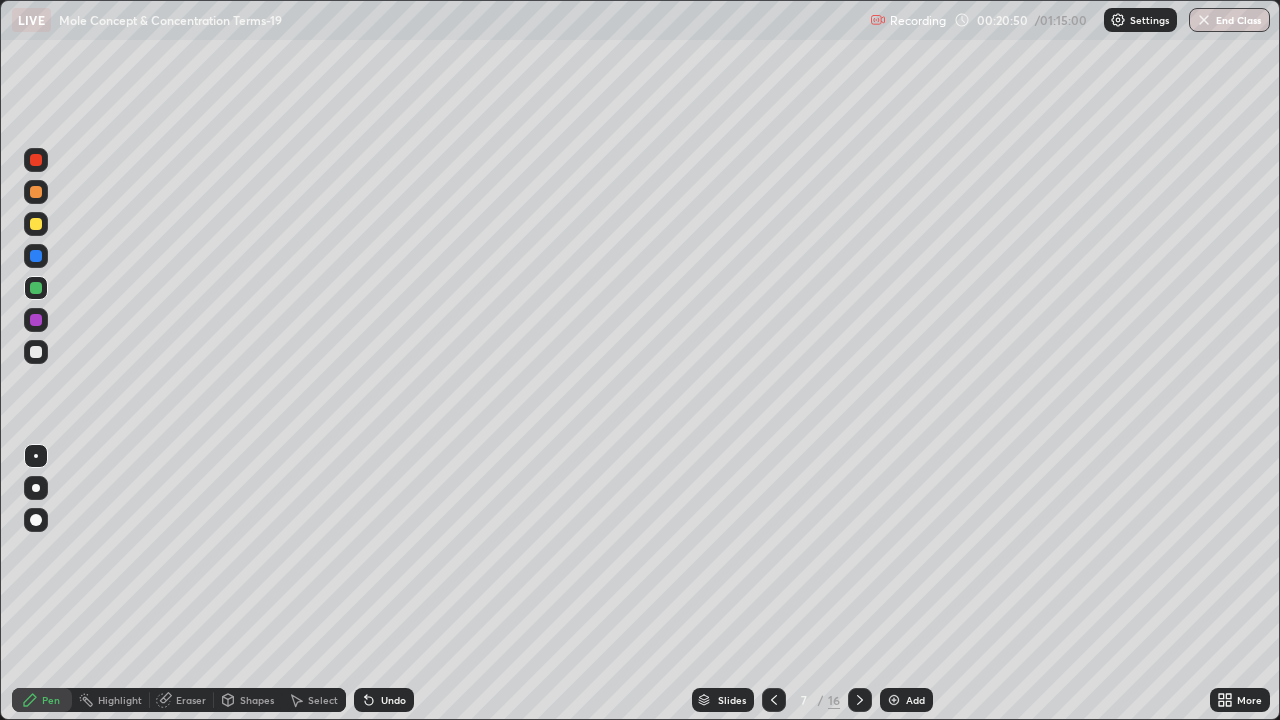 click at bounding box center (36, 320) 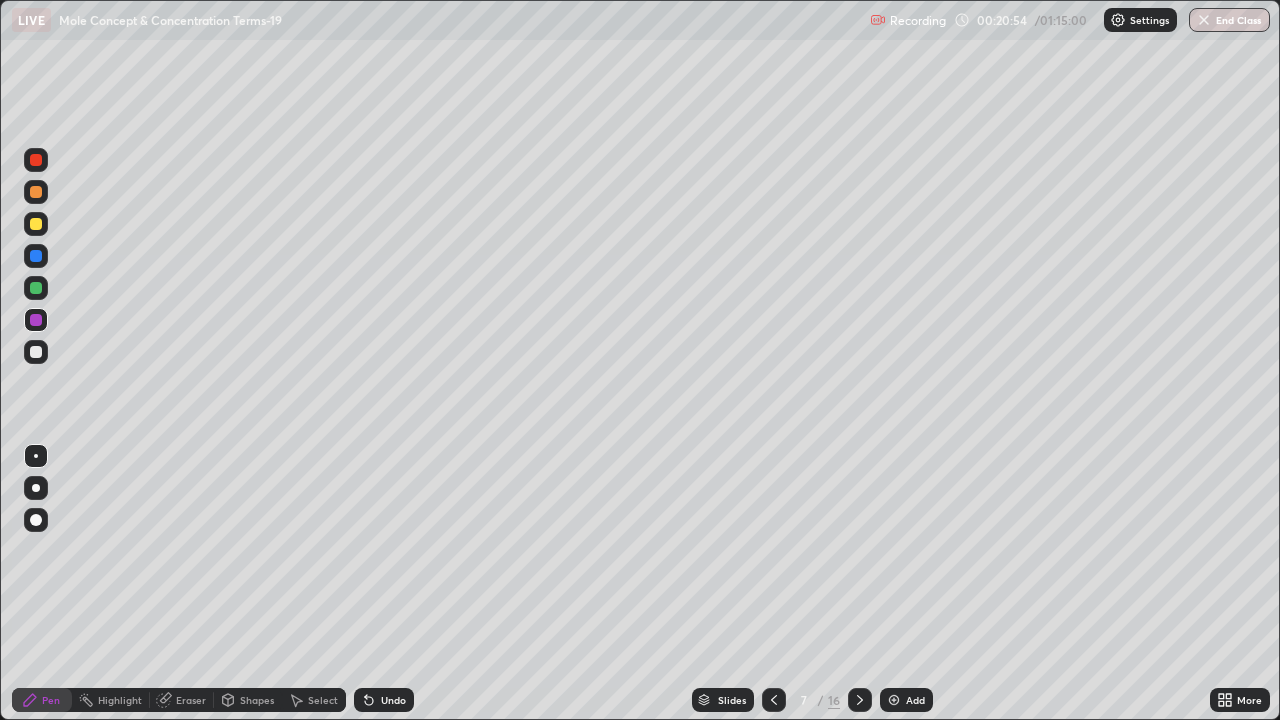 click at bounding box center (36, 224) 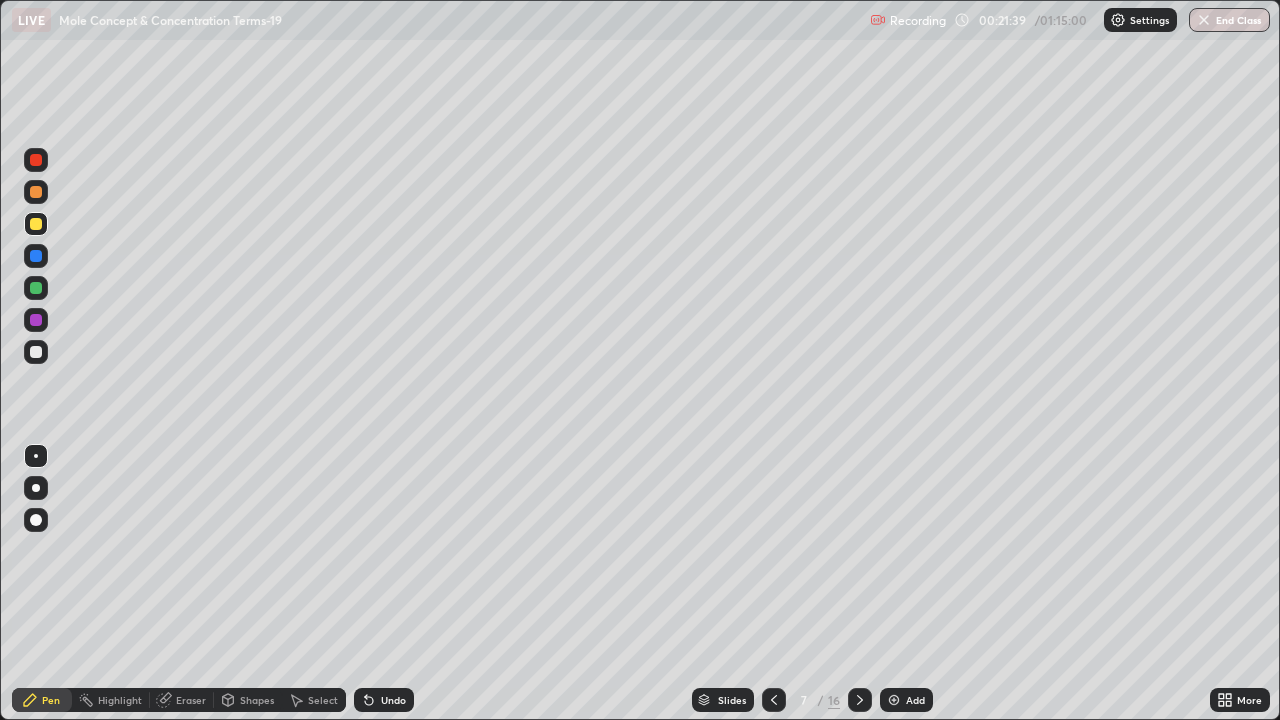 click at bounding box center (36, 192) 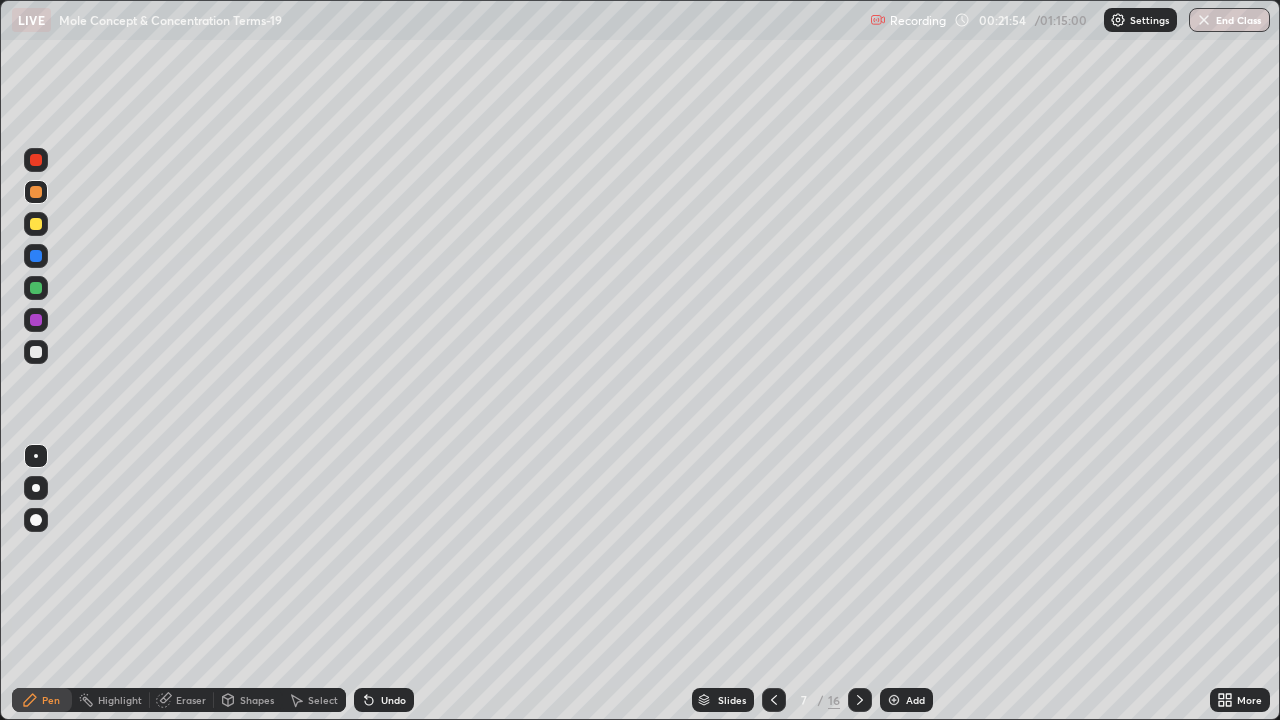click at bounding box center [36, 352] 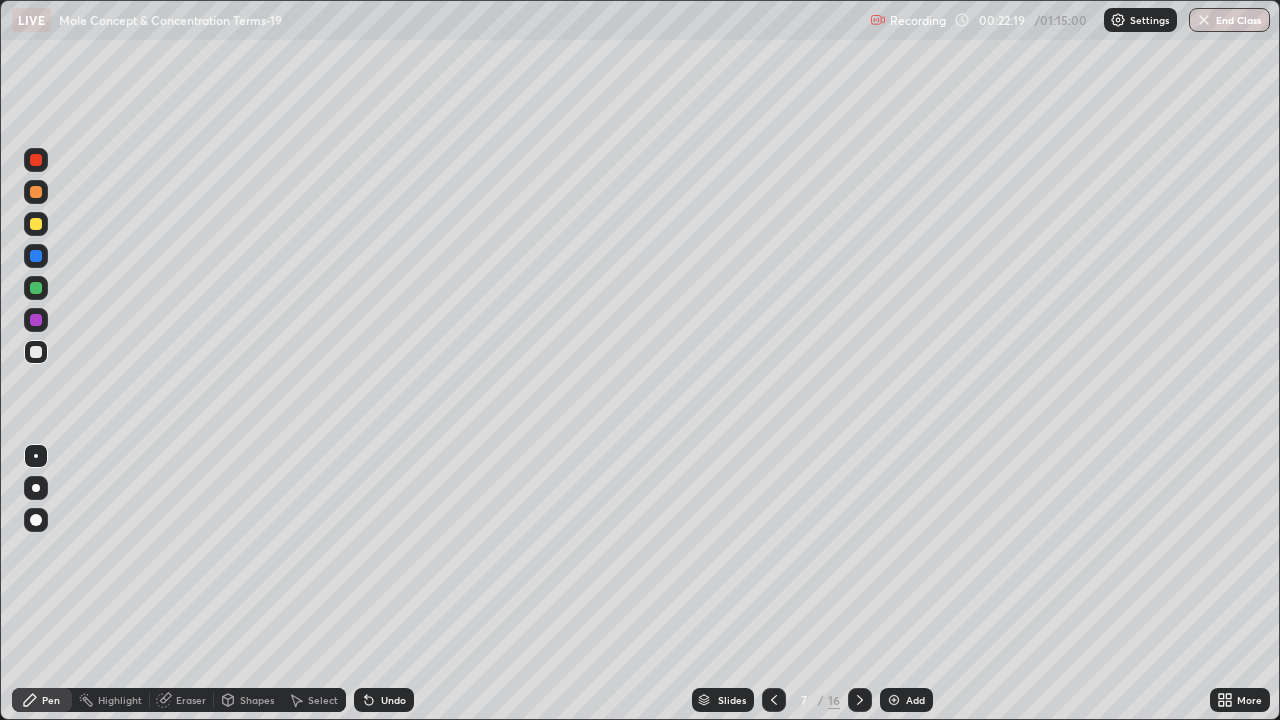 click at bounding box center [36, 256] 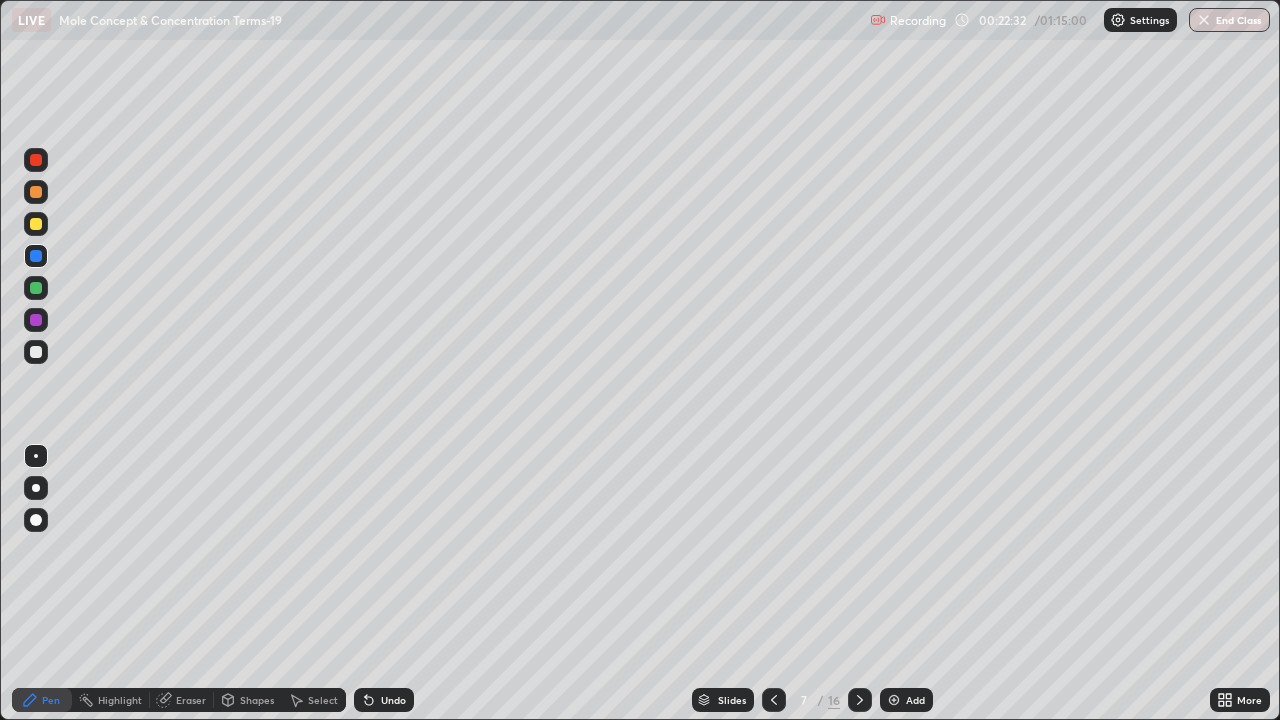 click at bounding box center (36, 288) 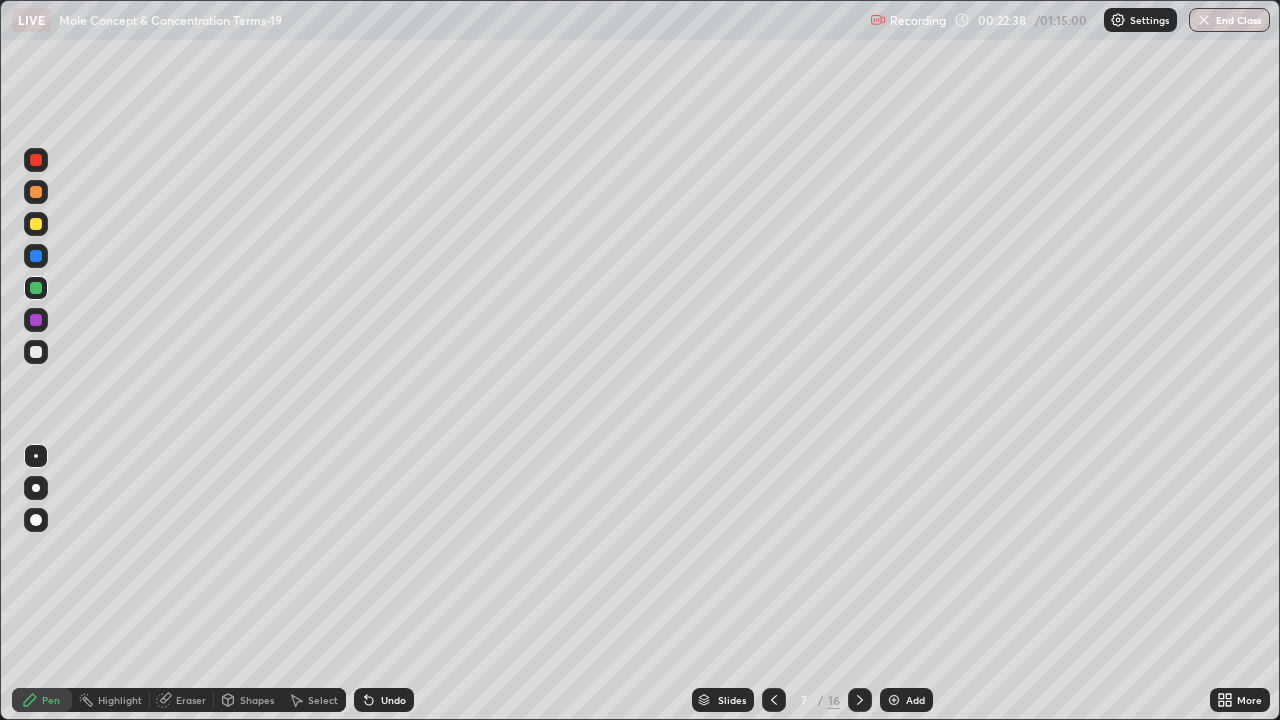click at bounding box center [36, 224] 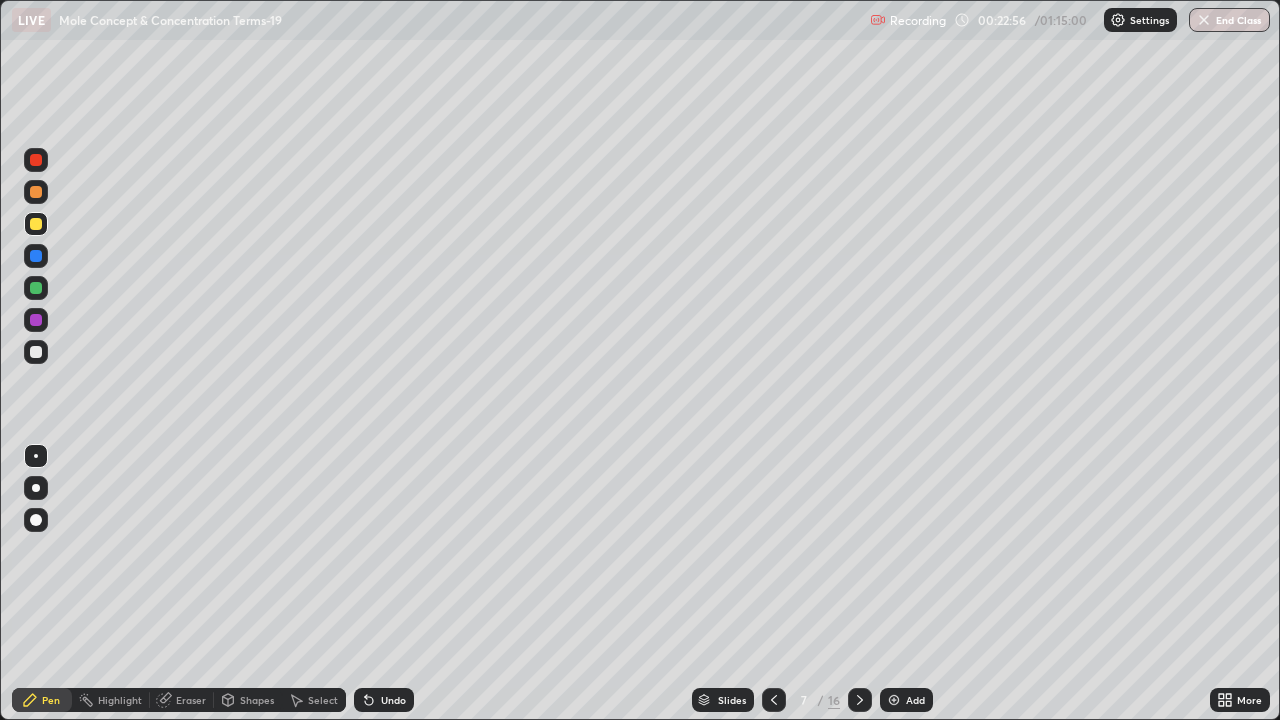 click at bounding box center [36, 288] 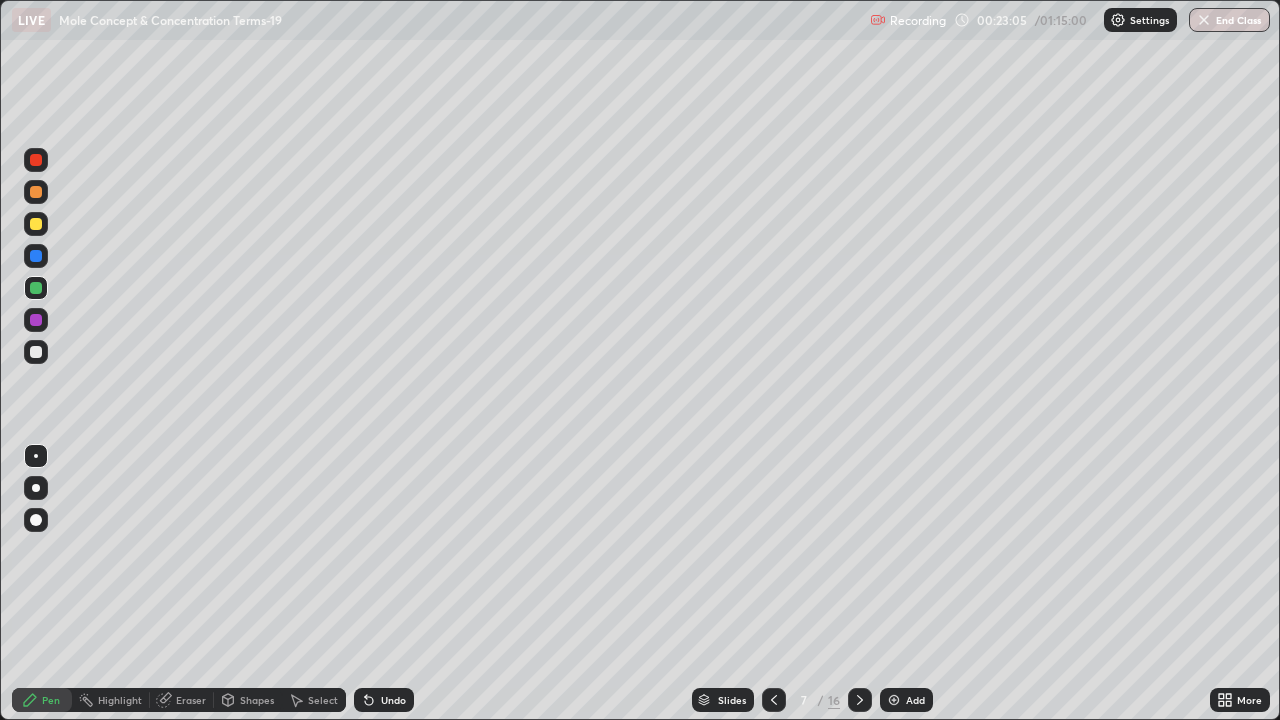 click at bounding box center [36, 352] 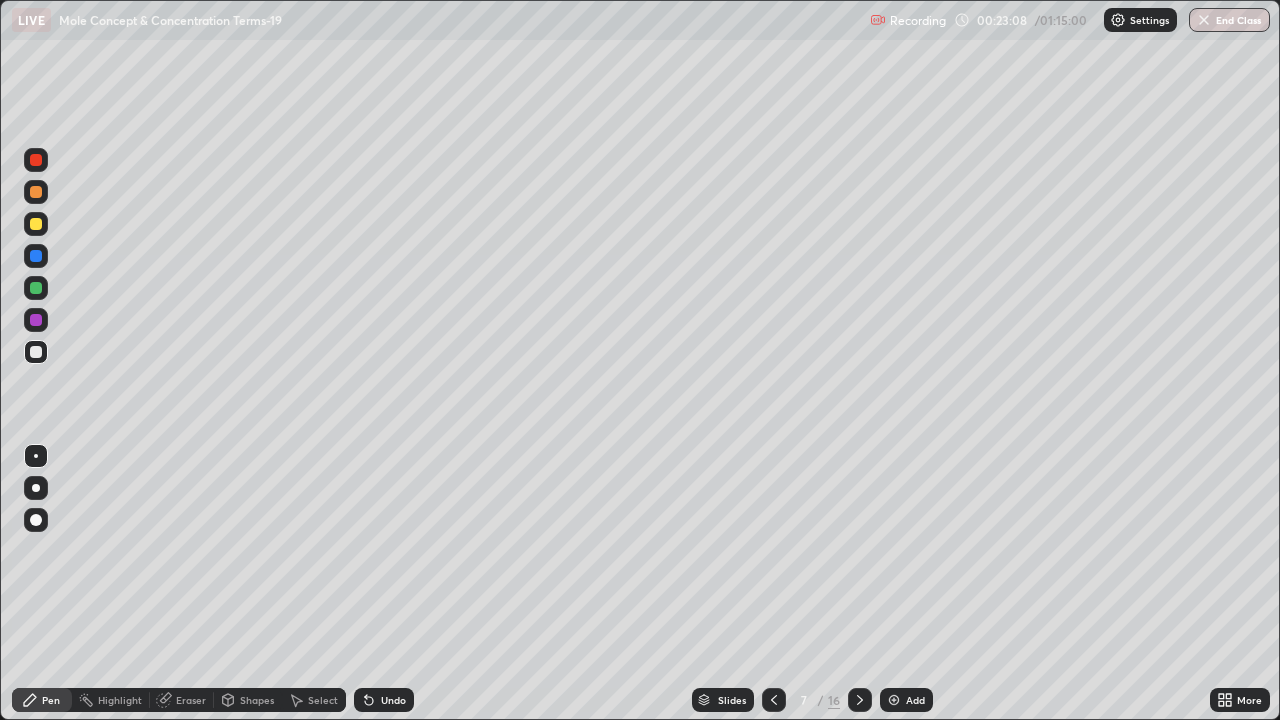 click at bounding box center [36, 320] 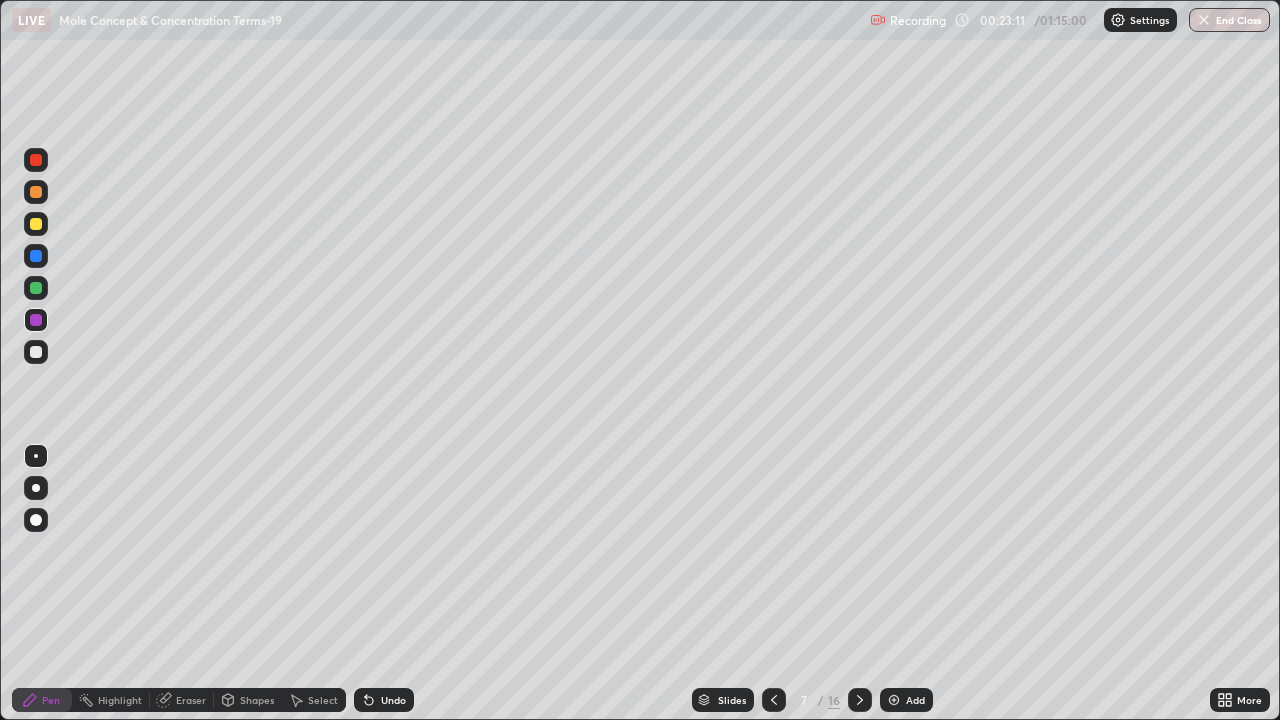 click at bounding box center [36, 224] 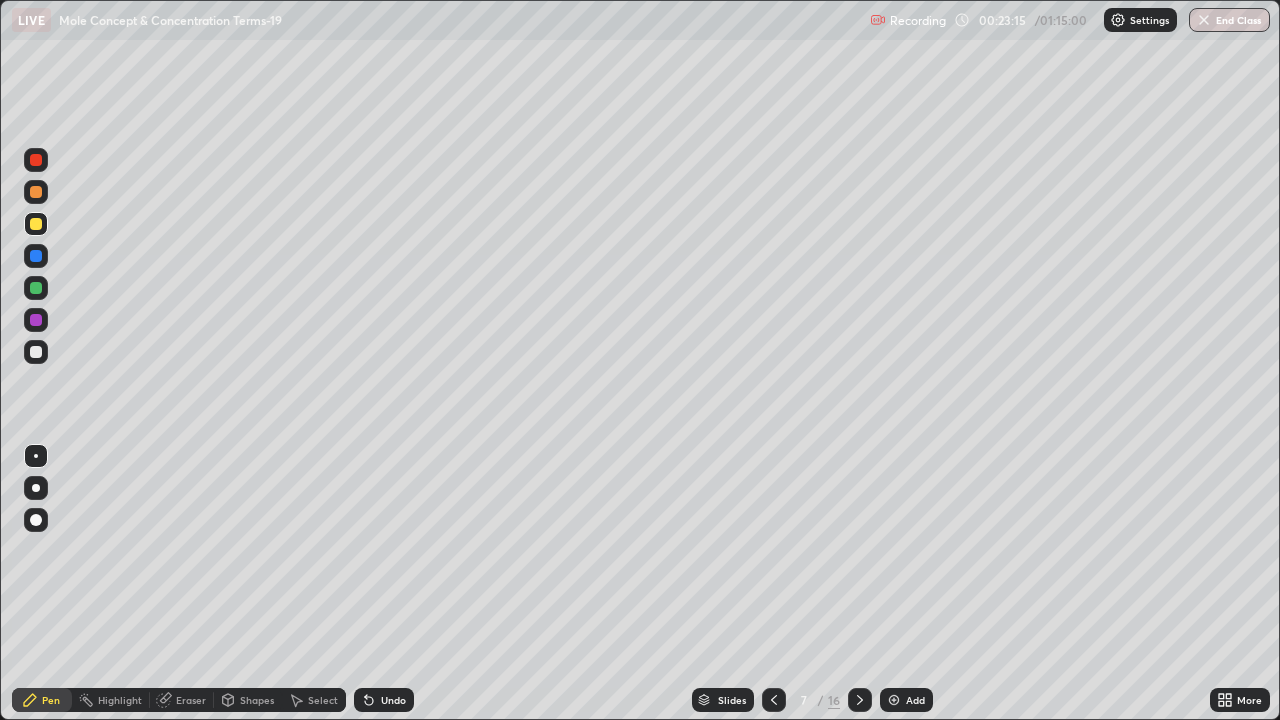 click on "Undo" at bounding box center [393, 700] 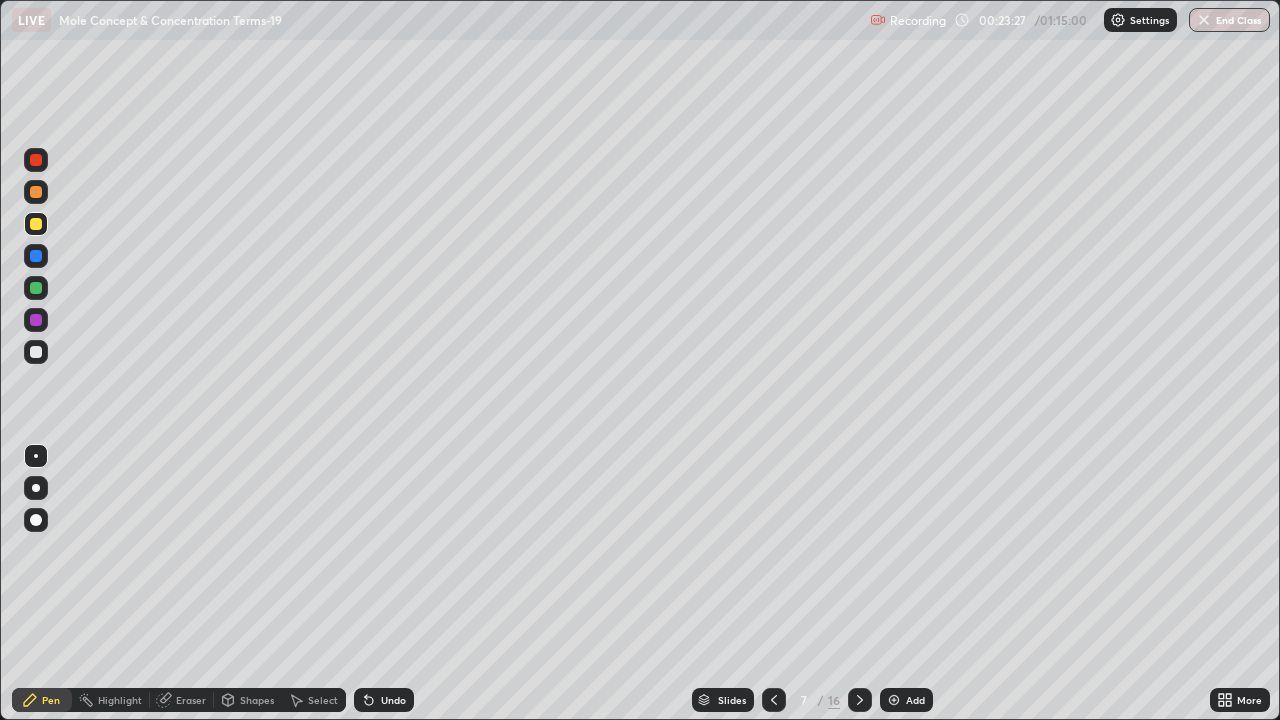 click at bounding box center (36, 320) 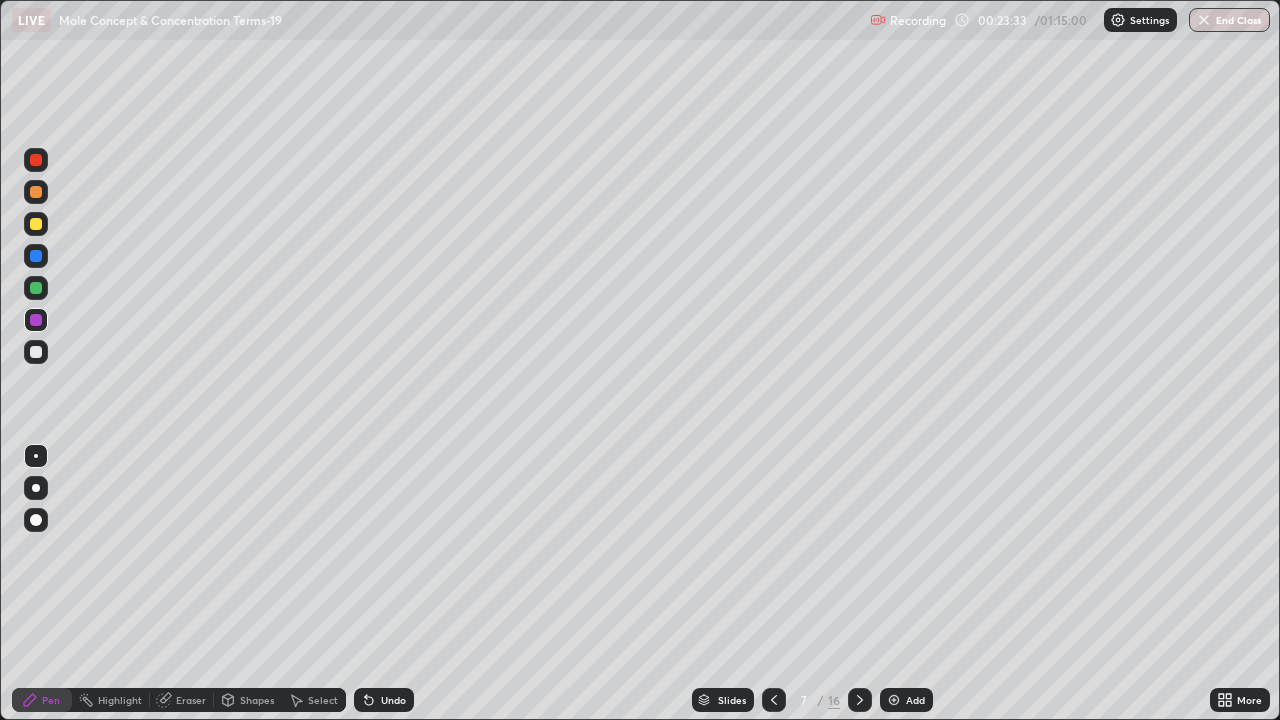 click at bounding box center (36, 288) 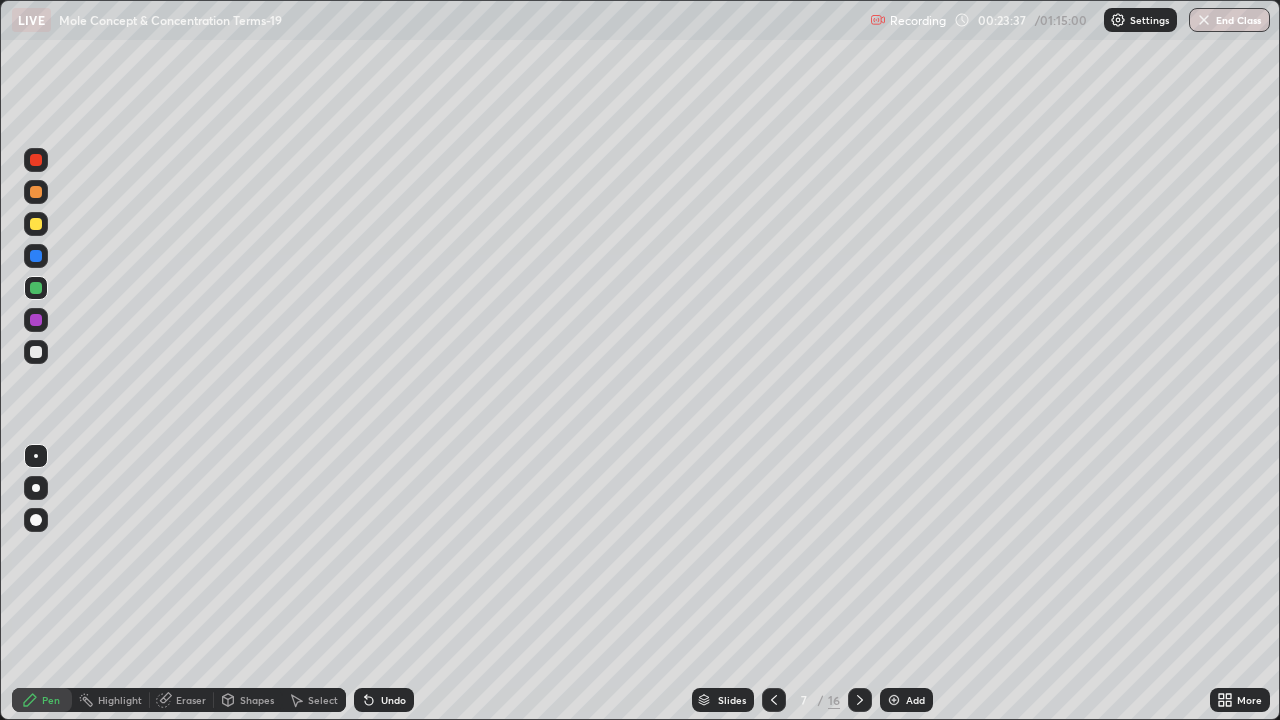click at bounding box center (36, 352) 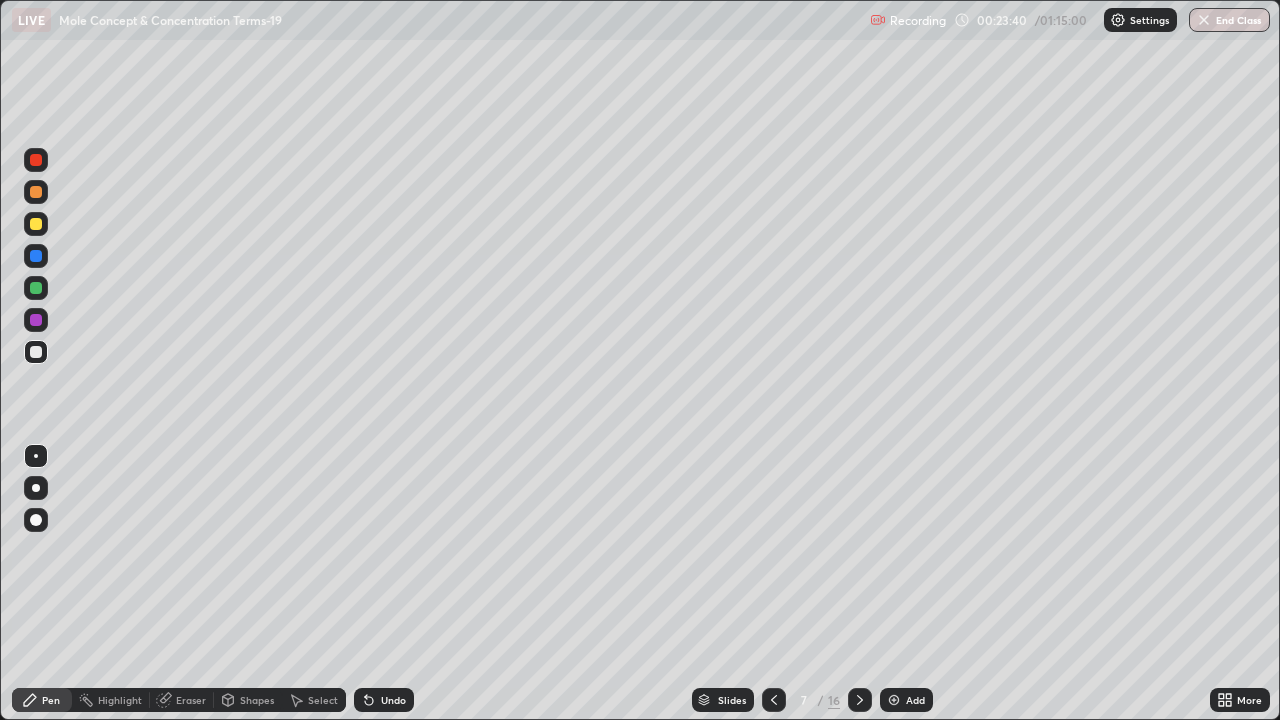 click at bounding box center [36, 224] 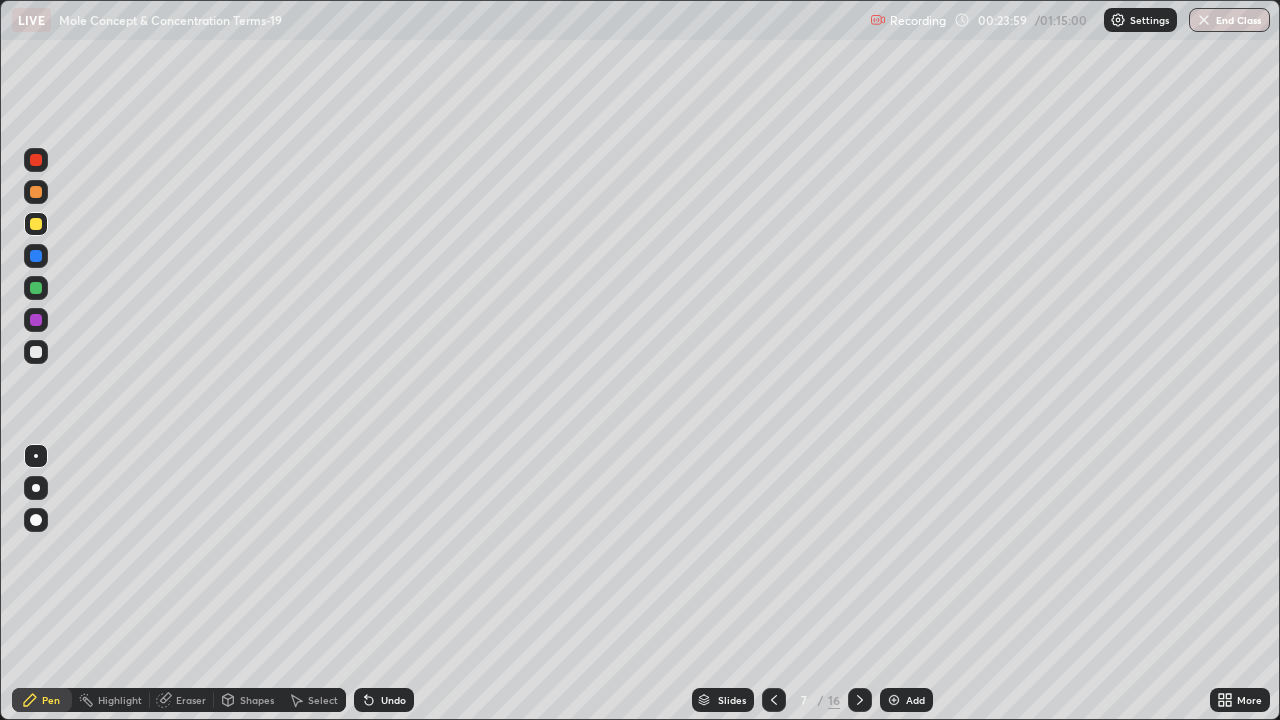 click at bounding box center [36, 320] 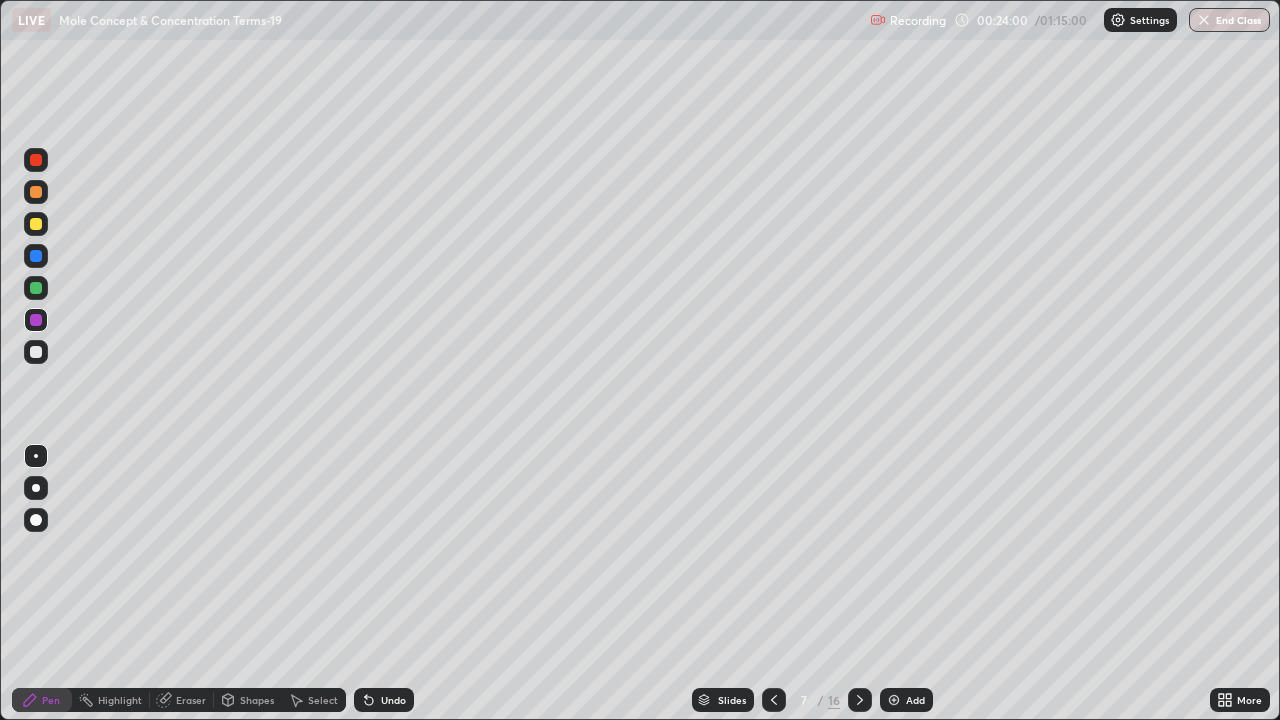 click at bounding box center [36, 160] 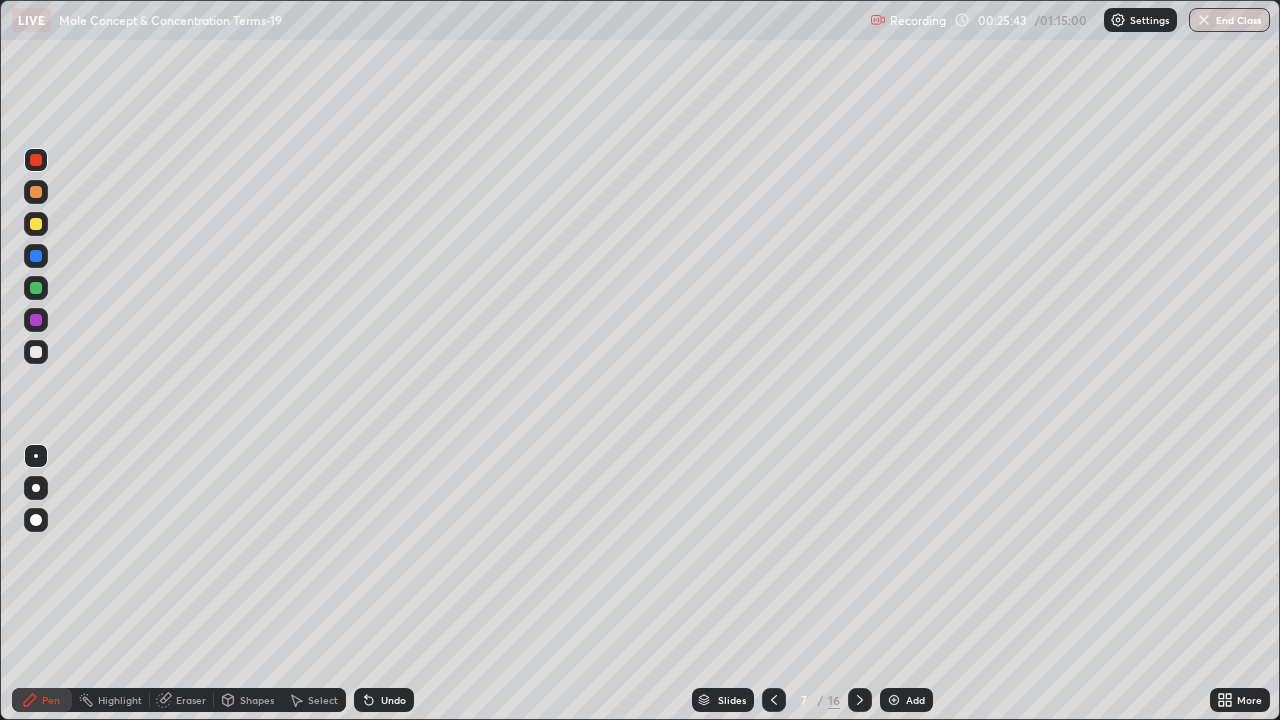 click on "16" at bounding box center (834, 700) 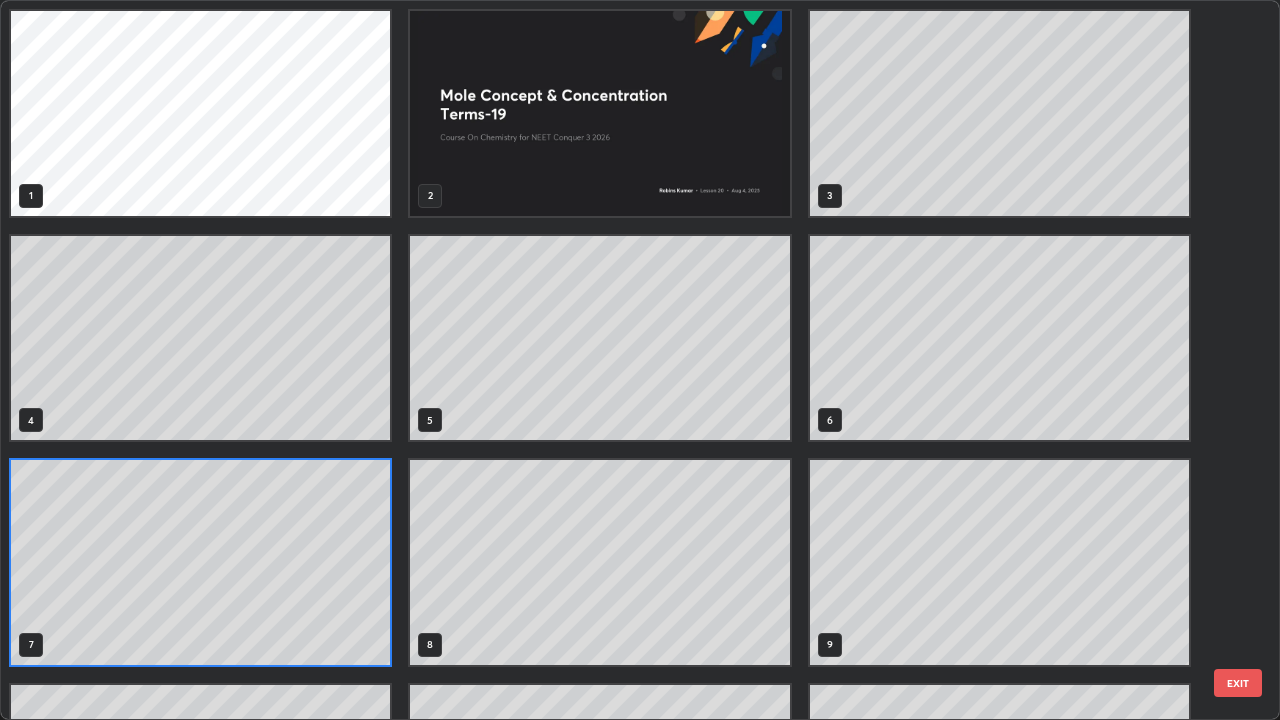 scroll, scrollTop: 7, scrollLeft: 11, axis: both 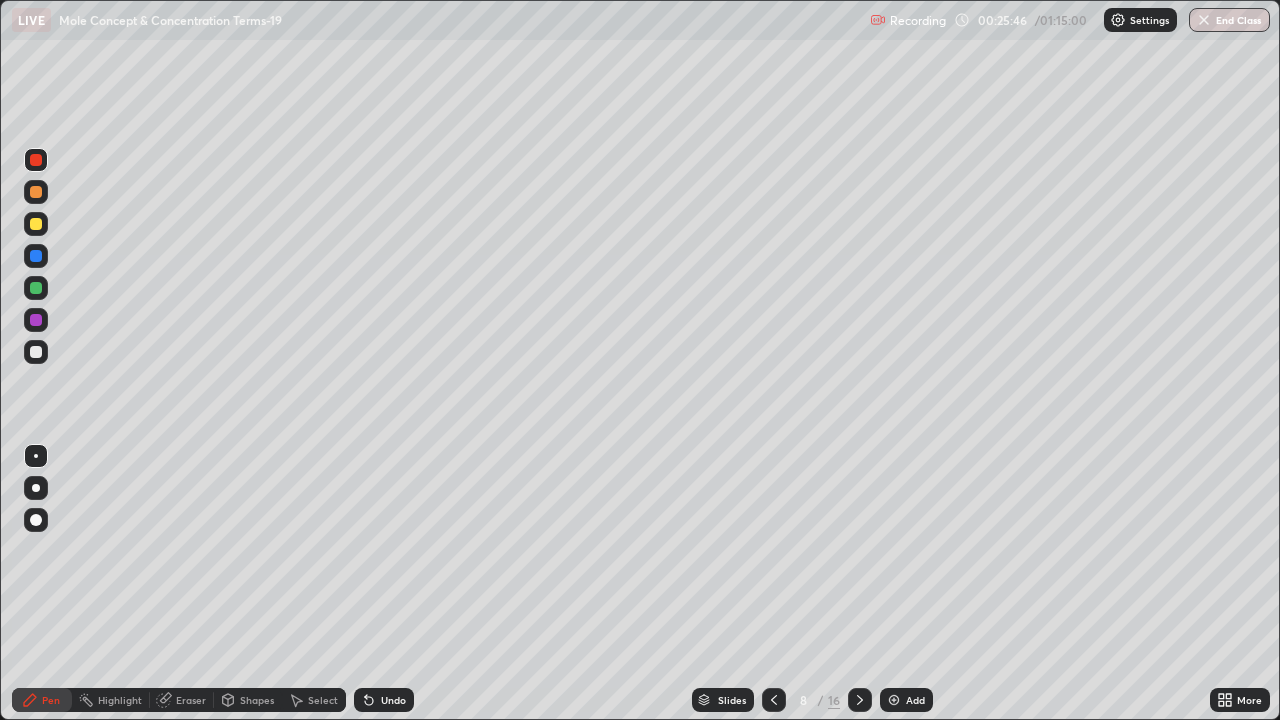 click at bounding box center [36, 192] 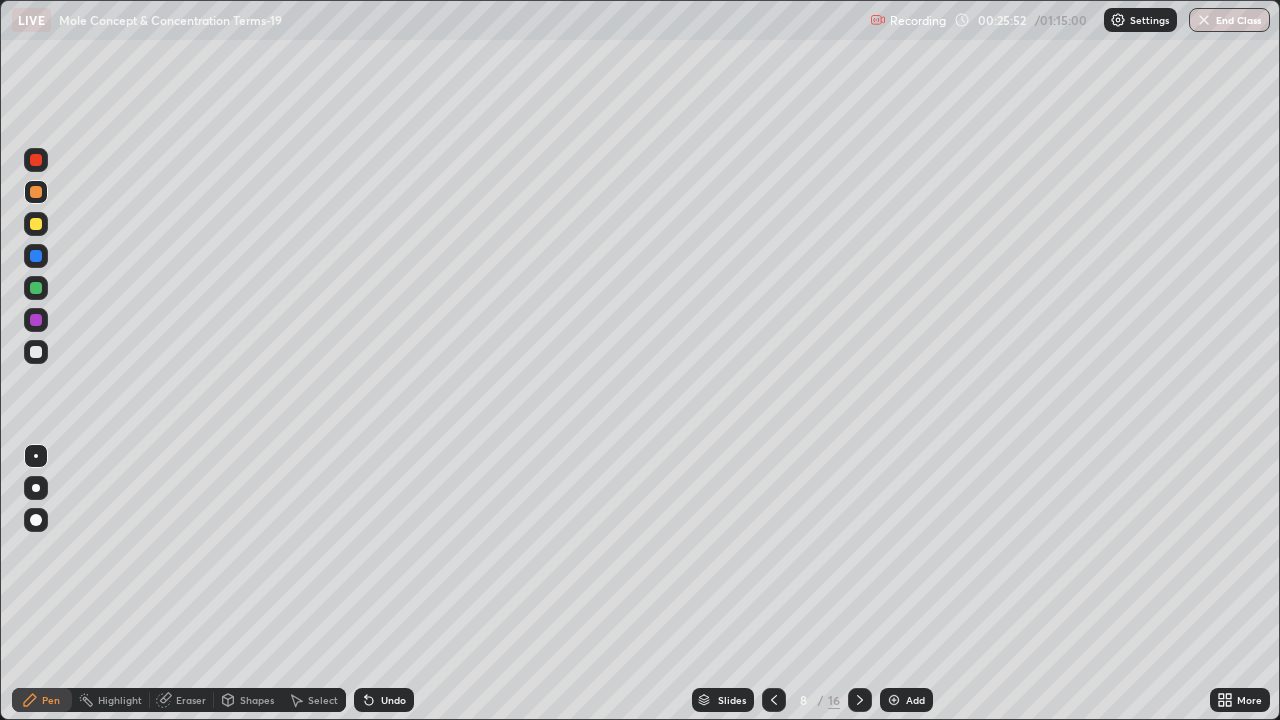 click at bounding box center (36, 352) 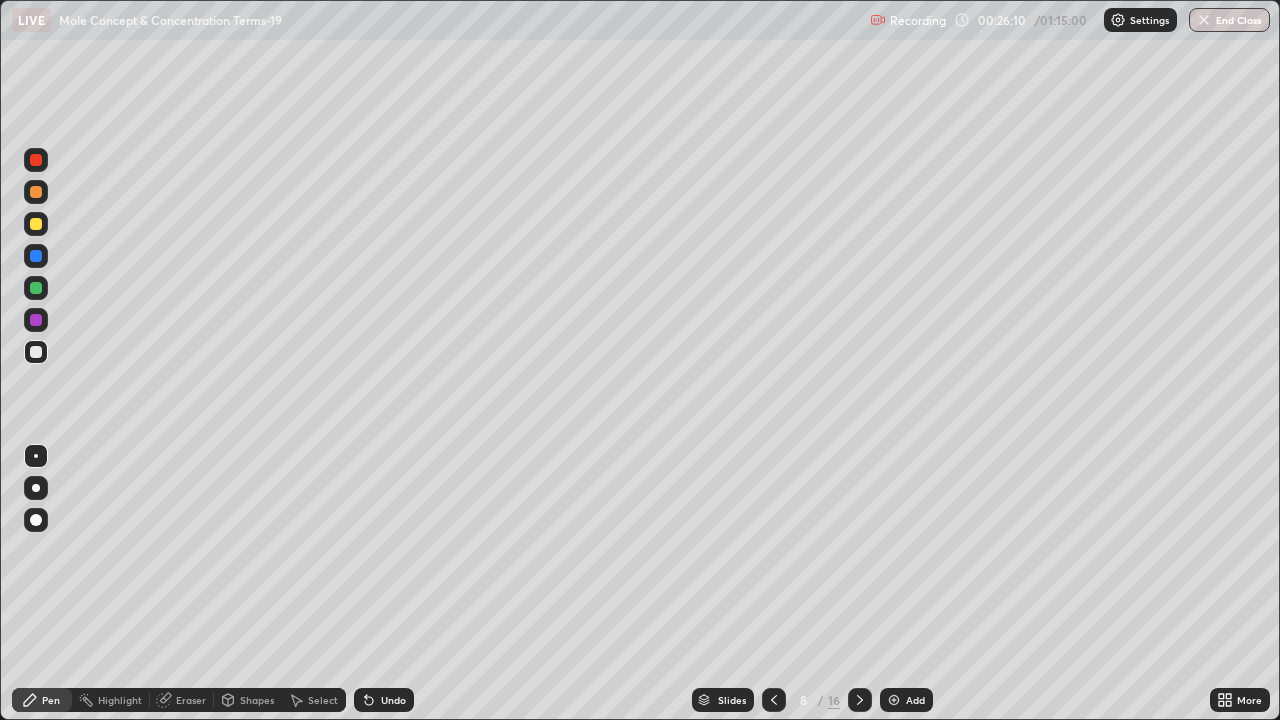 click on "Undo" at bounding box center [393, 700] 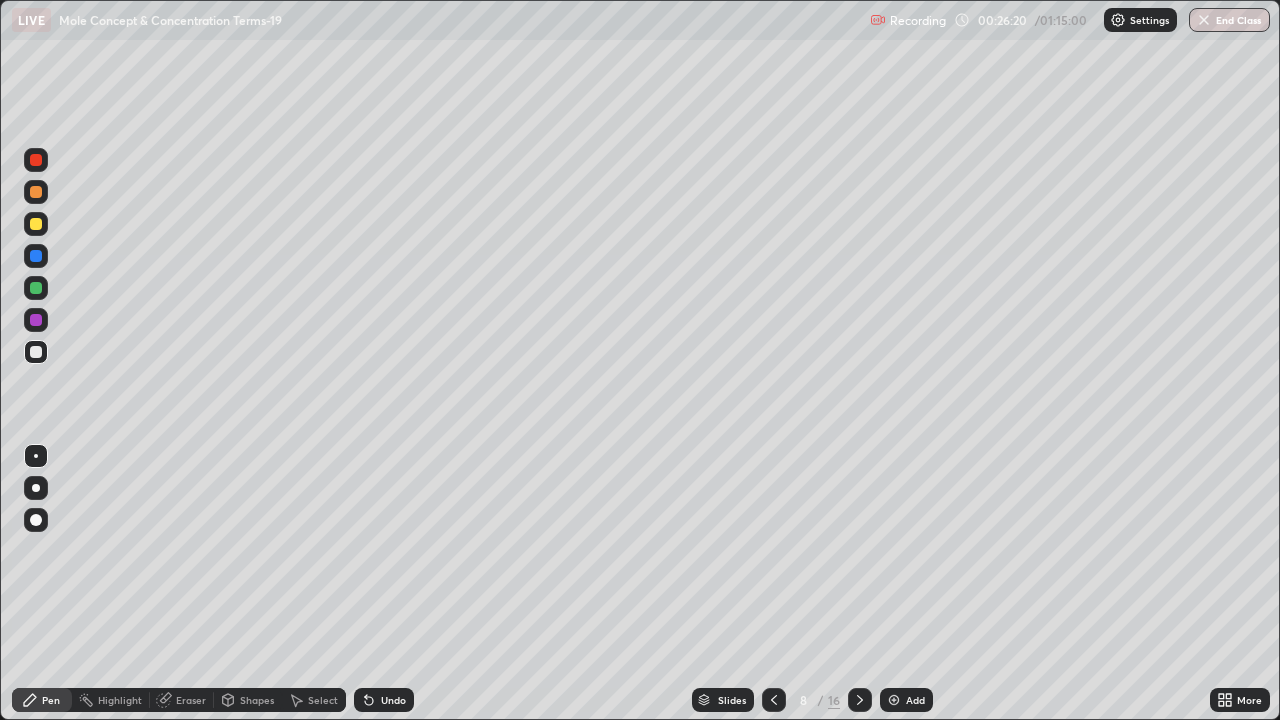 click at bounding box center (36, 288) 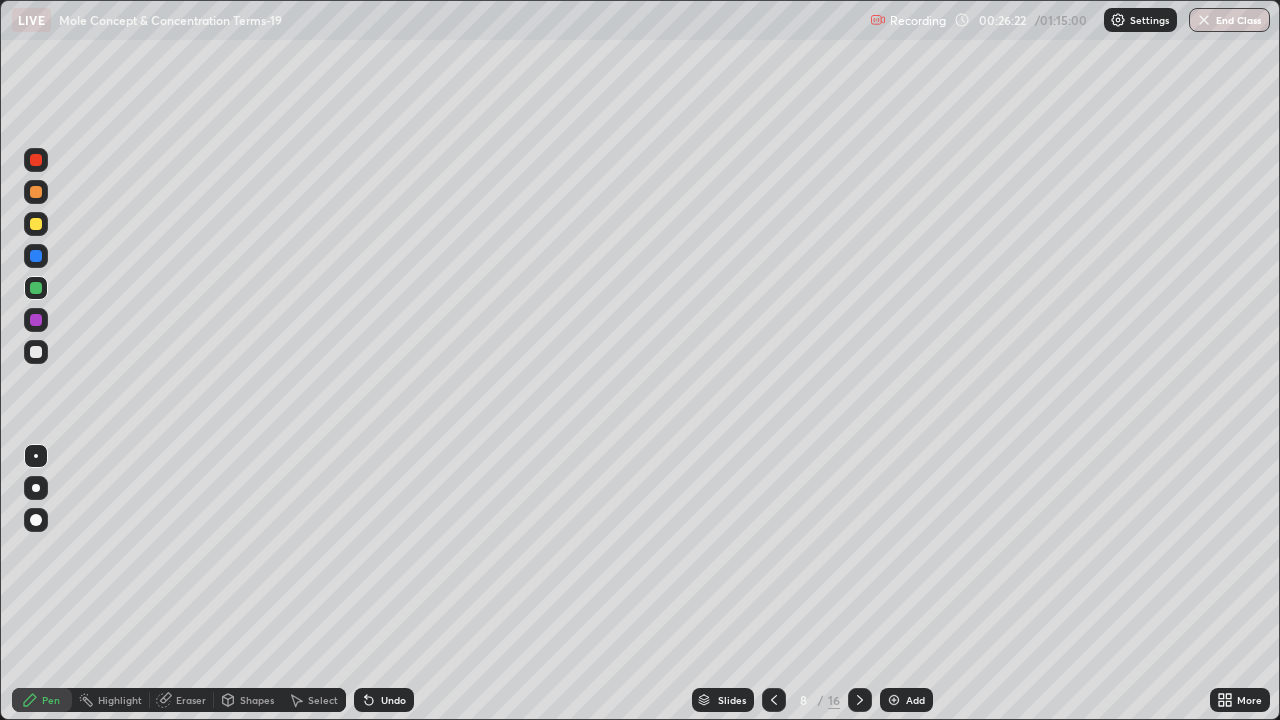 click at bounding box center [36, 352] 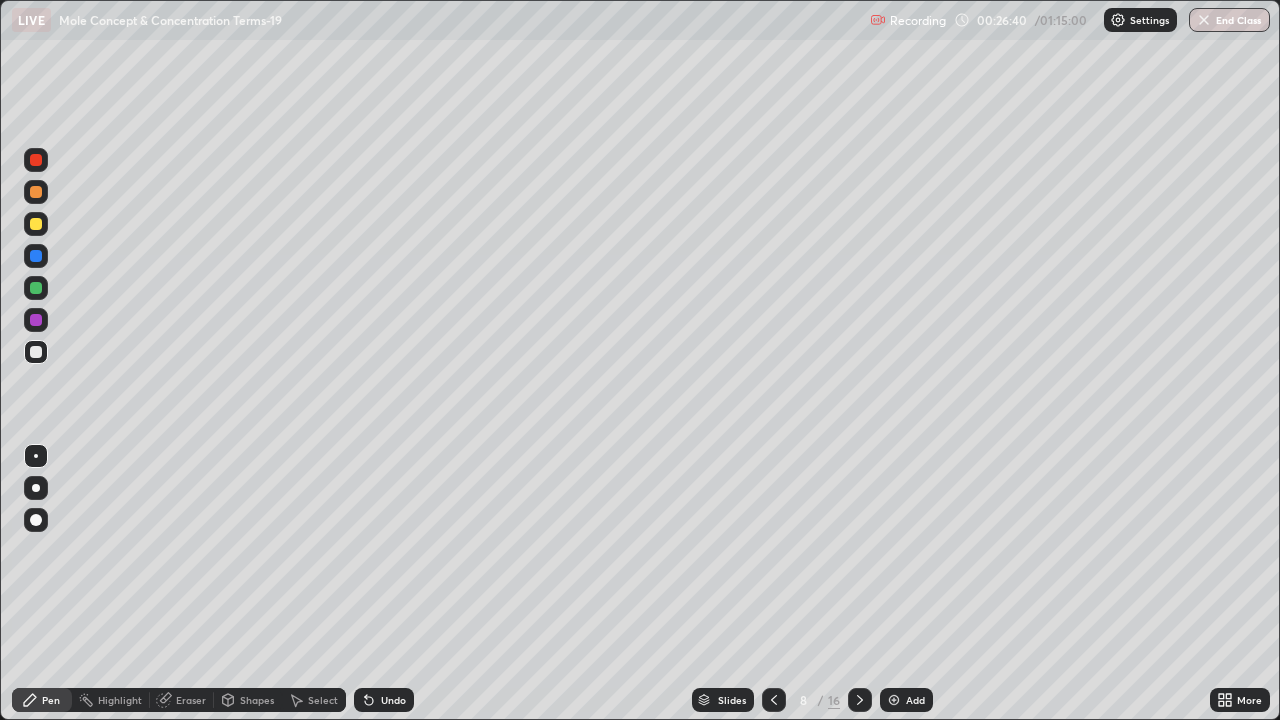click at bounding box center (36, 224) 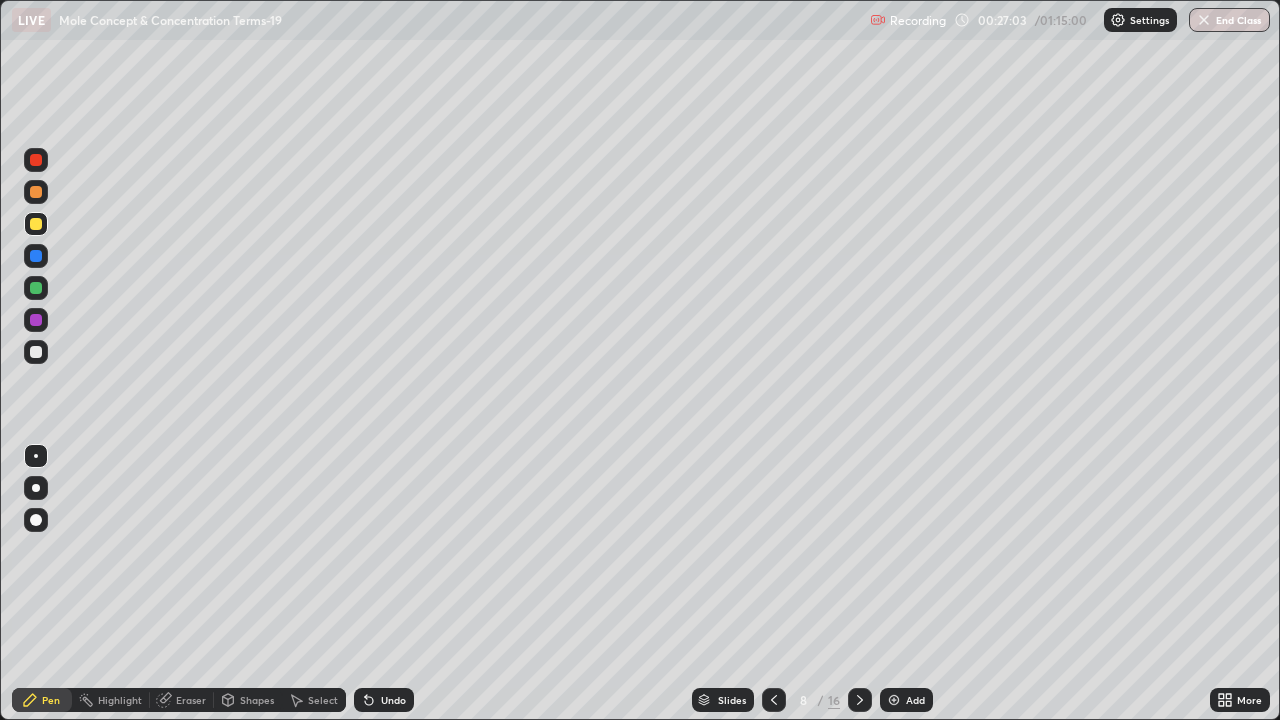 click at bounding box center (36, 288) 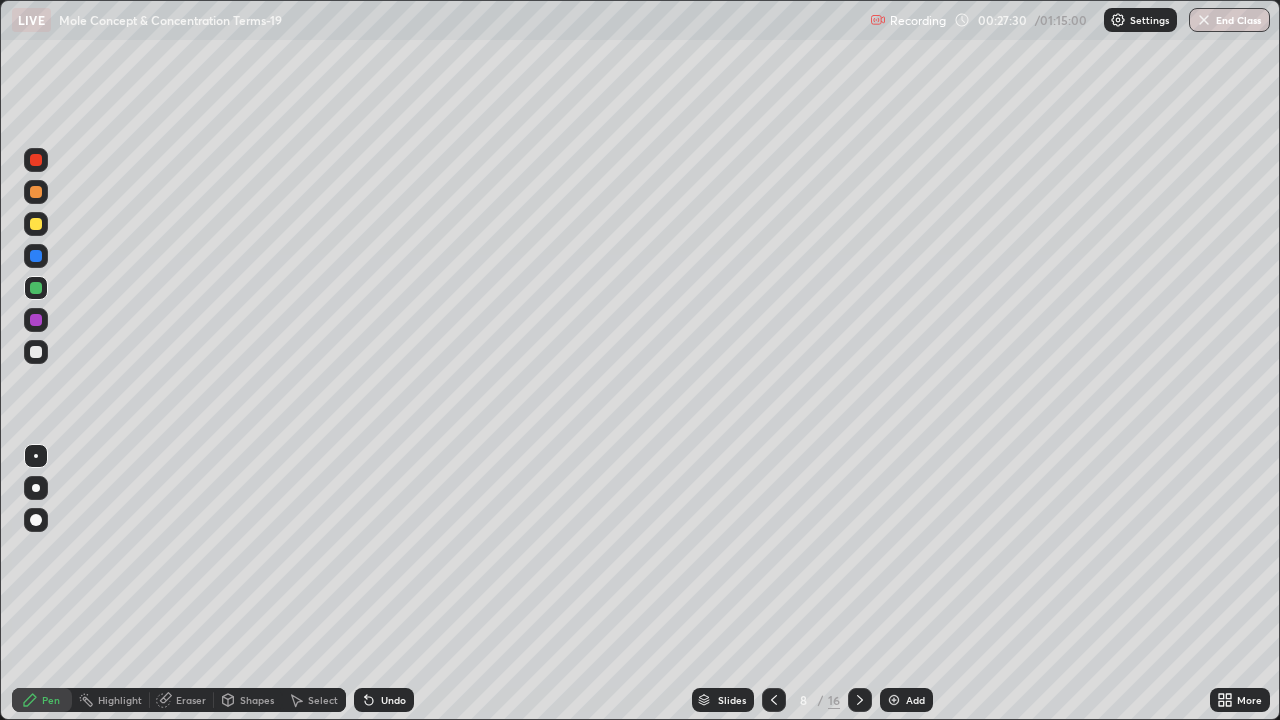 click at bounding box center [36, 352] 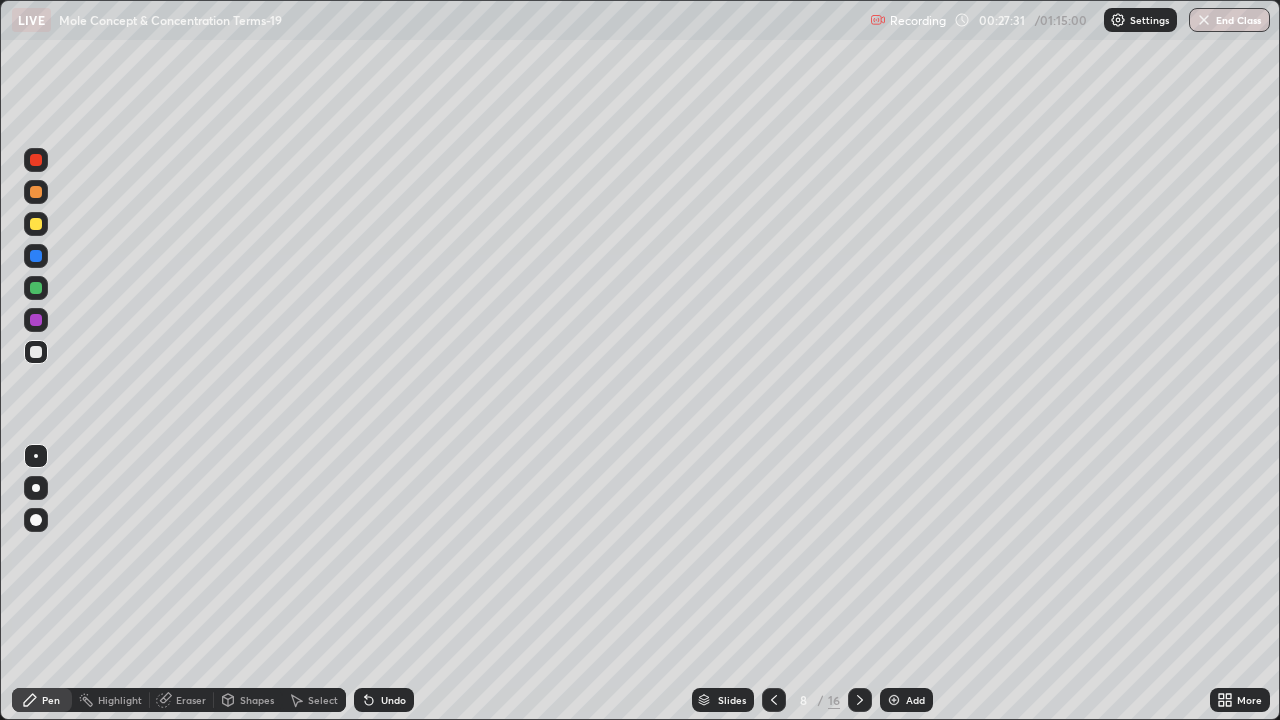click at bounding box center (36, 192) 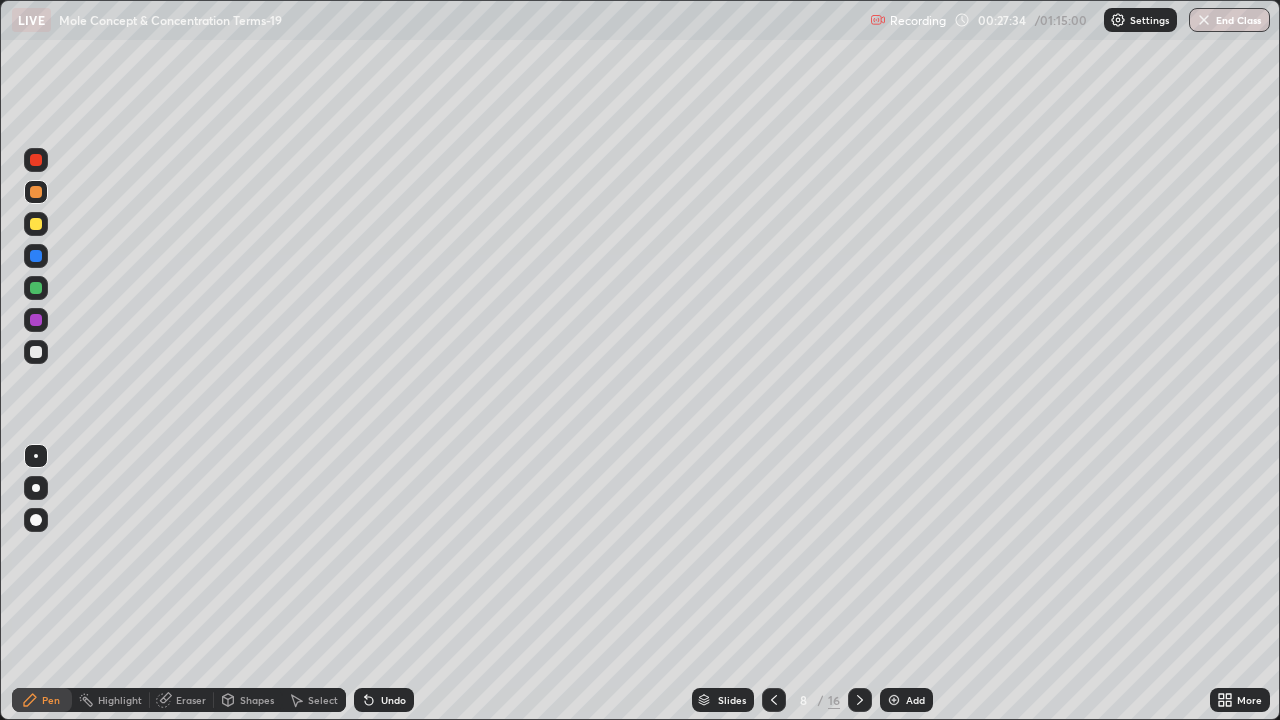 click at bounding box center [36, 352] 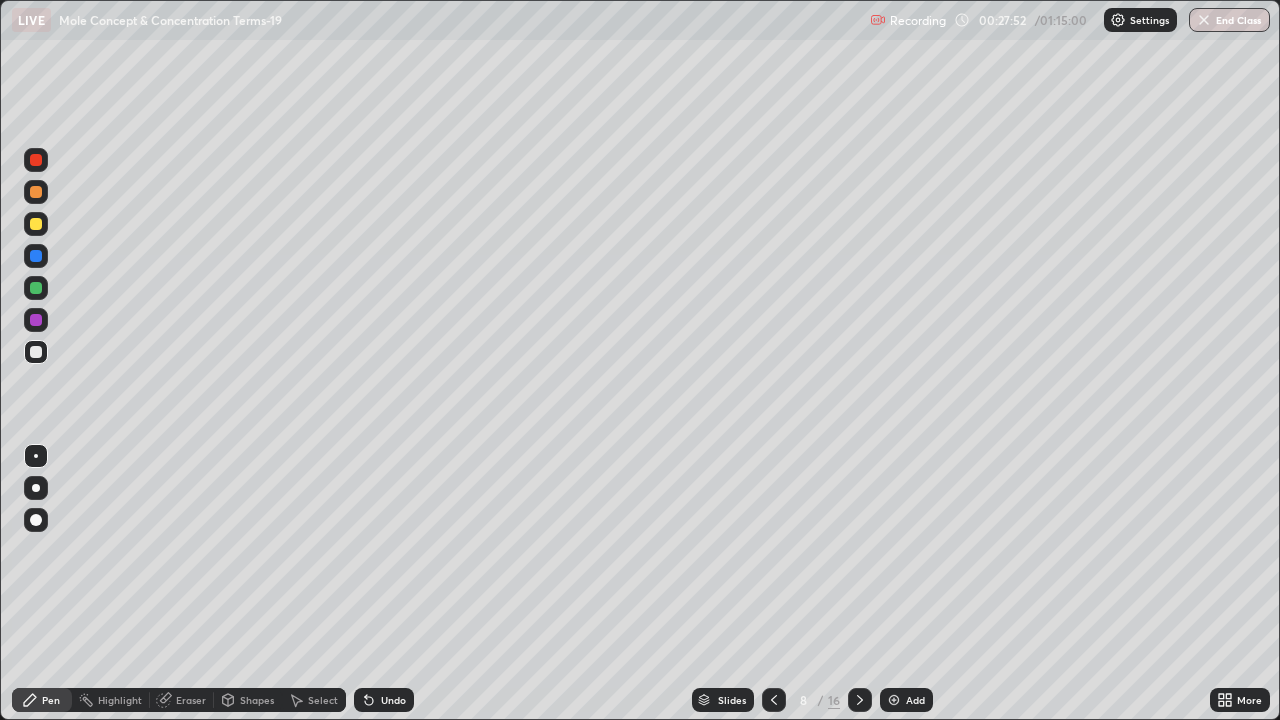 click at bounding box center (36, 320) 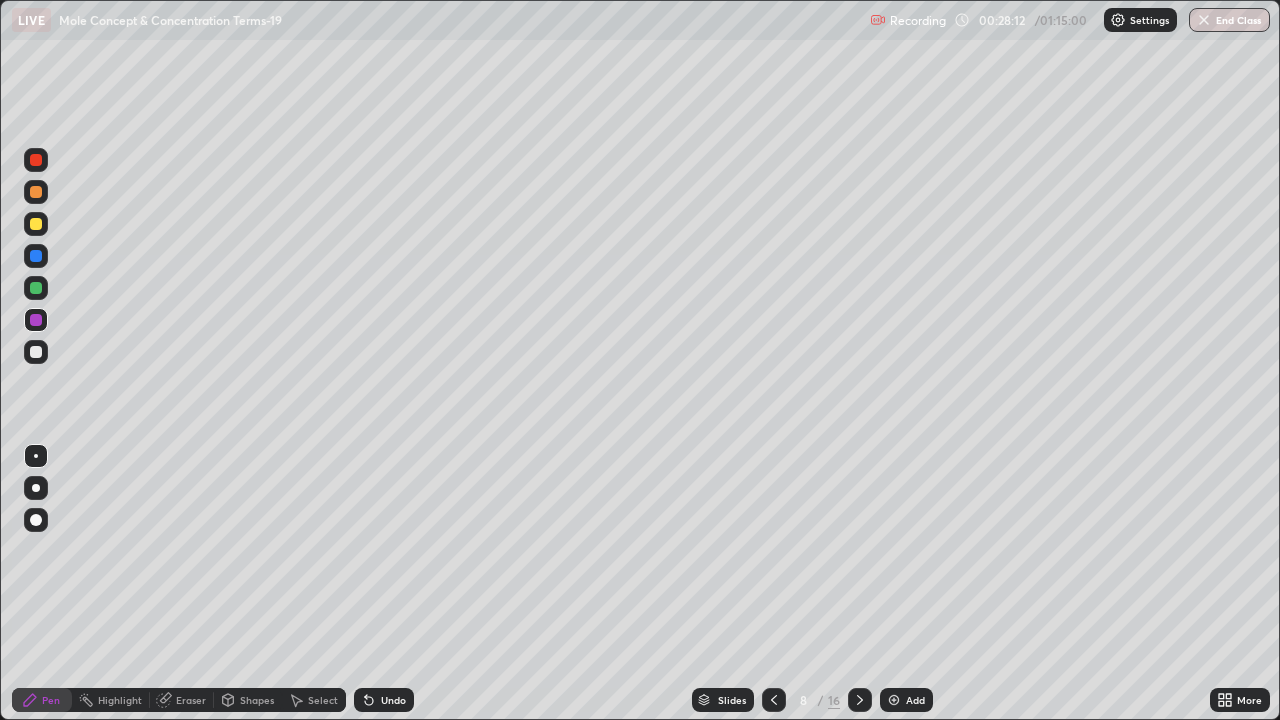 click at bounding box center [36, 288] 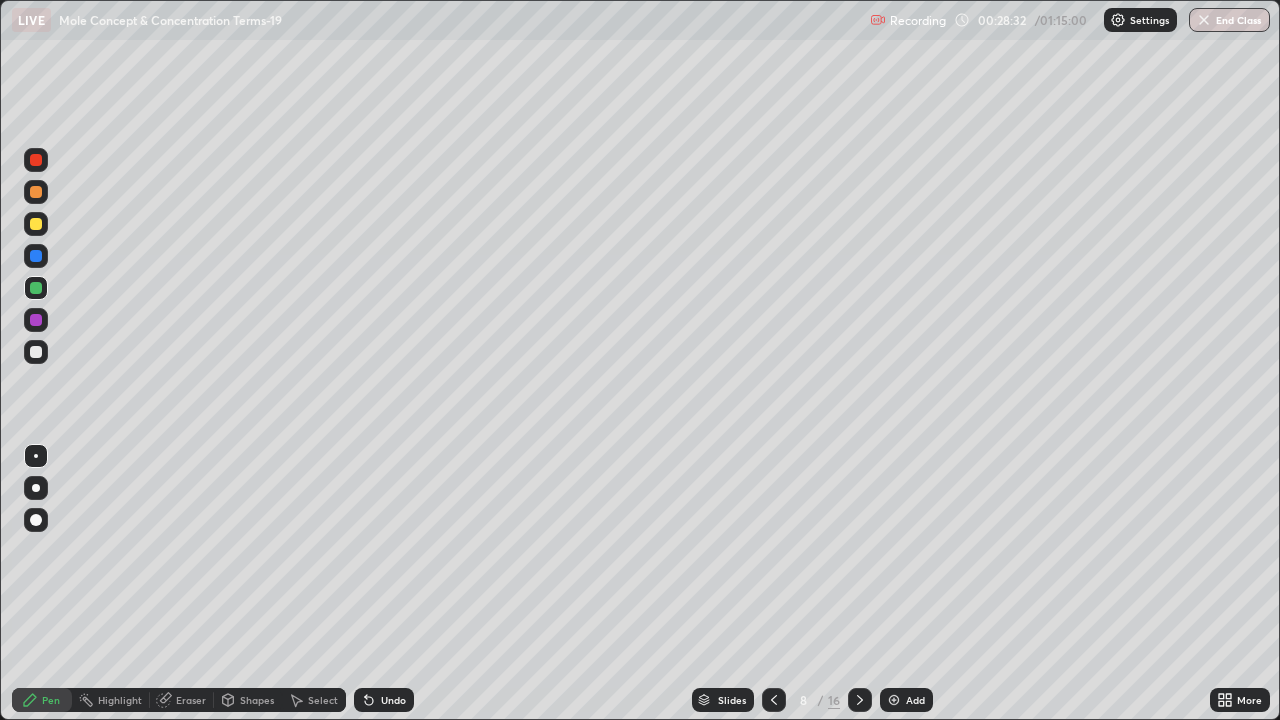 click at bounding box center (36, 352) 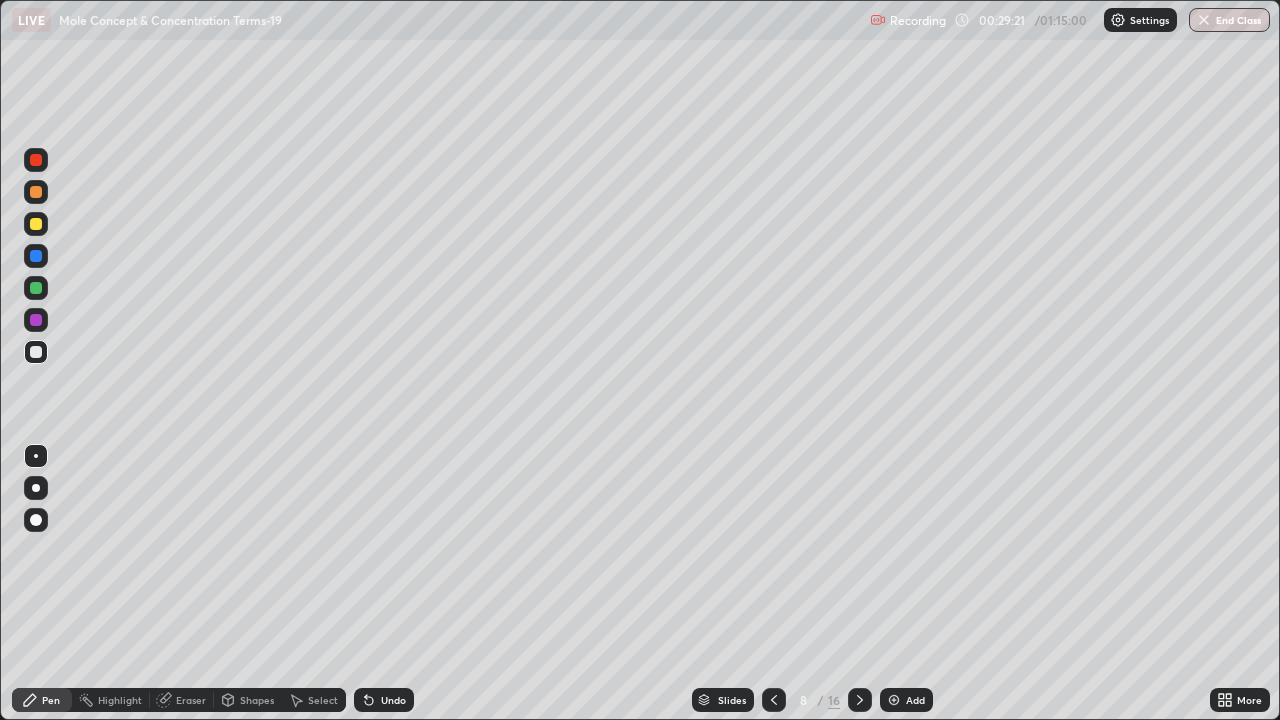 click at bounding box center [36, 160] 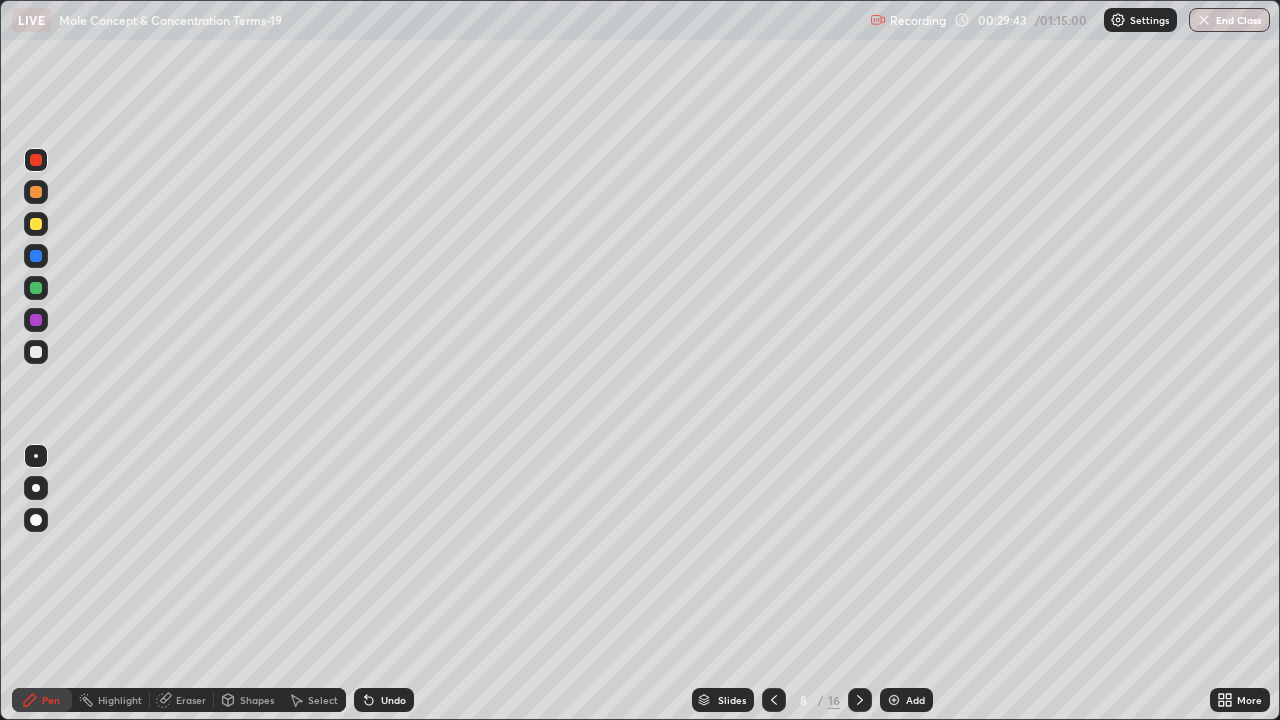 click at bounding box center (36, 224) 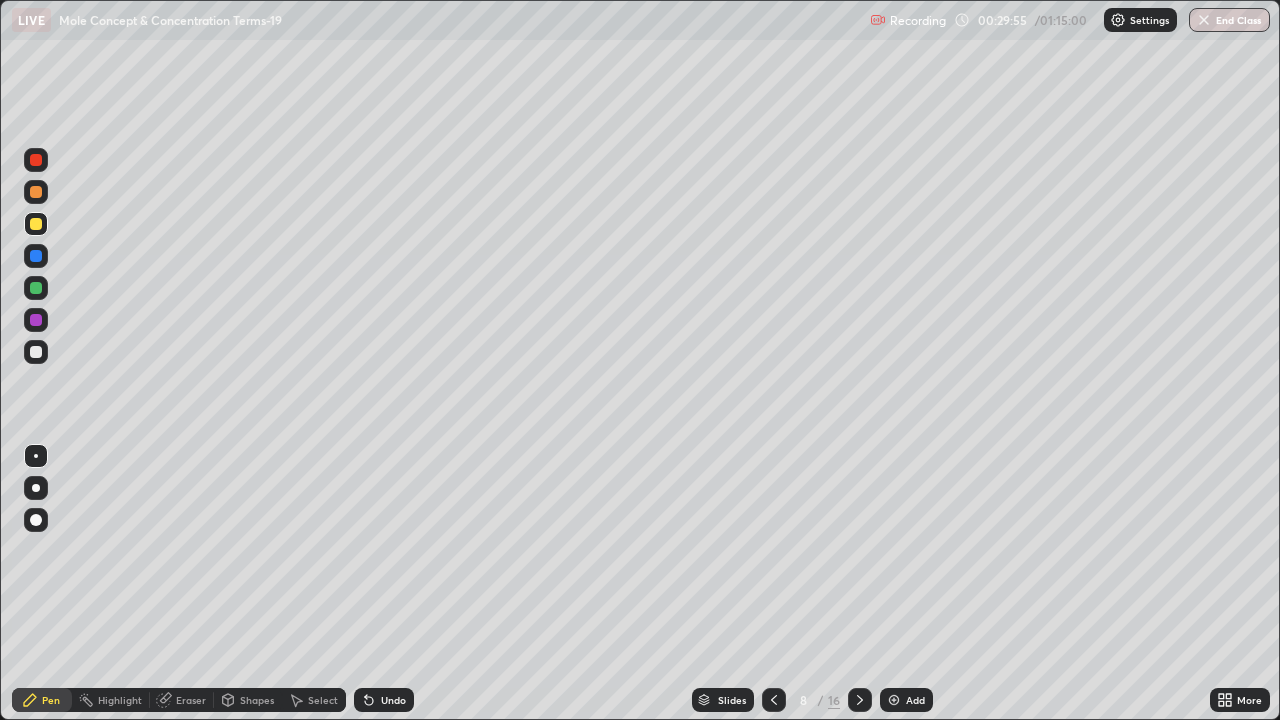 click at bounding box center [36, 256] 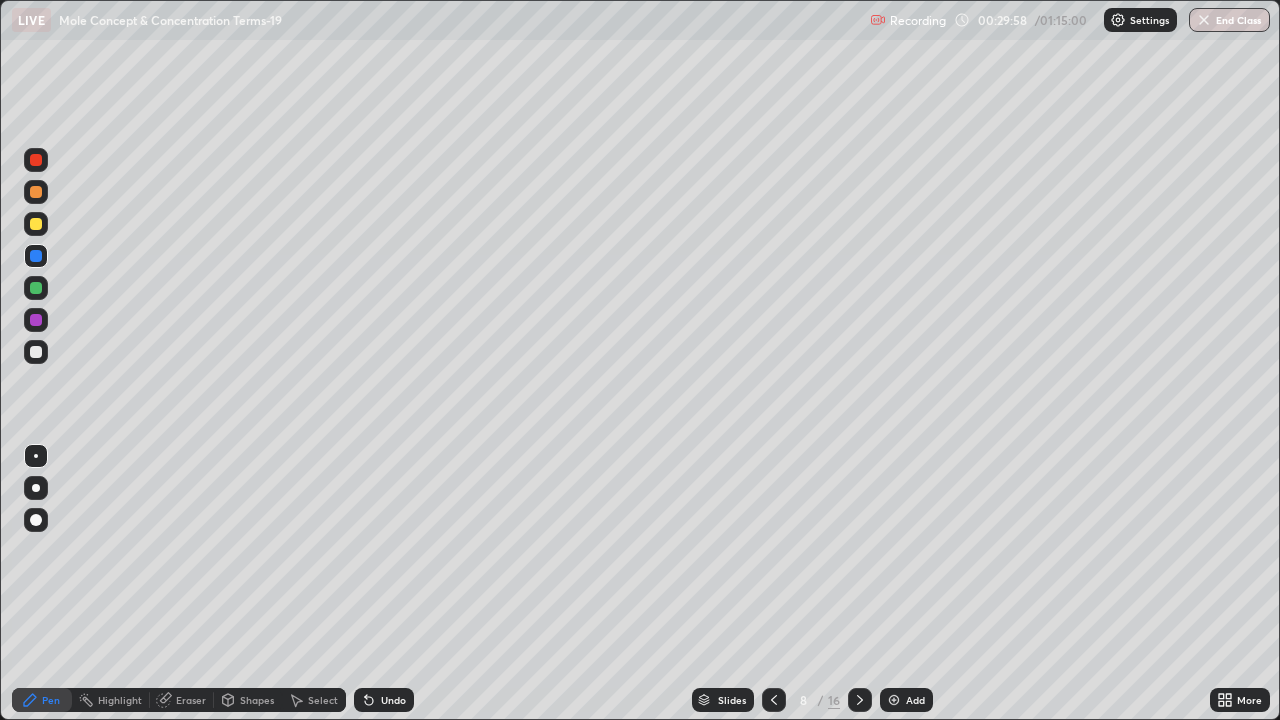 click 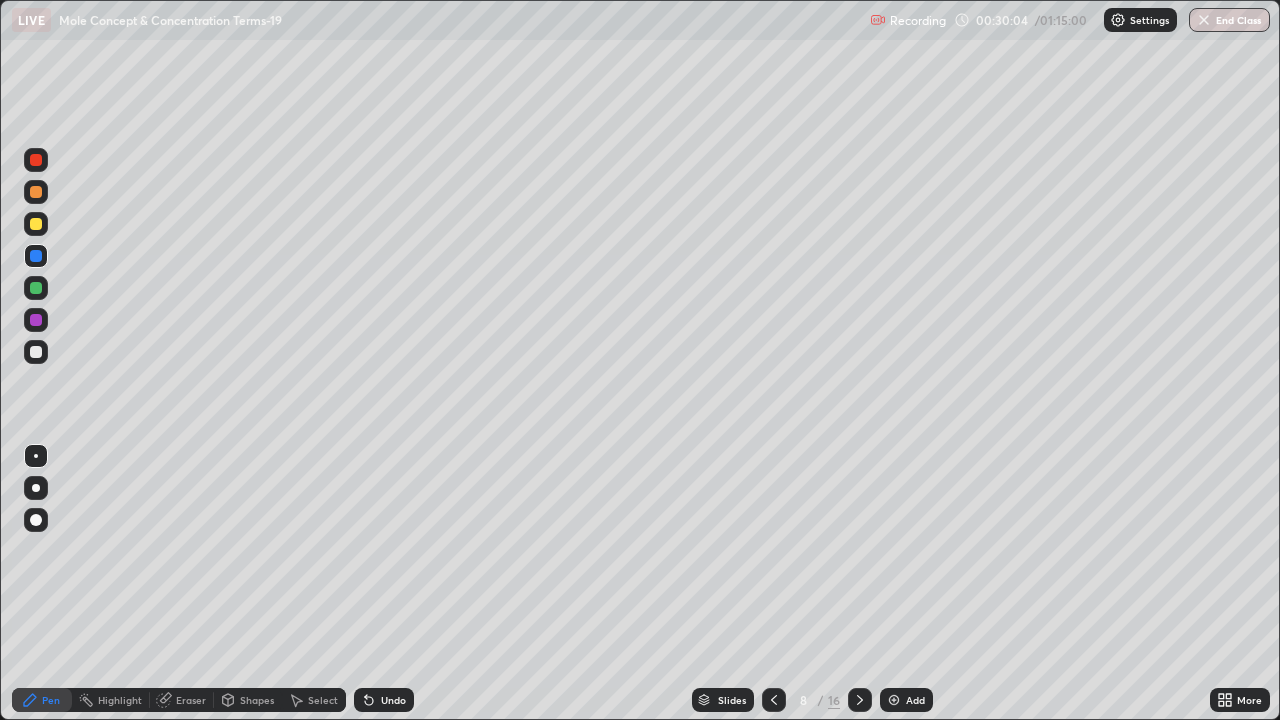 click at bounding box center (36, 320) 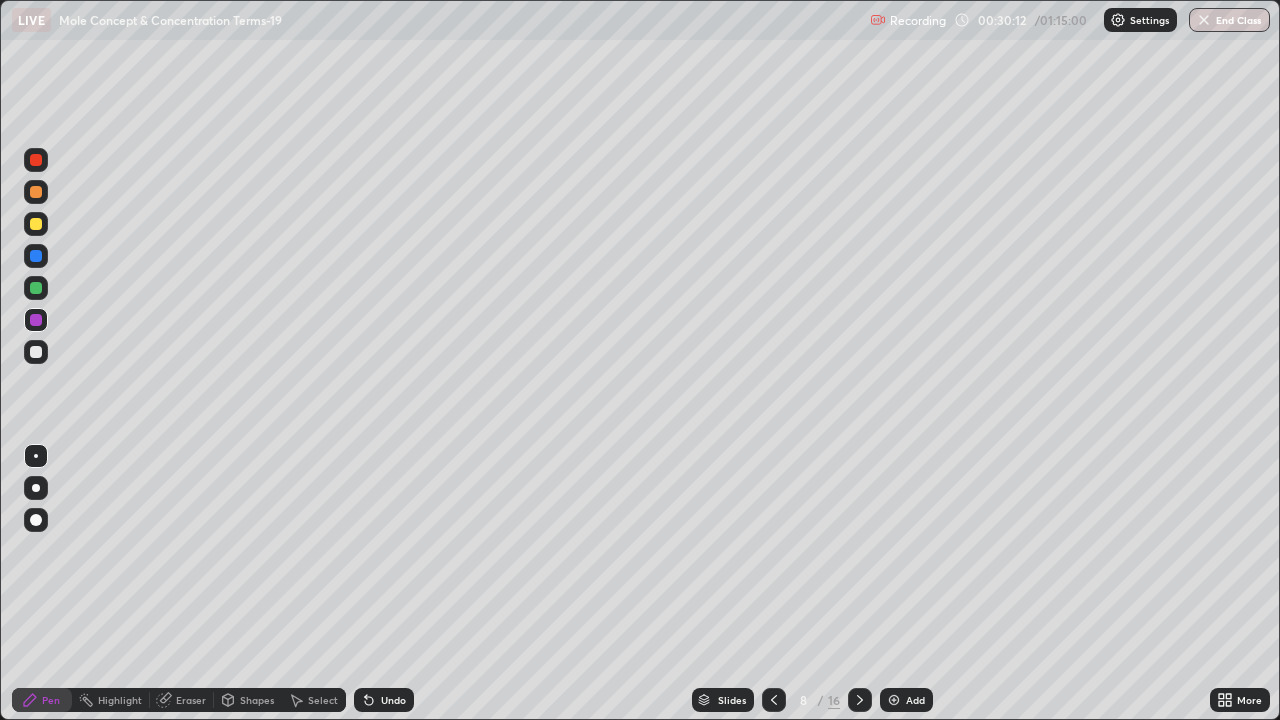 click at bounding box center [36, 160] 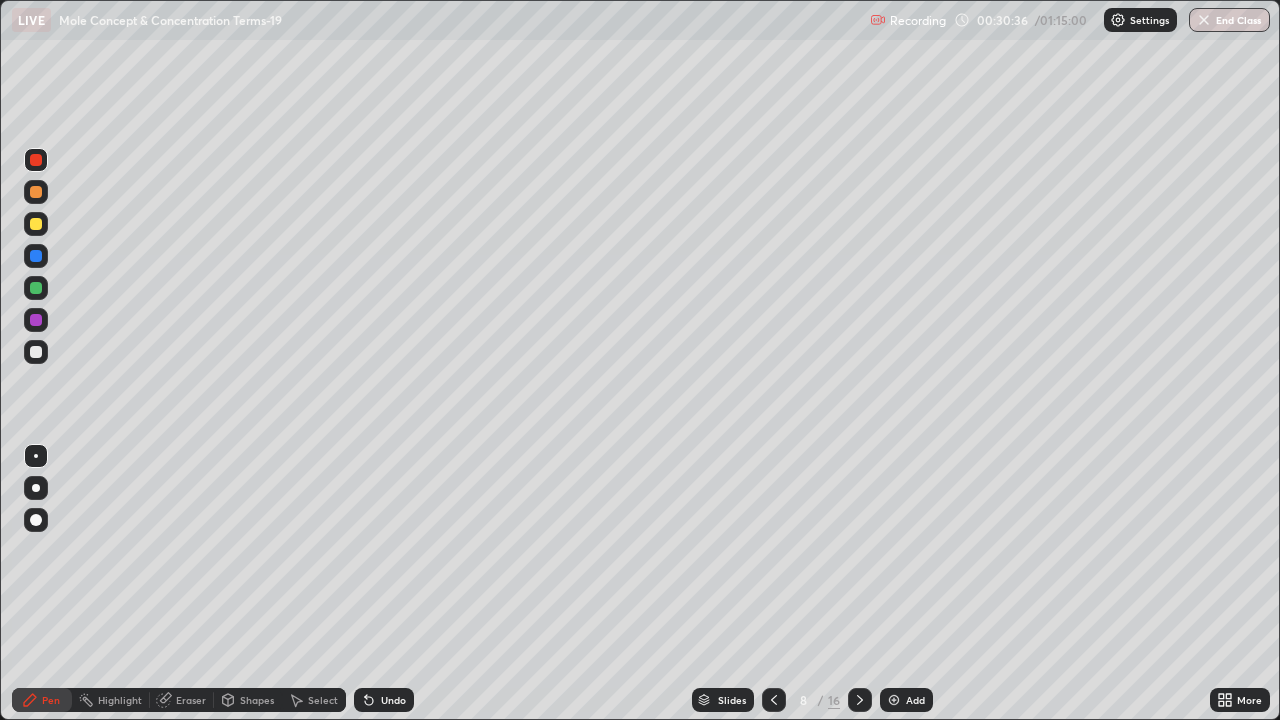 click at bounding box center [36, 192] 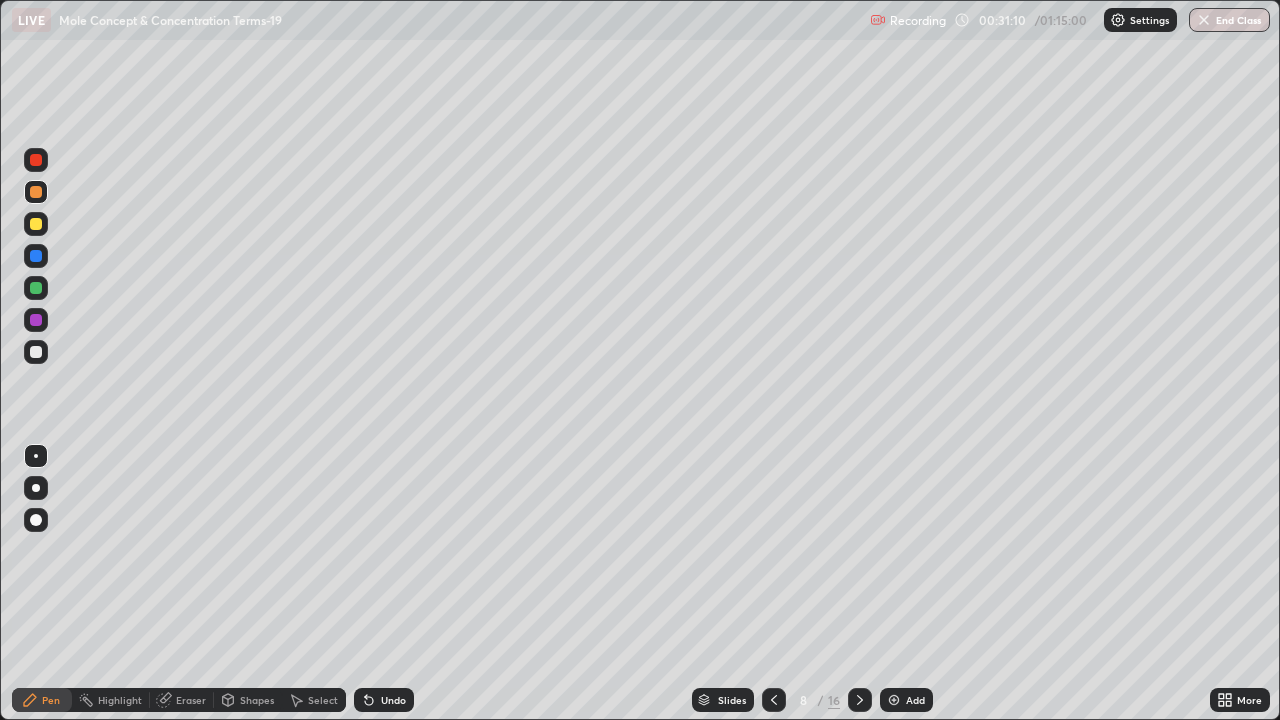 click at bounding box center [36, 160] 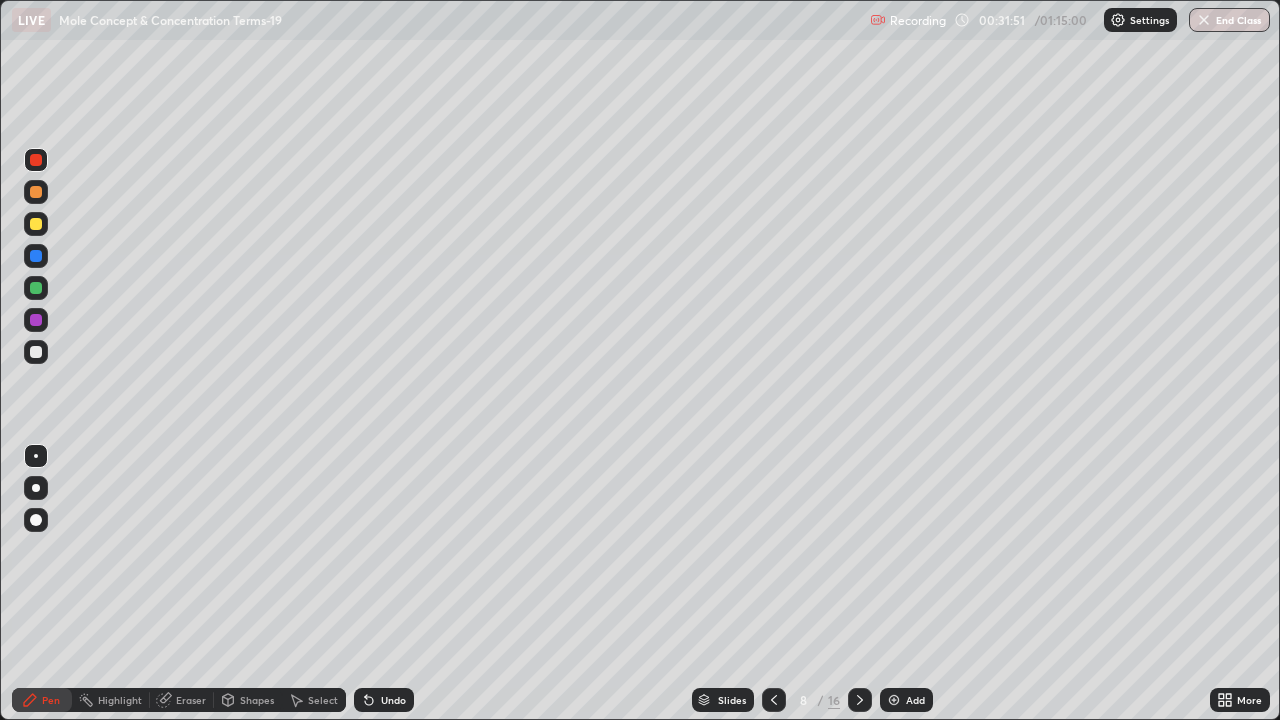 click at bounding box center (36, 224) 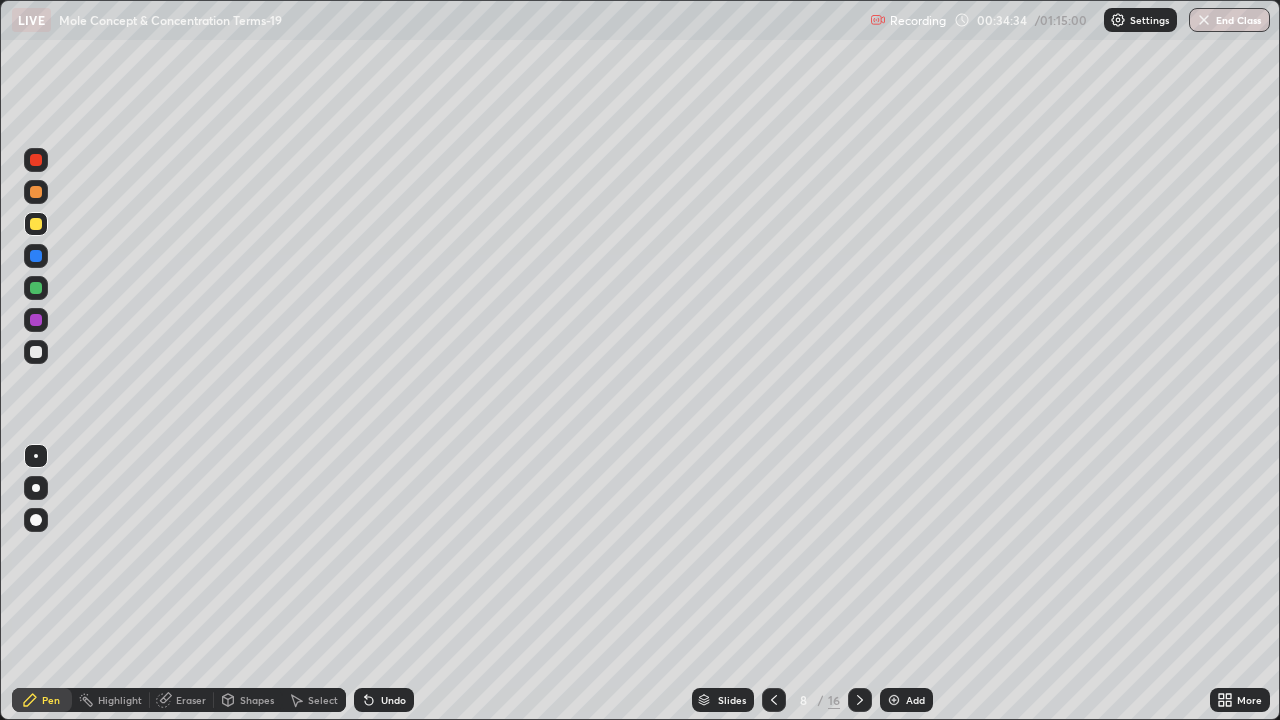 click 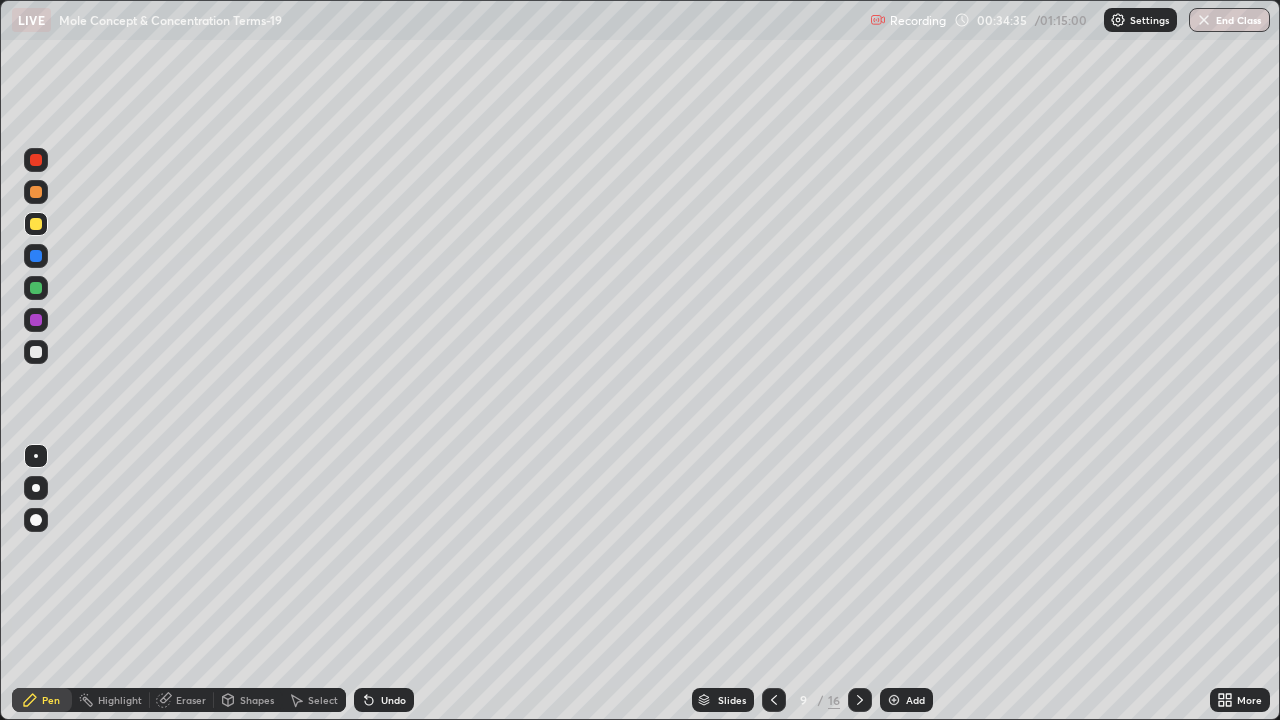 click at bounding box center (36, 192) 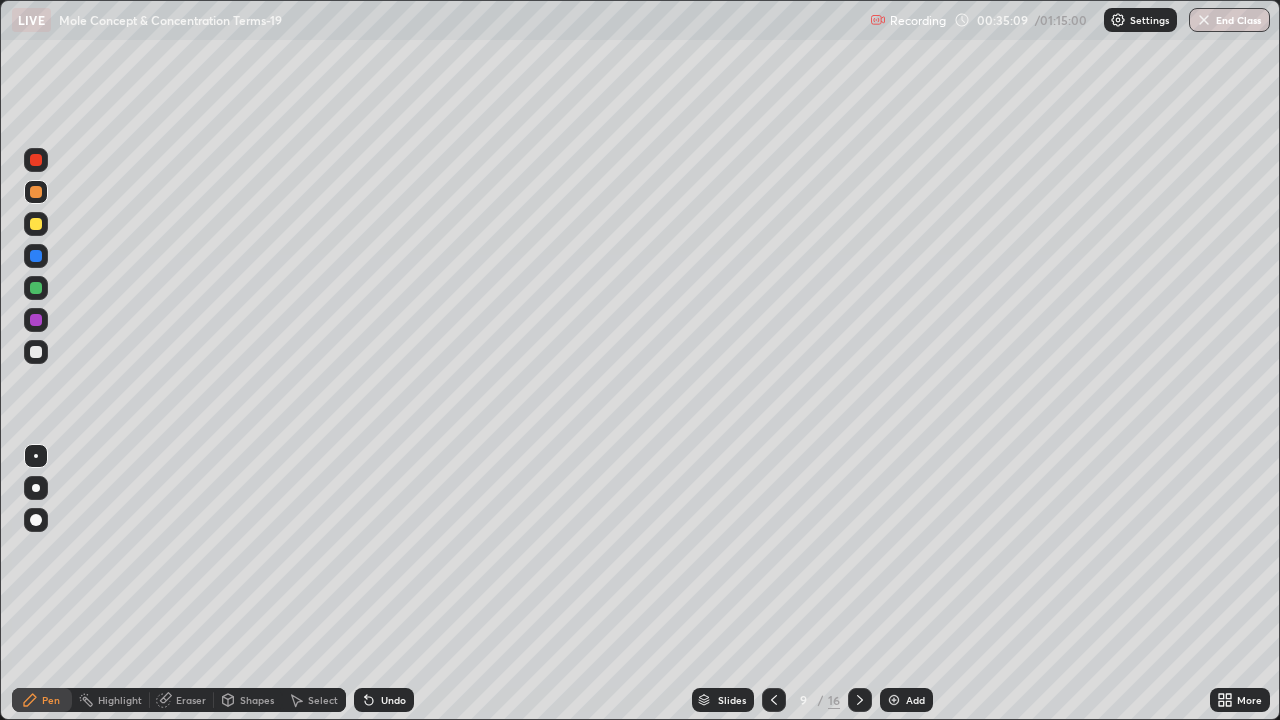 click at bounding box center (36, 352) 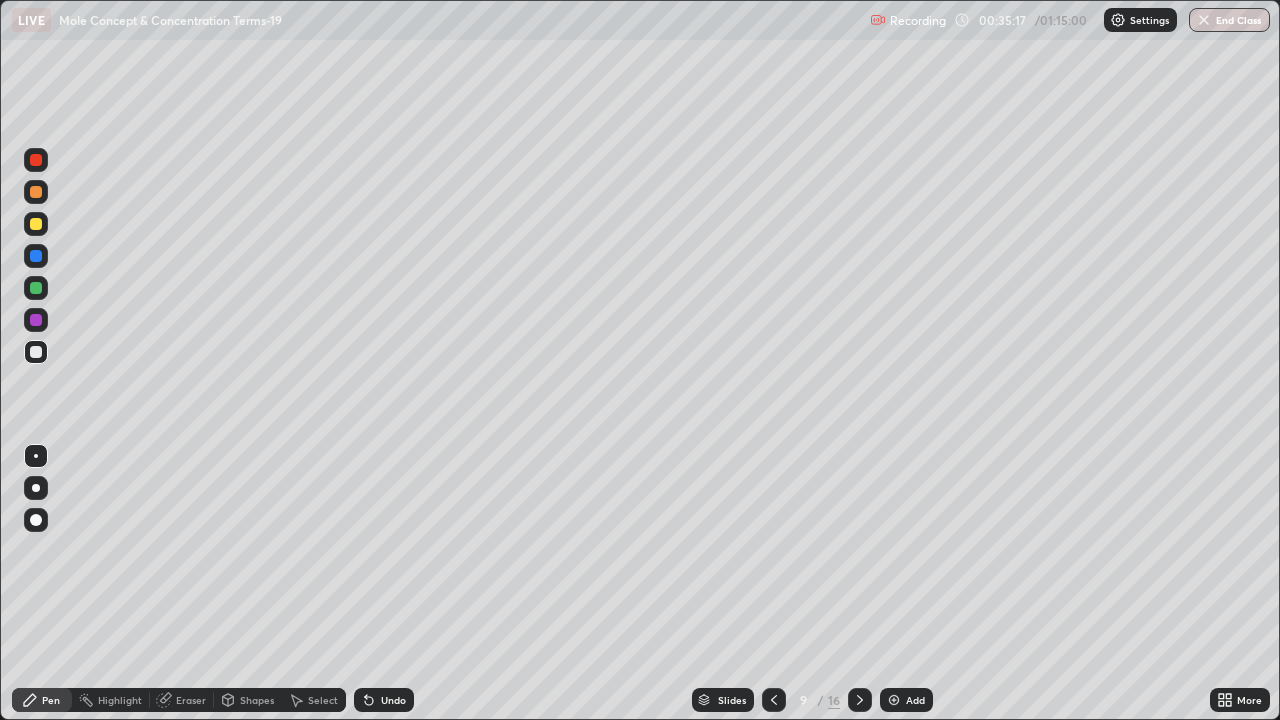 click at bounding box center (36, 224) 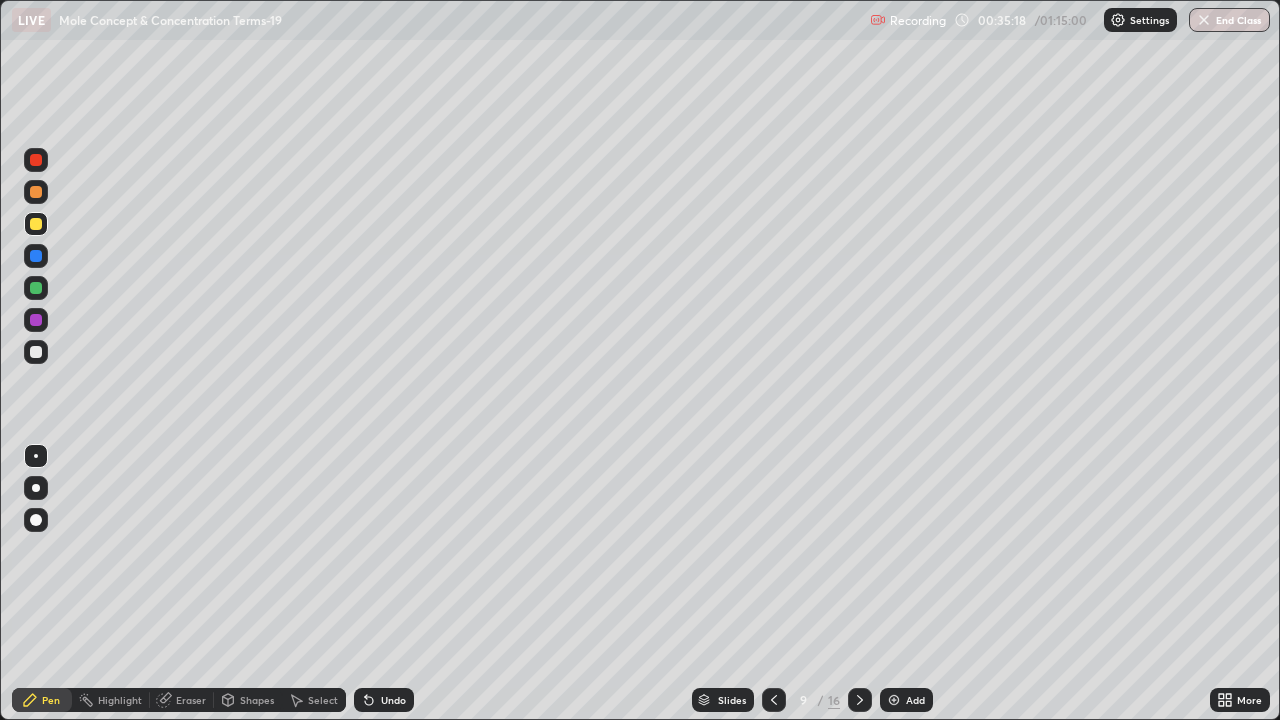 click at bounding box center [36, 288] 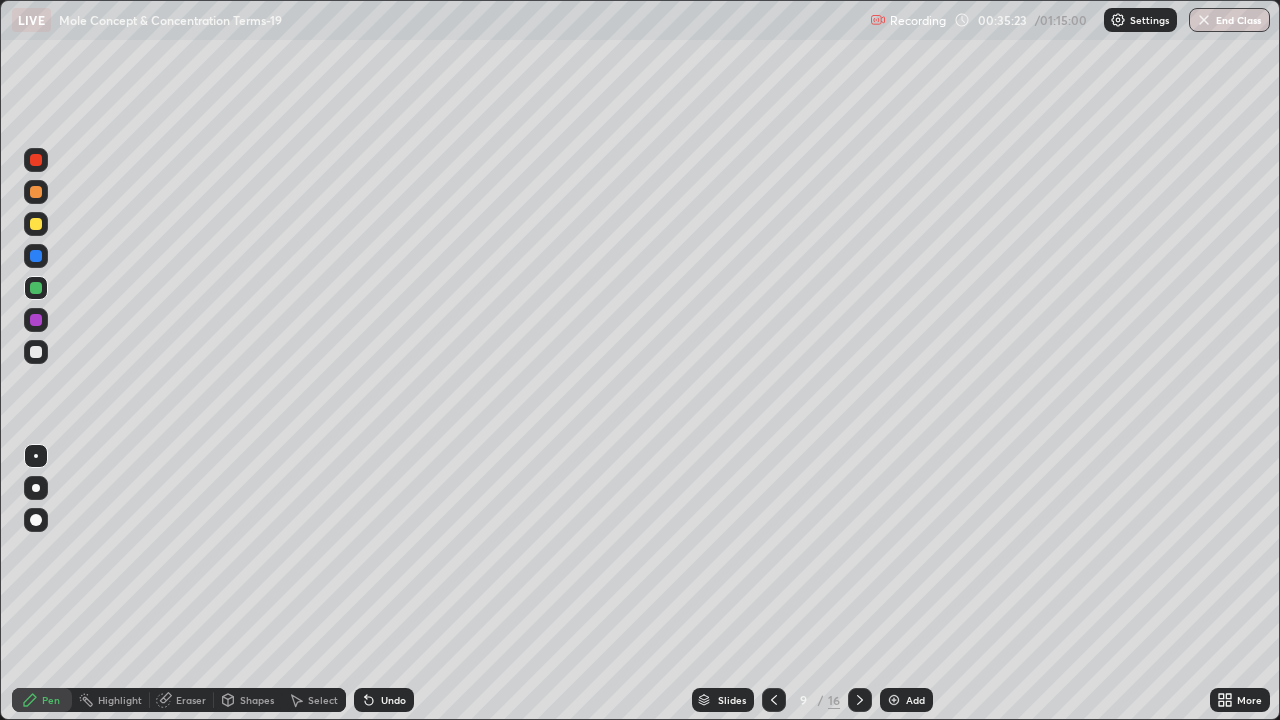 click at bounding box center (36, 320) 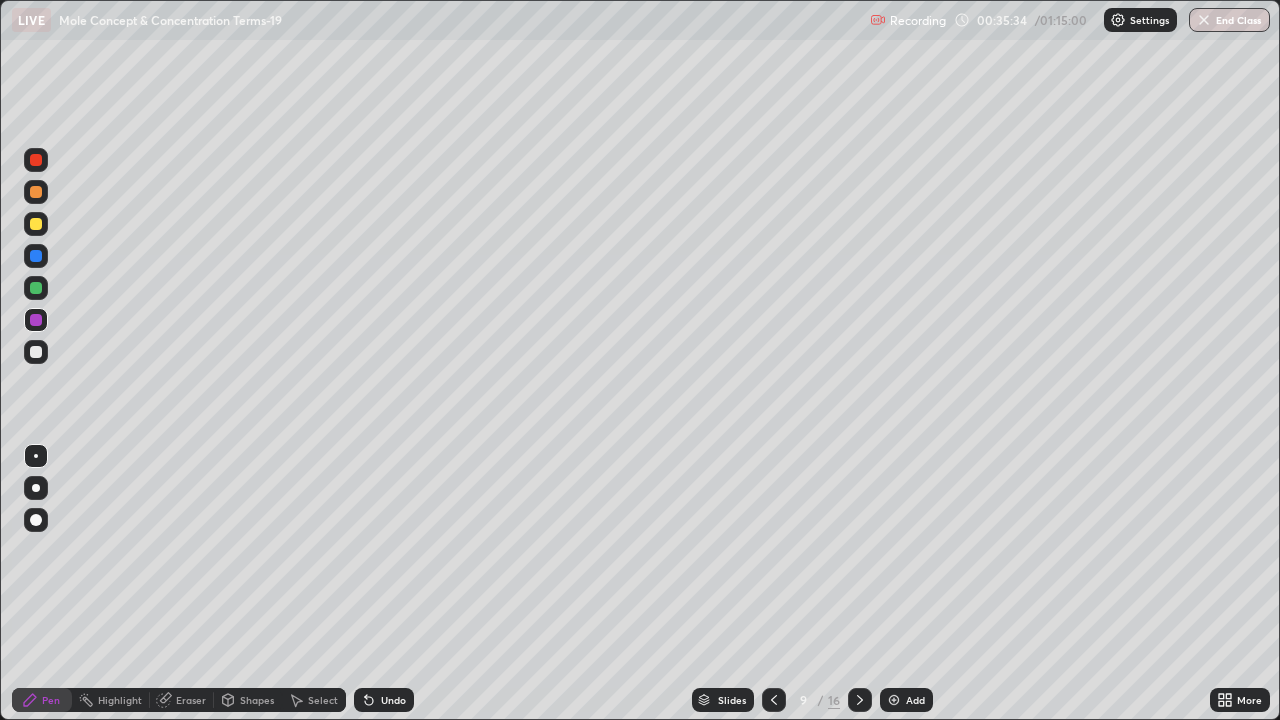click at bounding box center [36, 224] 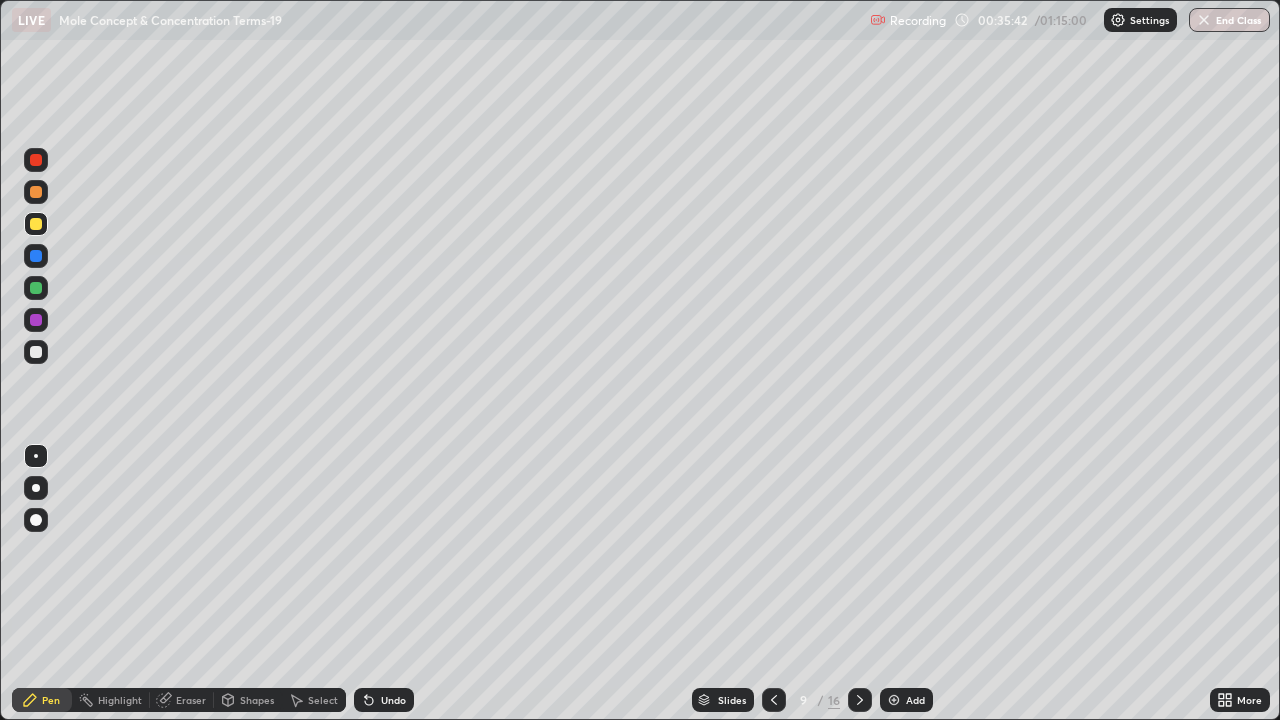 click at bounding box center [36, 352] 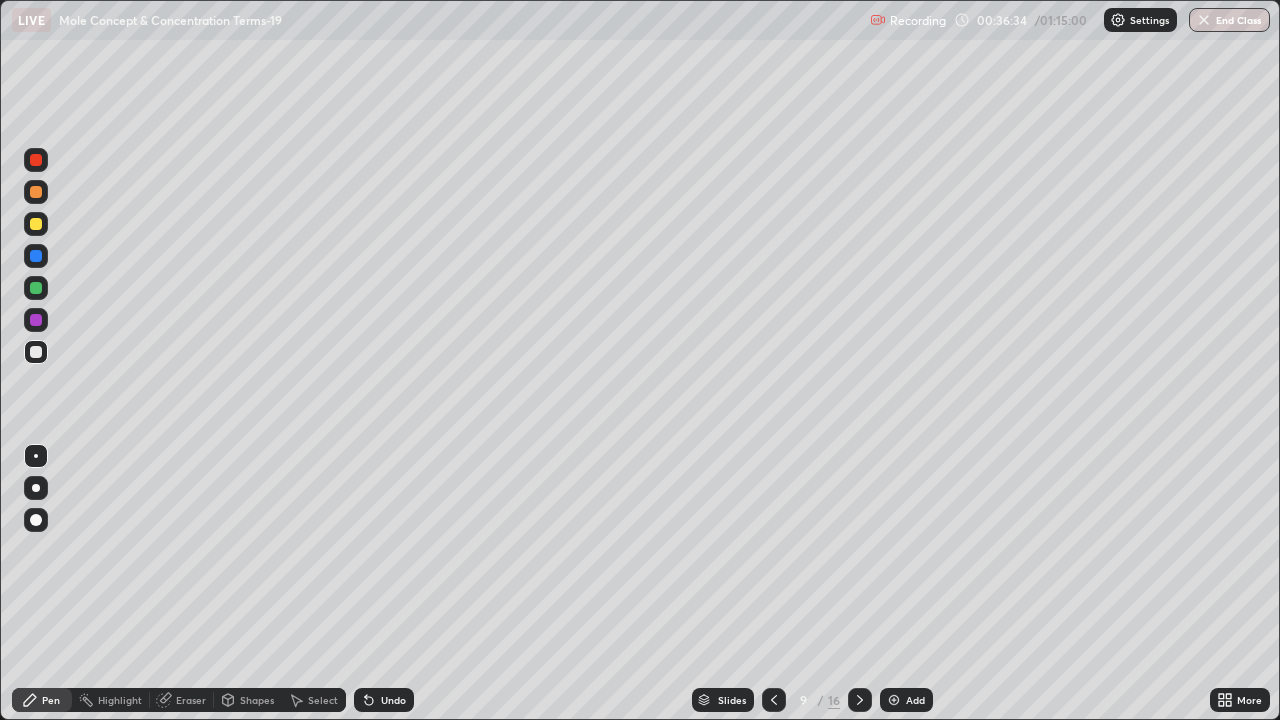 click at bounding box center [36, 256] 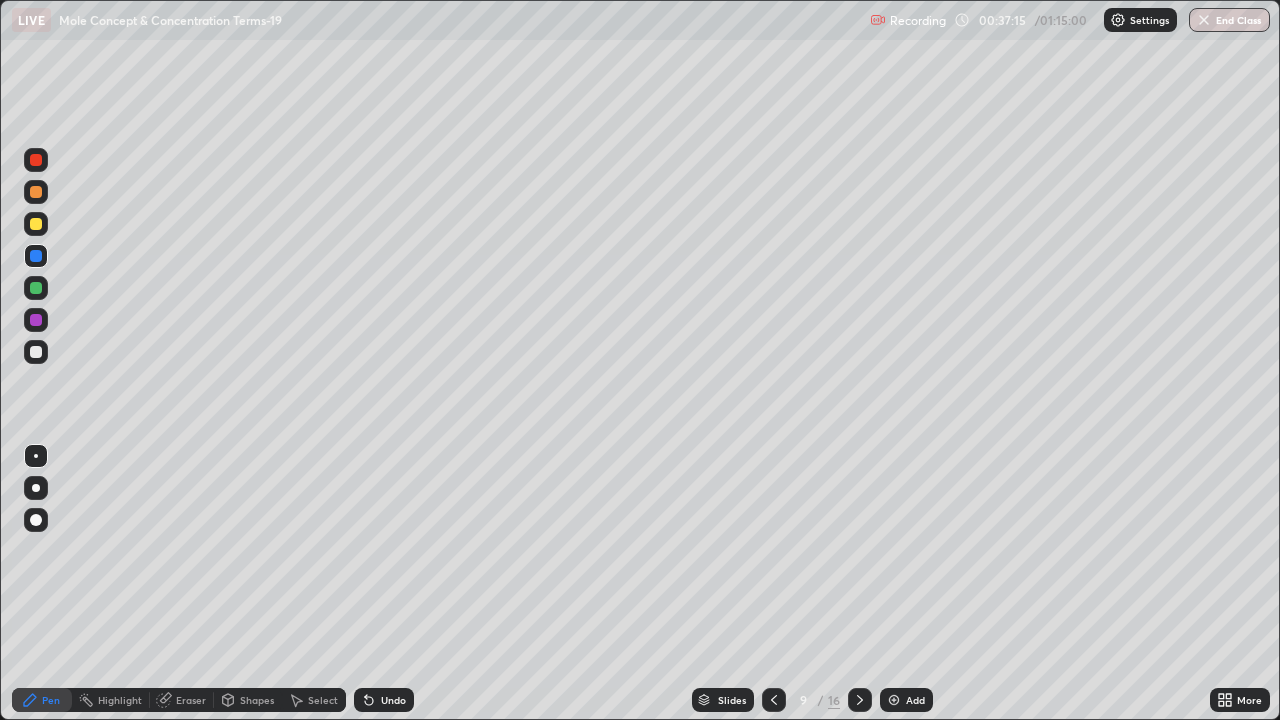 click on "Eraser" at bounding box center [191, 700] 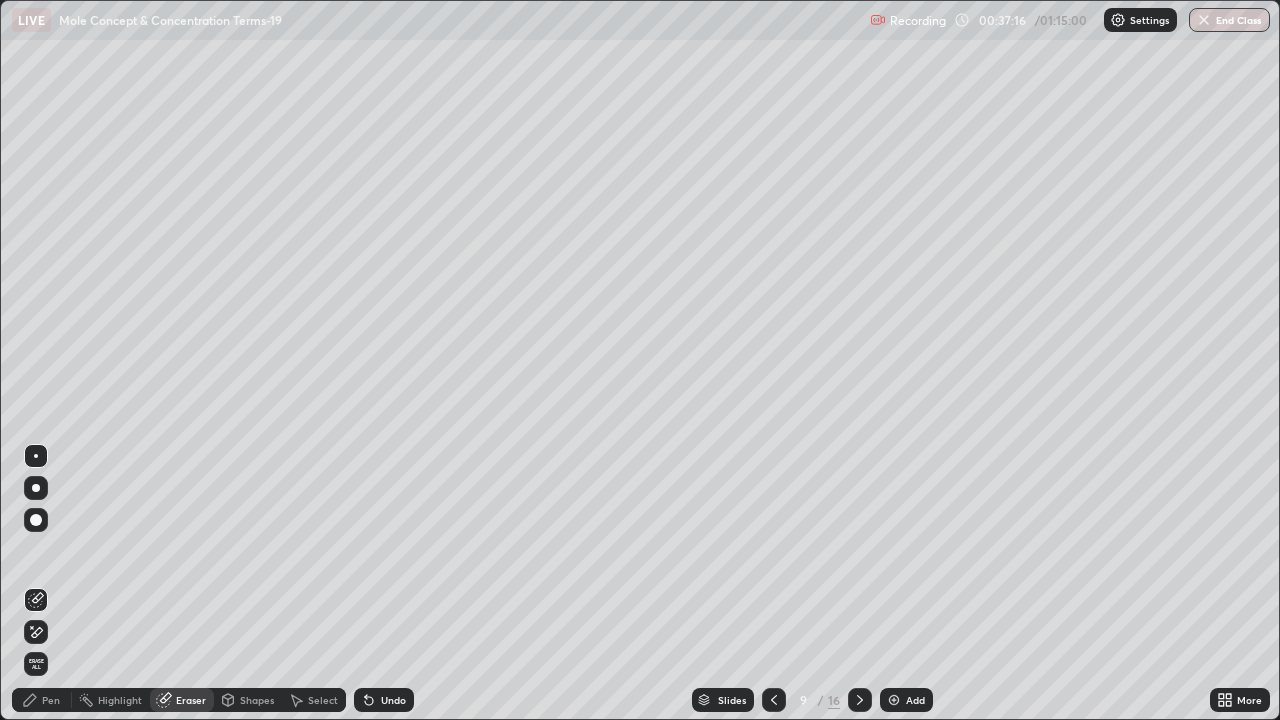 click 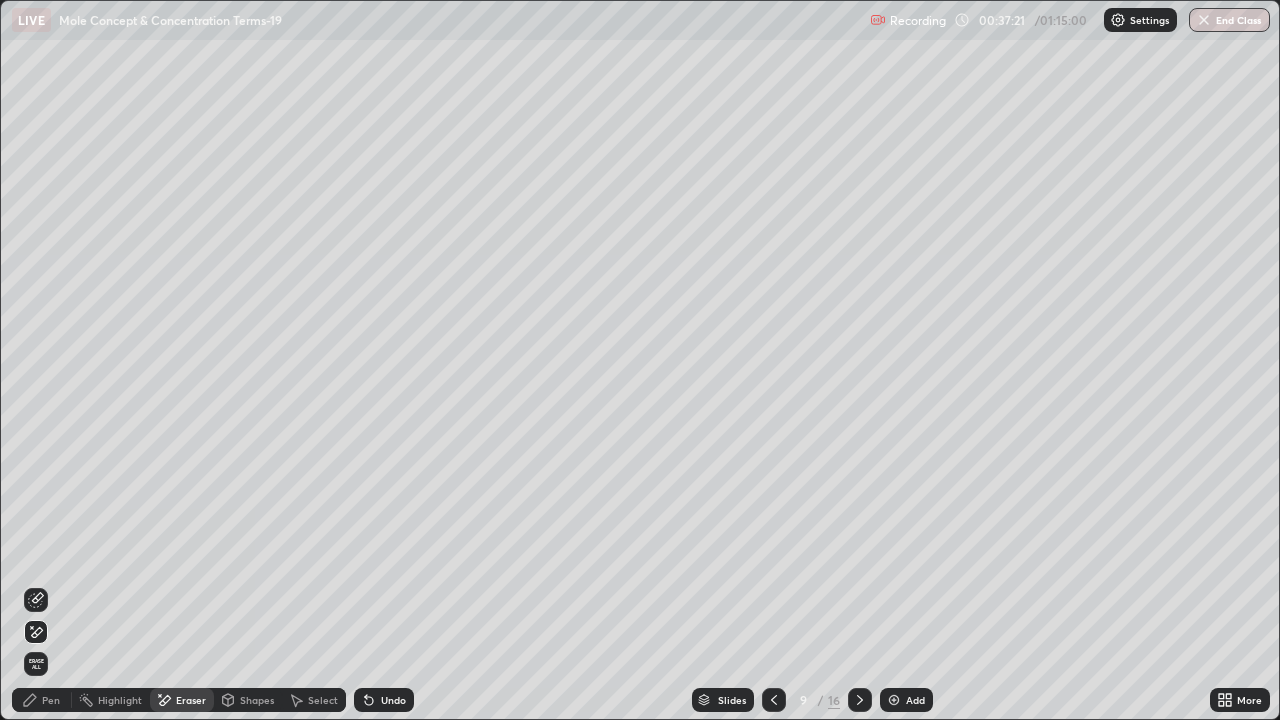 click on "Pen" at bounding box center [42, 700] 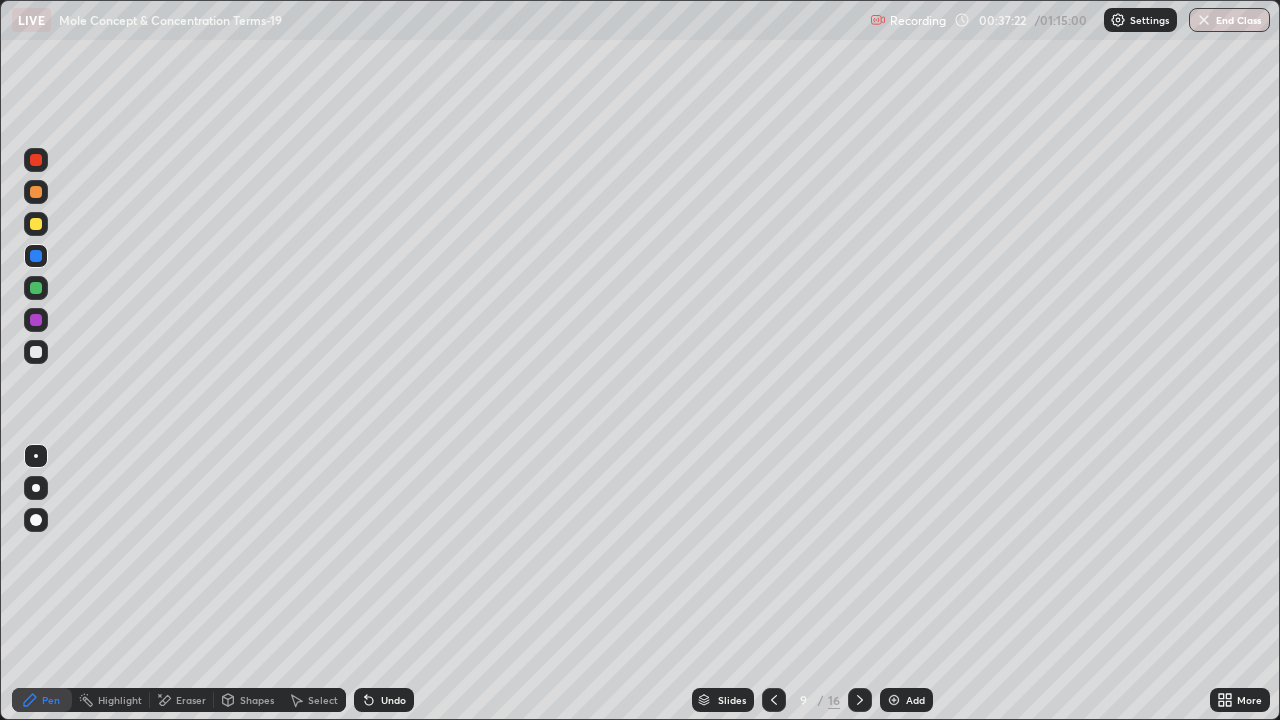 click at bounding box center (36, 224) 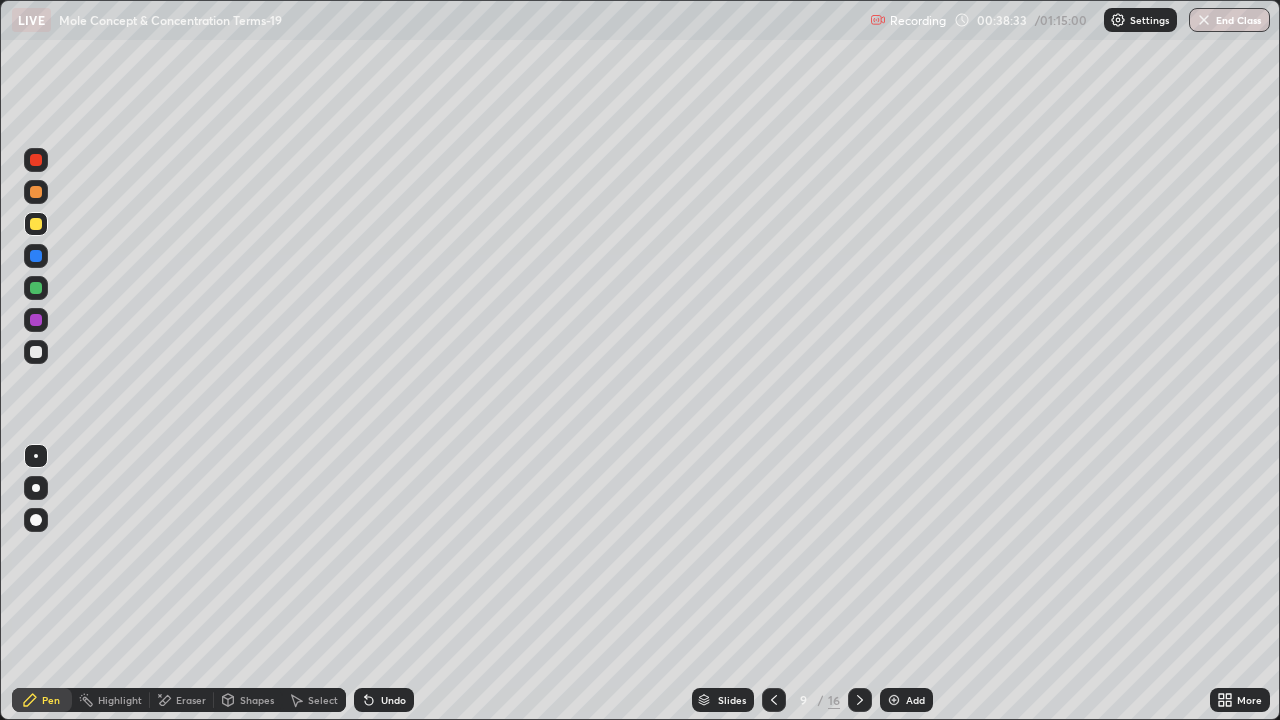 click at bounding box center [36, 320] 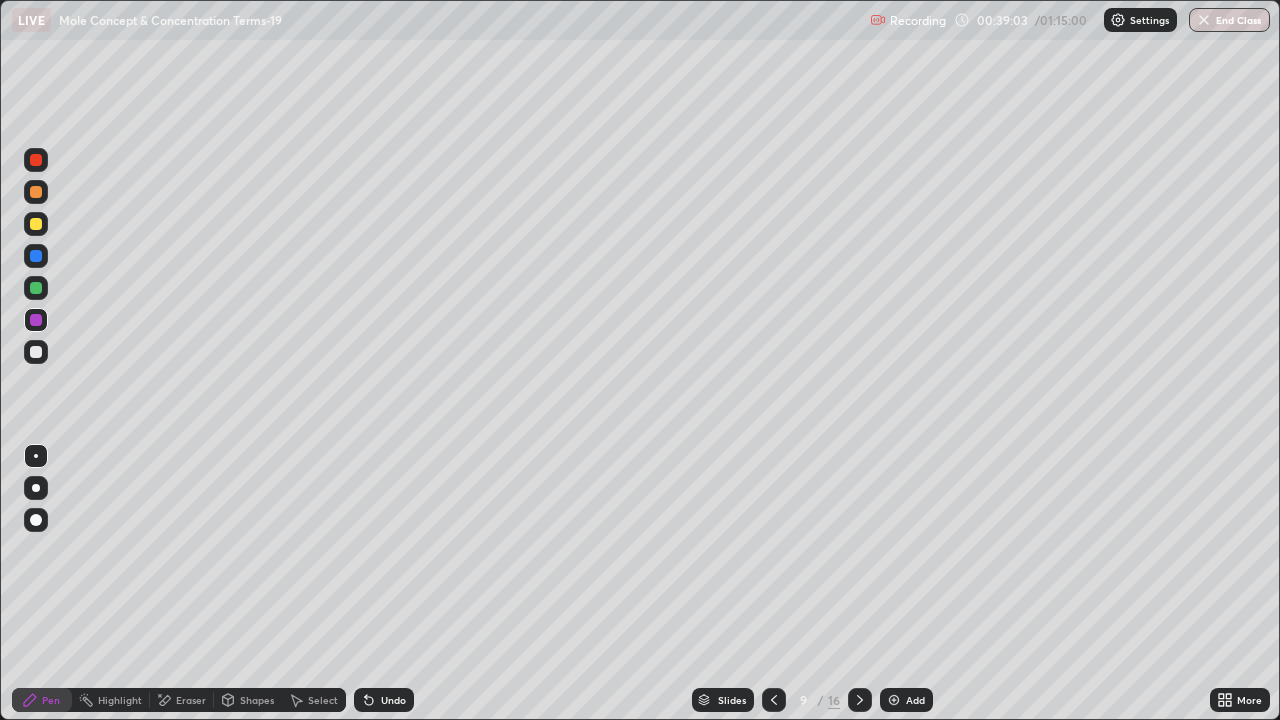 click at bounding box center [36, 224] 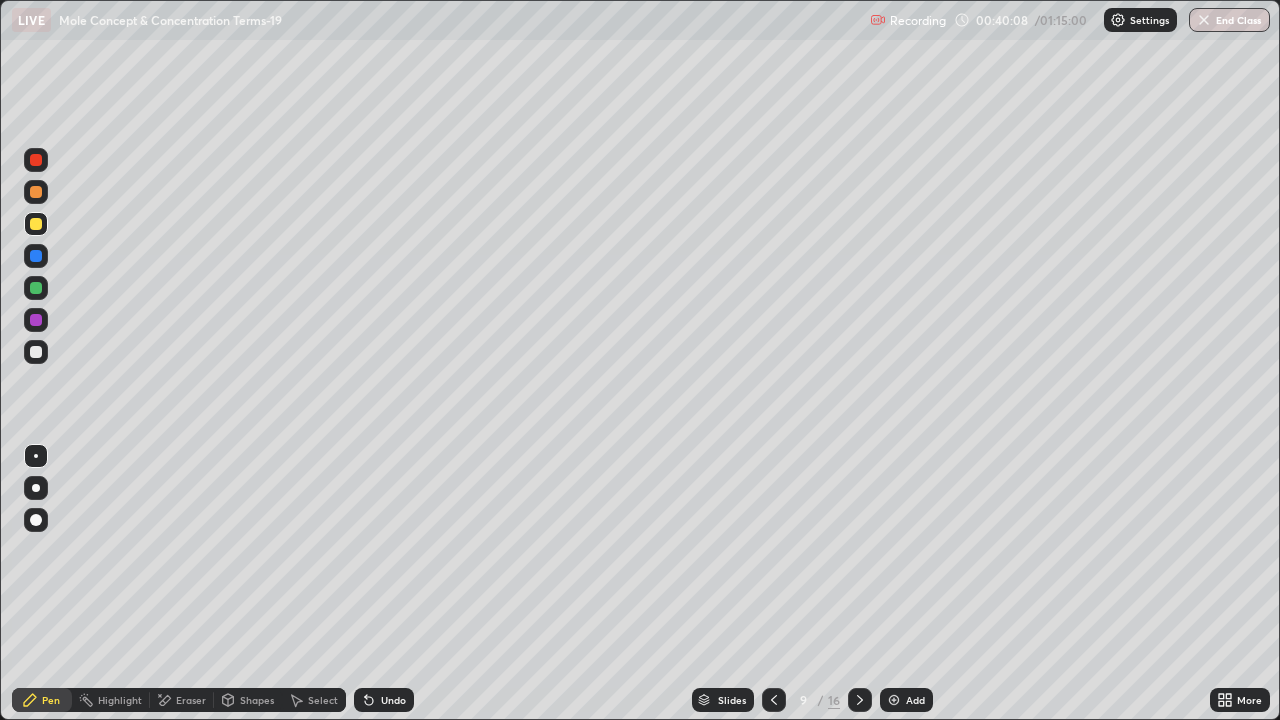 click 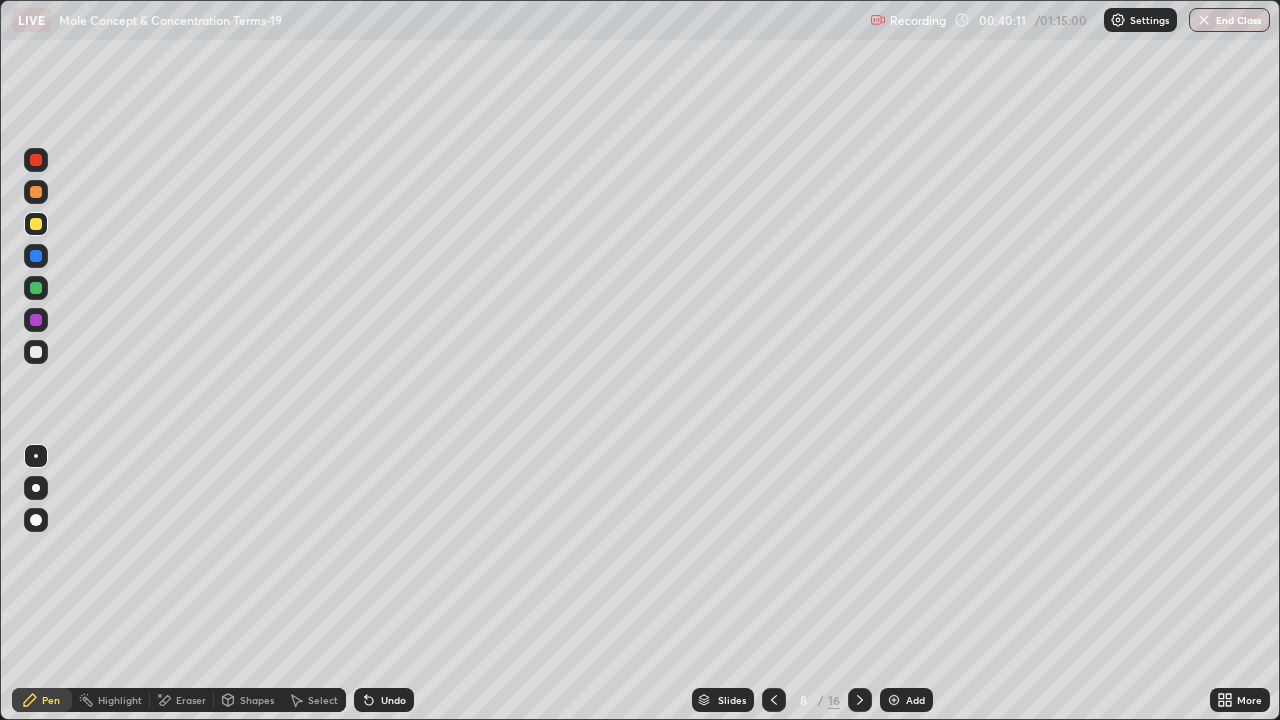 click on "Highlight" at bounding box center (120, 700) 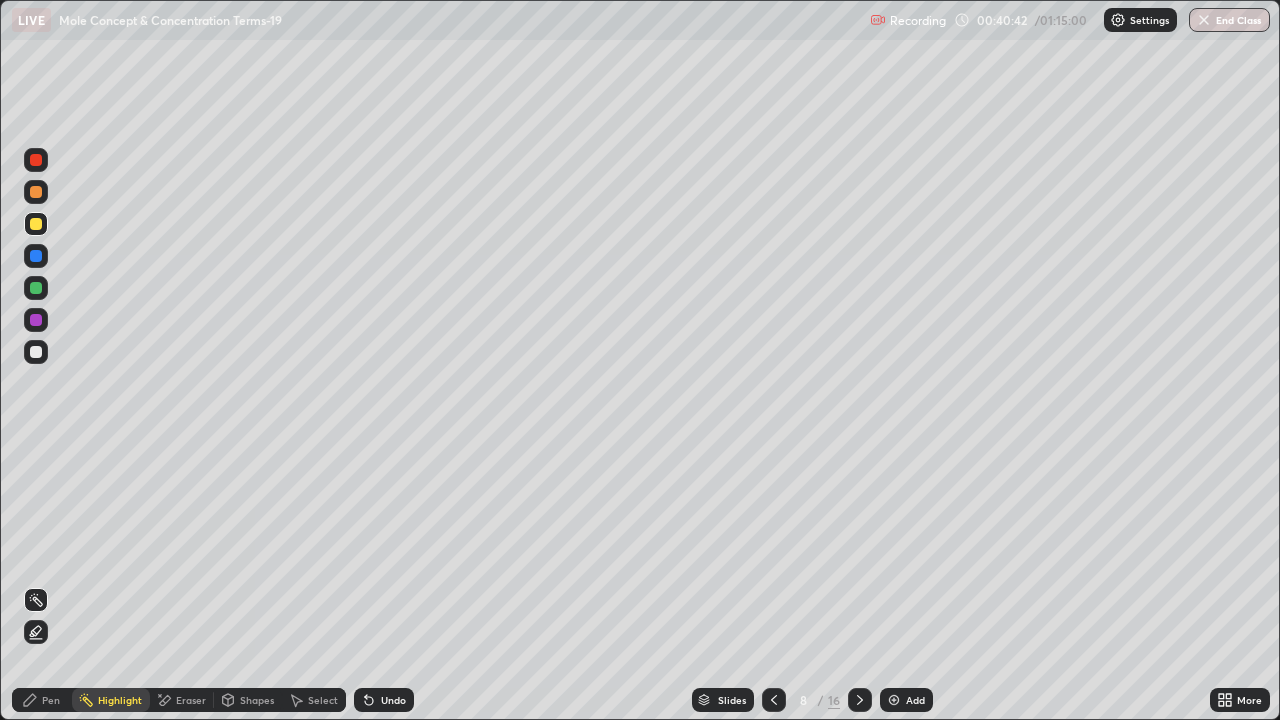 click 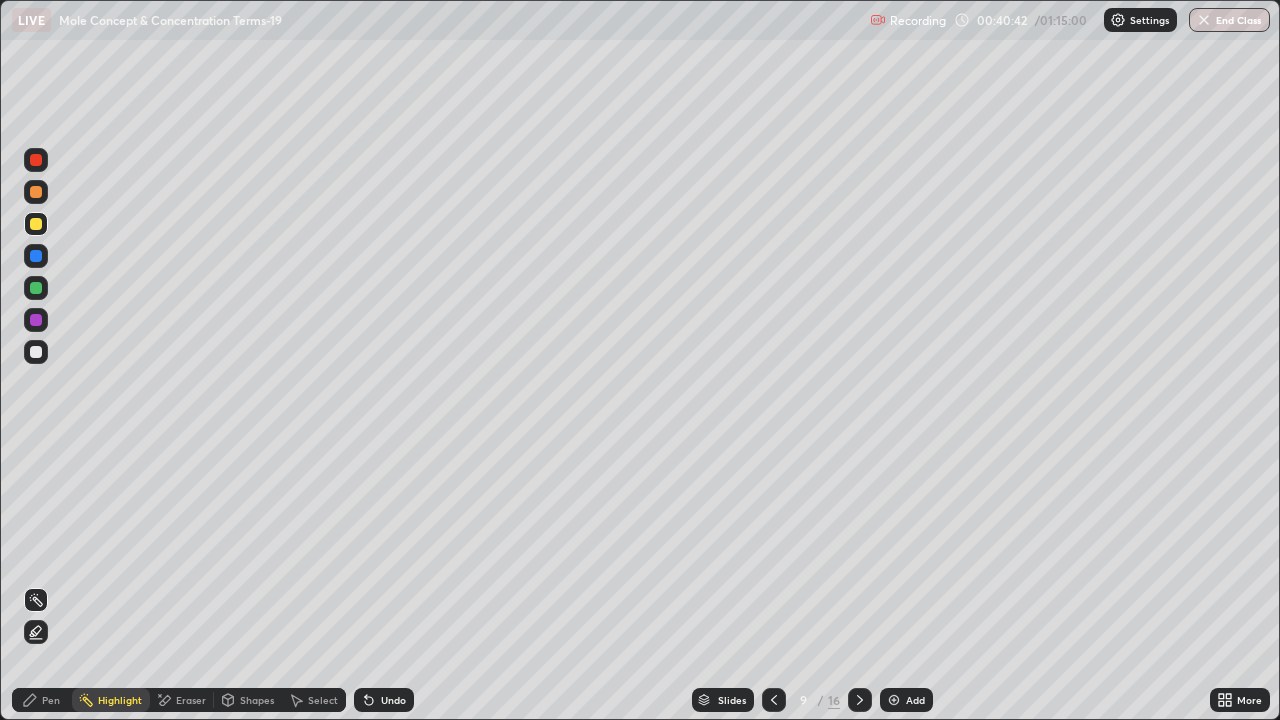 click at bounding box center [860, 700] 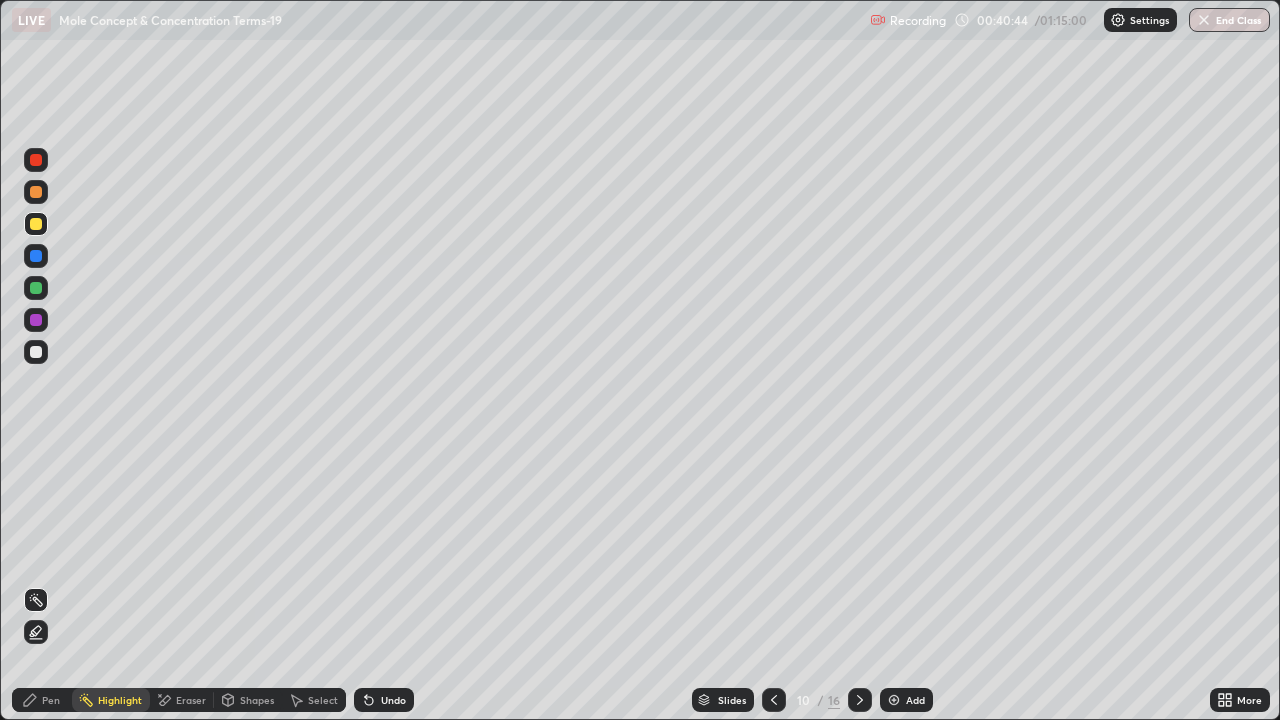 click on "Pen" at bounding box center (51, 700) 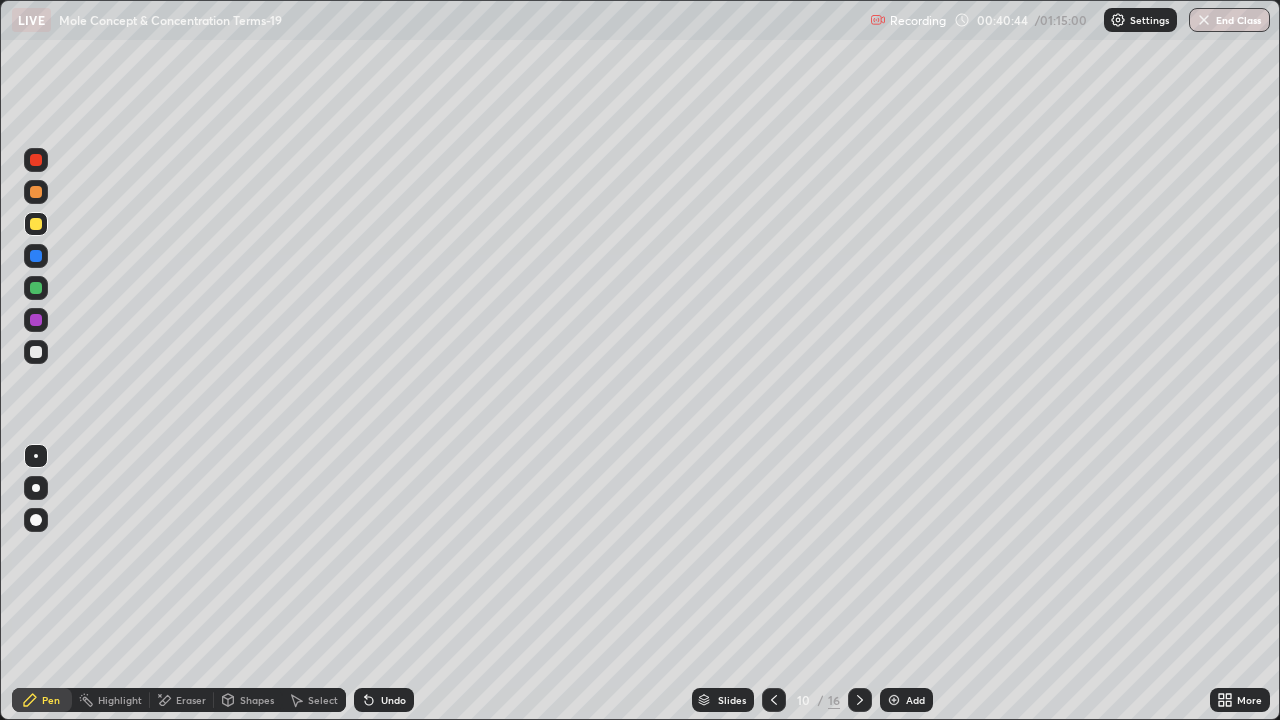 click at bounding box center (36, 192) 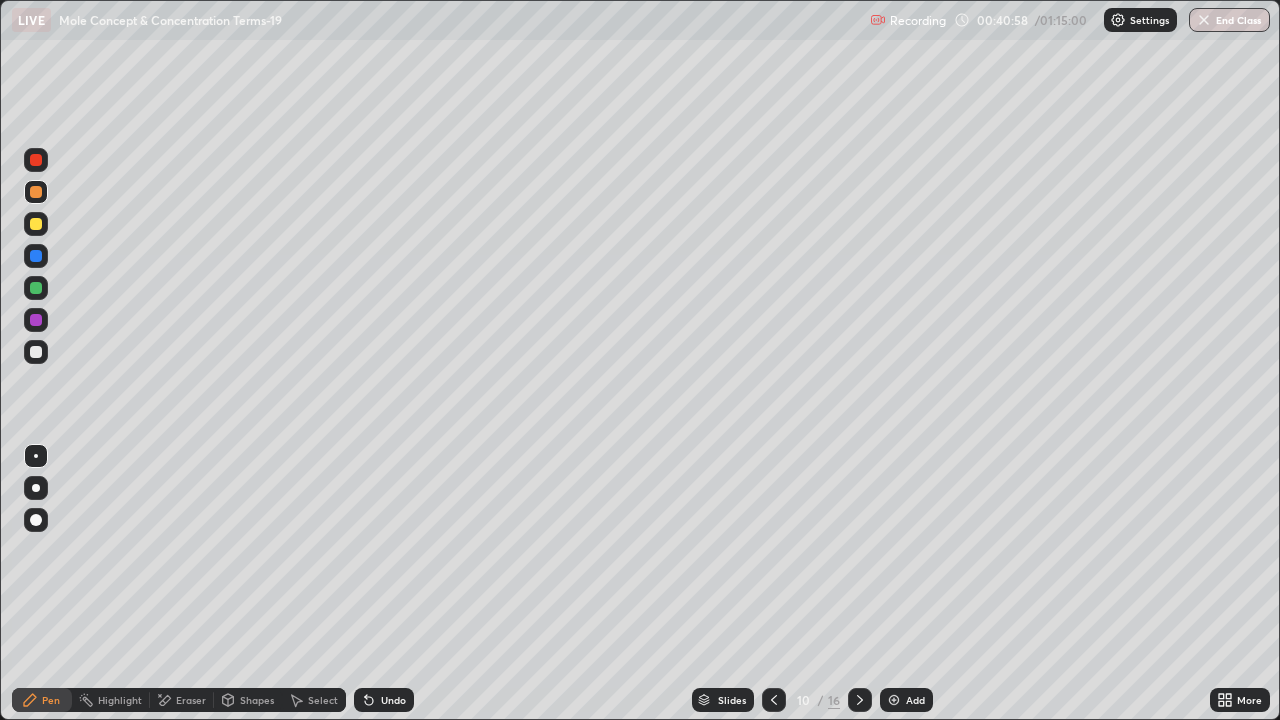 click on "Undo" at bounding box center [393, 700] 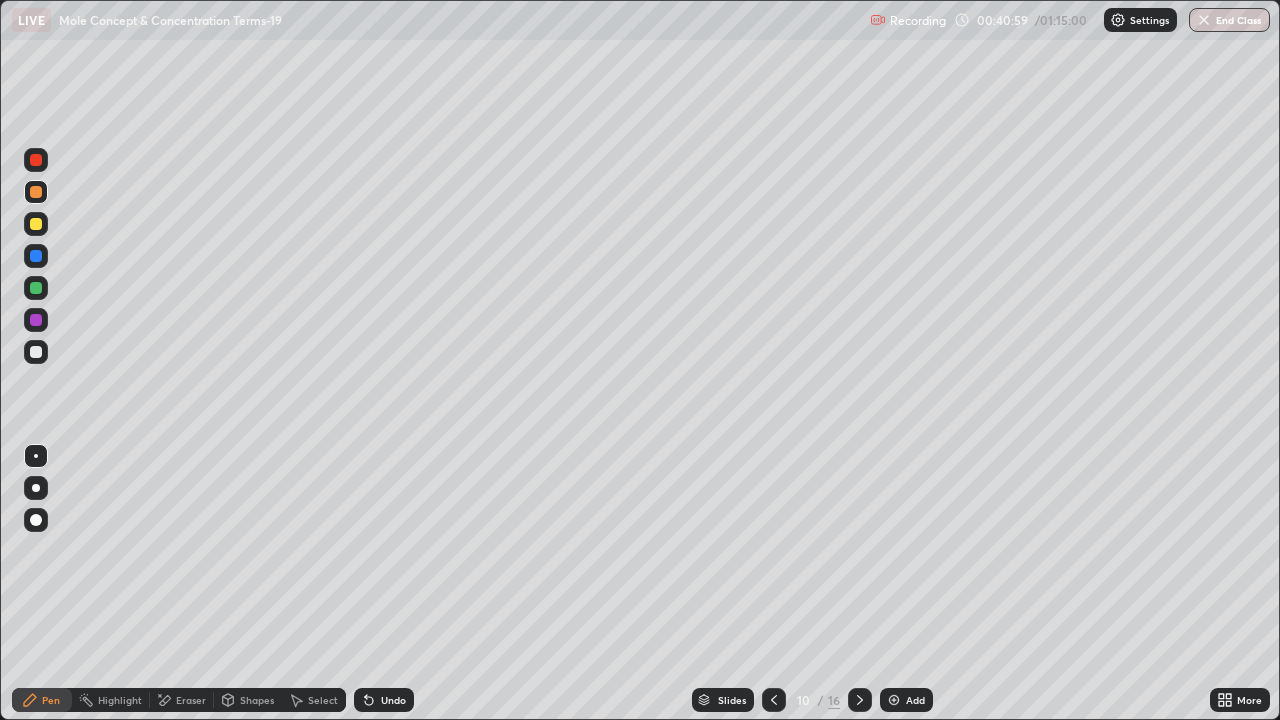 click on "Undo" at bounding box center [393, 700] 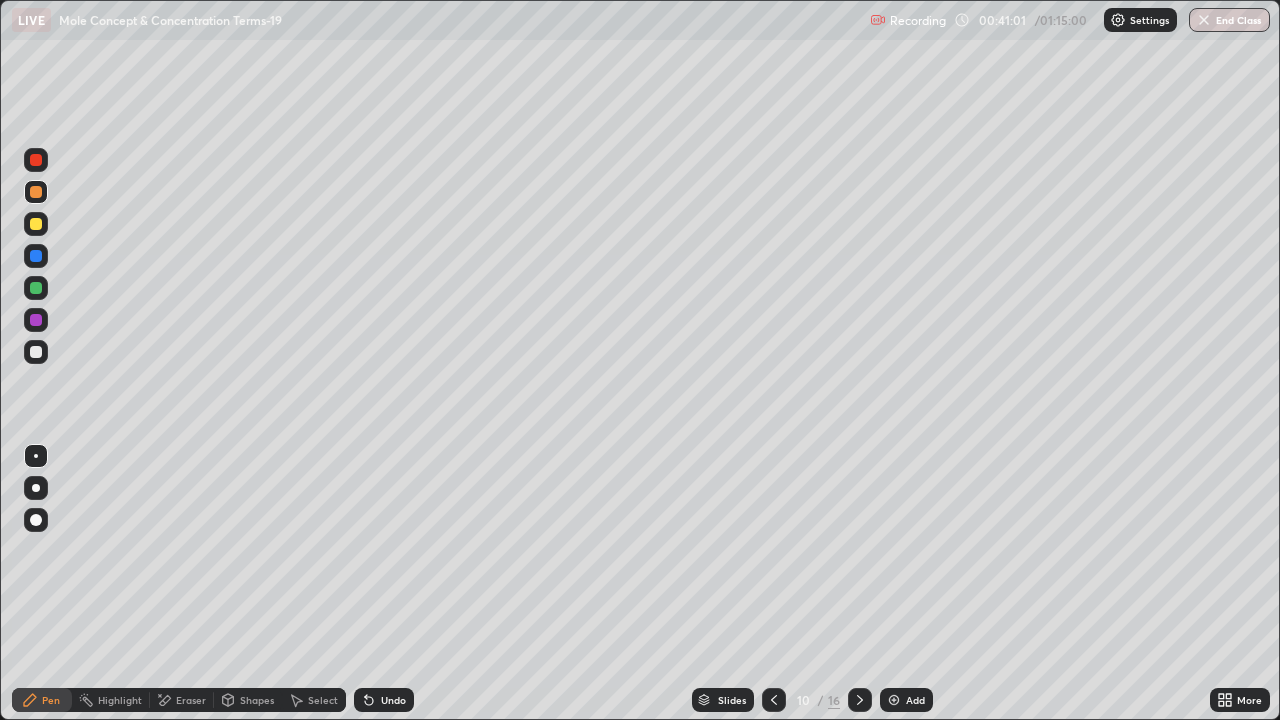 click at bounding box center (36, 224) 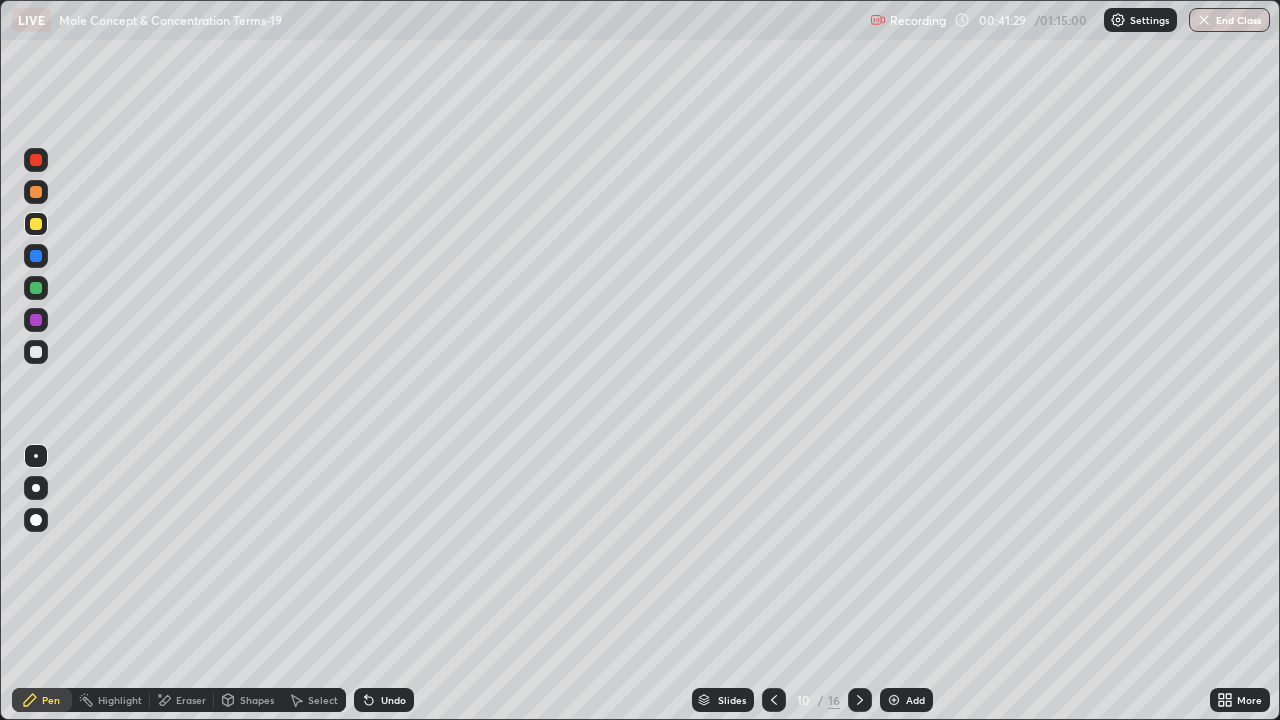 click at bounding box center (36, 352) 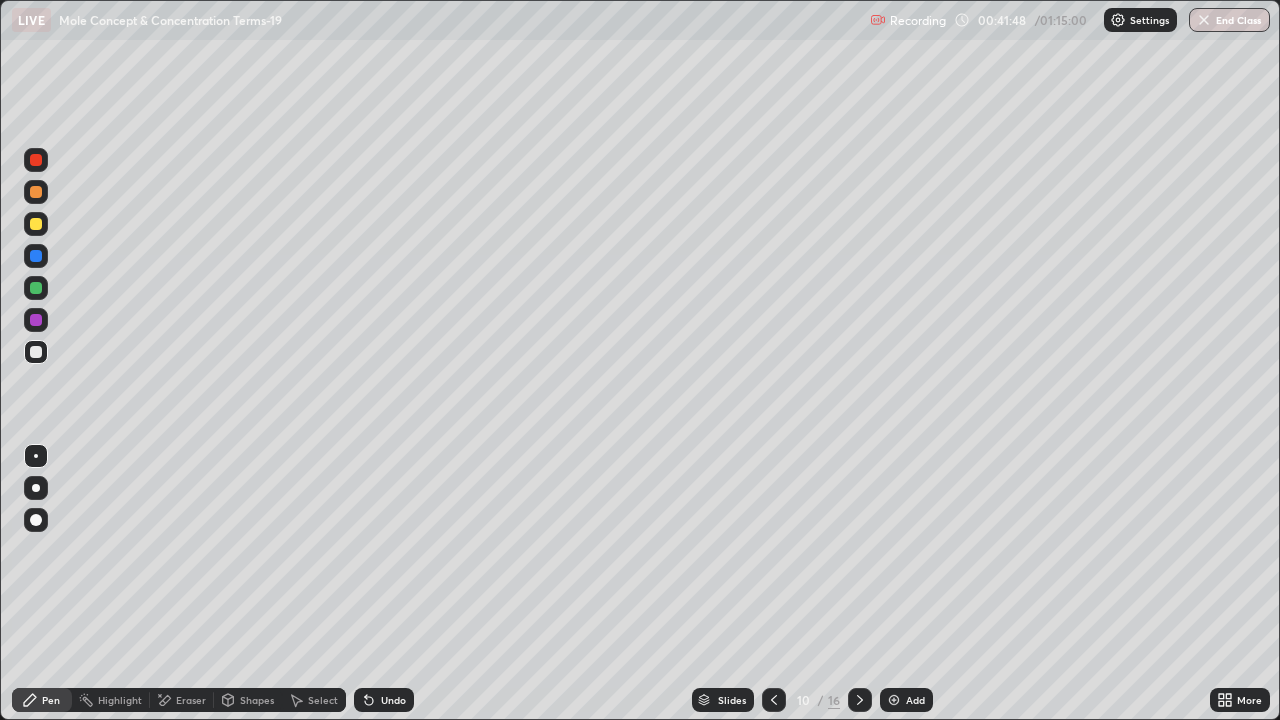 click 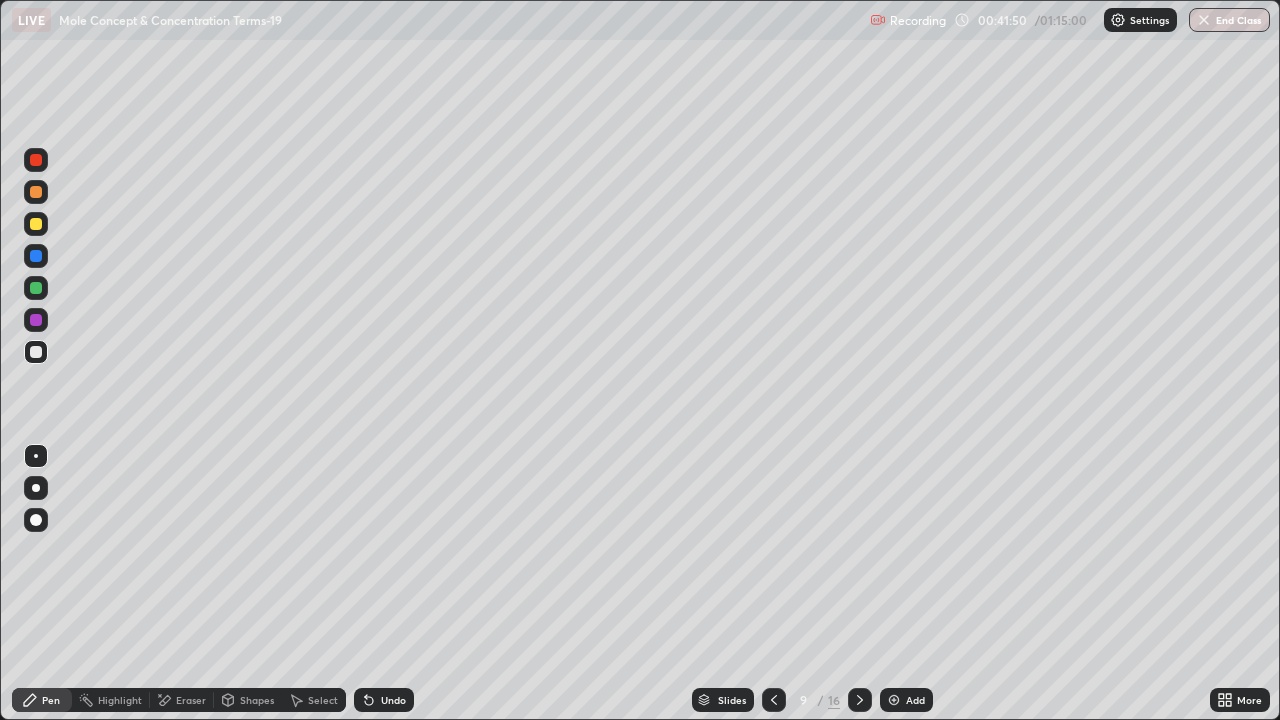 click at bounding box center [774, 700] 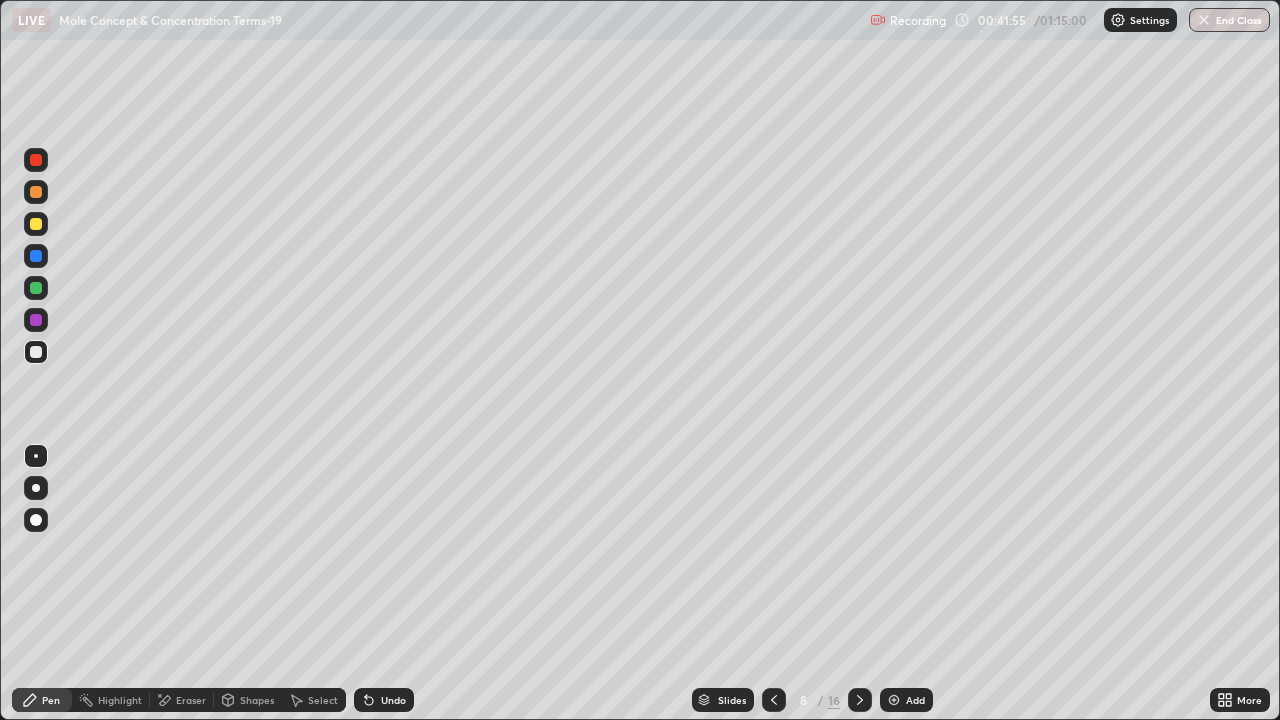 click at bounding box center (36, 320) 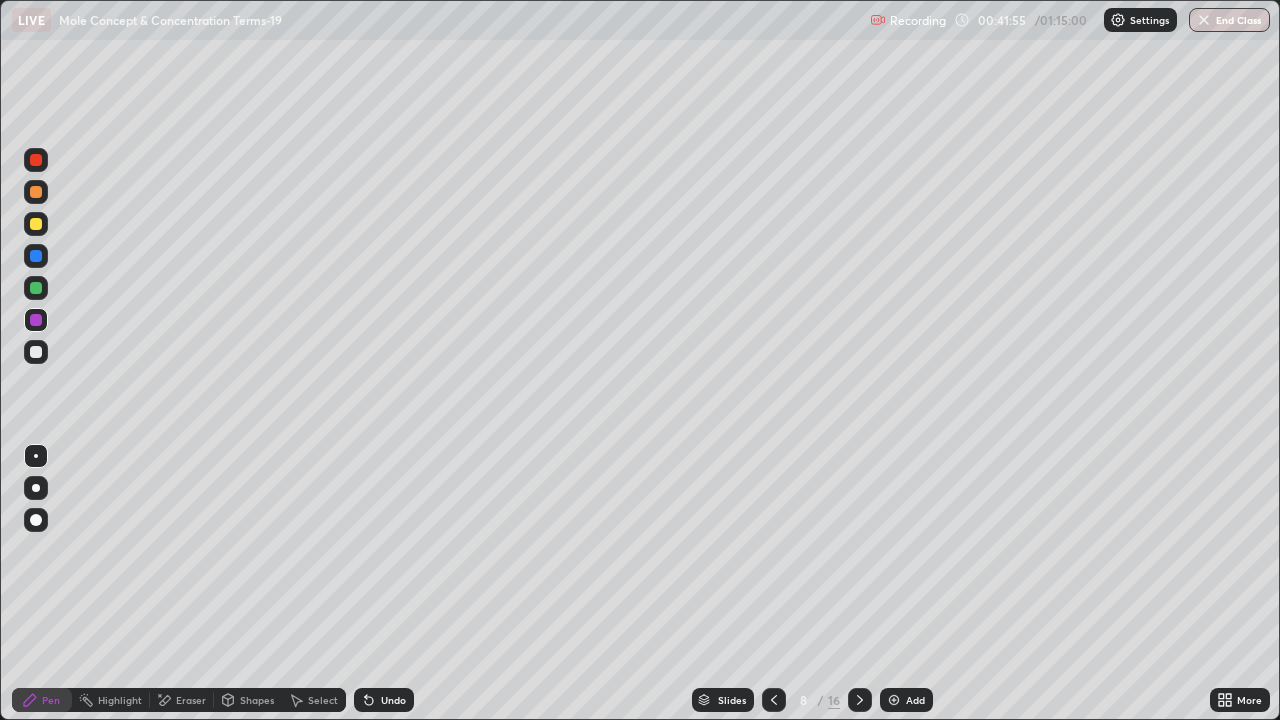 click at bounding box center [36, 288] 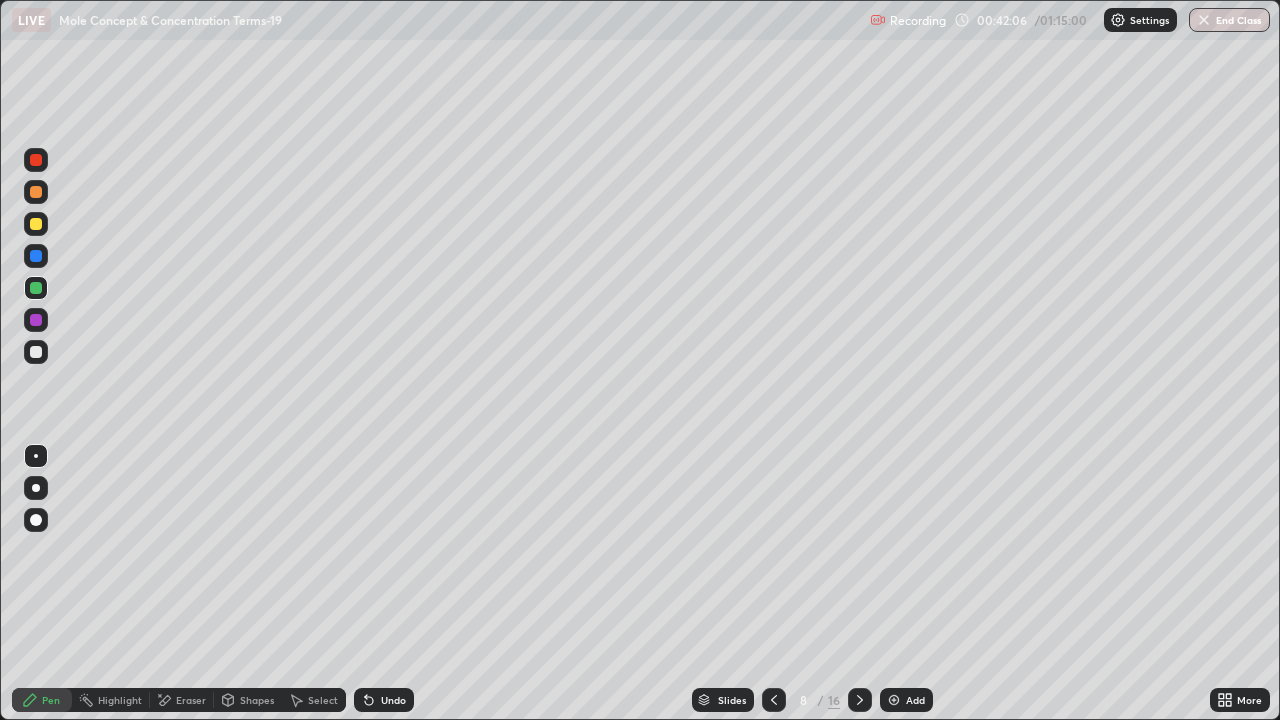 click 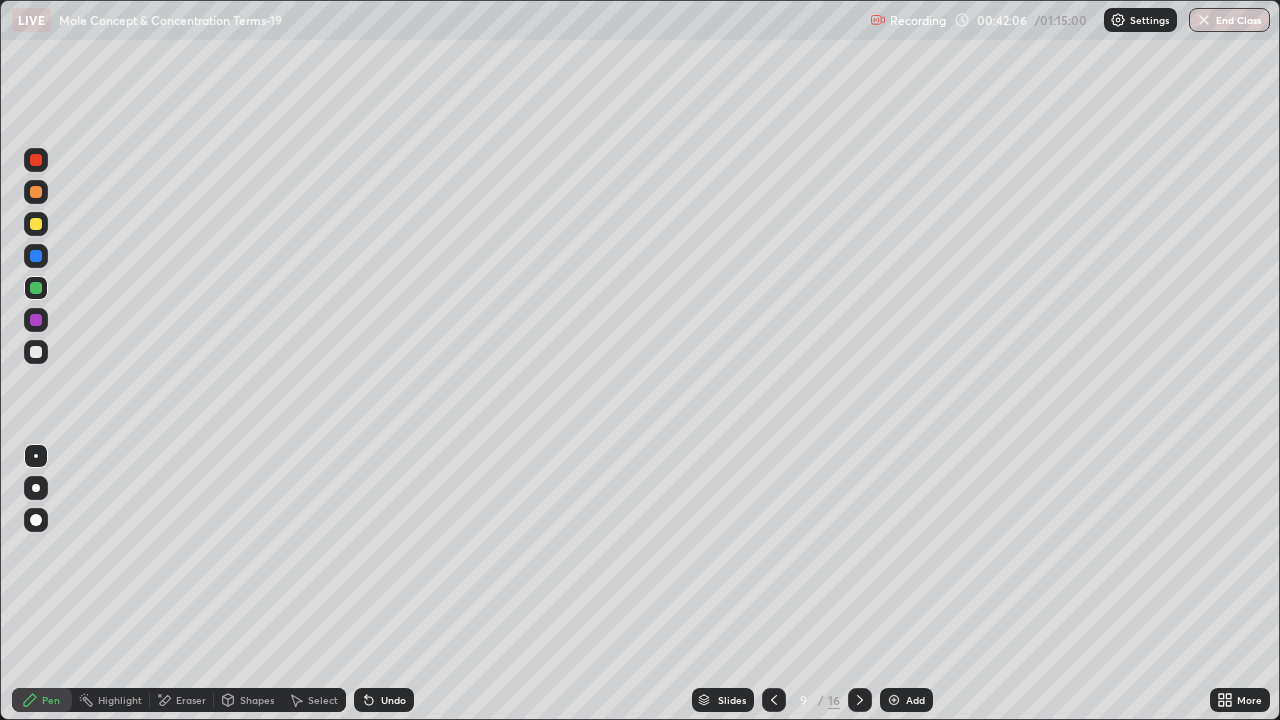 click 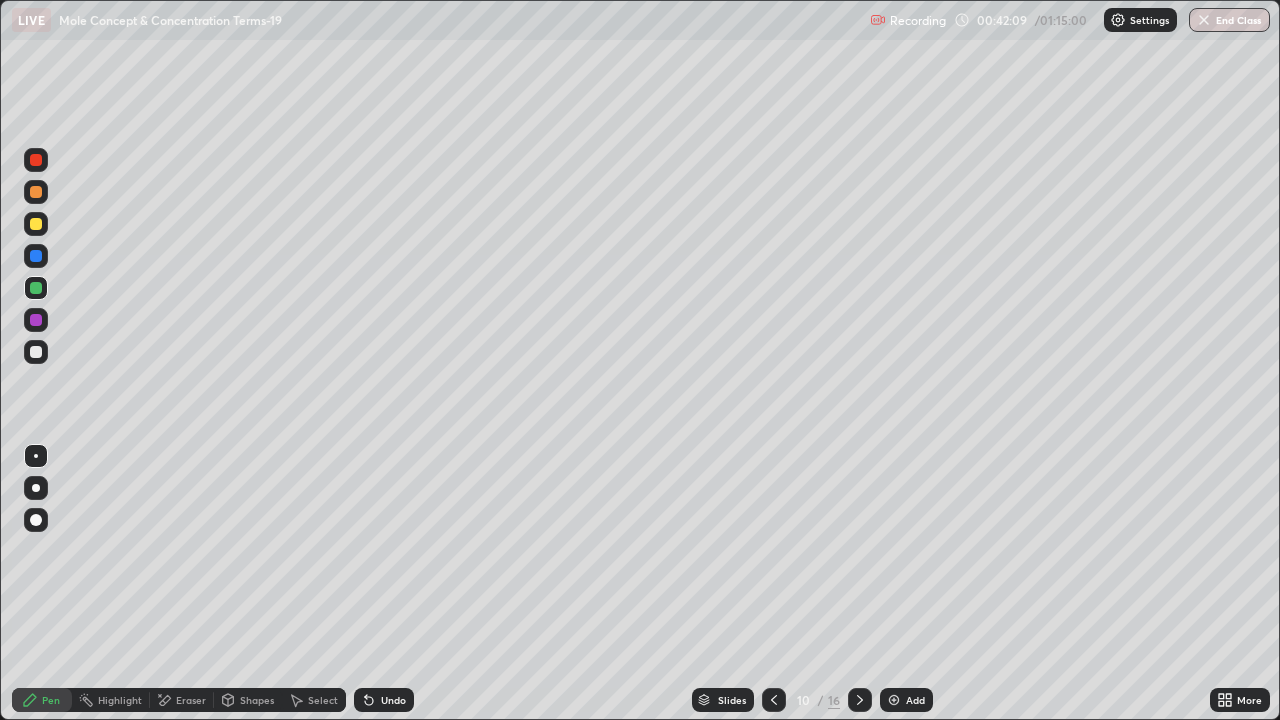 click on "Eraser" at bounding box center (191, 700) 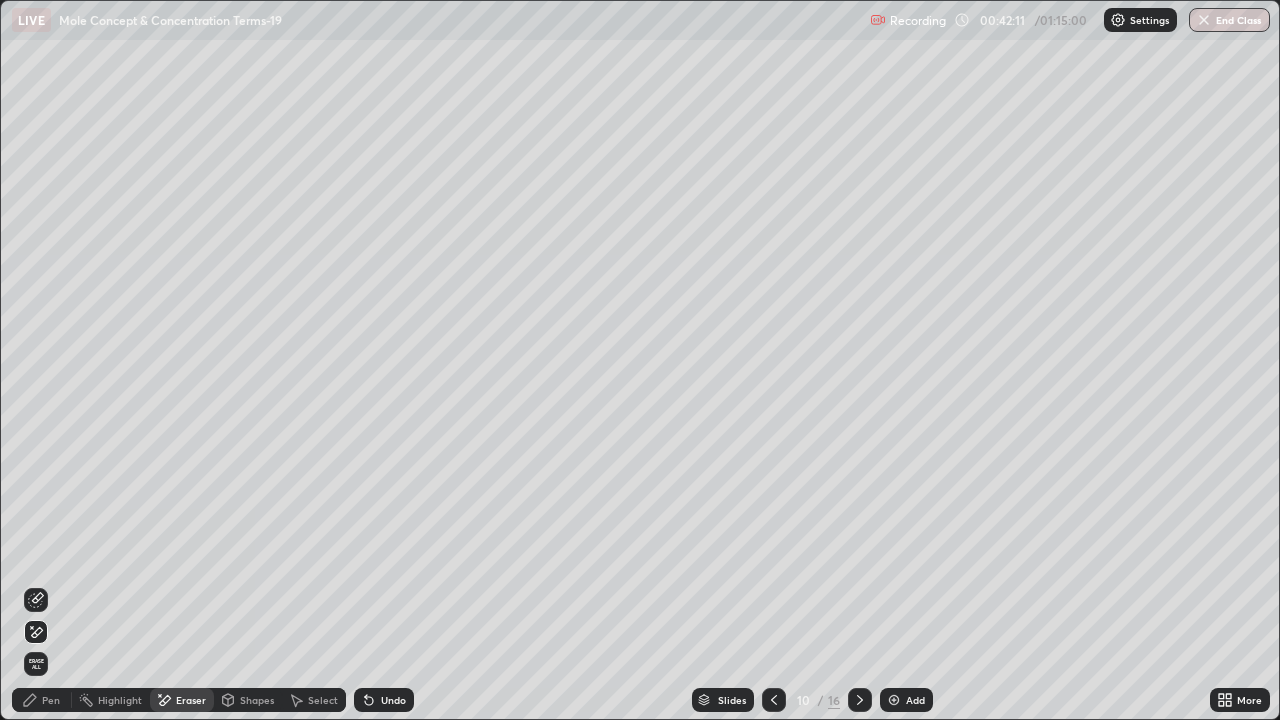 click on "Pen" at bounding box center [42, 700] 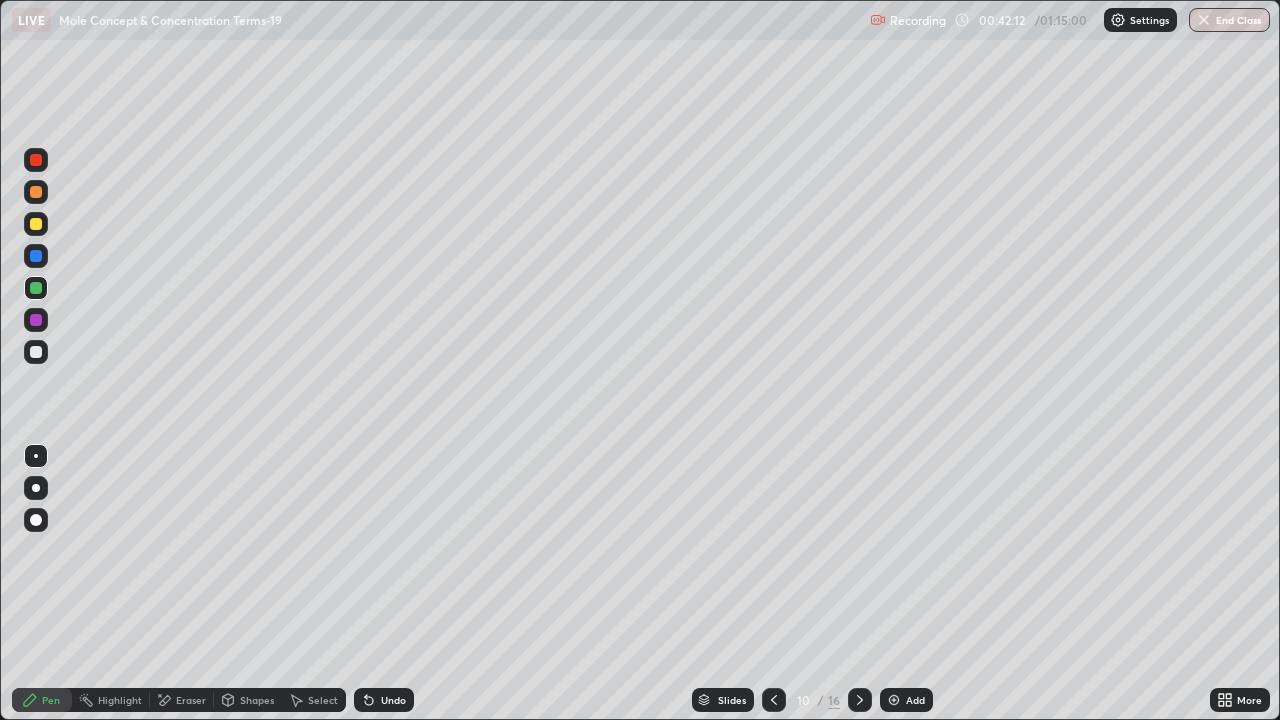 click at bounding box center [36, 256] 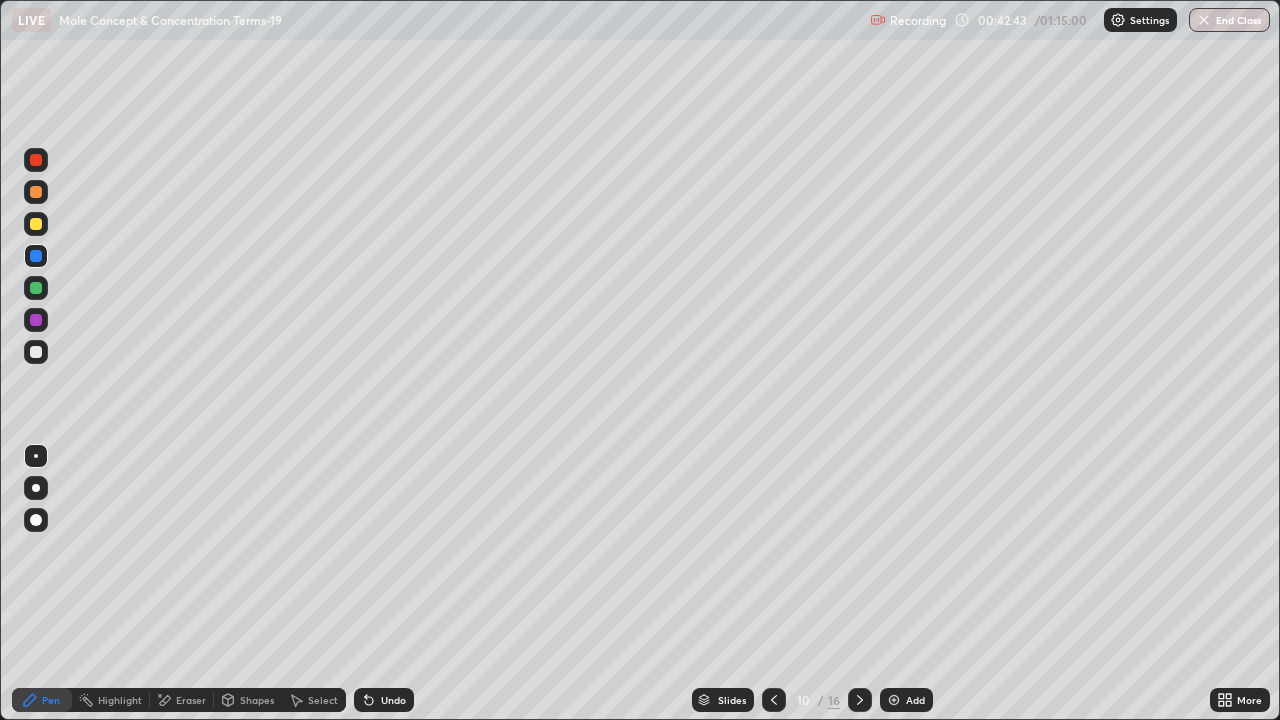 click at bounding box center [36, 352] 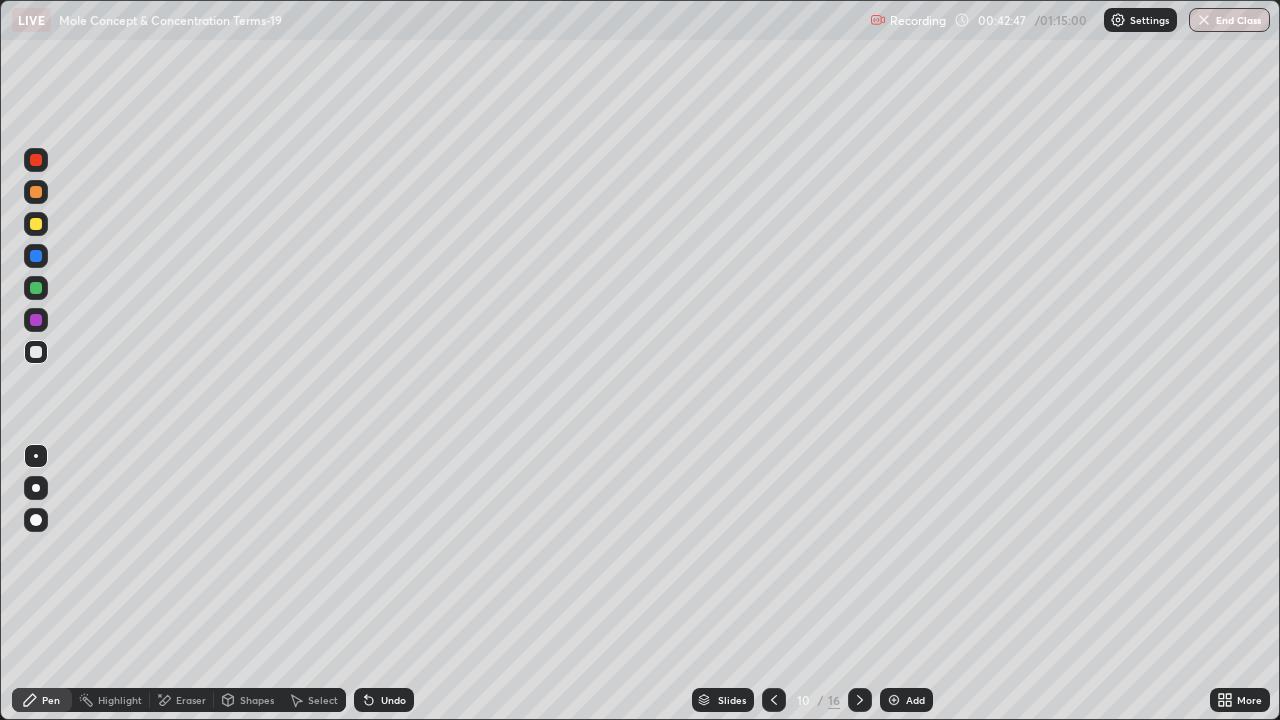 click at bounding box center (36, 224) 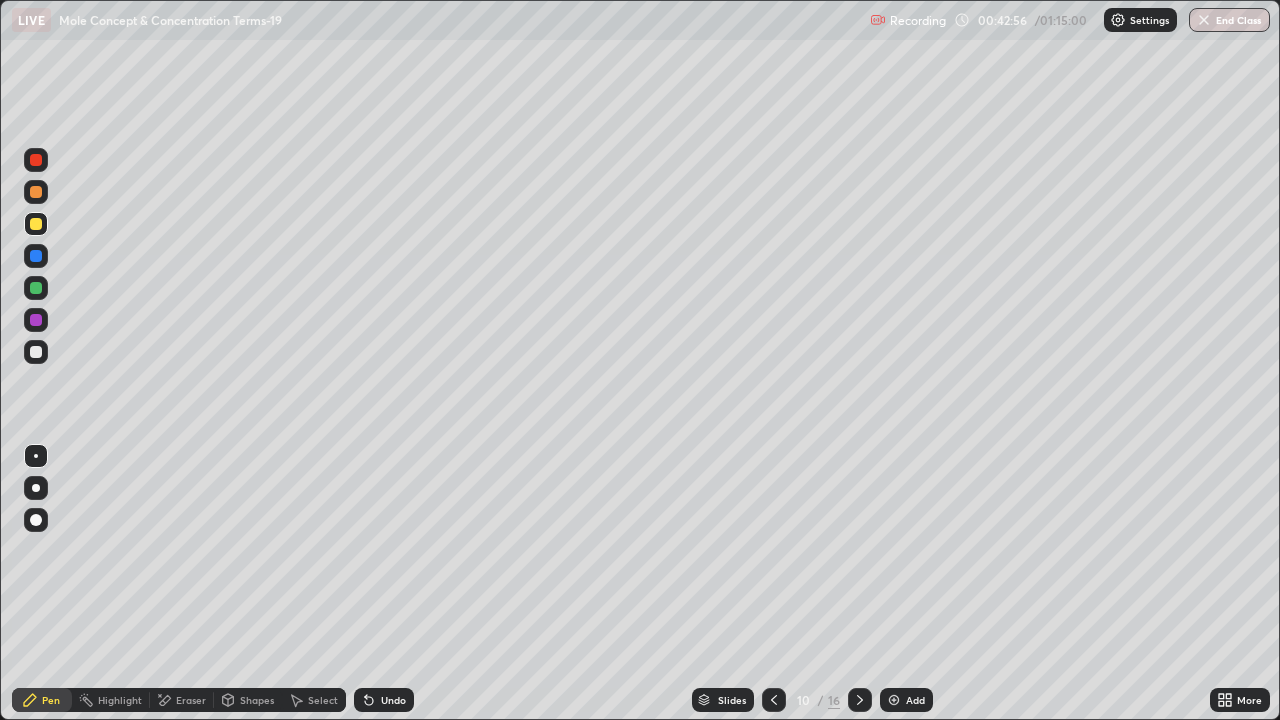 click at bounding box center [36, 192] 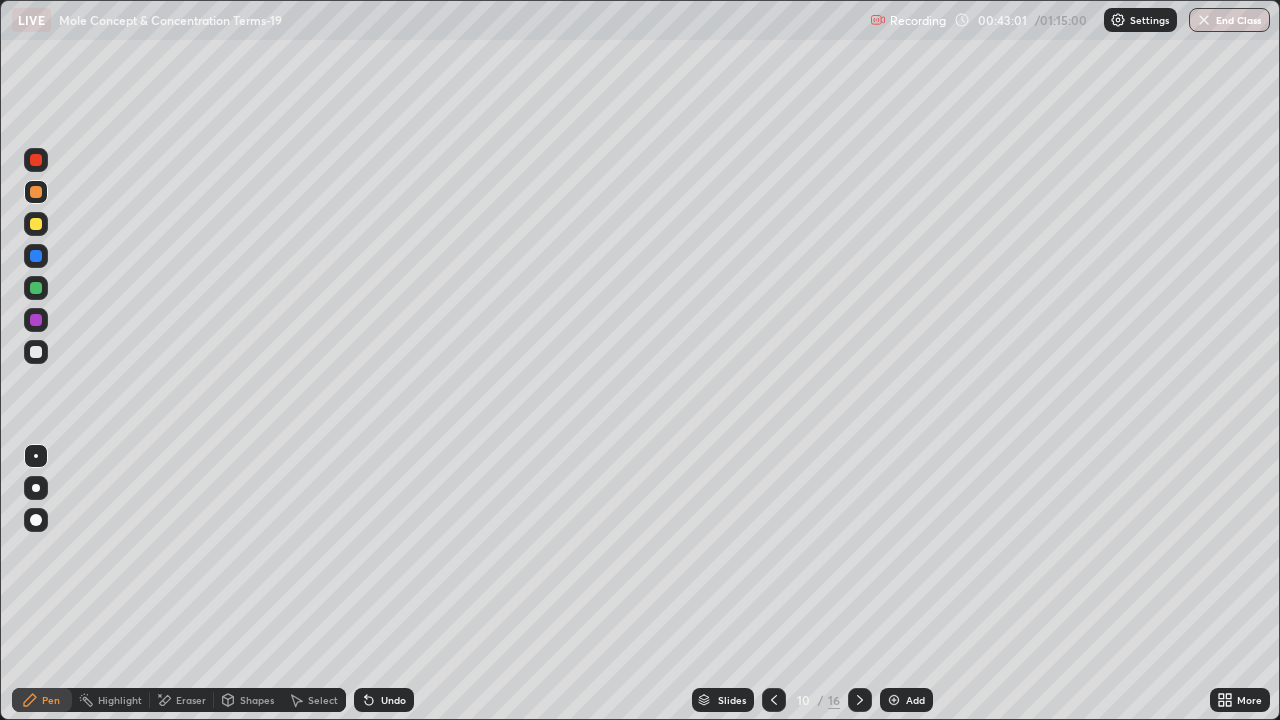 click at bounding box center [36, 288] 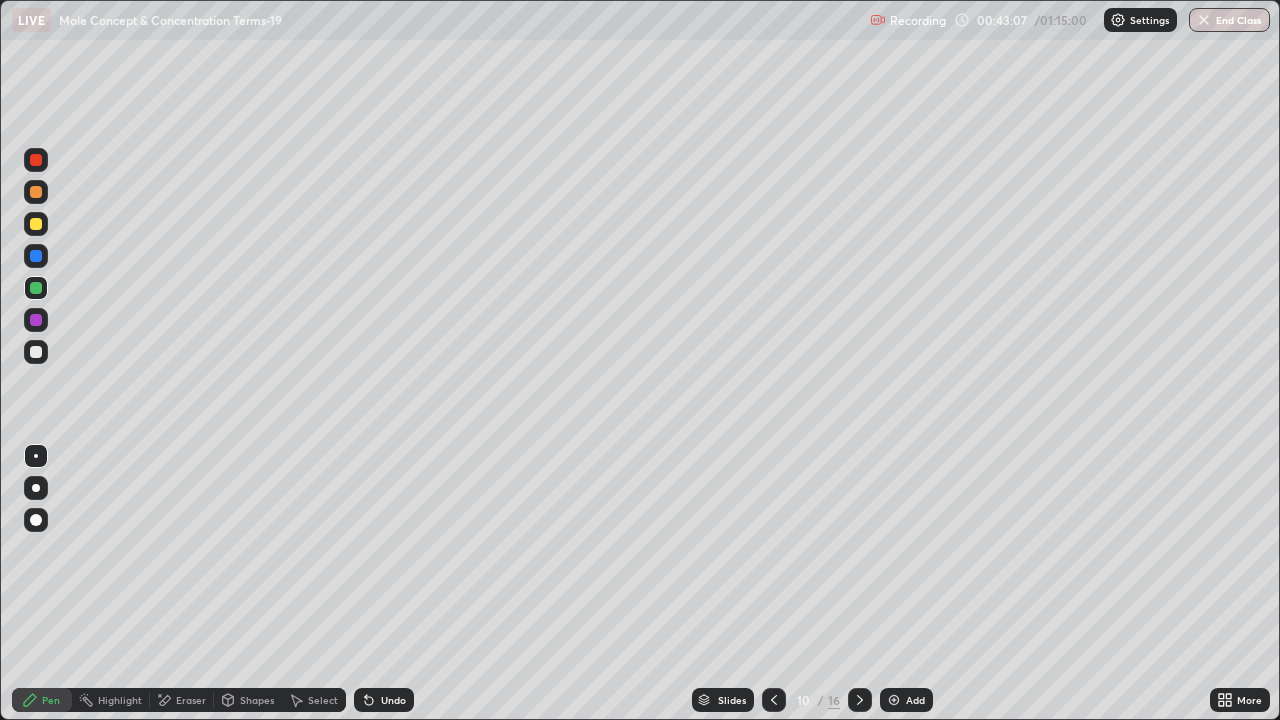 click at bounding box center (36, 352) 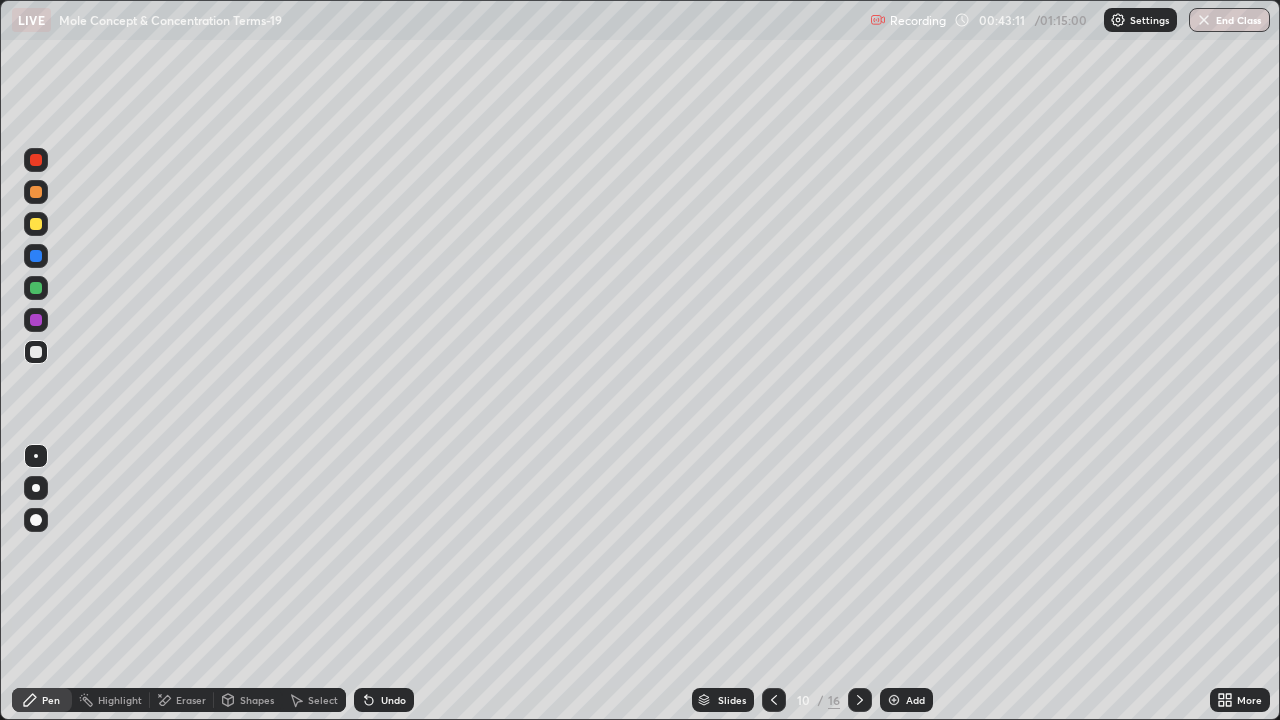 click on "Undo" at bounding box center [384, 700] 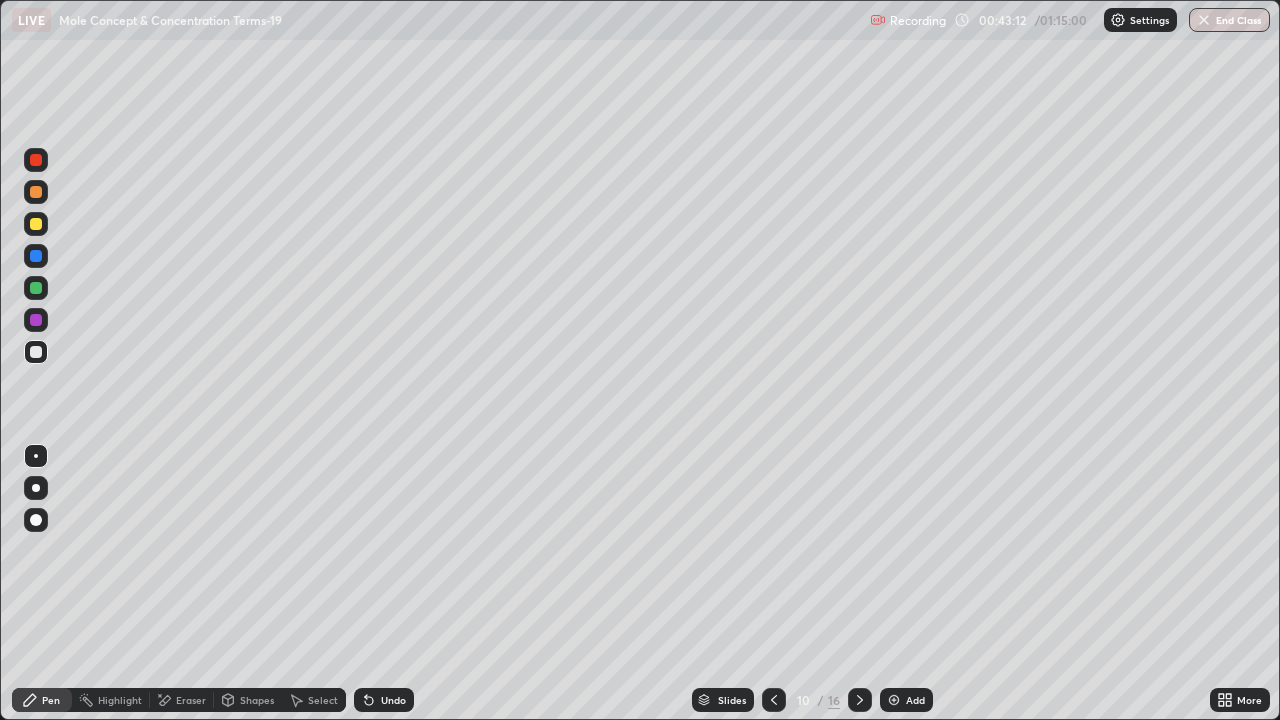 click on "Undo" at bounding box center [384, 700] 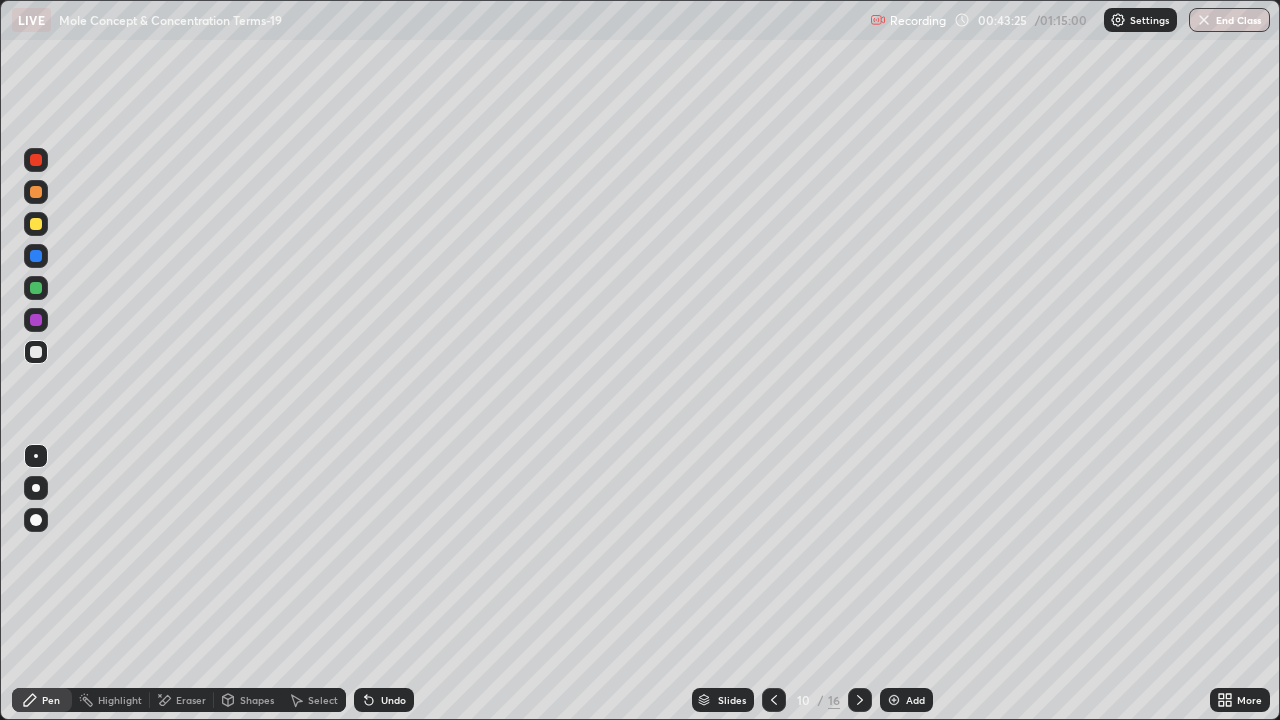click at bounding box center (36, 320) 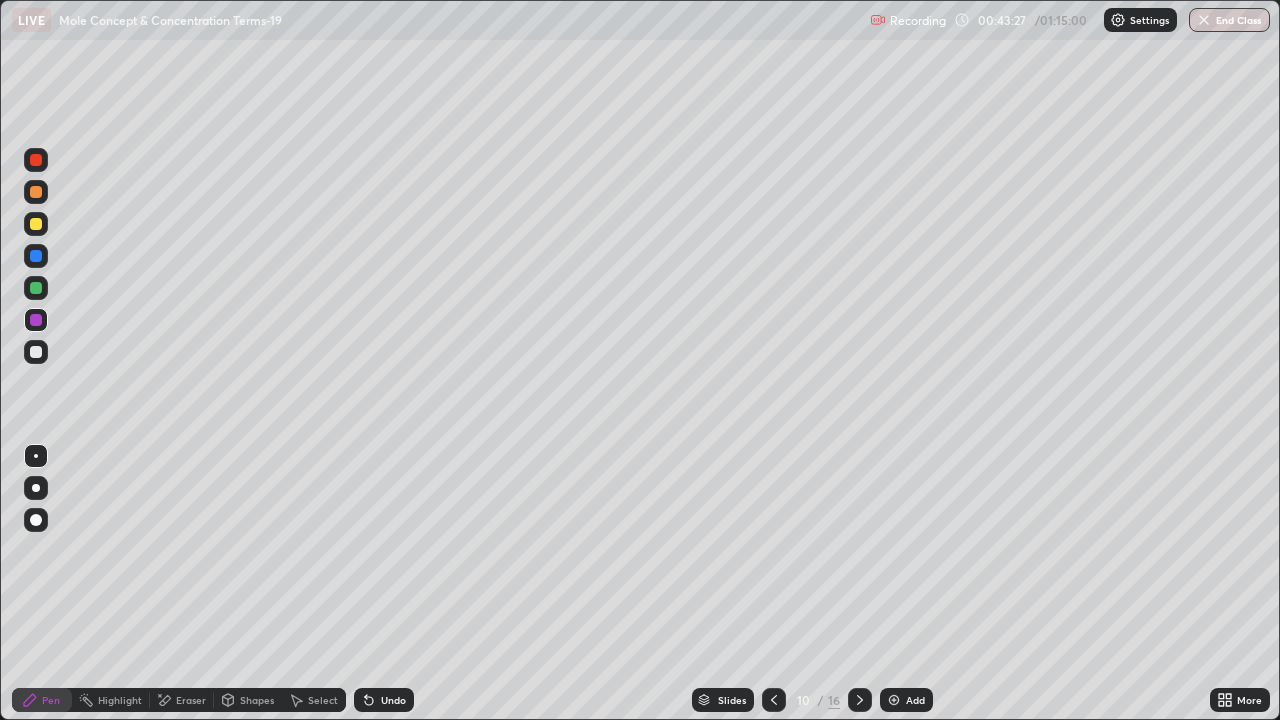 click at bounding box center [36, 352] 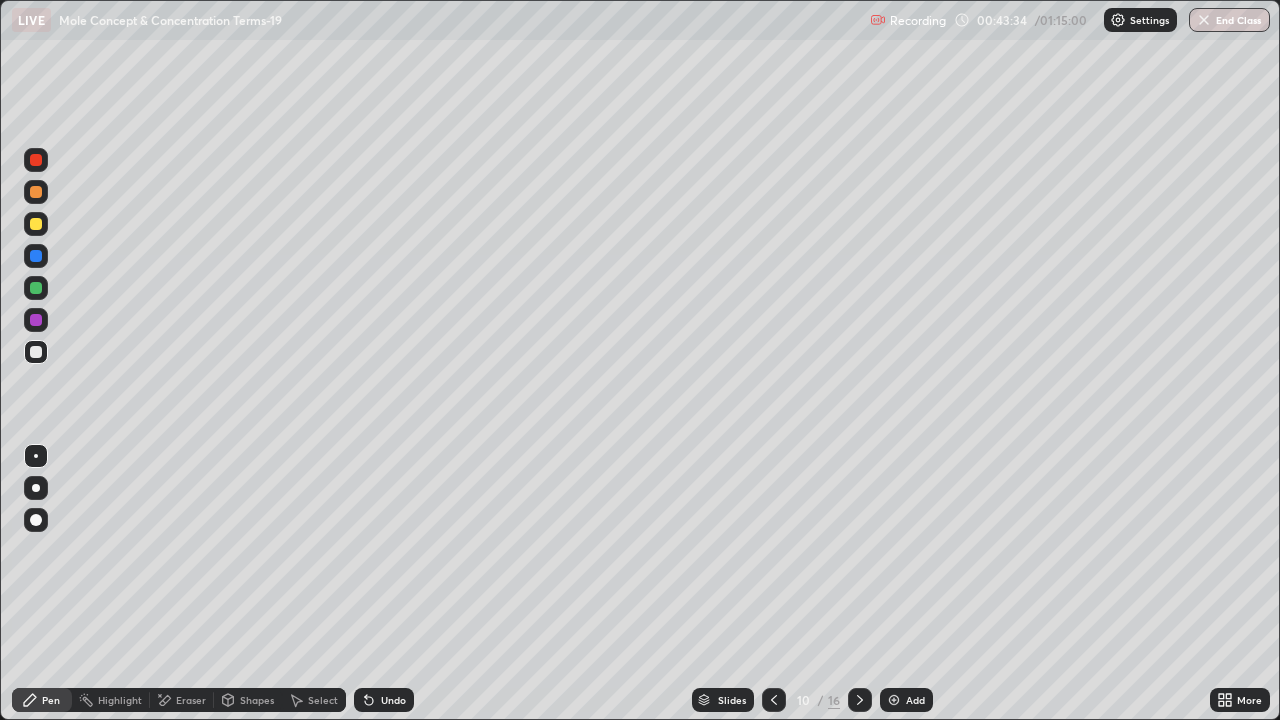 click 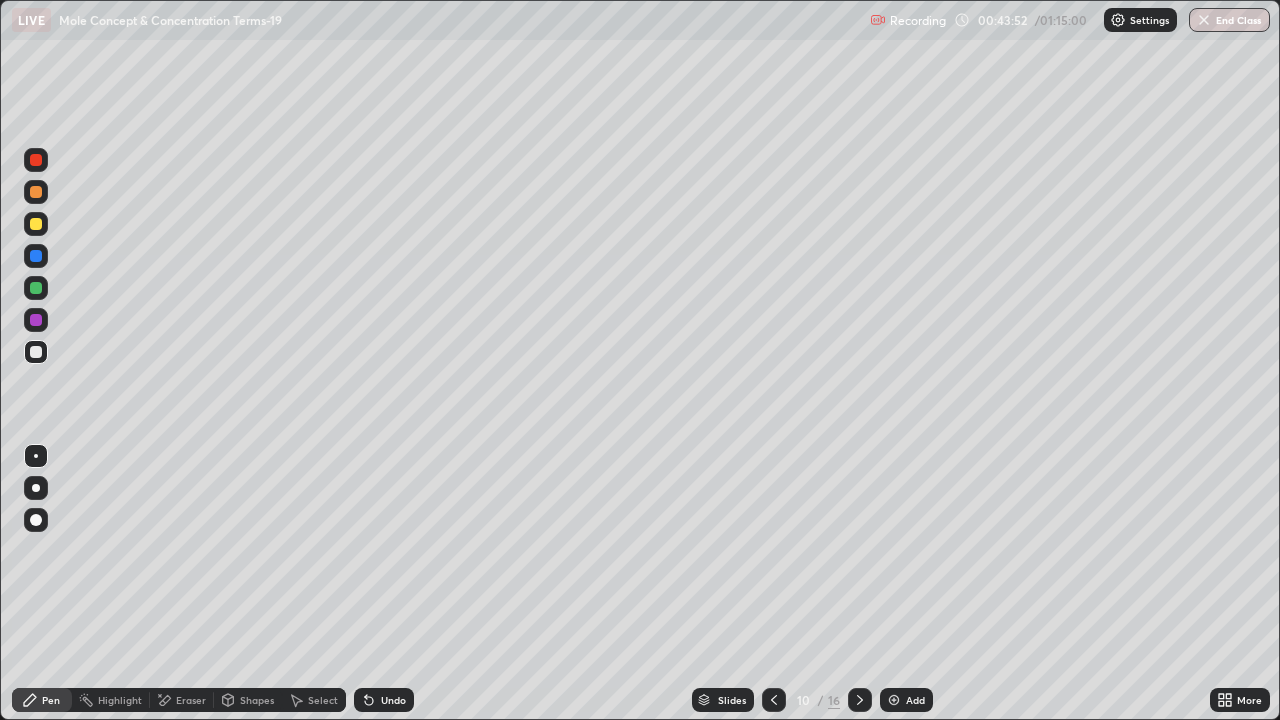 click at bounding box center (36, 192) 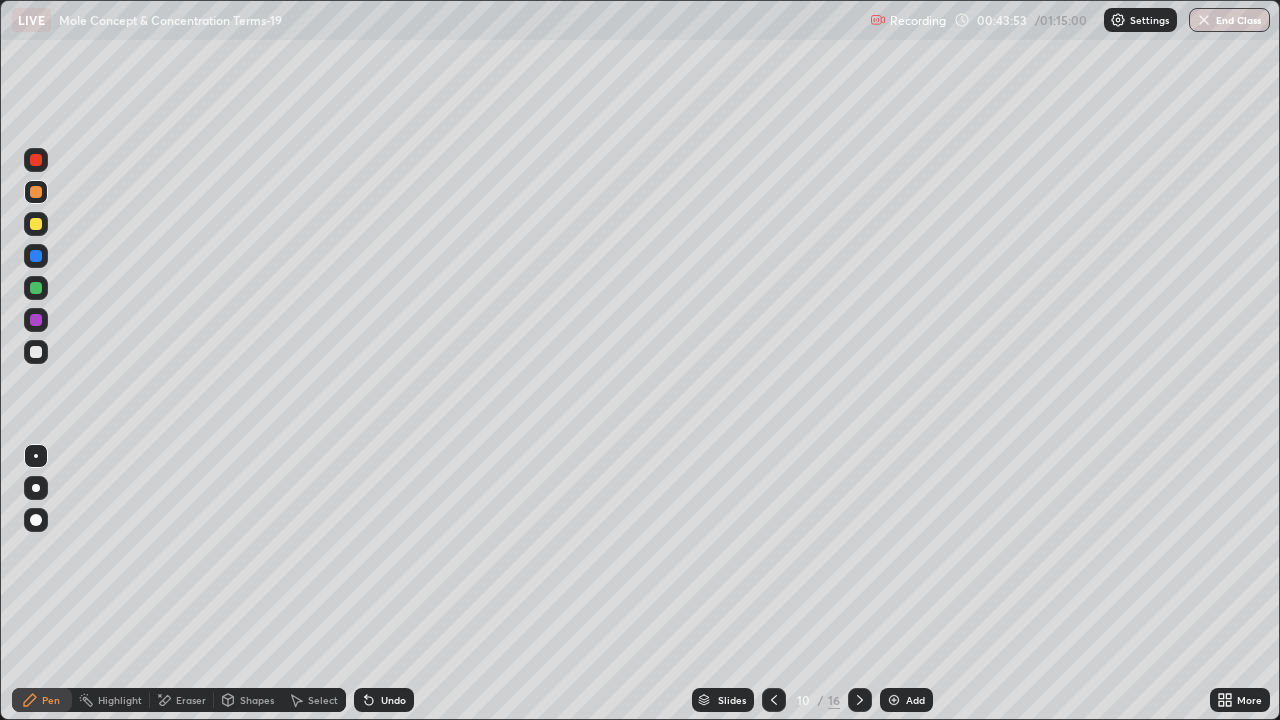 click at bounding box center [36, 256] 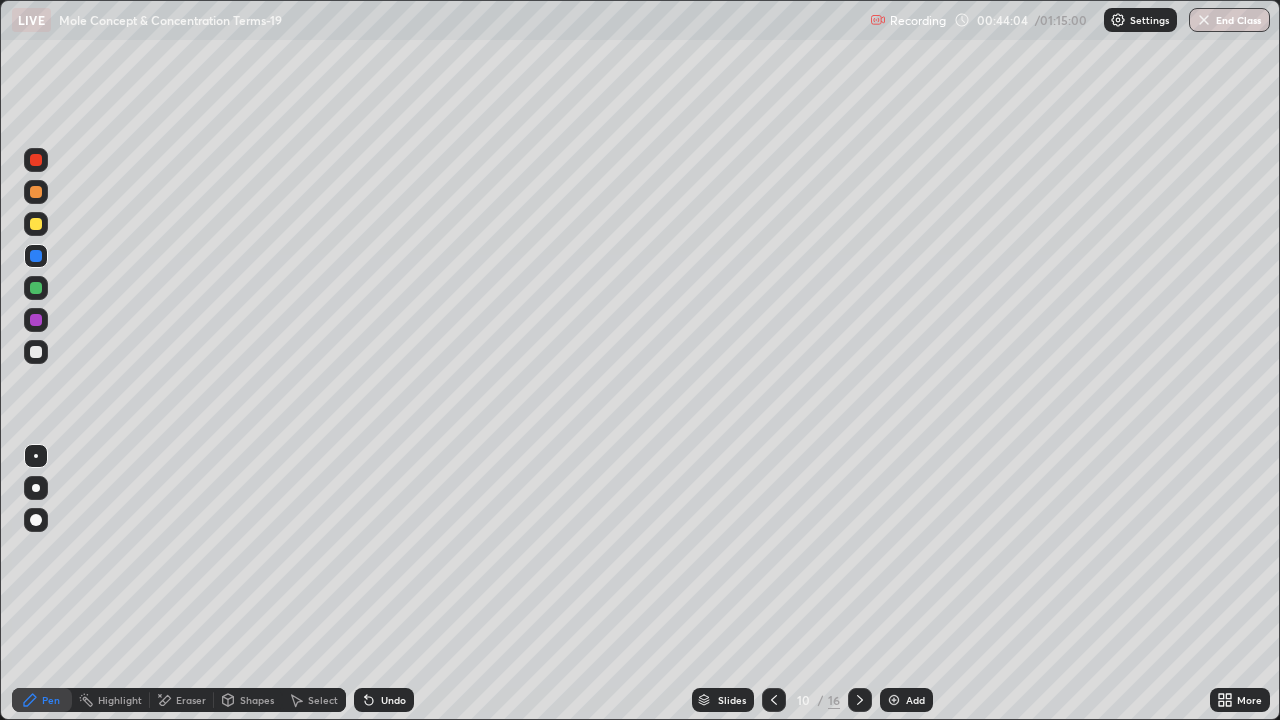 click at bounding box center [36, 320] 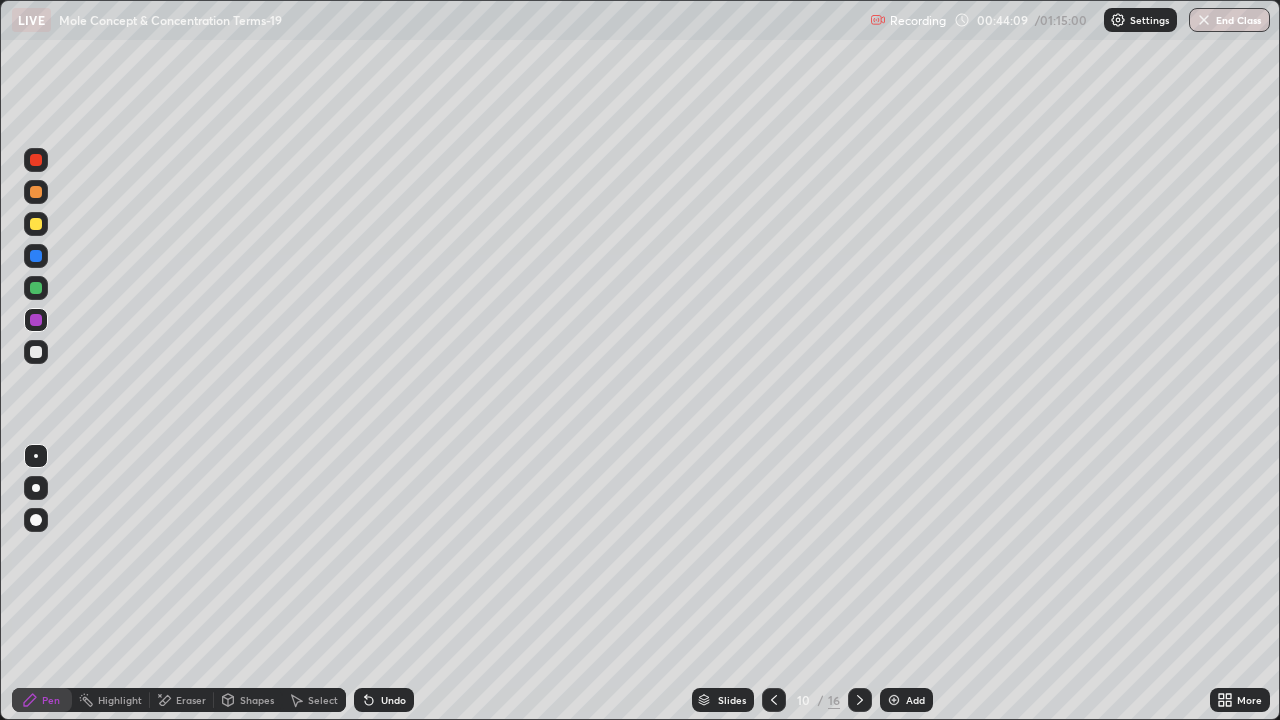 click at bounding box center (36, 256) 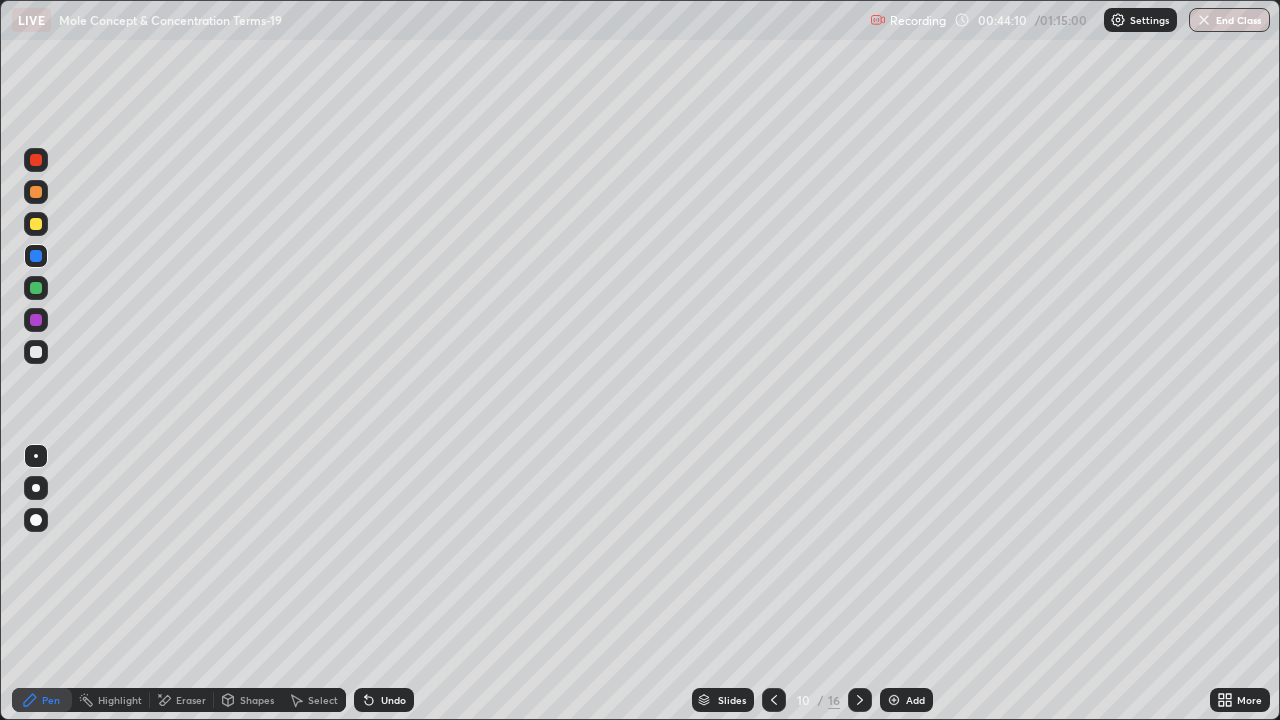 click at bounding box center (36, 160) 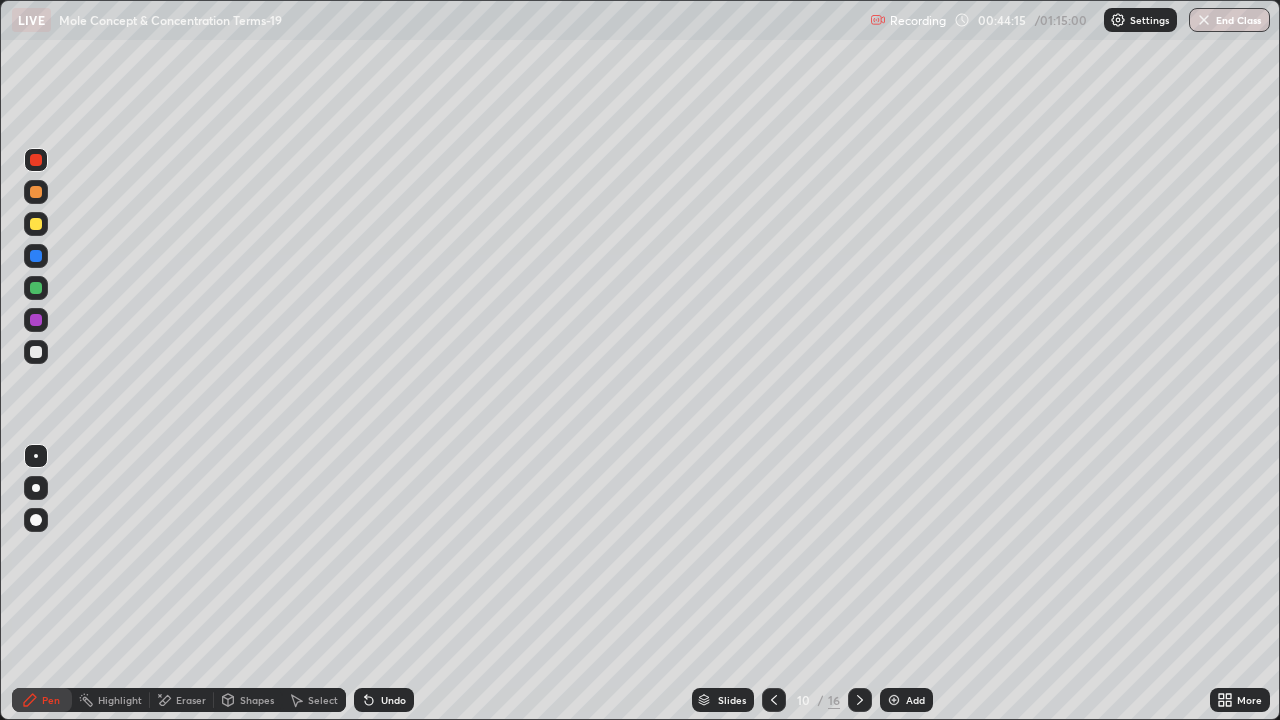 click at bounding box center [36, 352] 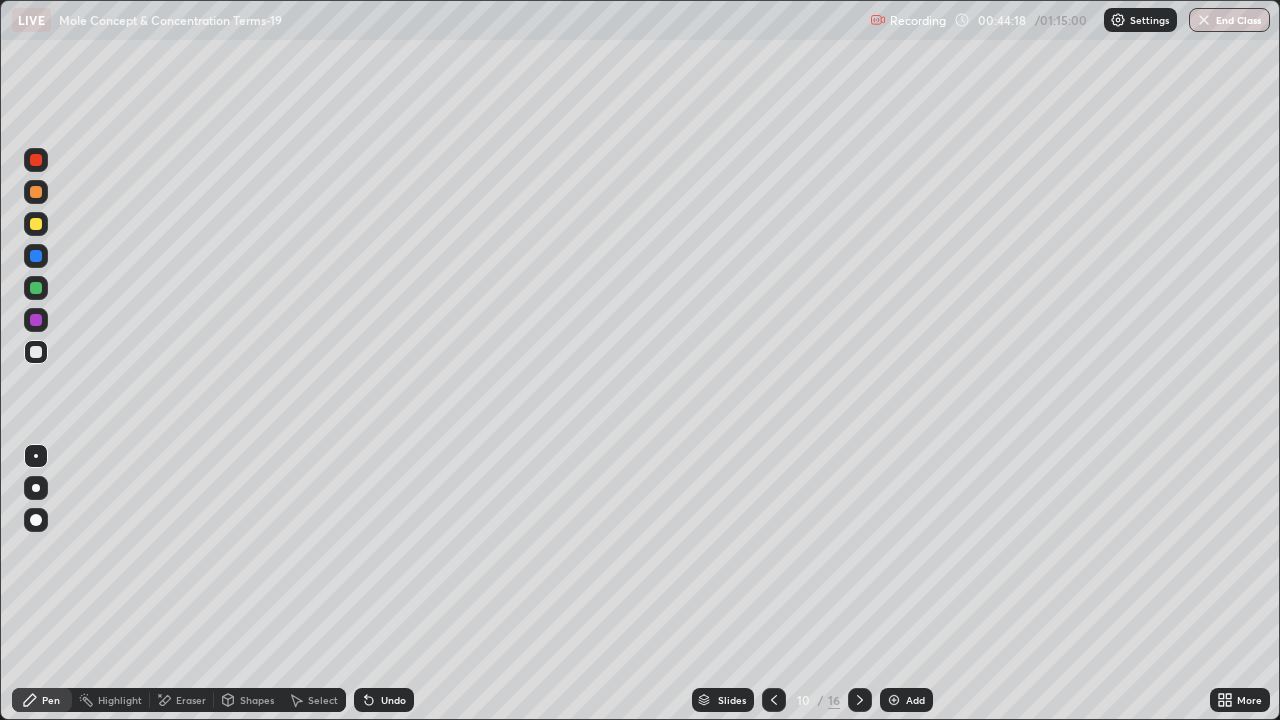 click at bounding box center (36, 224) 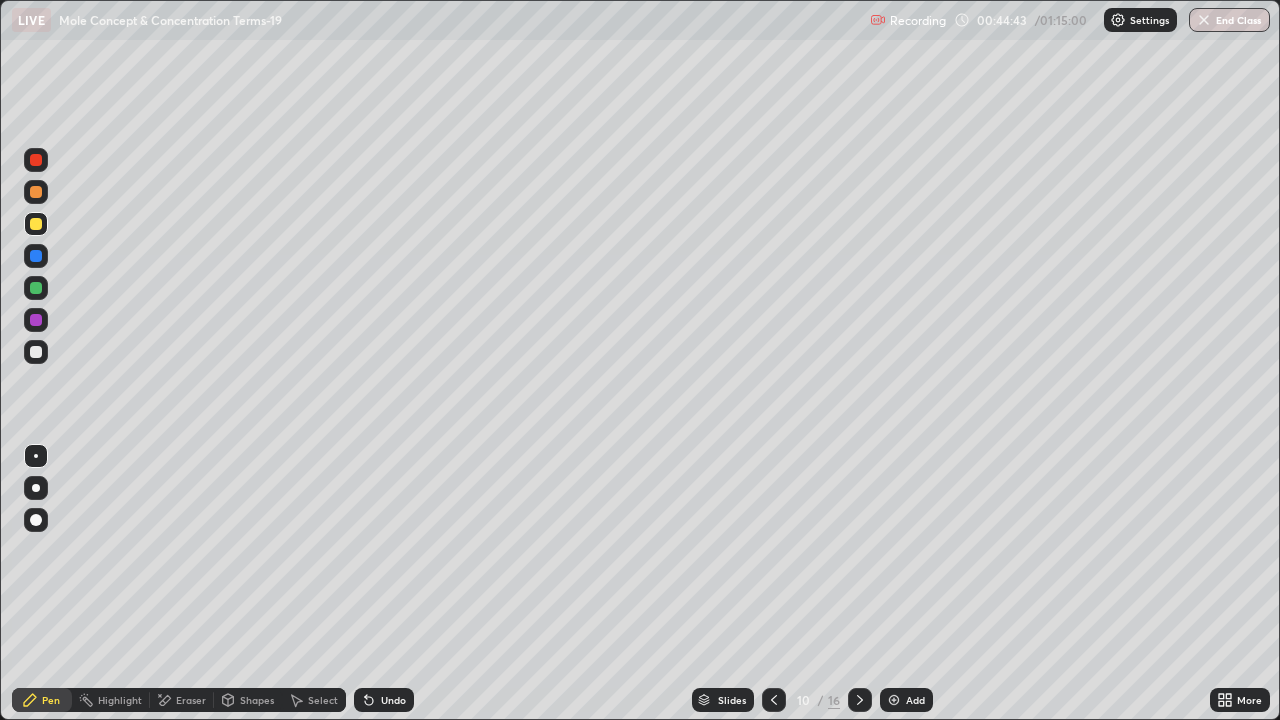 click at bounding box center [36, 352] 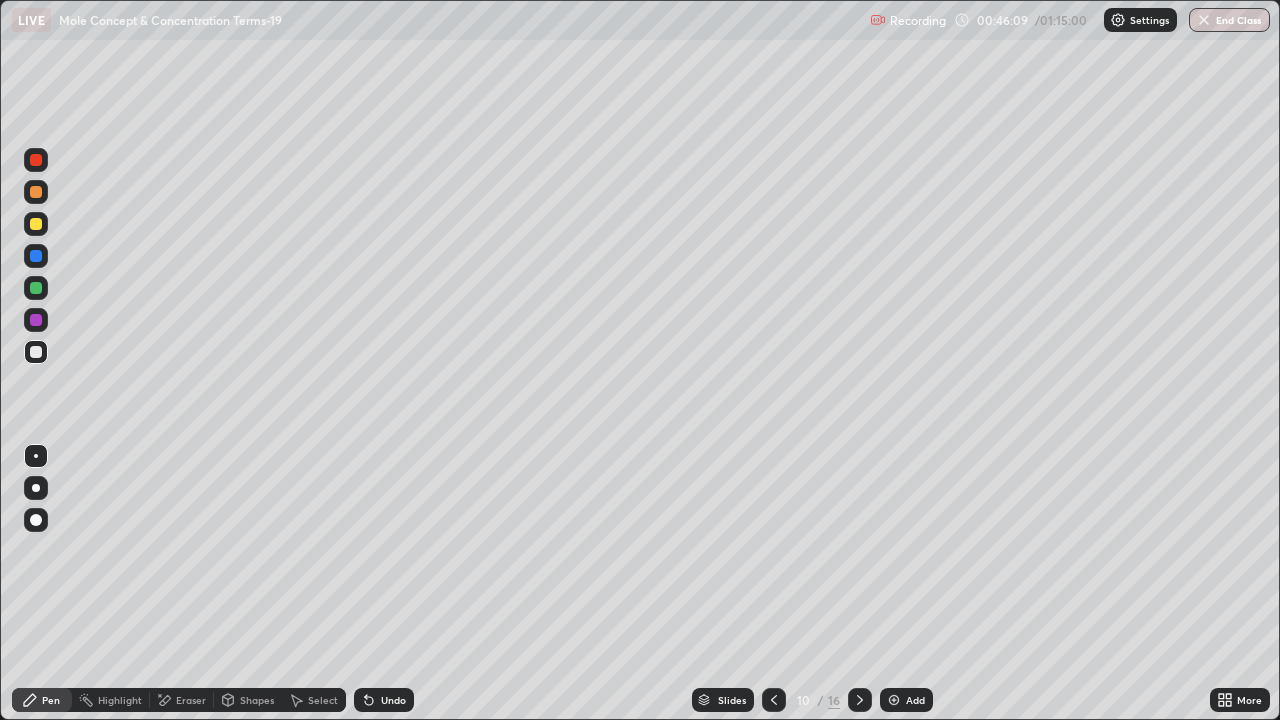 click at bounding box center (774, 700) 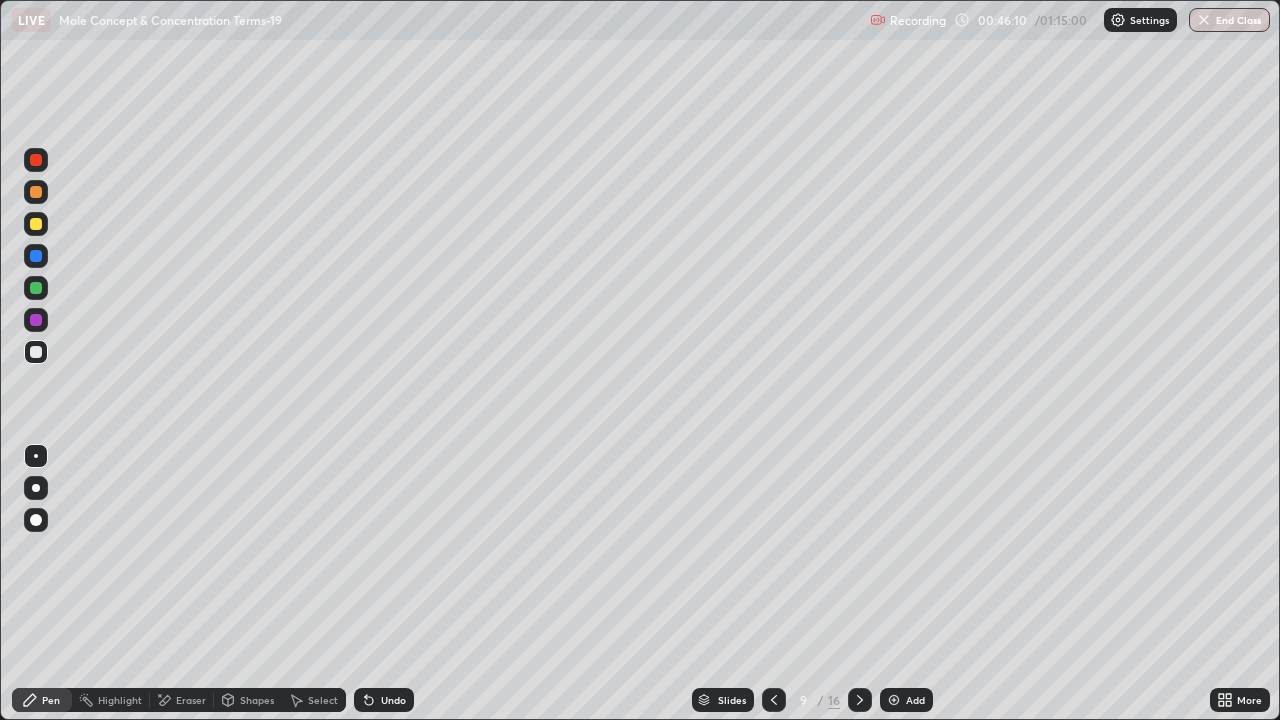 click 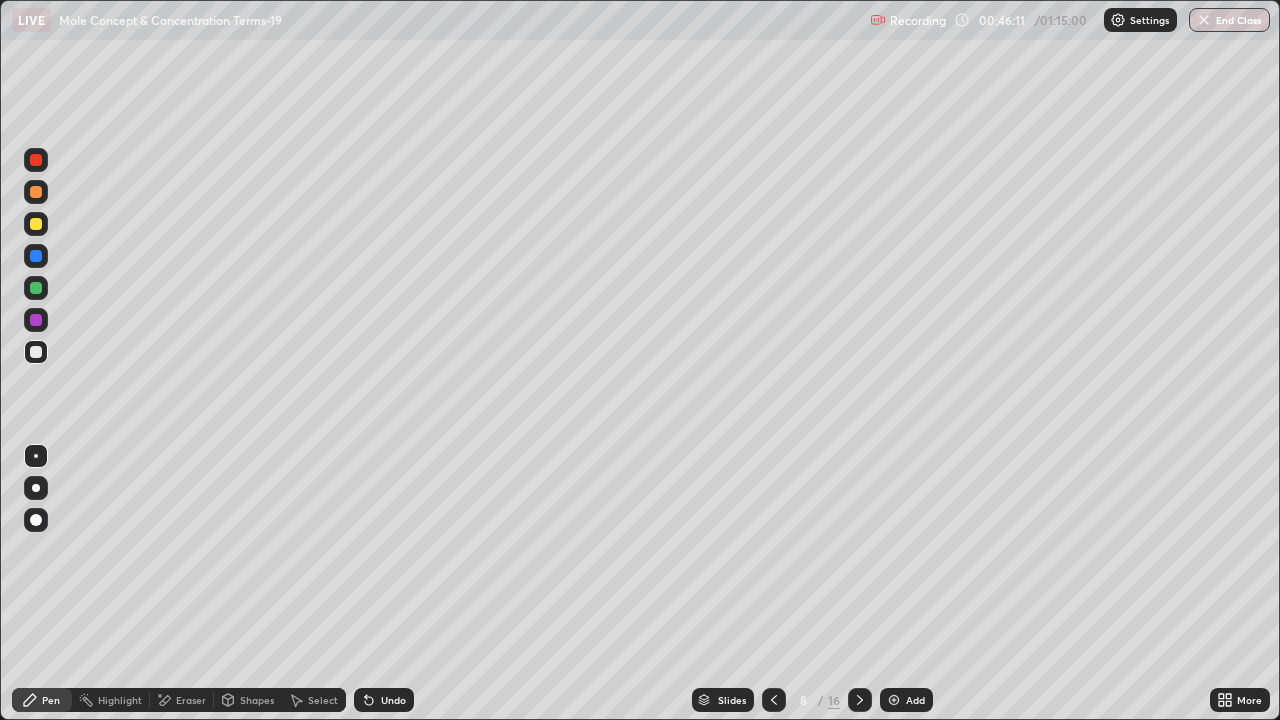 click 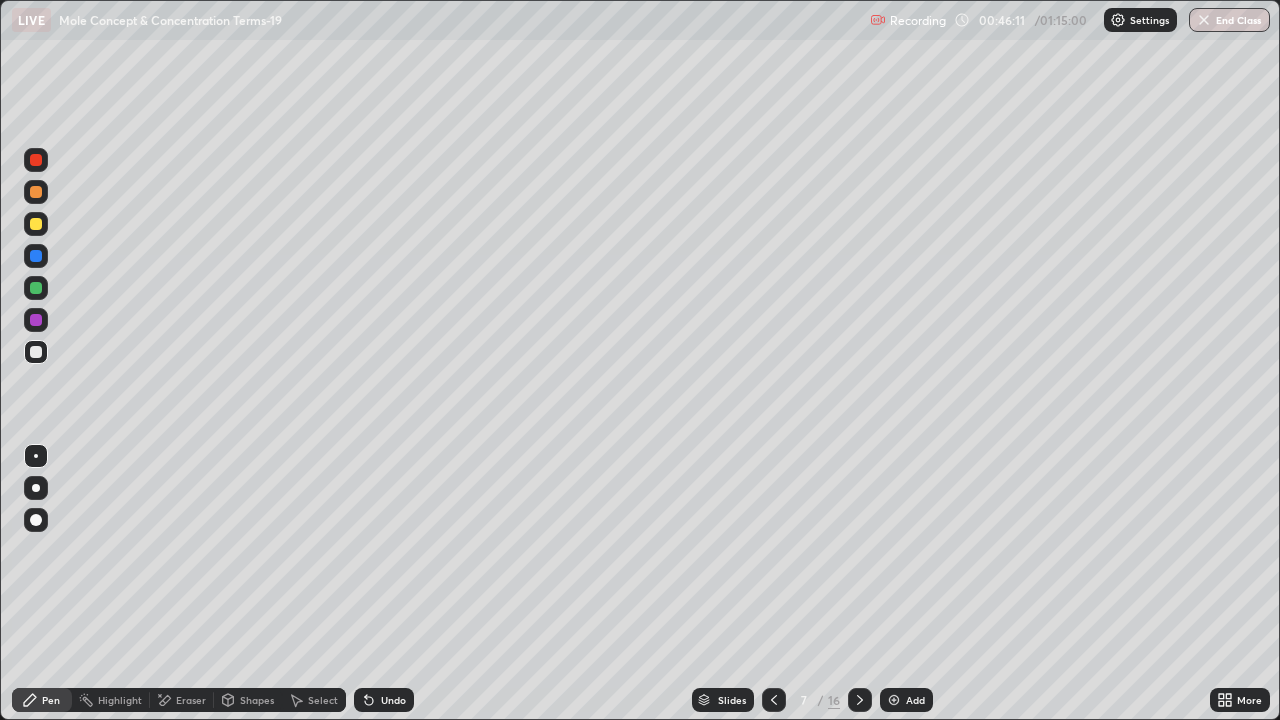 click 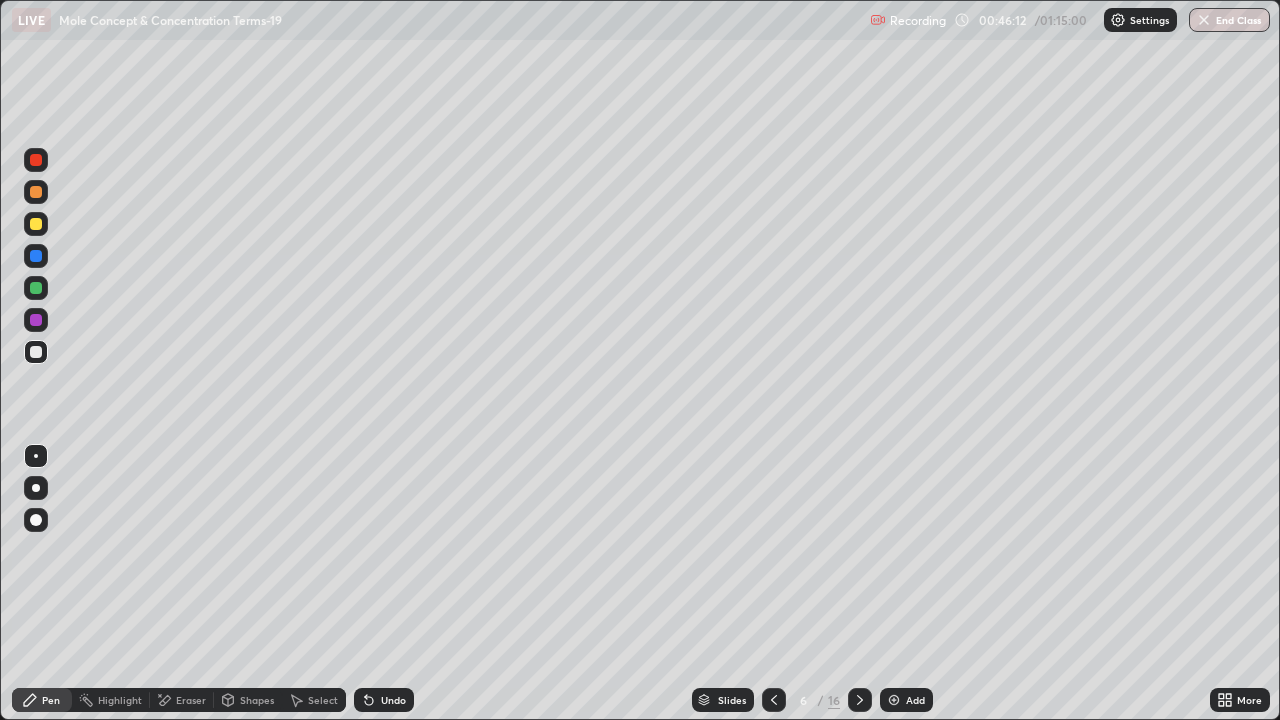 click 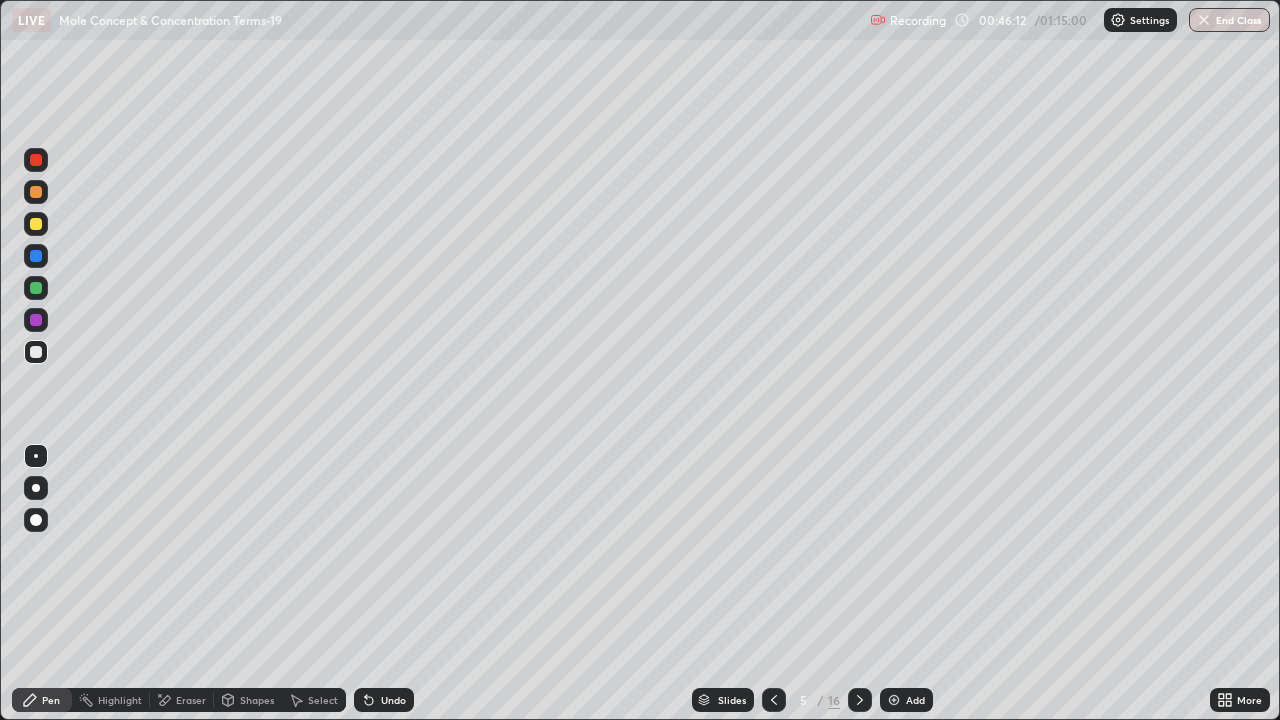 click 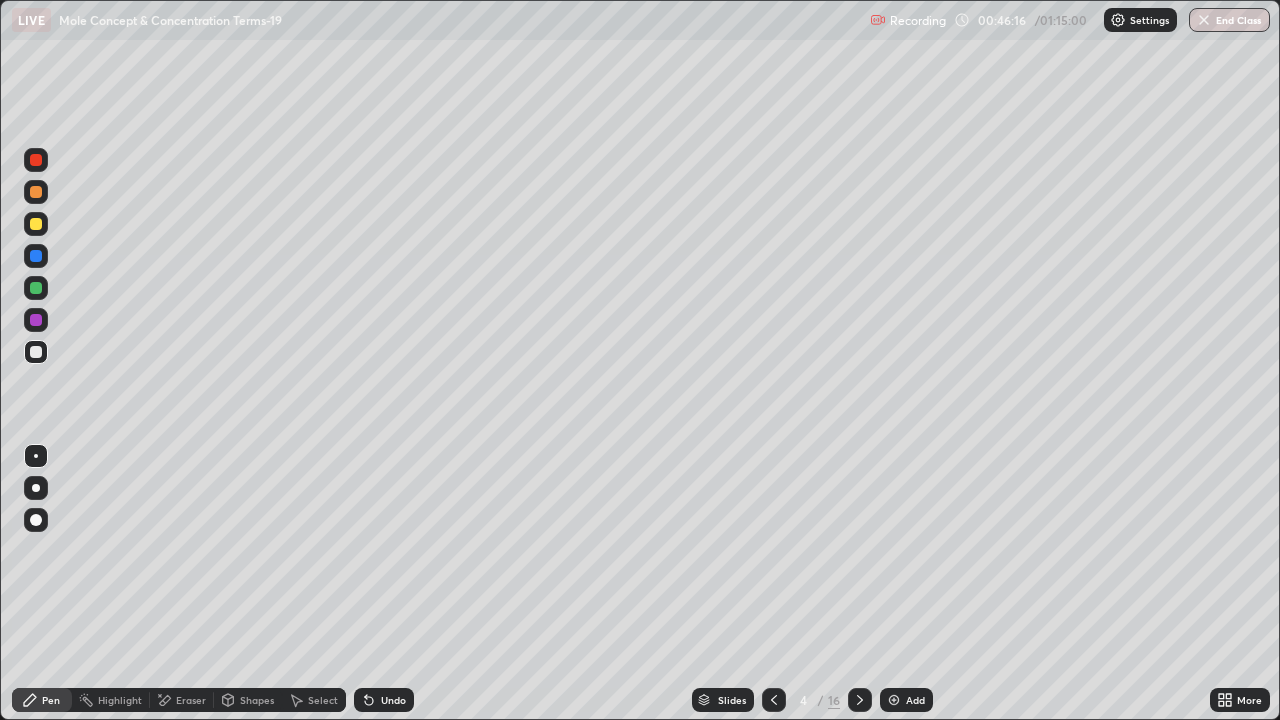 click 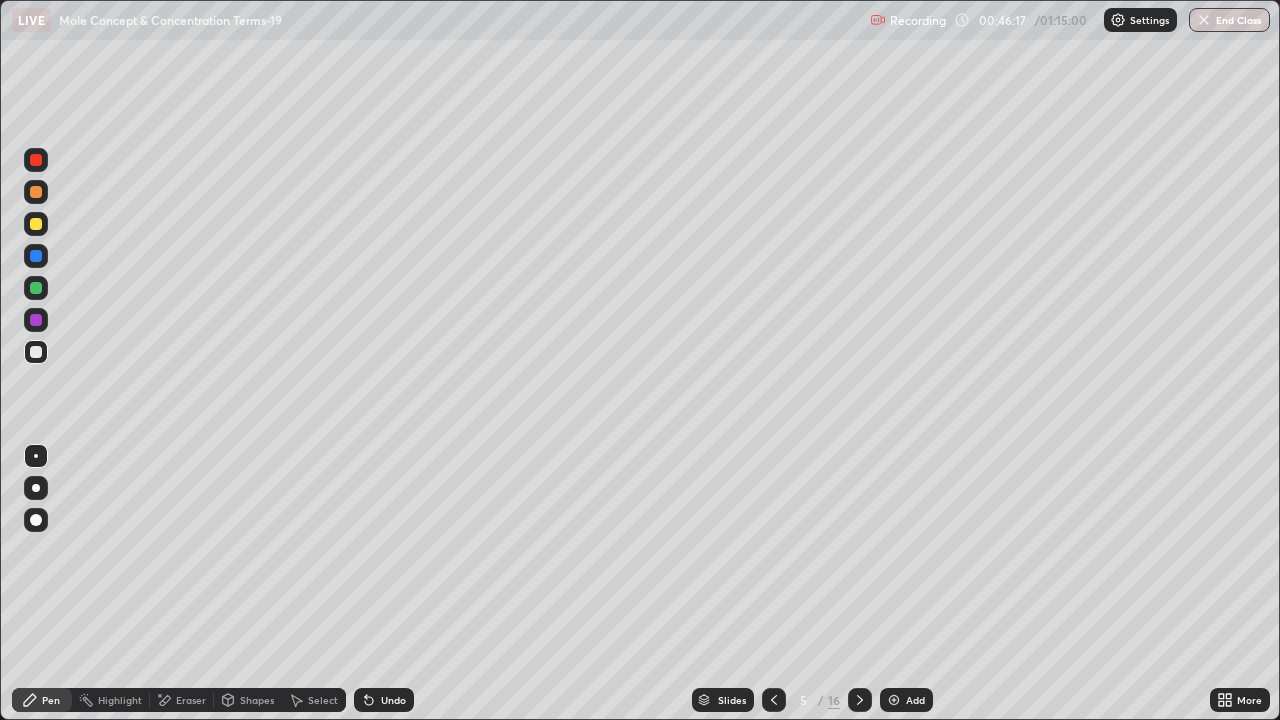 click 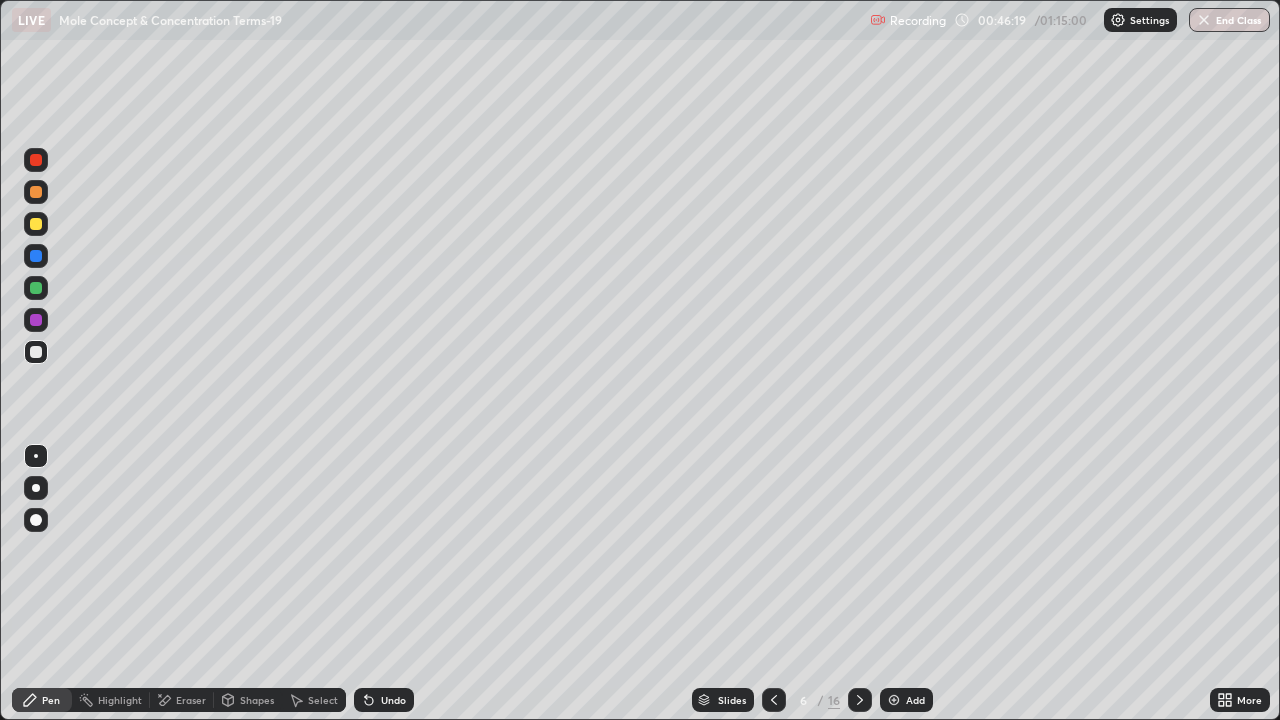 click on "Highlight" at bounding box center (111, 700) 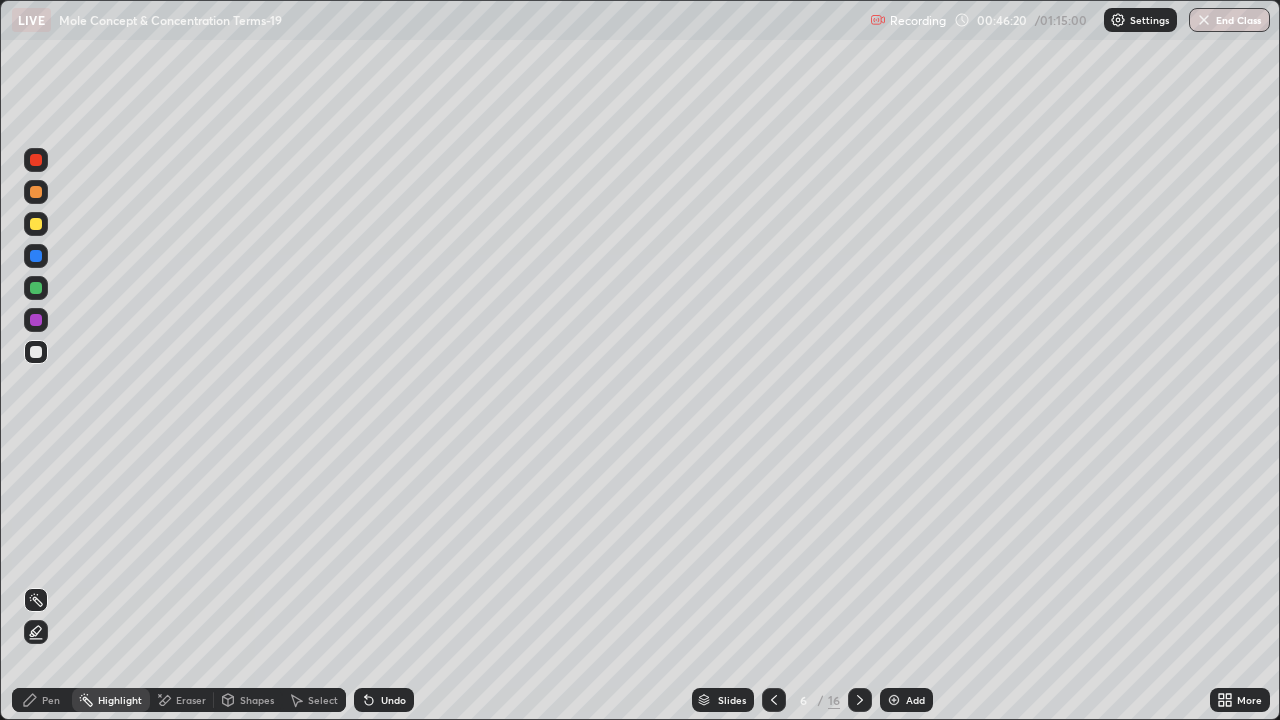 click at bounding box center [36, 224] 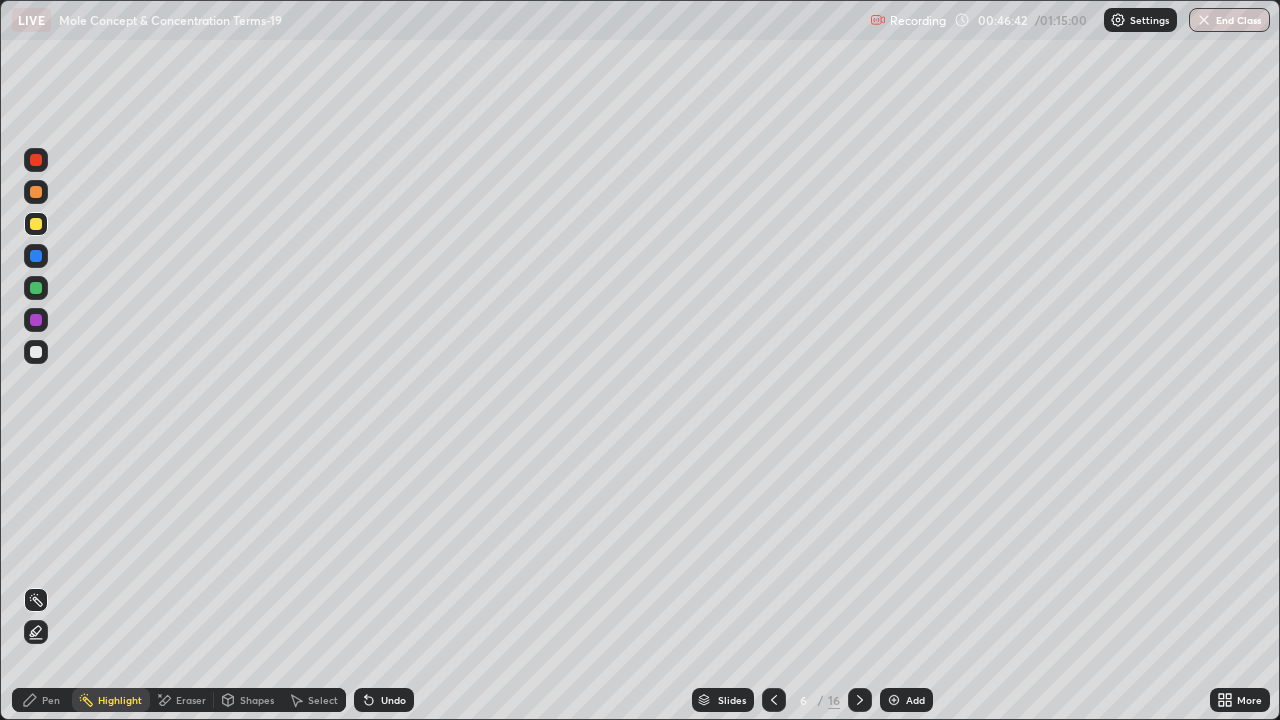click 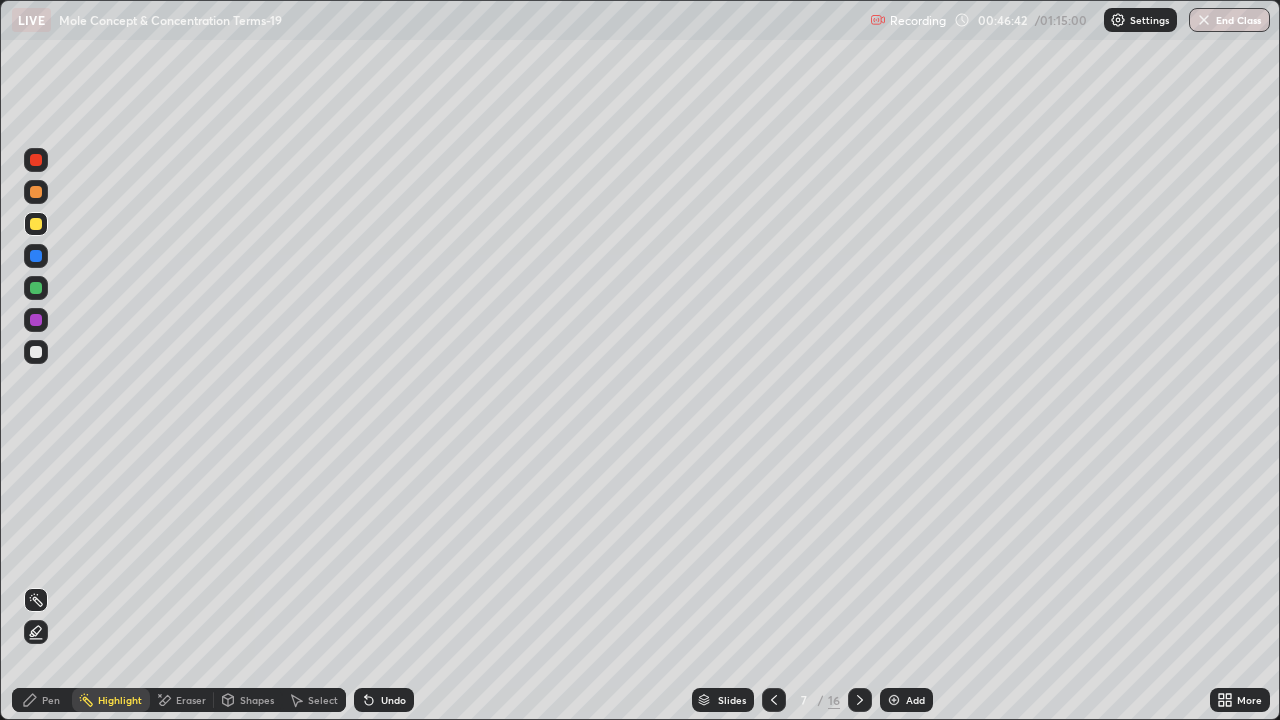 click 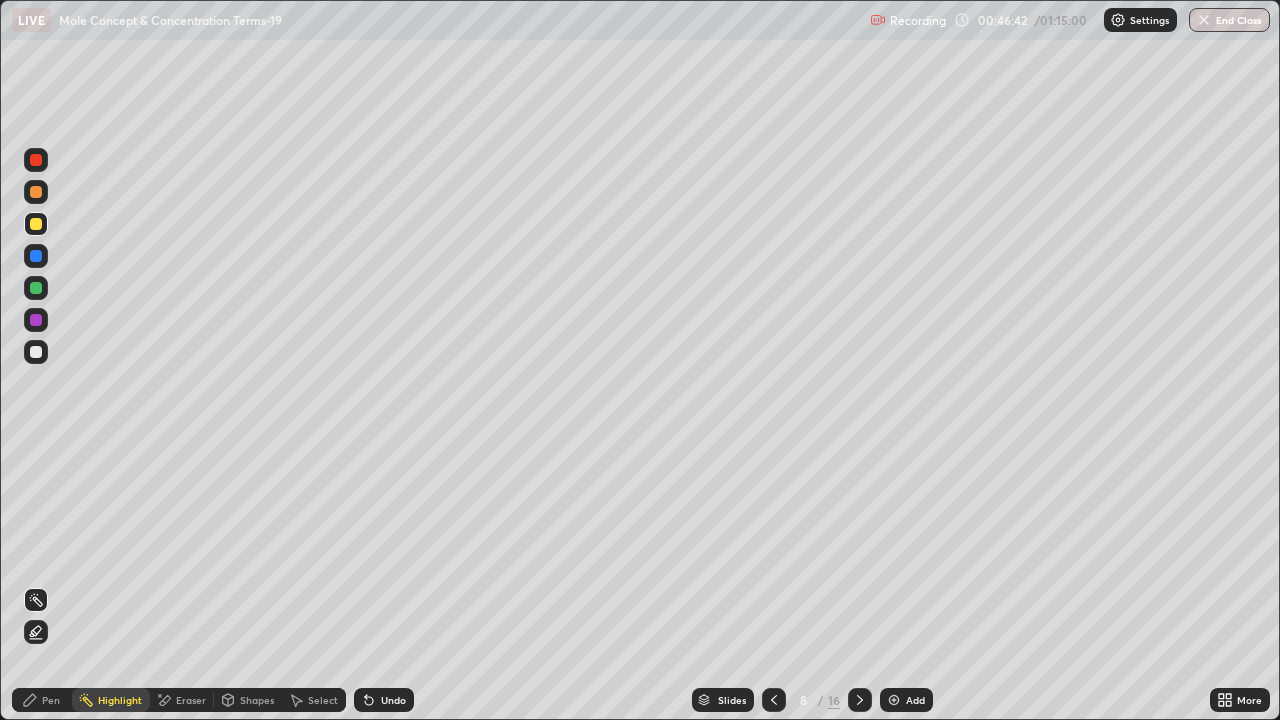 click 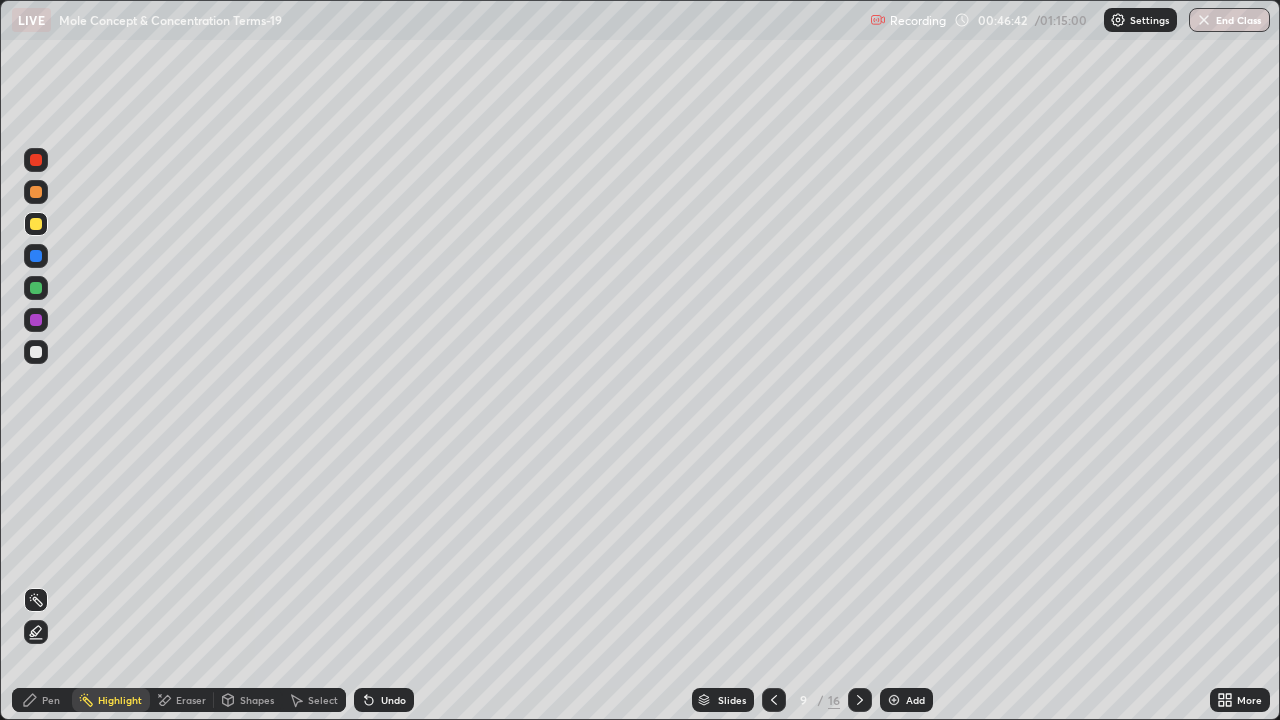 click 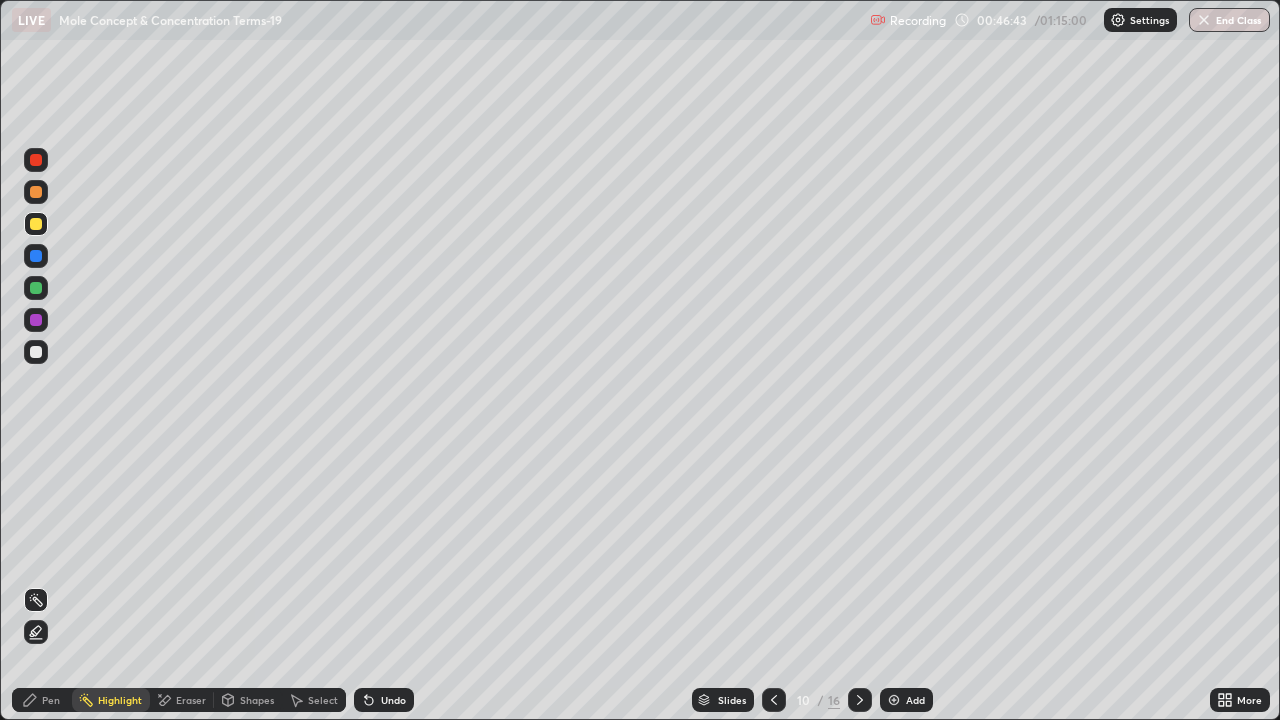 click at bounding box center [860, 700] 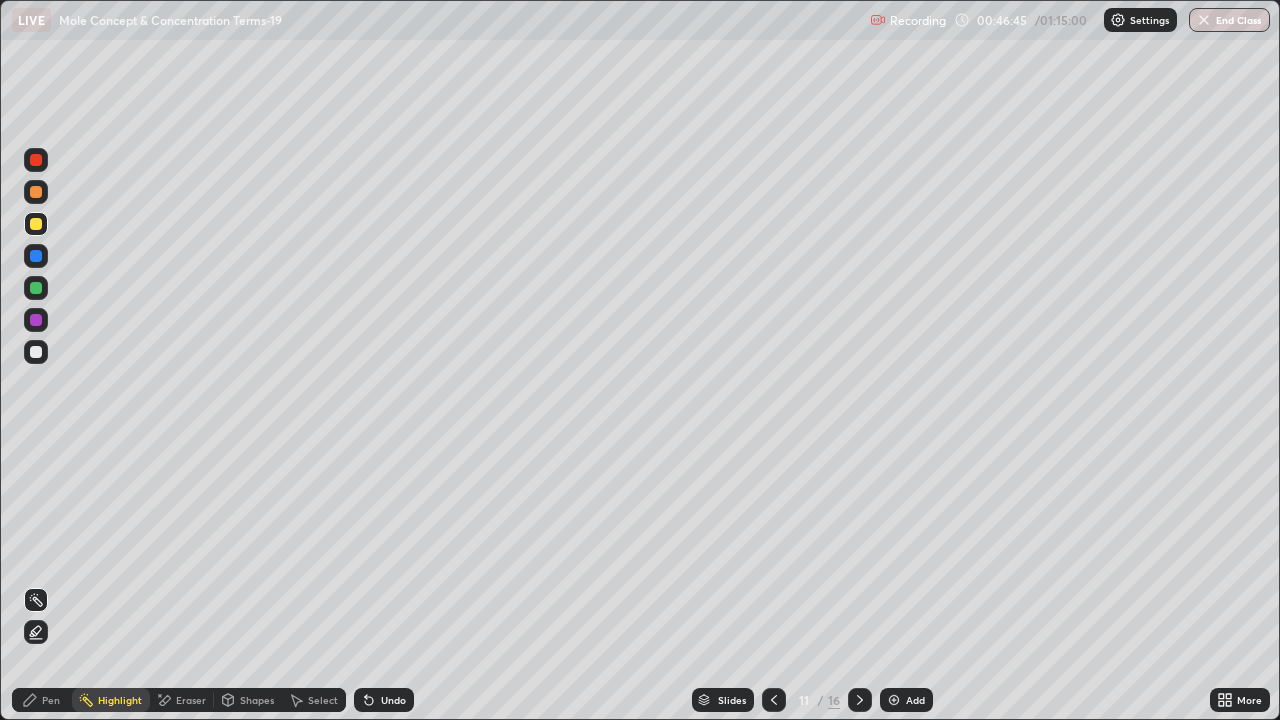 click on "Pen" at bounding box center [51, 700] 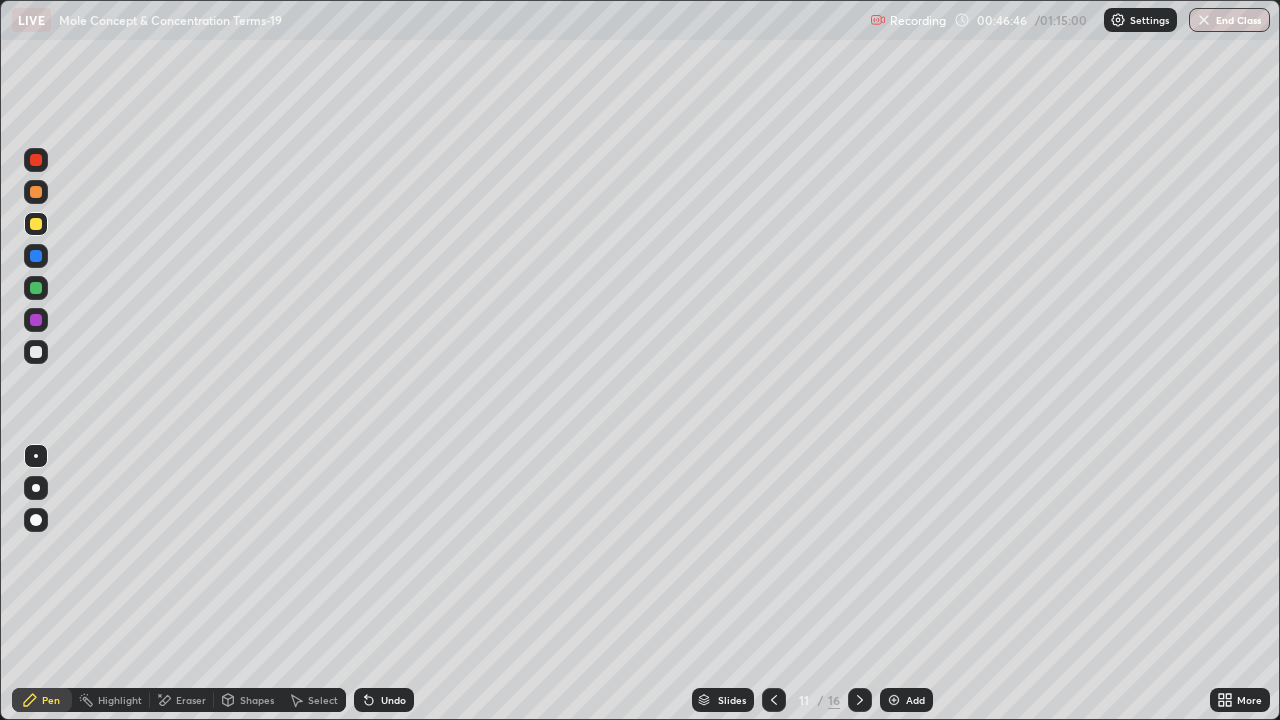 click at bounding box center [36, 352] 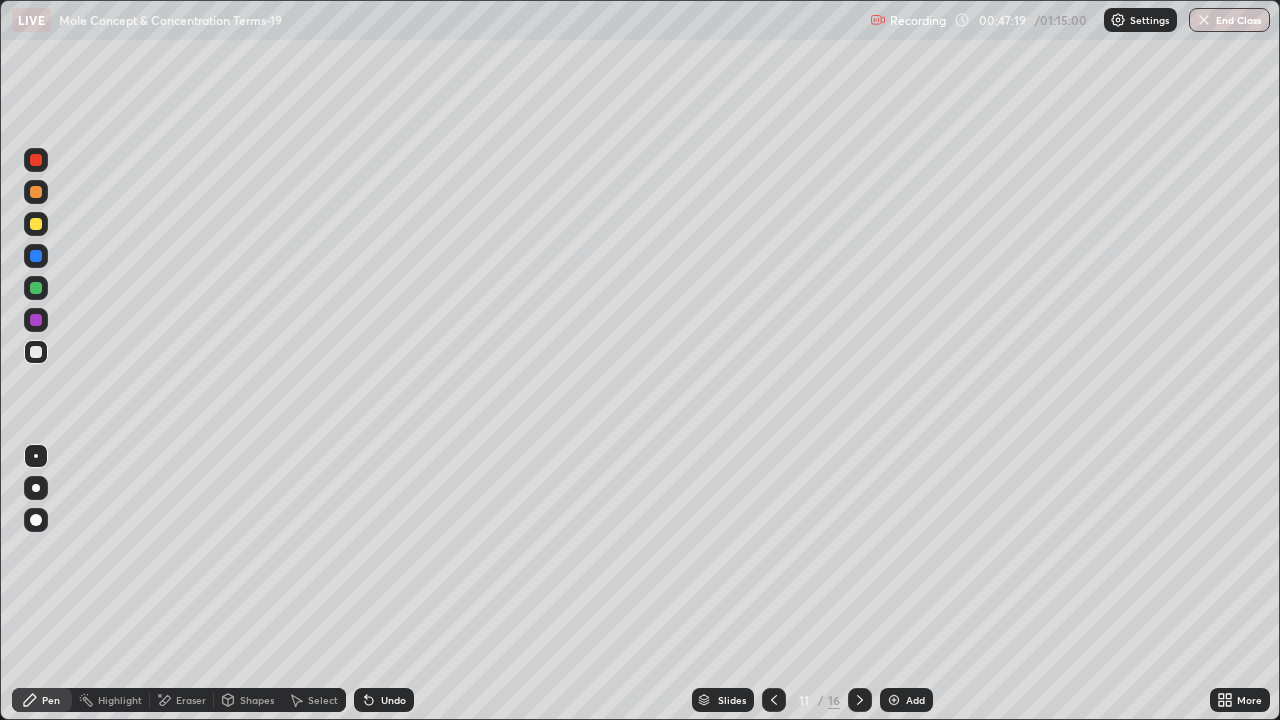 click at bounding box center [36, 224] 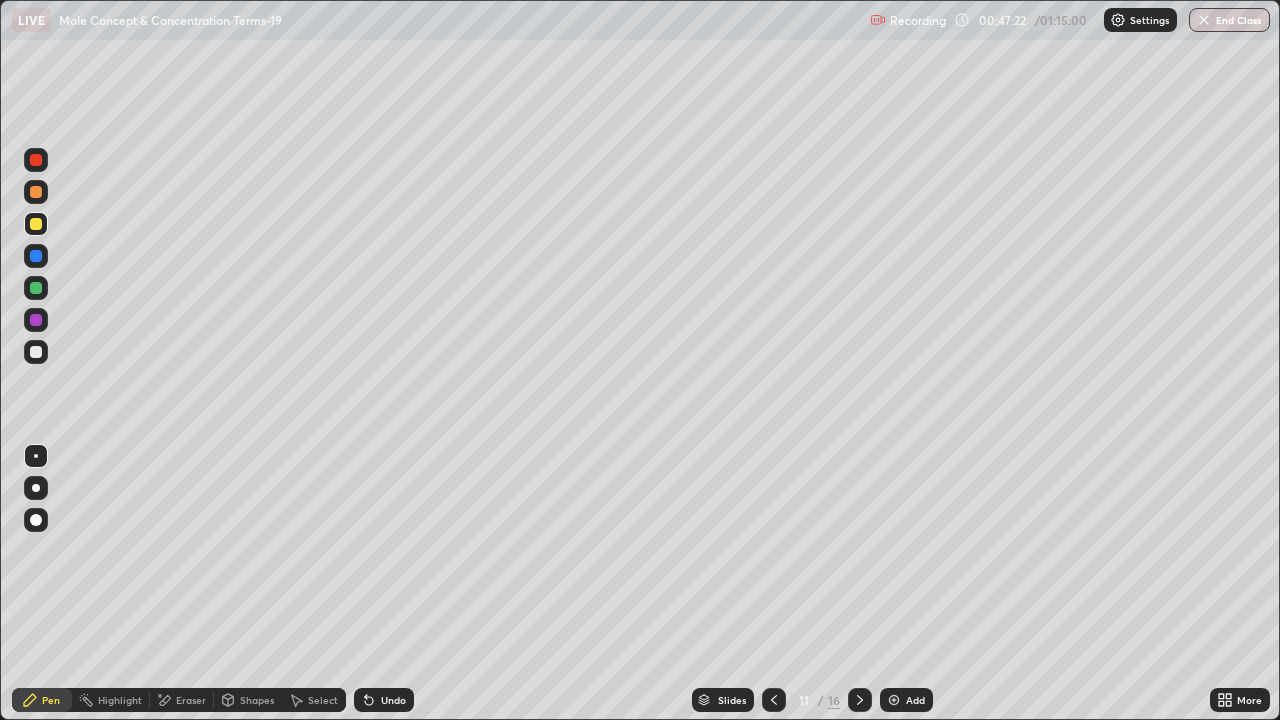 click at bounding box center [36, 352] 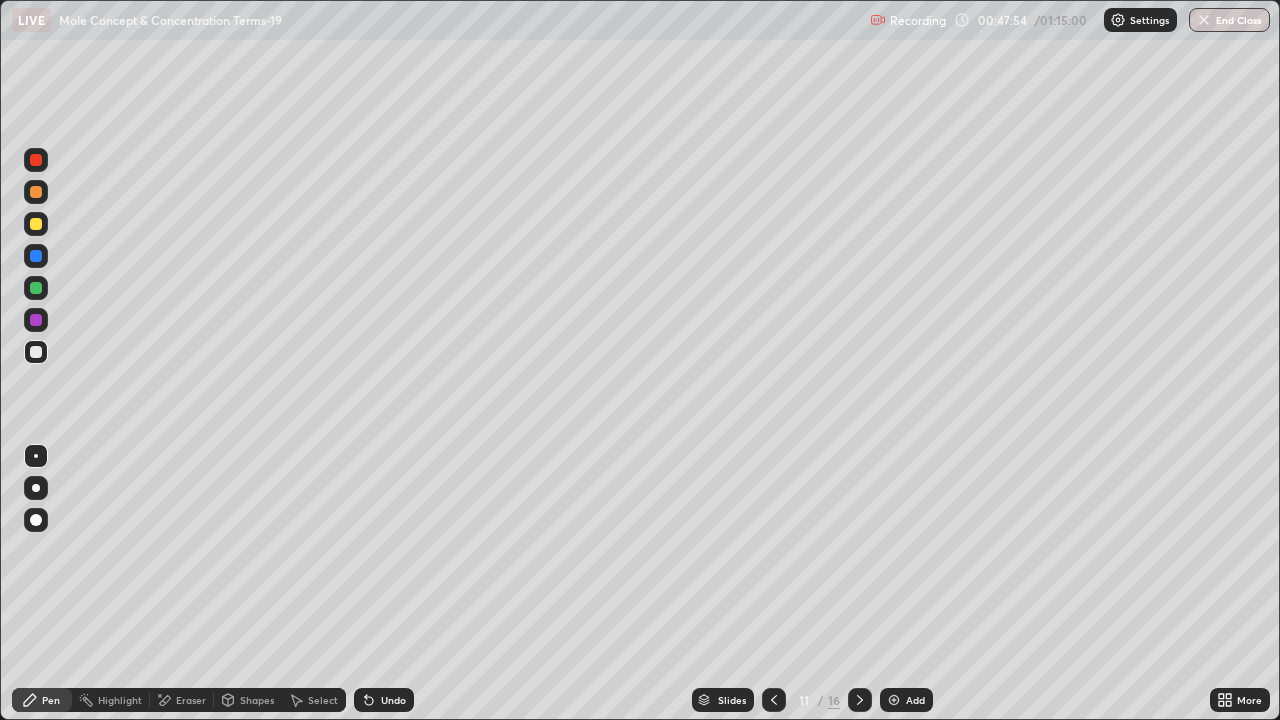 click at bounding box center (36, 288) 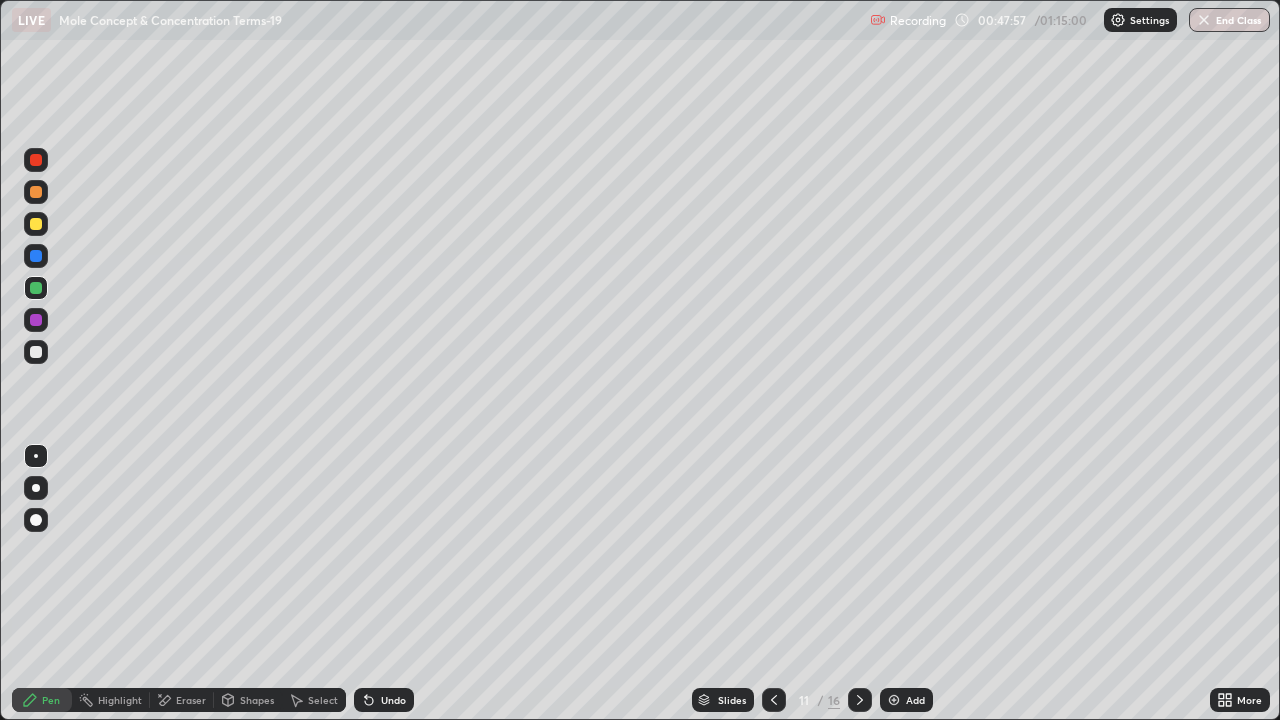 click on "Shapes" at bounding box center [257, 700] 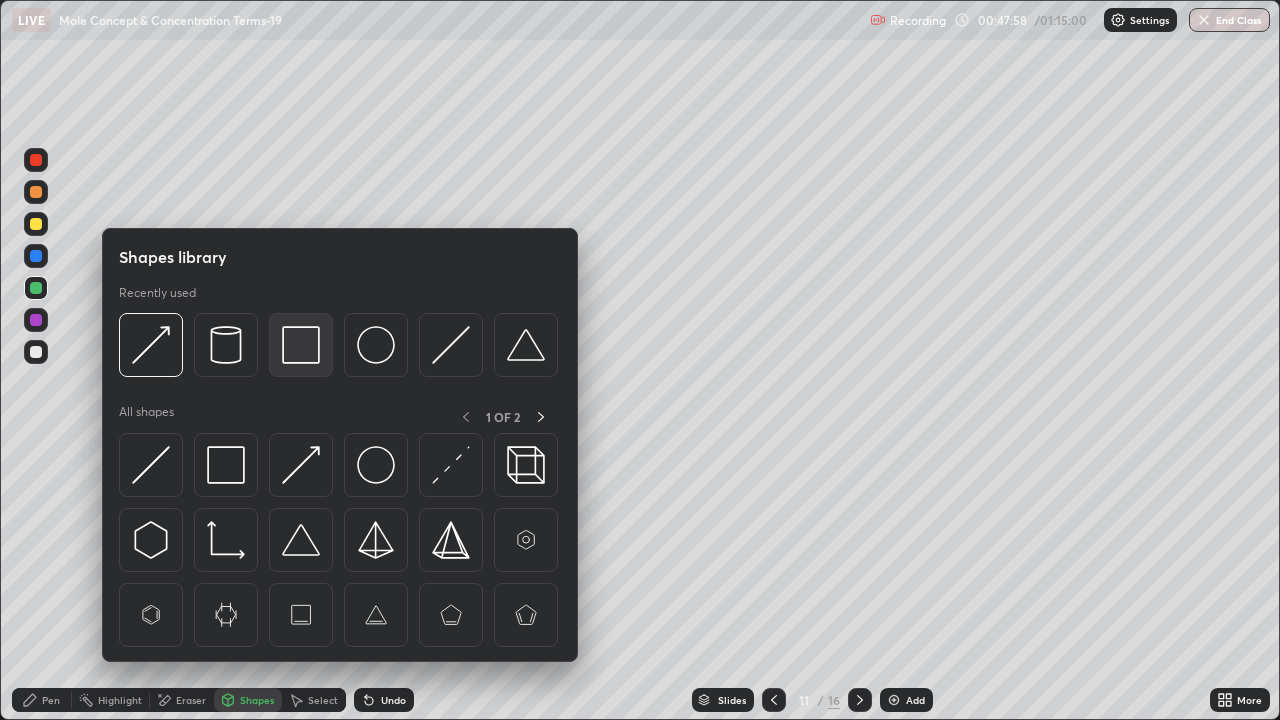 click at bounding box center [301, 345] 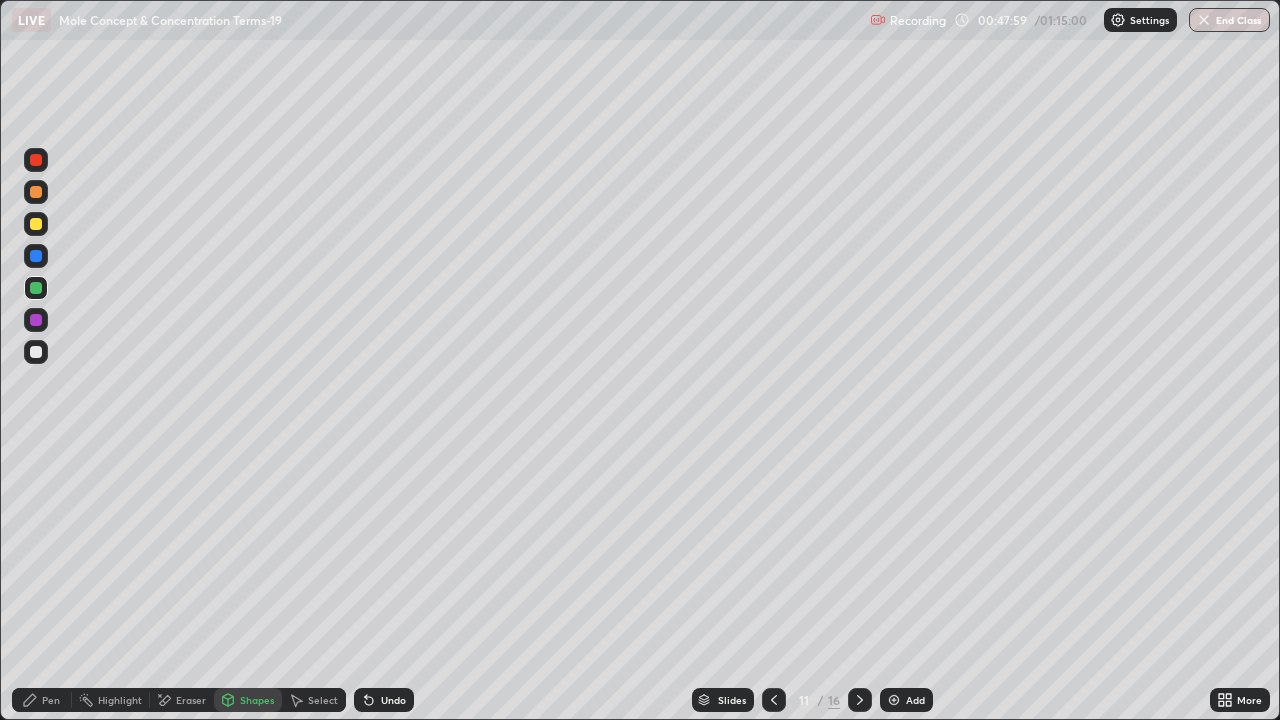 click at bounding box center (36, 320) 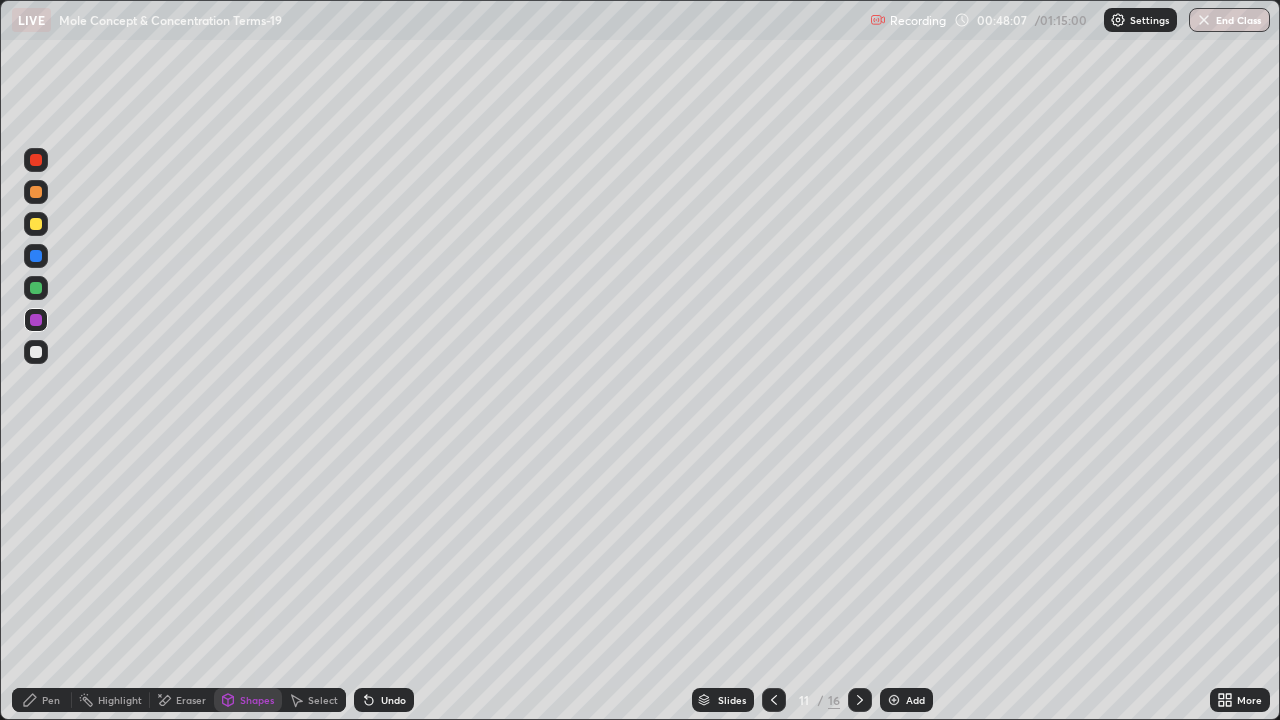 click on "Pen" at bounding box center (51, 700) 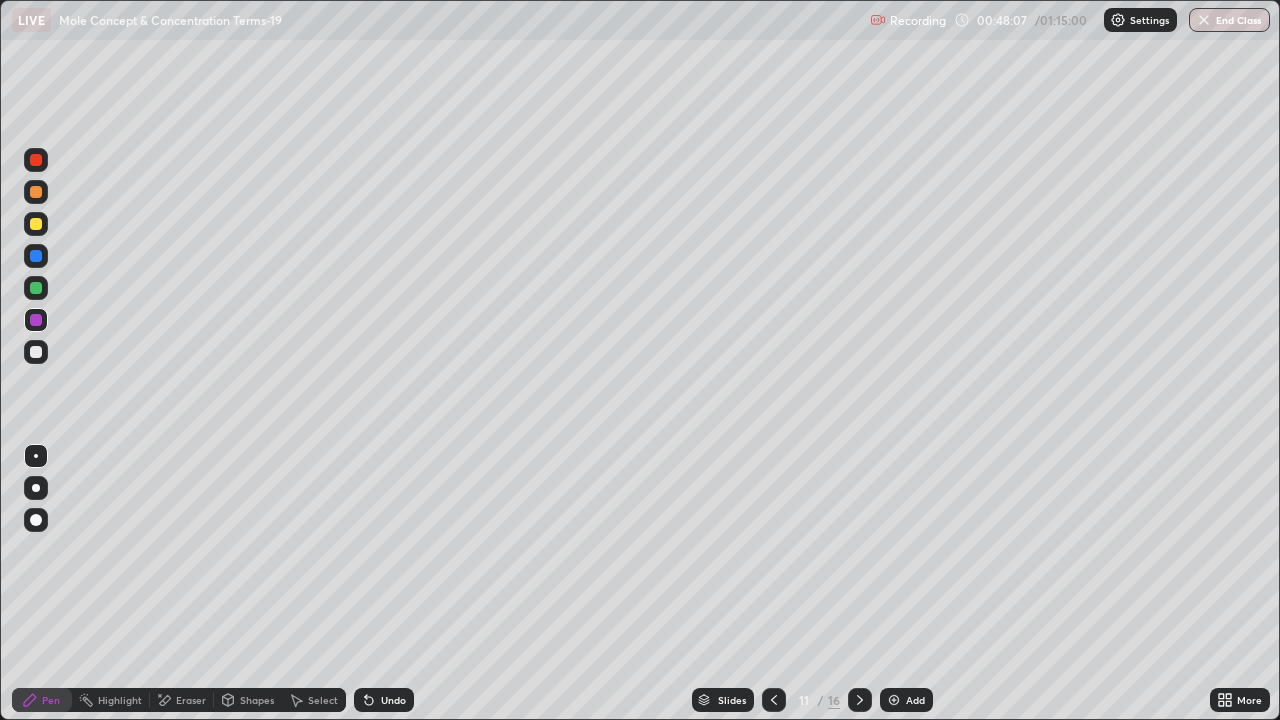 click at bounding box center [36, 192] 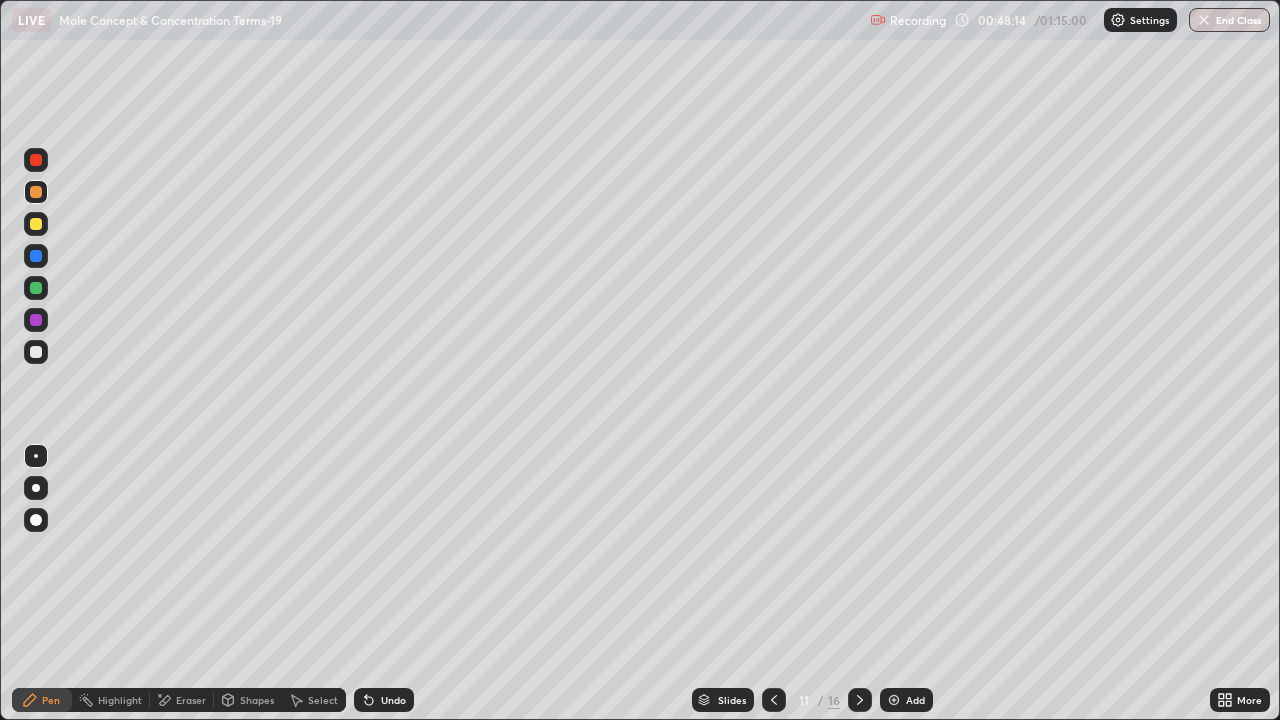 click at bounding box center [36, 288] 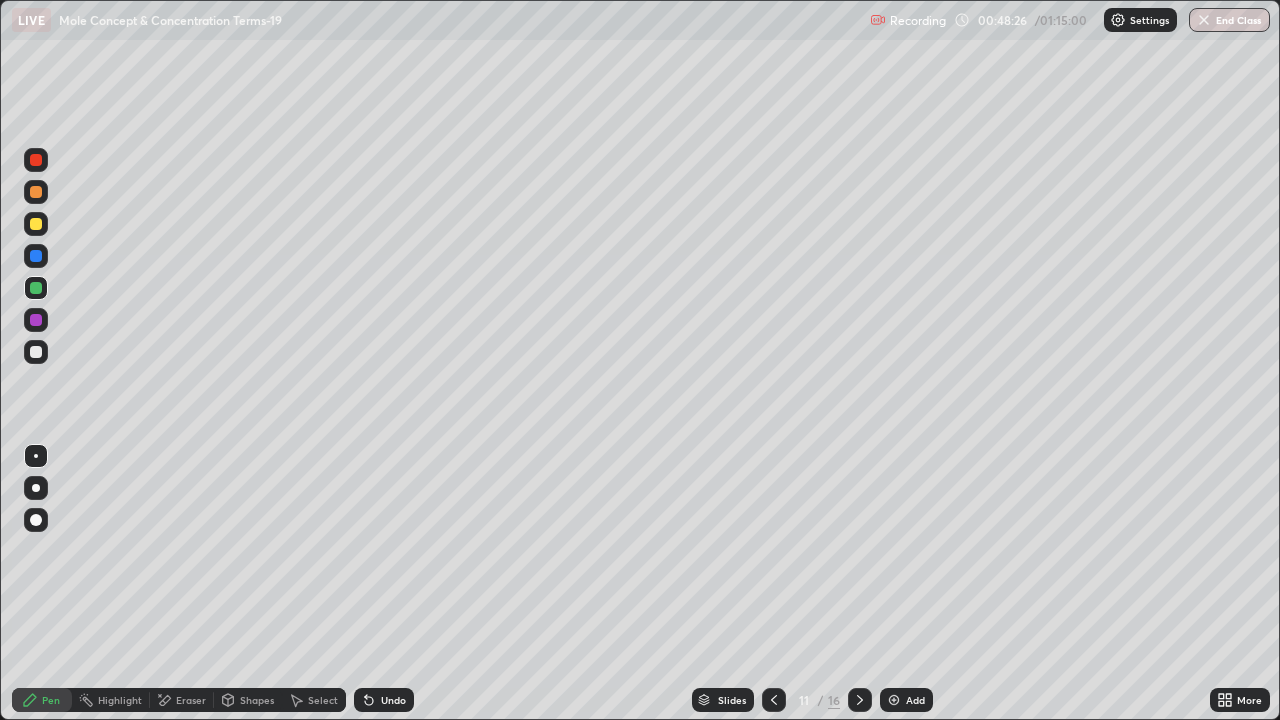 click at bounding box center (36, 192) 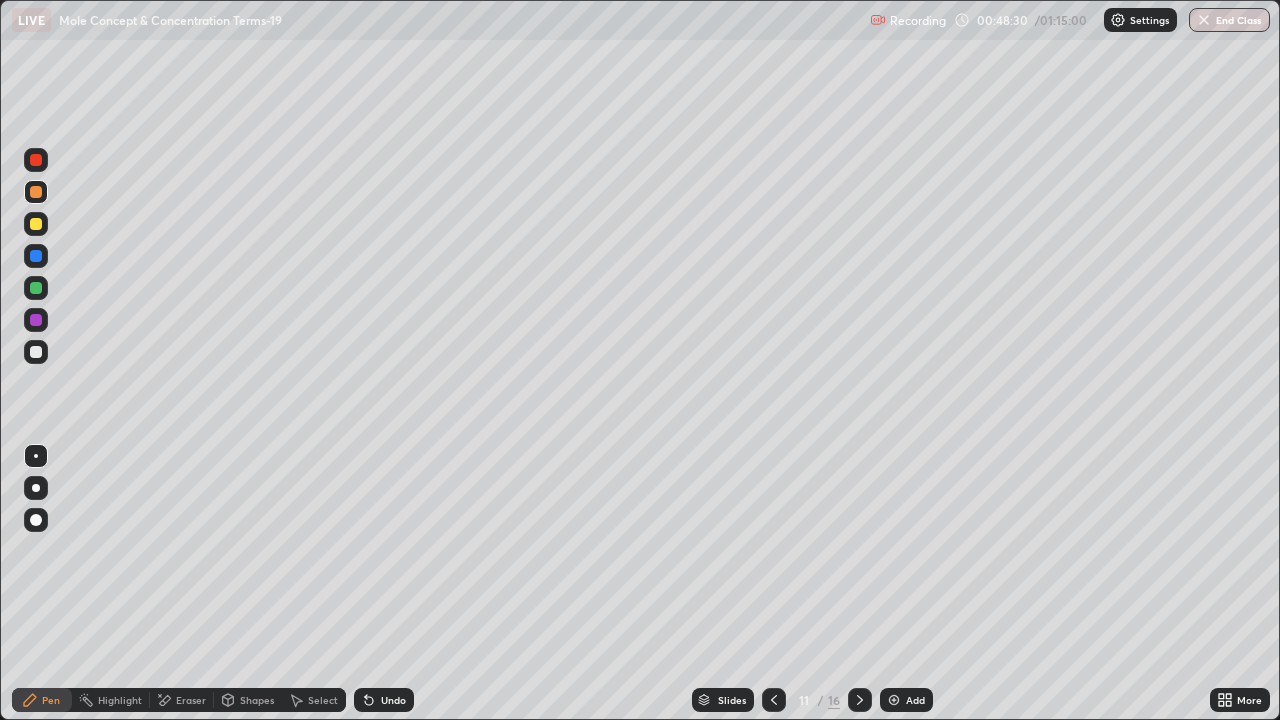 click at bounding box center [36, 288] 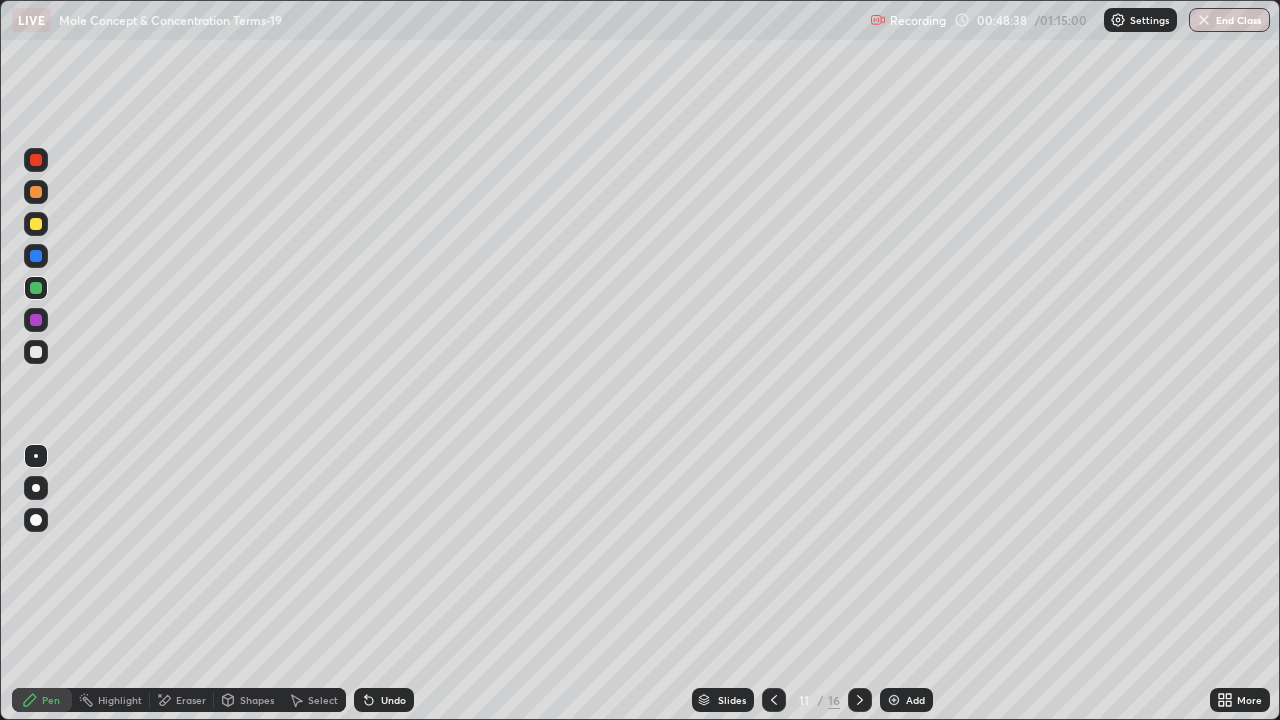 click at bounding box center (36, 192) 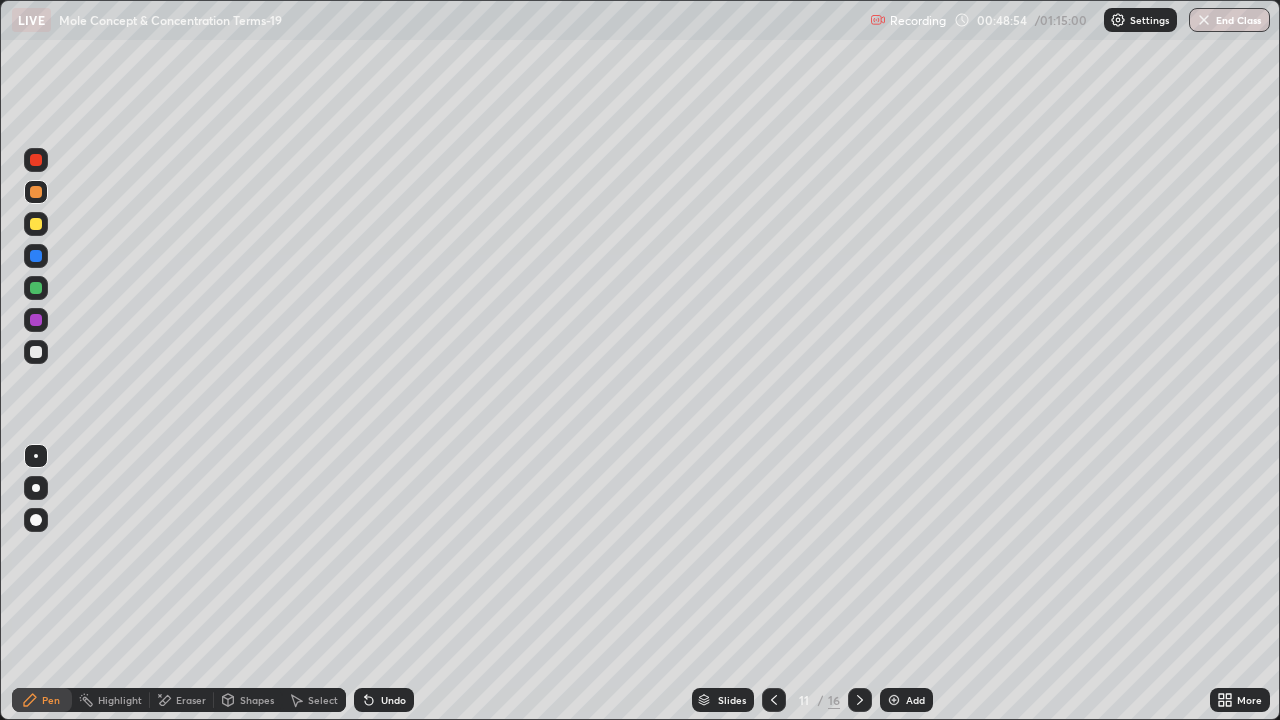 click at bounding box center [36, 288] 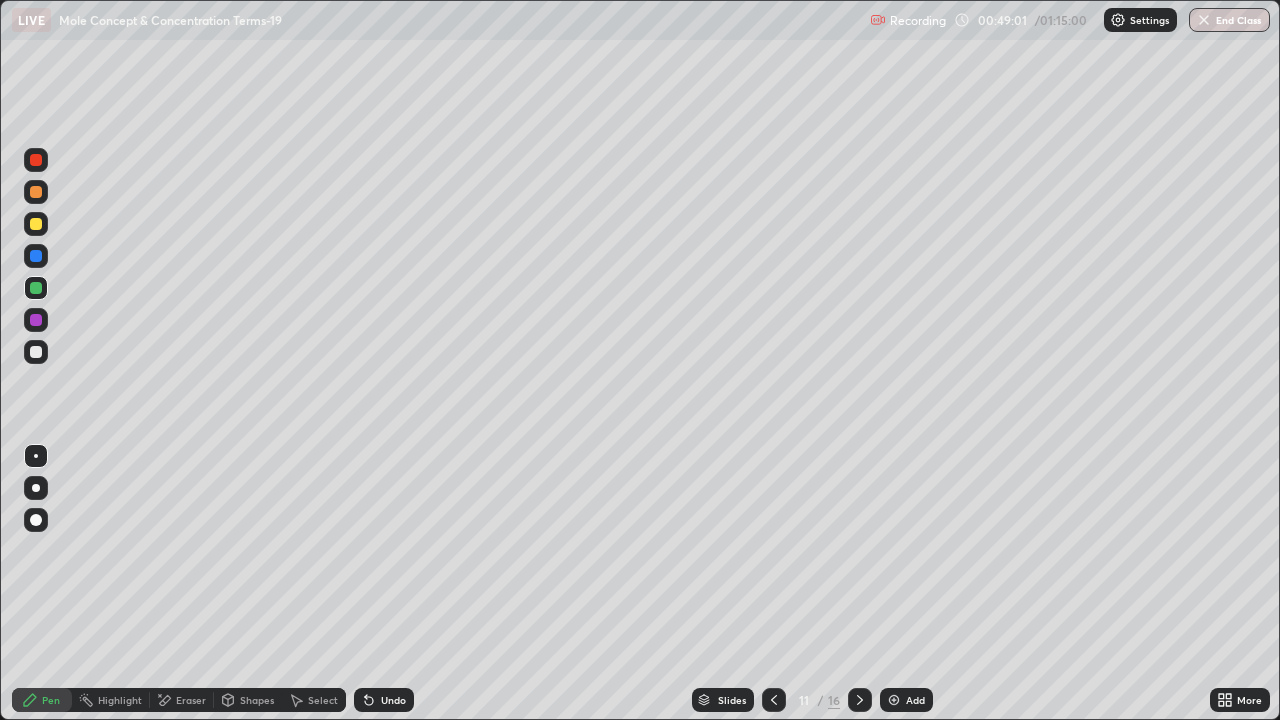 click at bounding box center [36, 192] 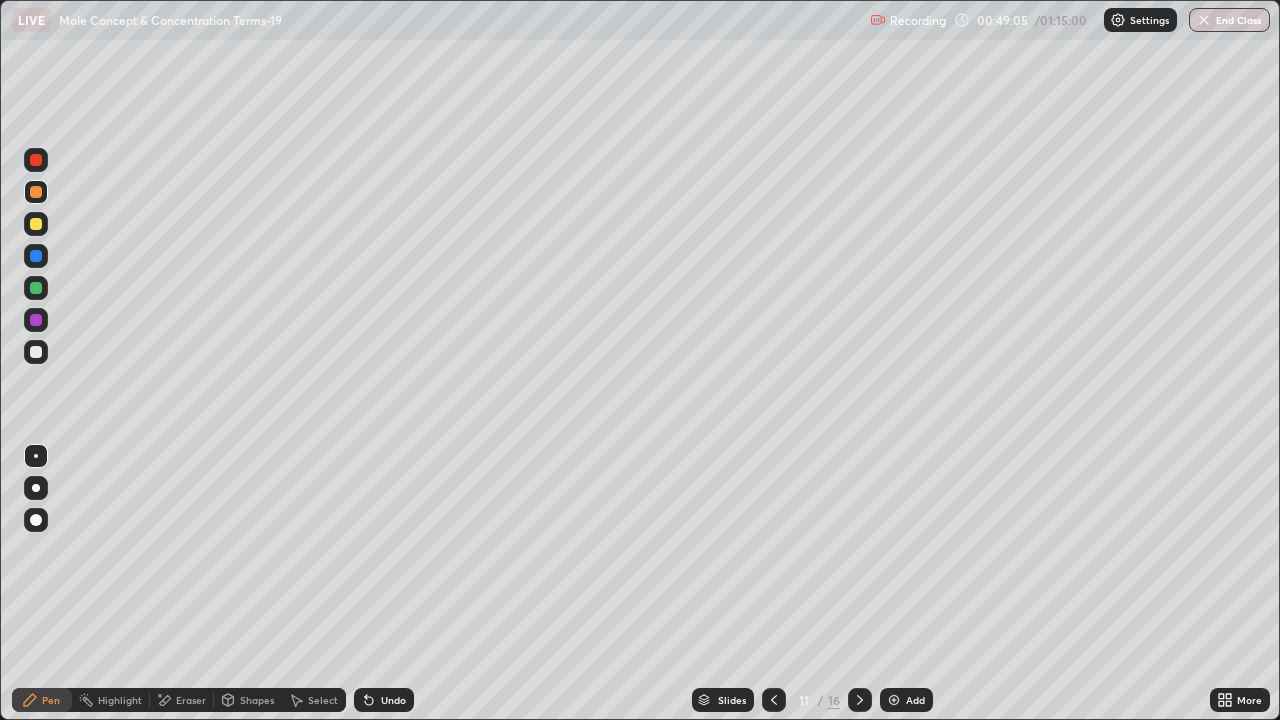 click at bounding box center (36, 224) 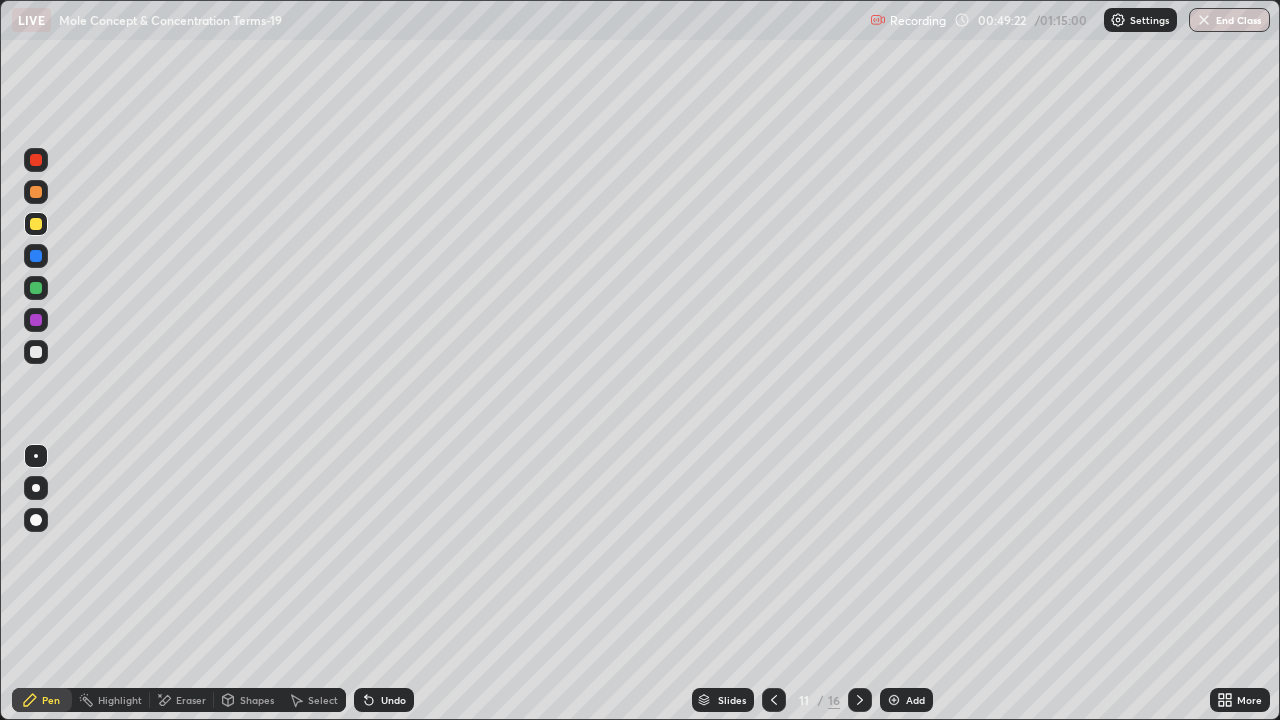 click at bounding box center (36, 352) 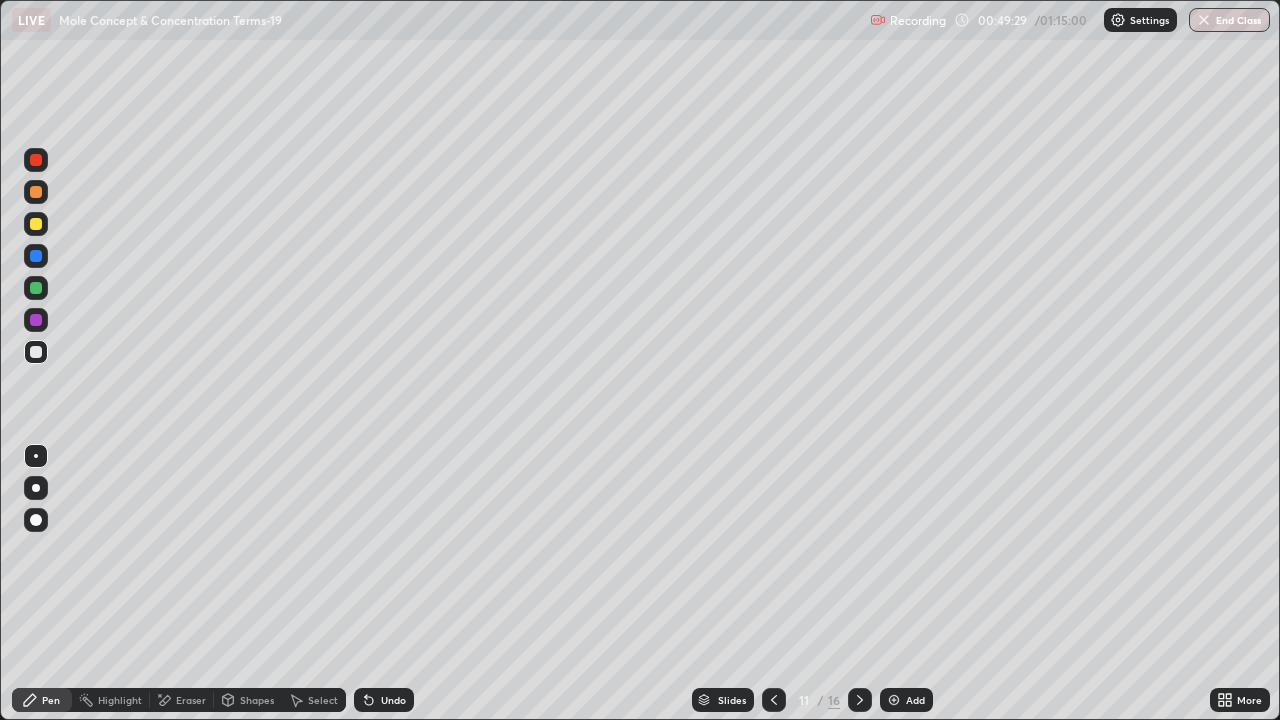 click at bounding box center (36, 288) 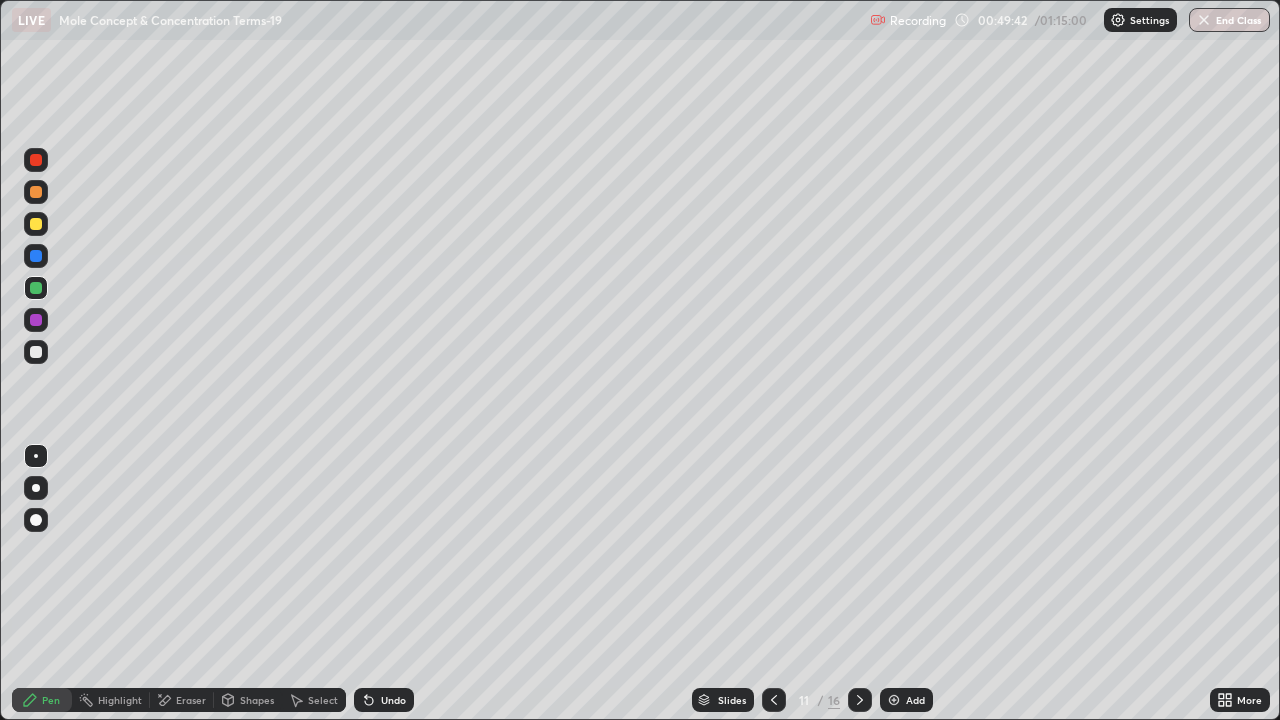 click on "Shapes" at bounding box center [248, 700] 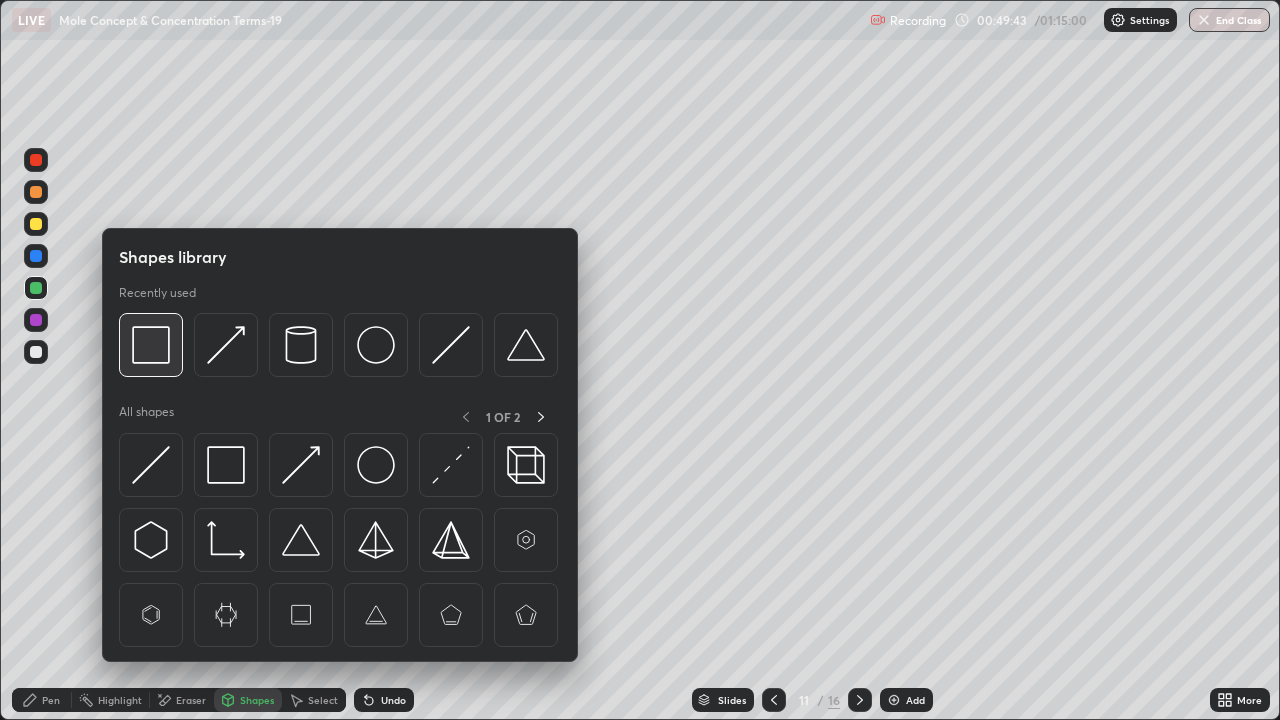 click at bounding box center (151, 345) 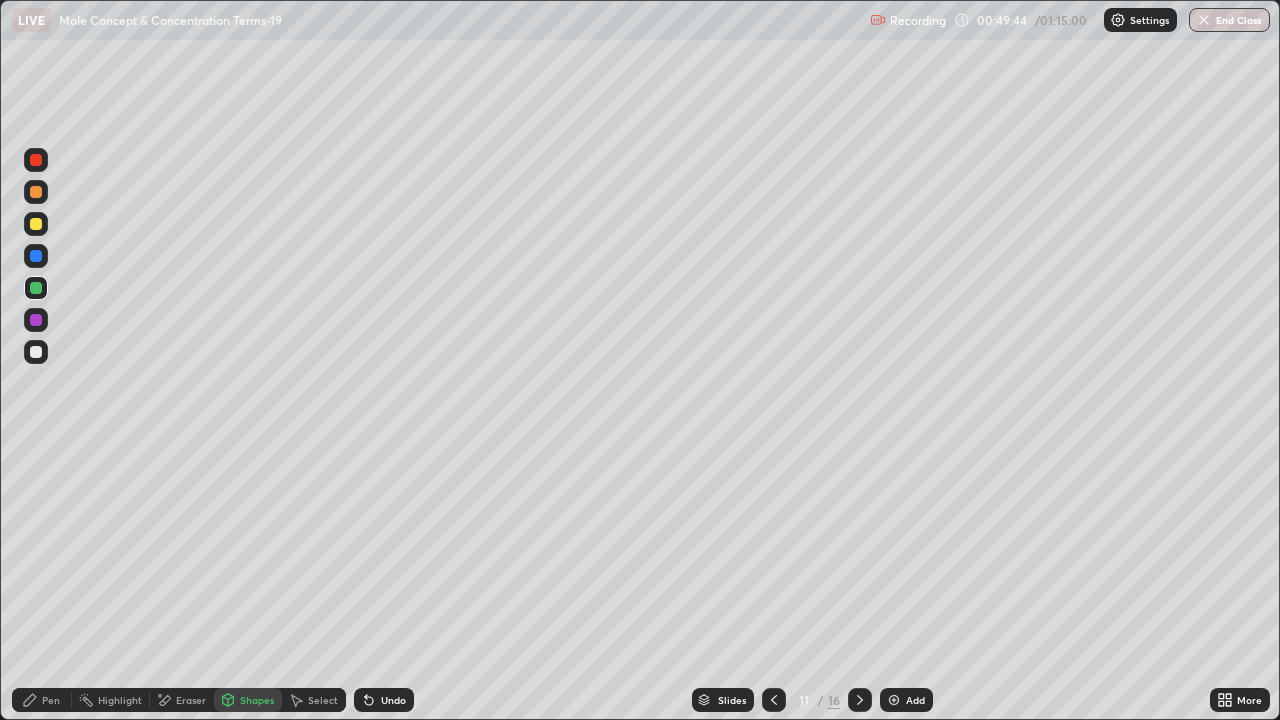 click at bounding box center (36, 320) 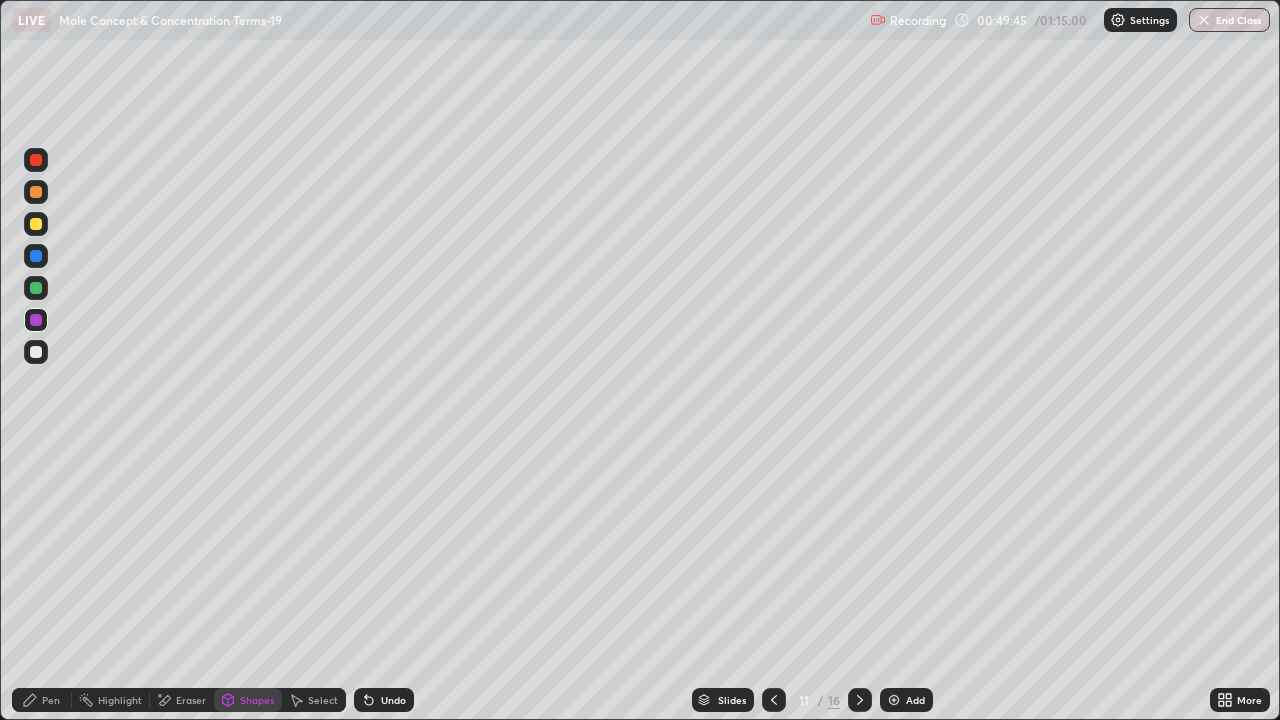 click at bounding box center [36, 224] 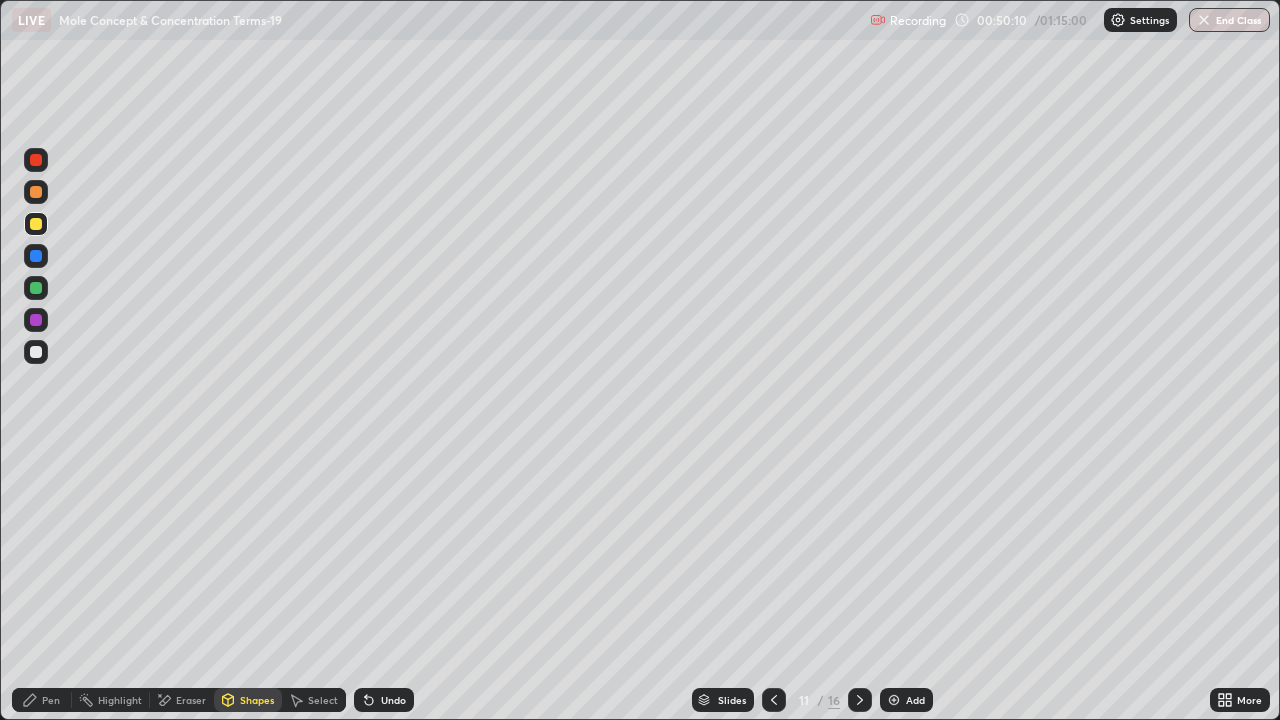 click at bounding box center [36, 160] 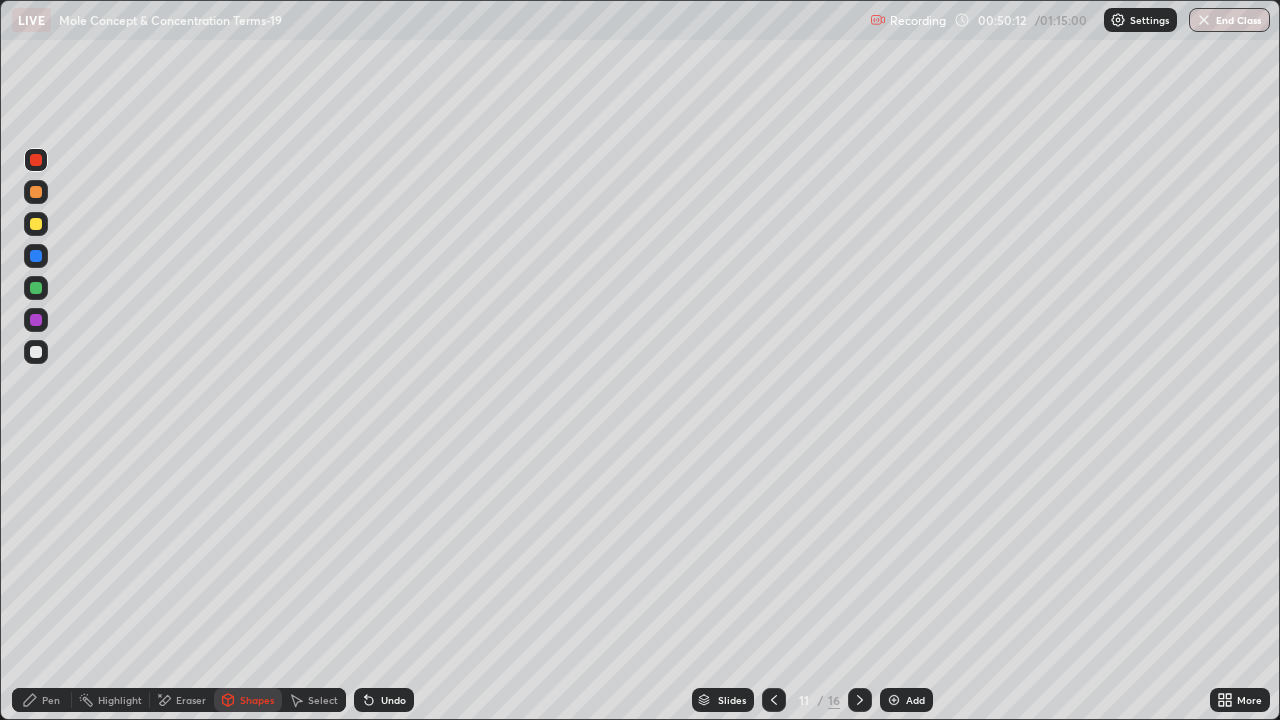 click 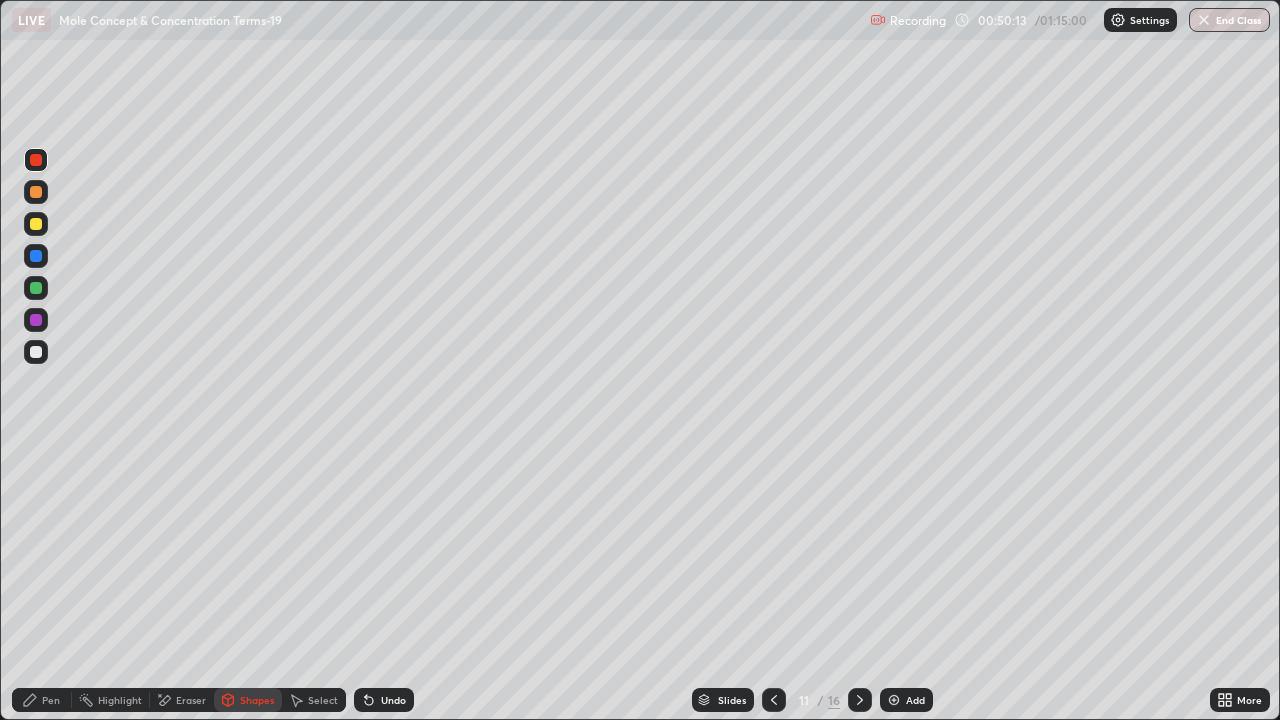 click 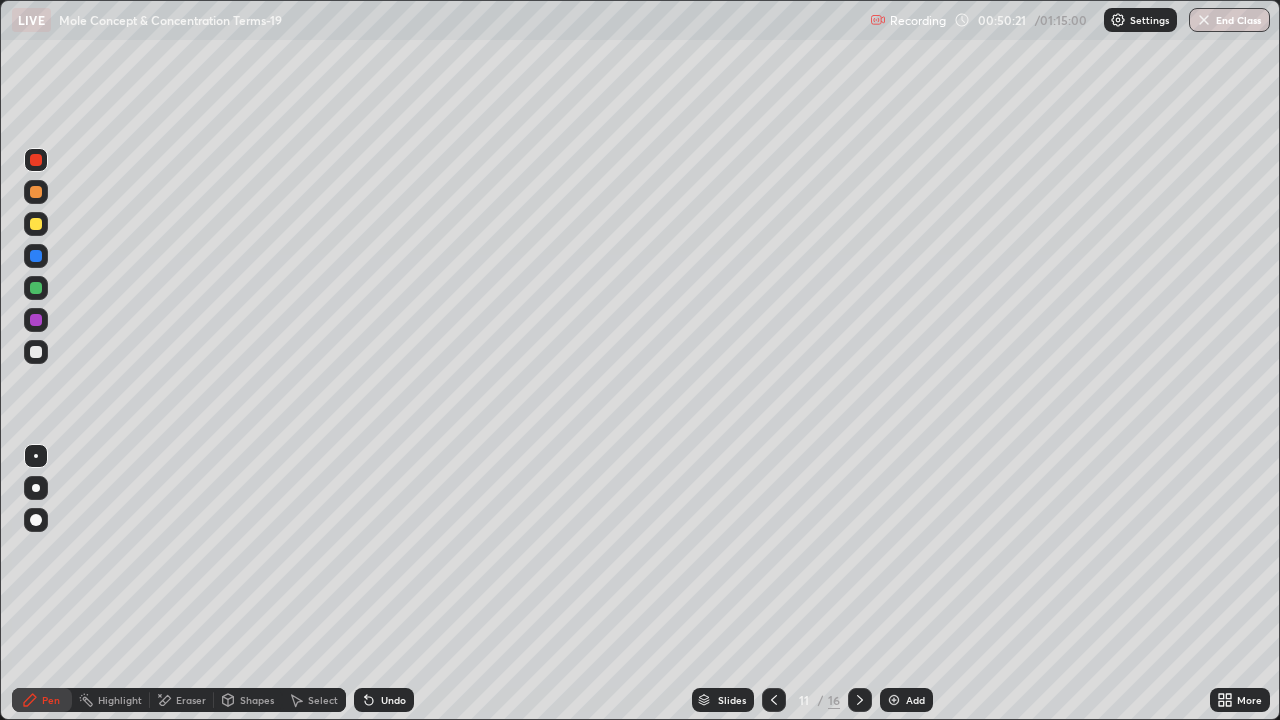 click at bounding box center (36, 288) 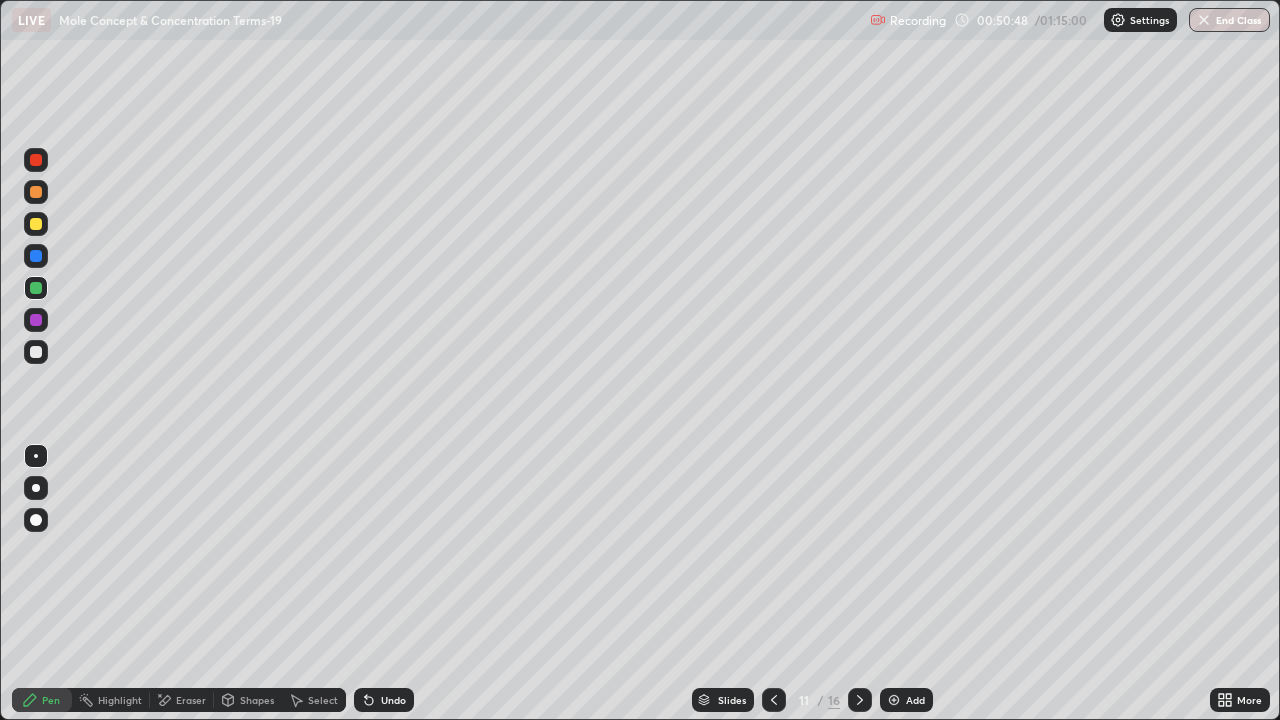 click at bounding box center (36, 192) 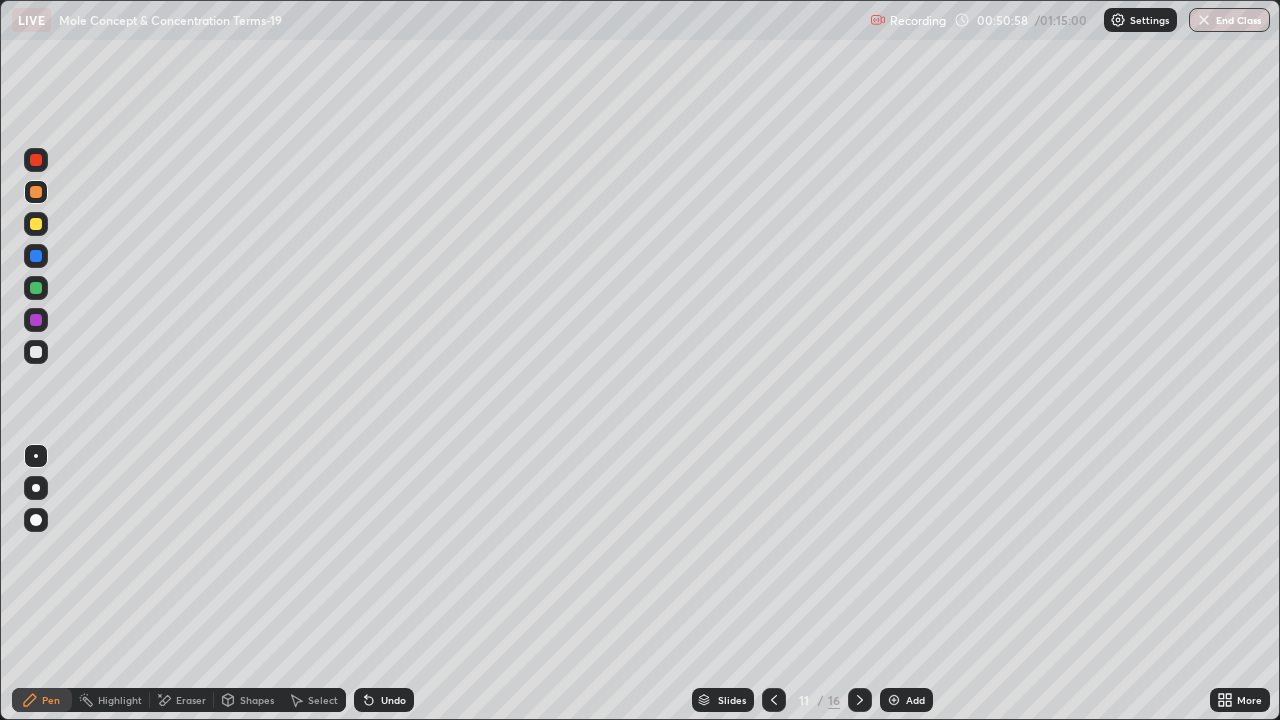 click at bounding box center (36, 352) 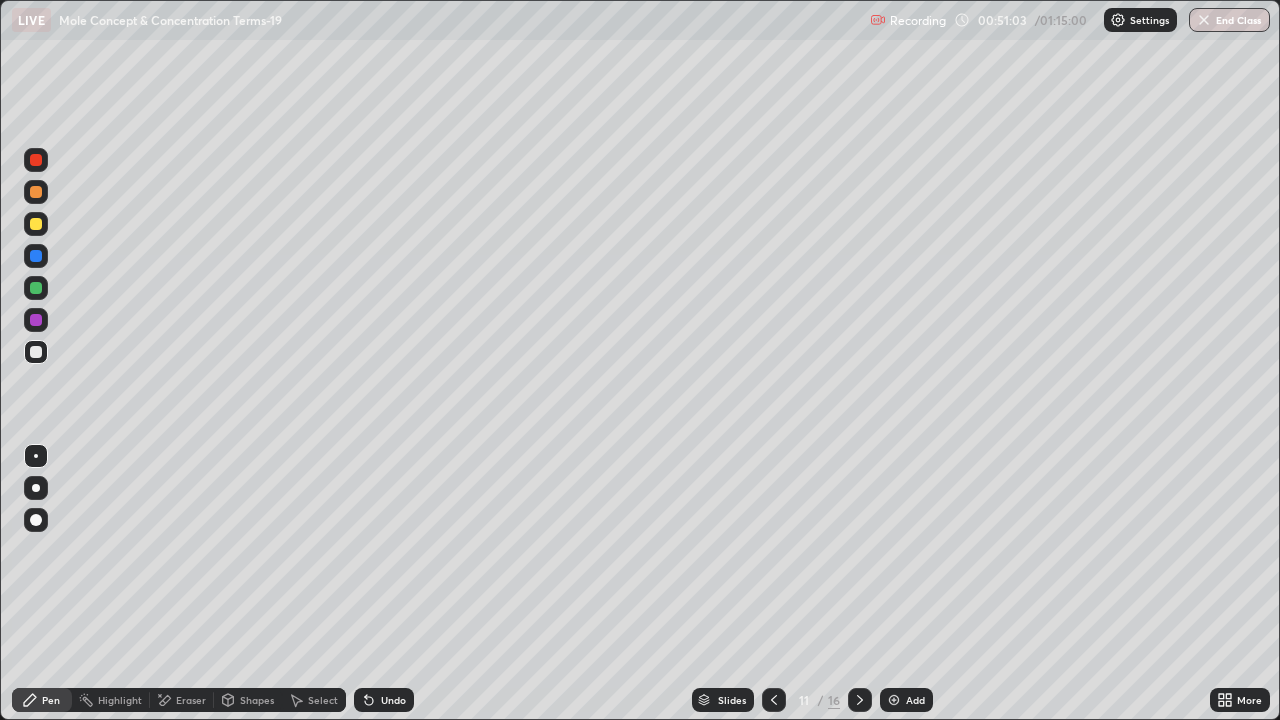 click at bounding box center (36, 192) 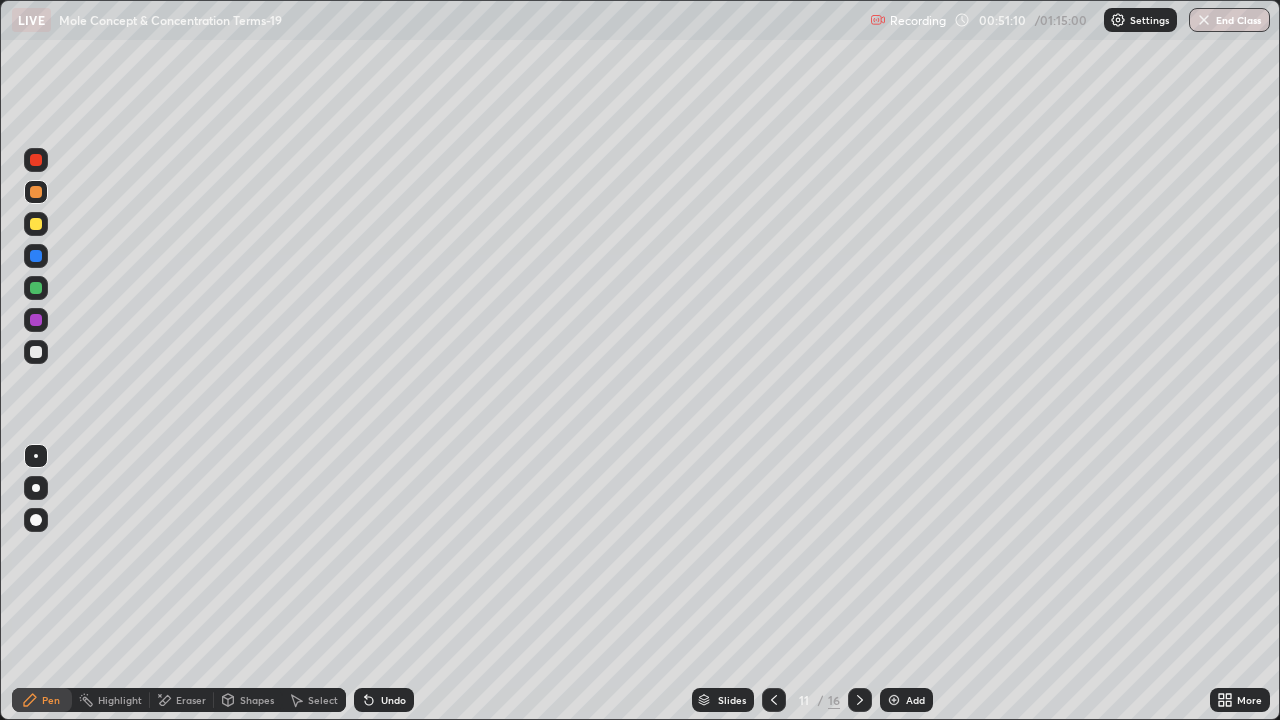 click at bounding box center [36, 352] 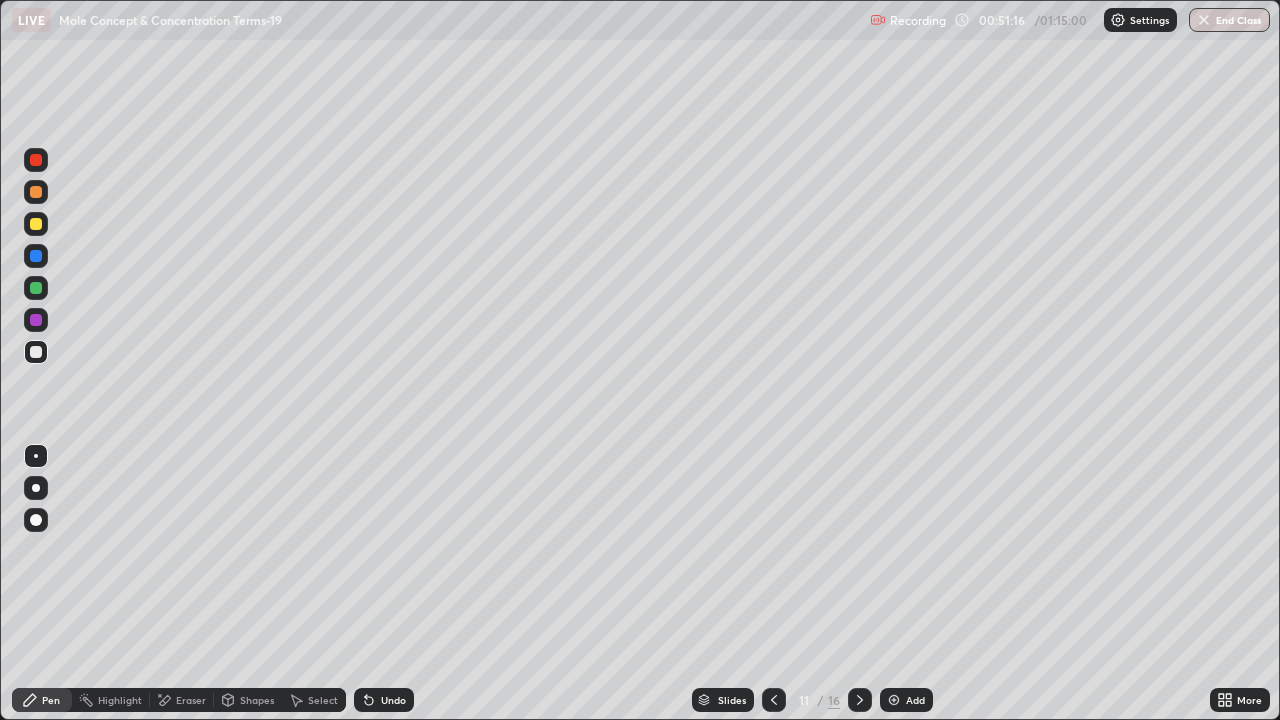 click at bounding box center [36, 192] 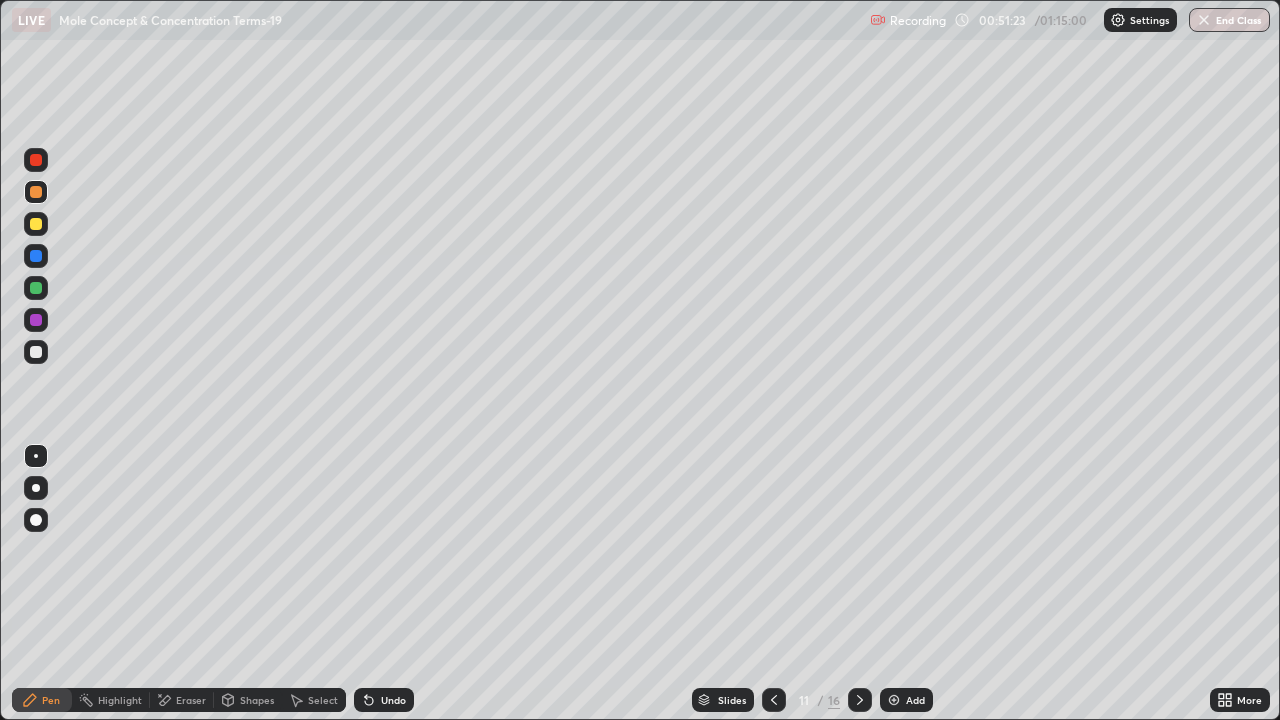 click at bounding box center (36, 352) 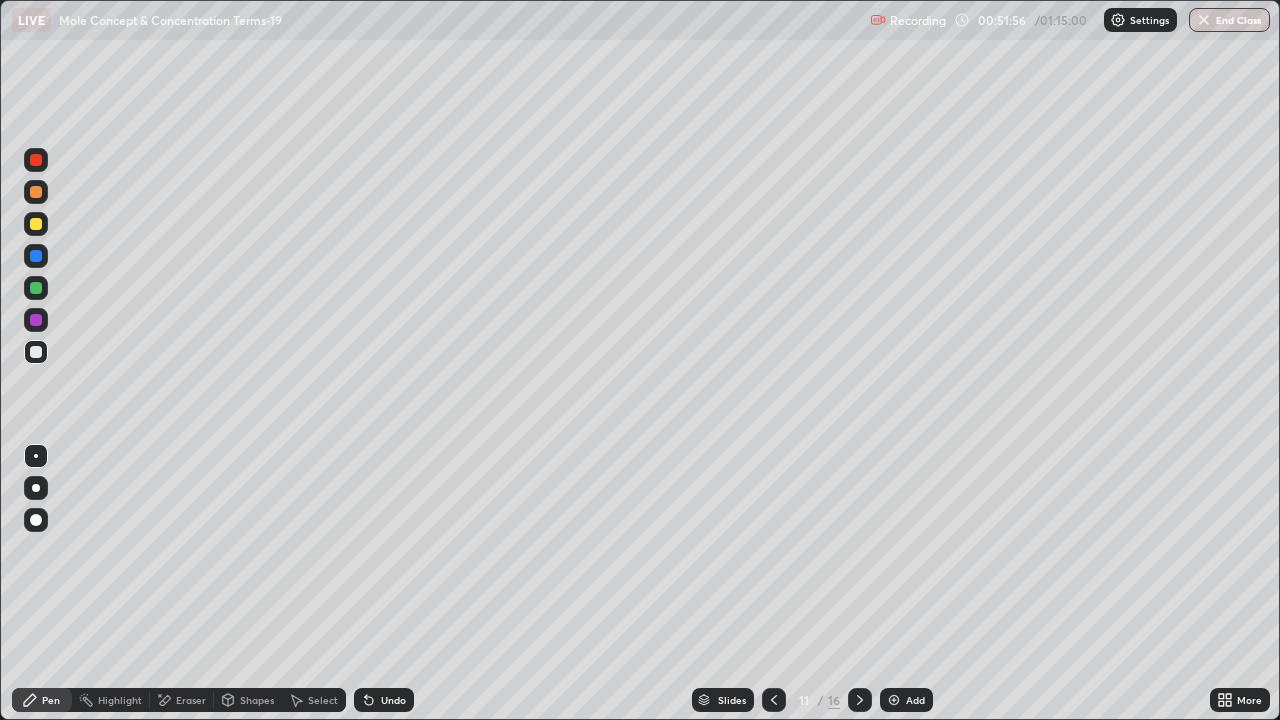 click at bounding box center [36, 256] 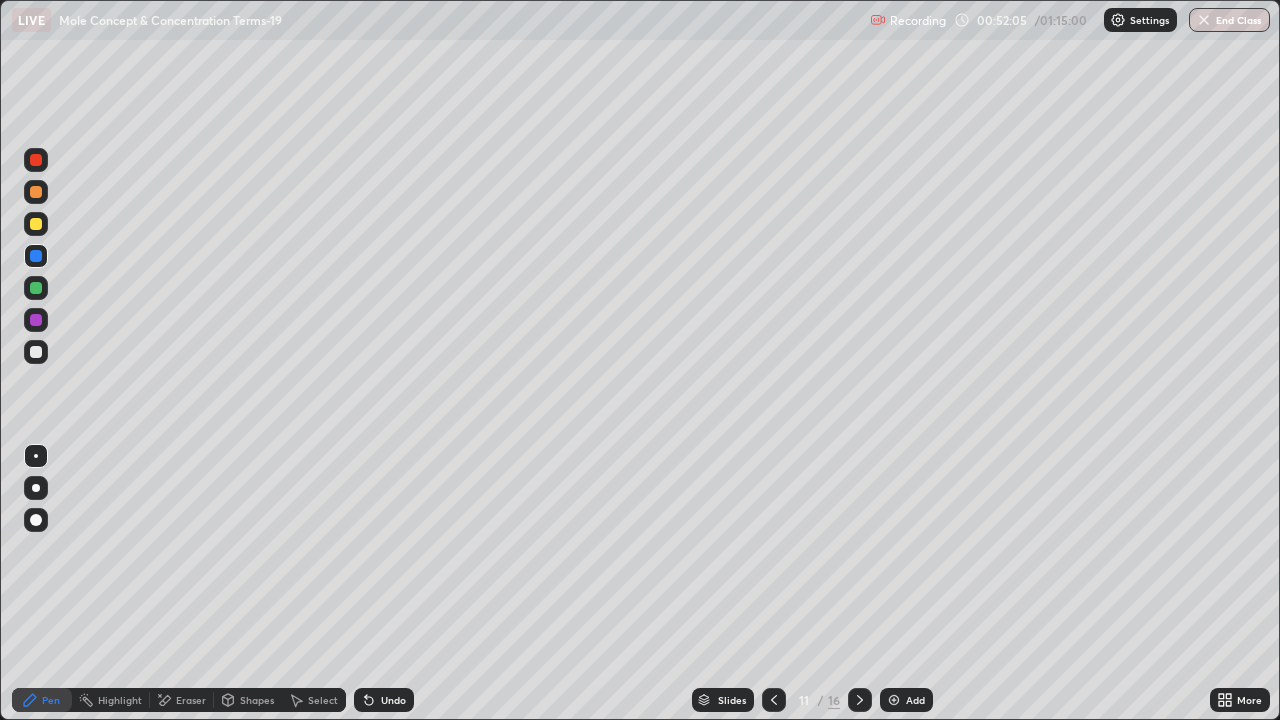click at bounding box center (774, 700) 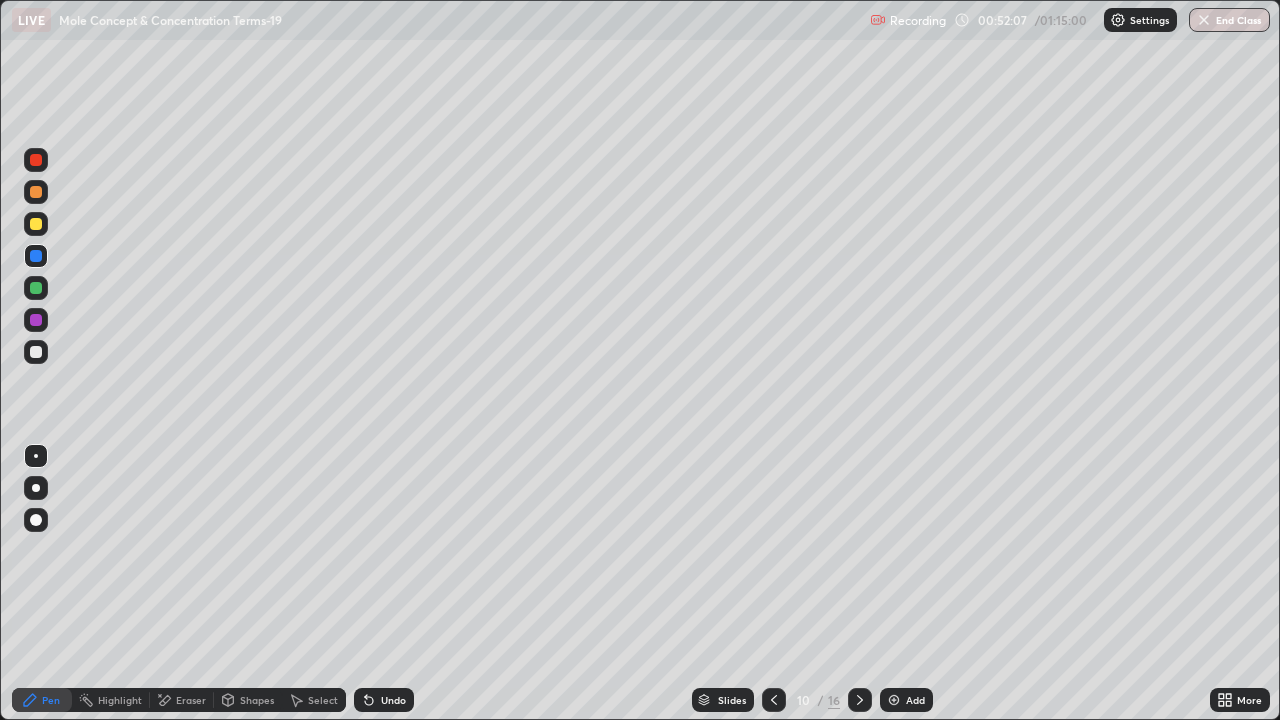 click 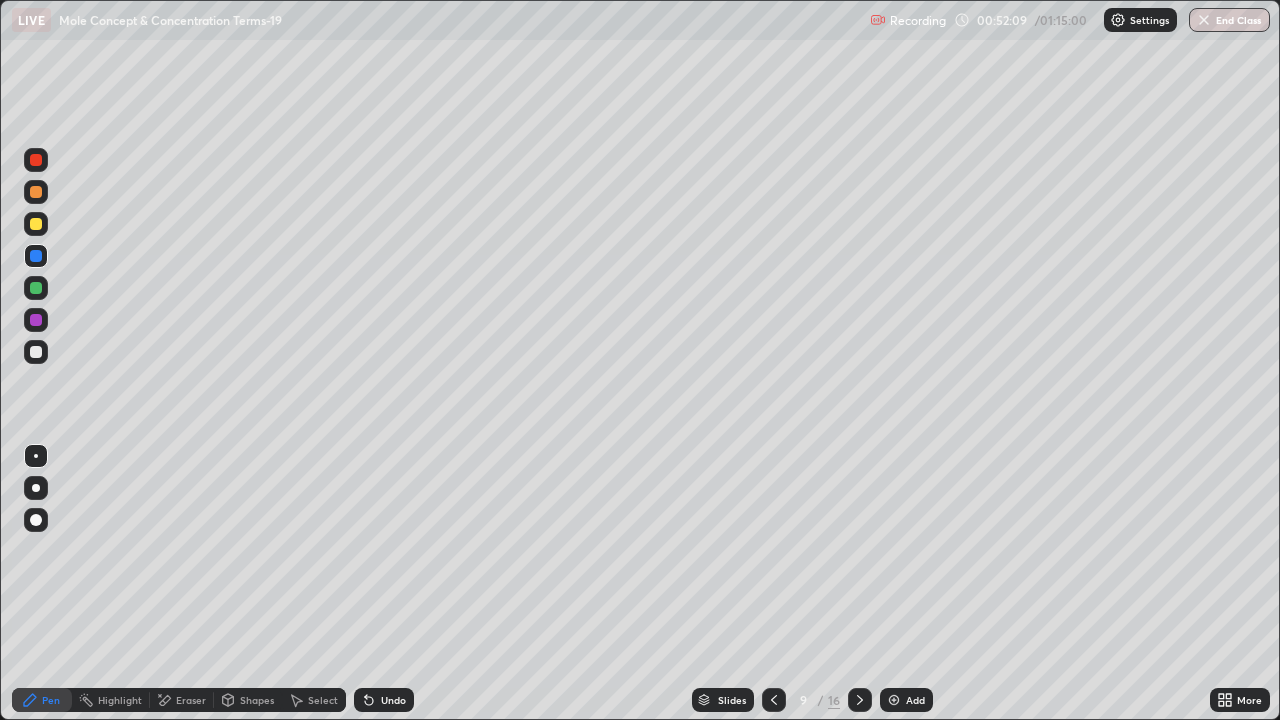 click 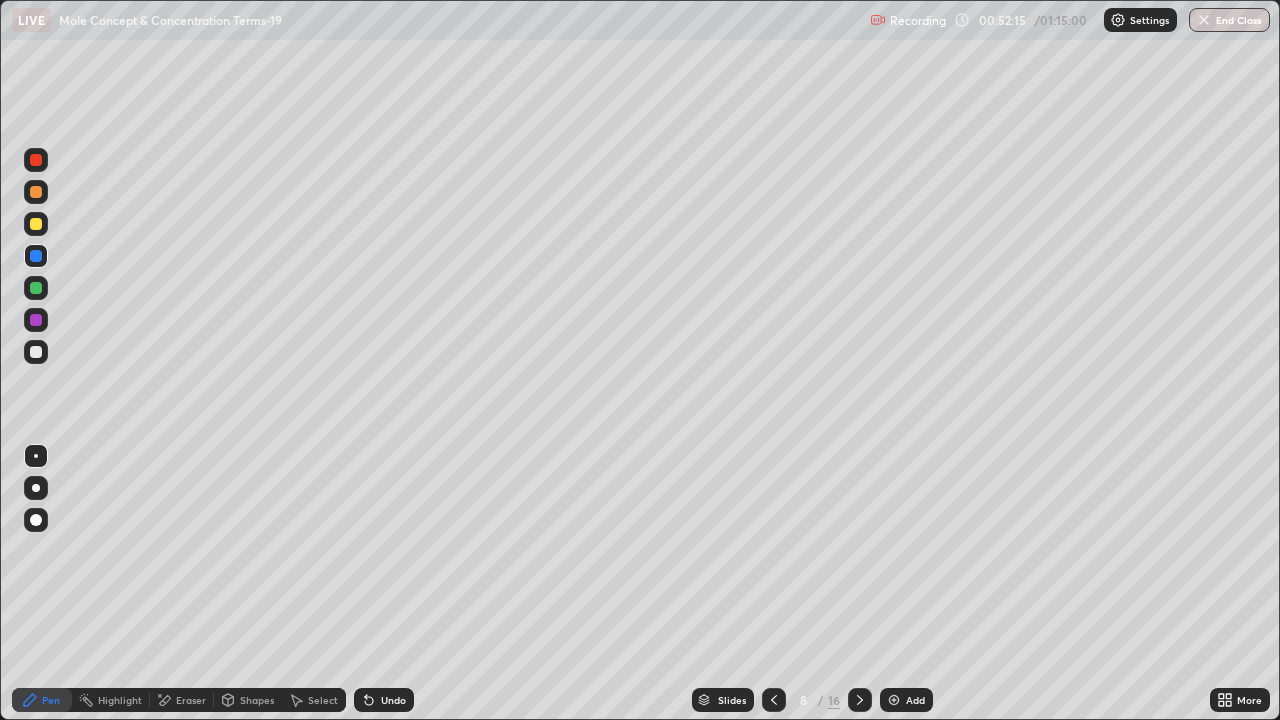 click at bounding box center [860, 700] 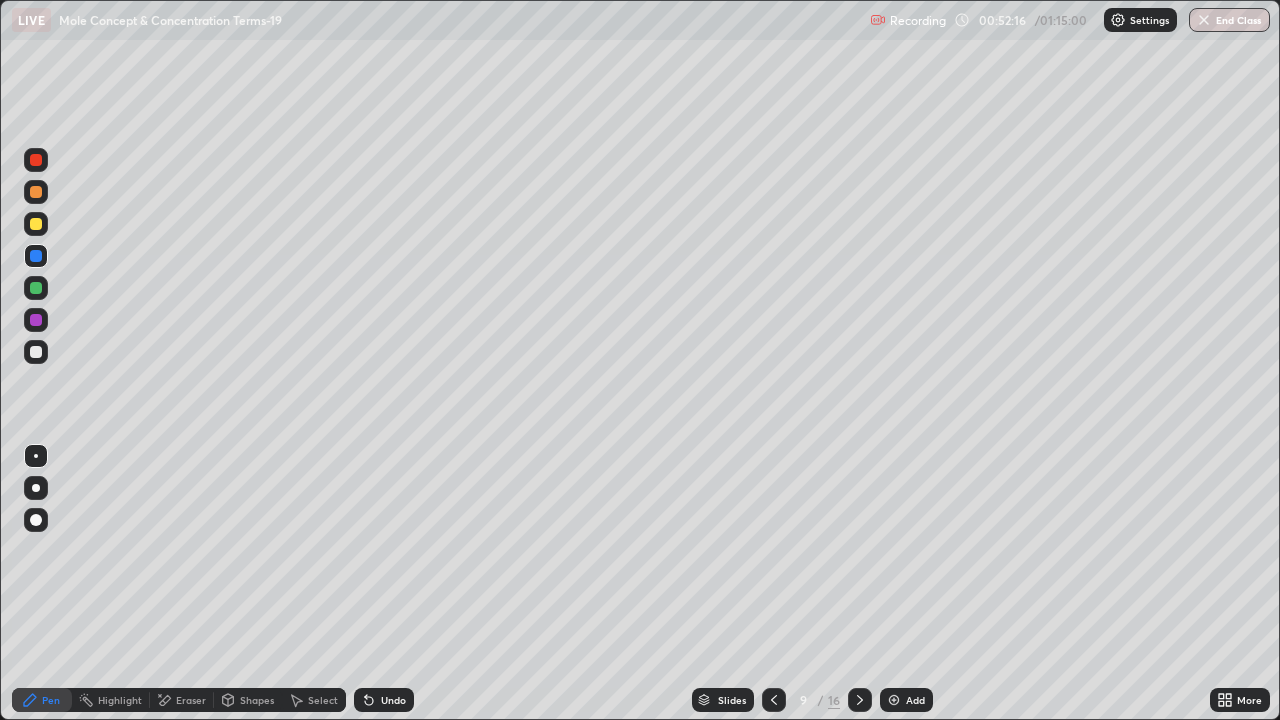 click at bounding box center (860, 700) 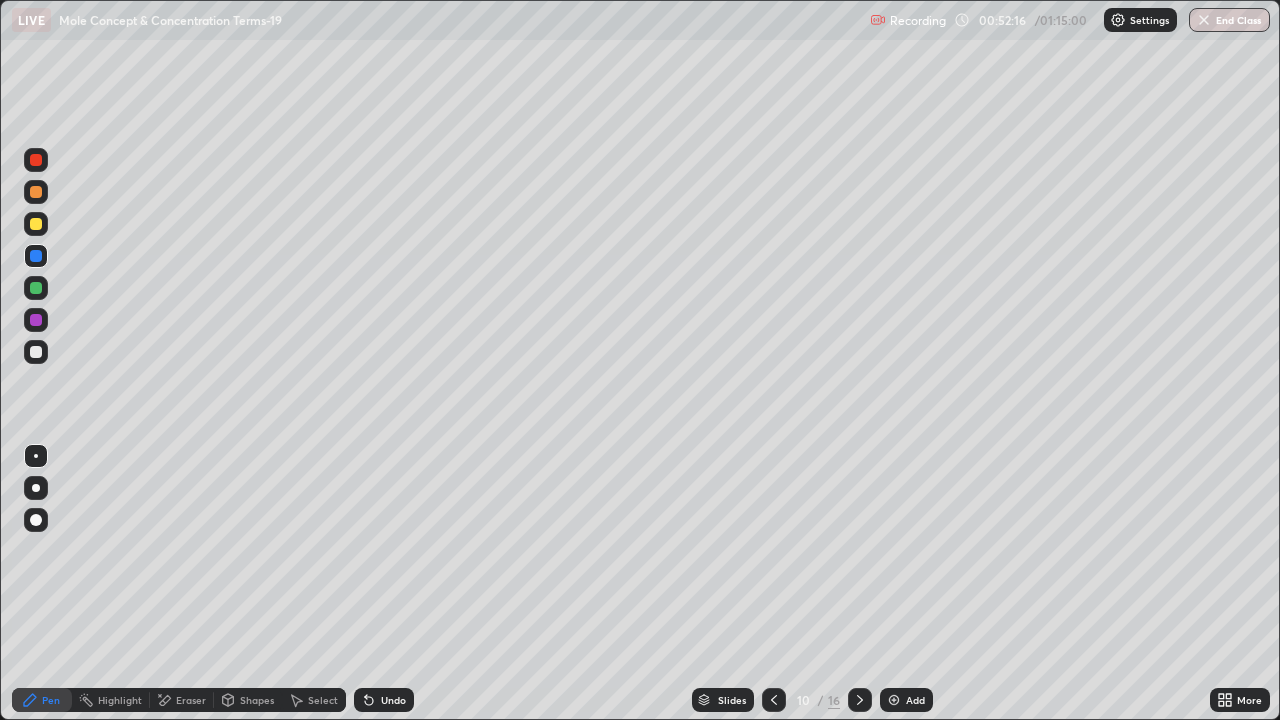 click at bounding box center (860, 700) 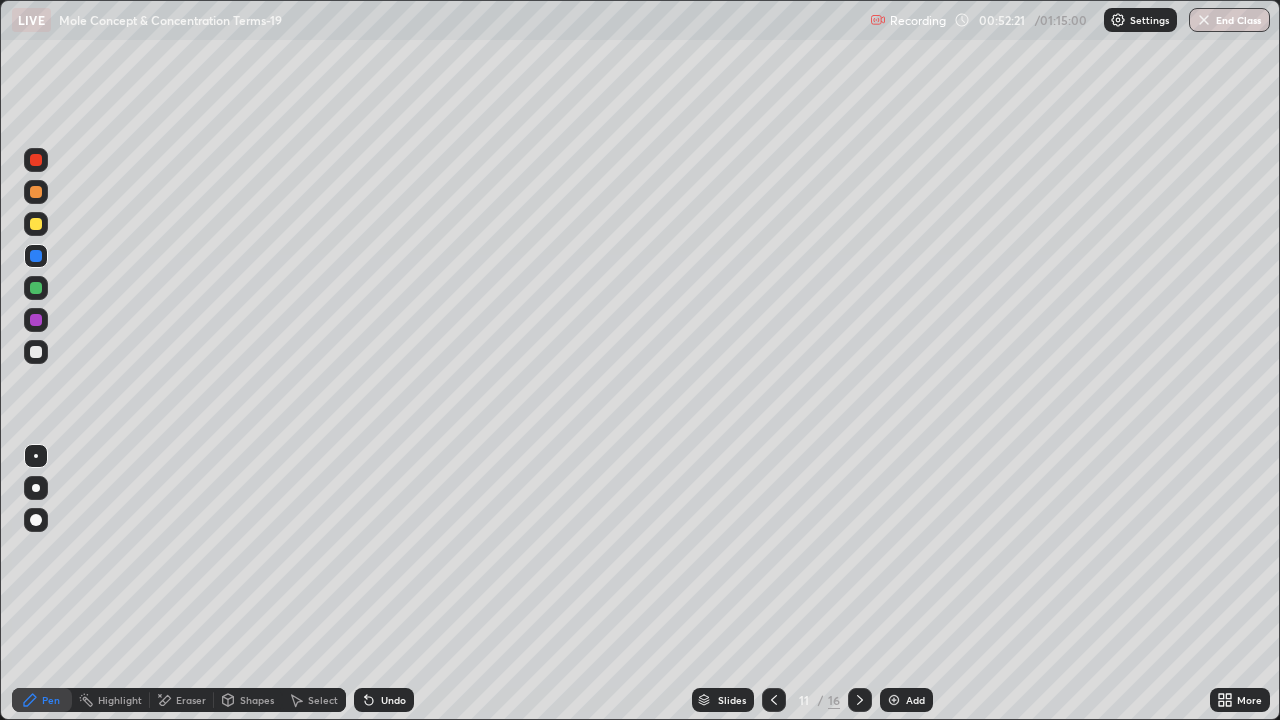 click at bounding box center [36, 352] 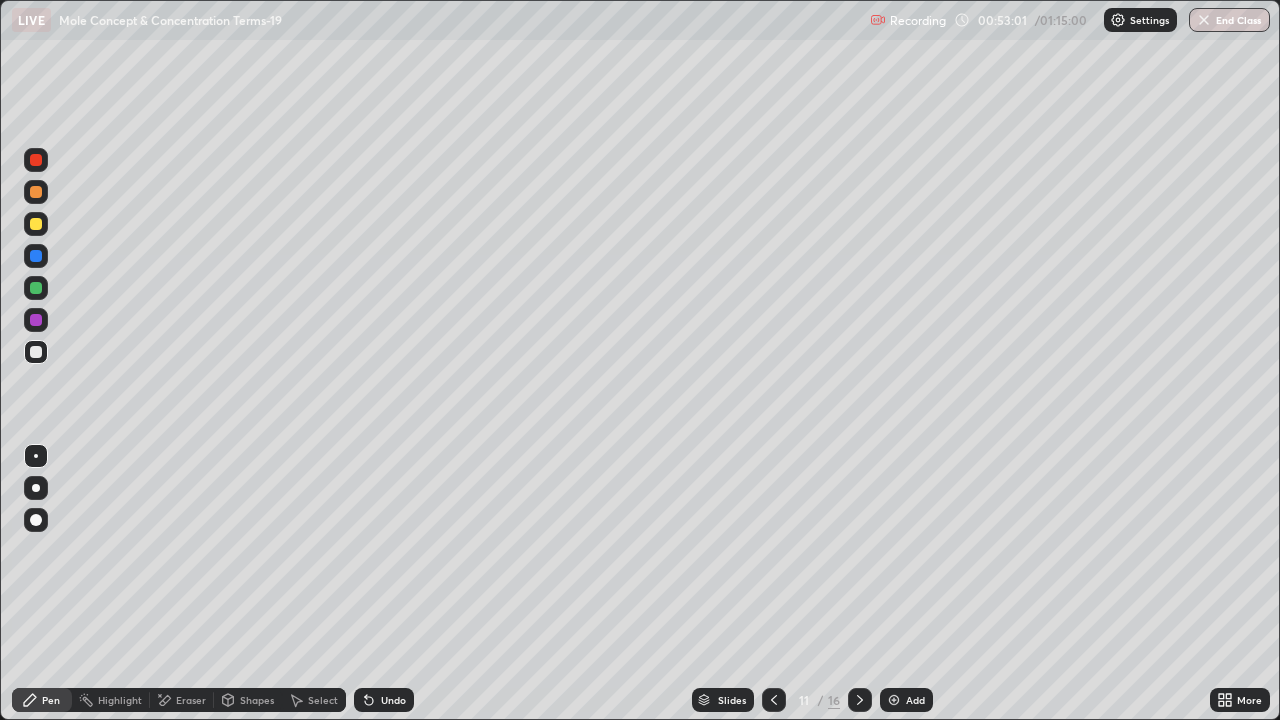 click 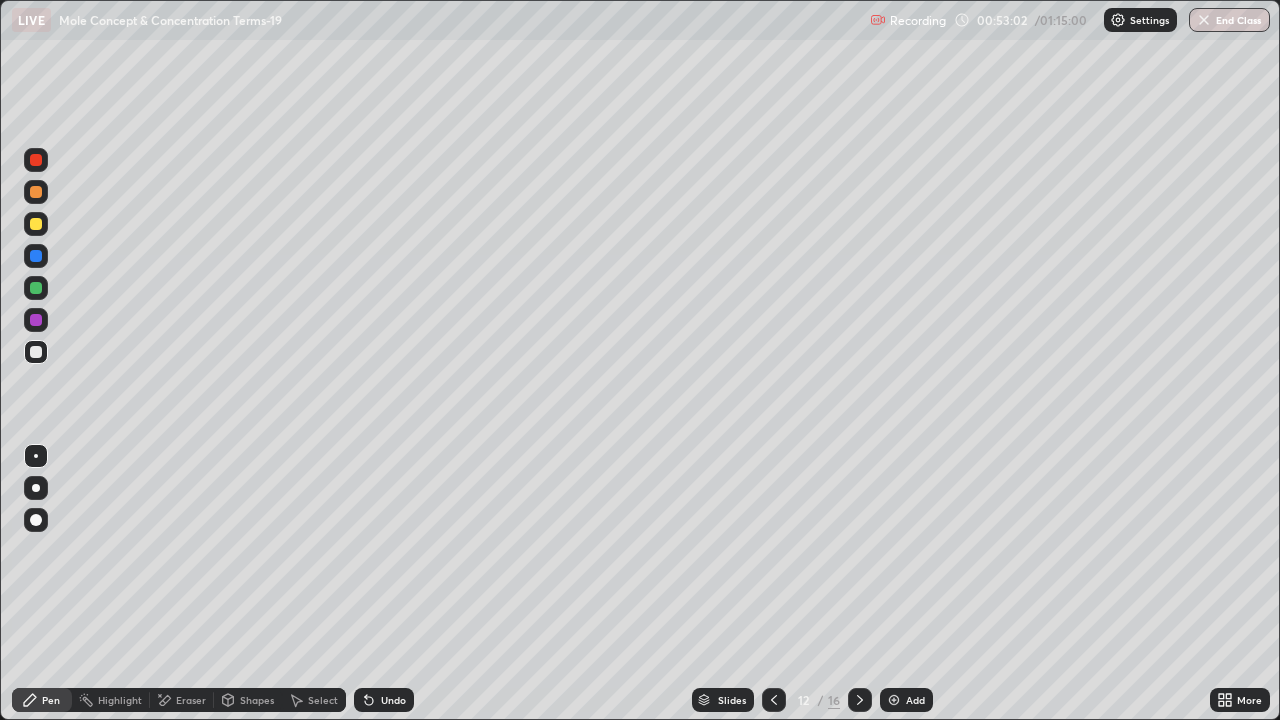 click at bounding box center (36, 192) 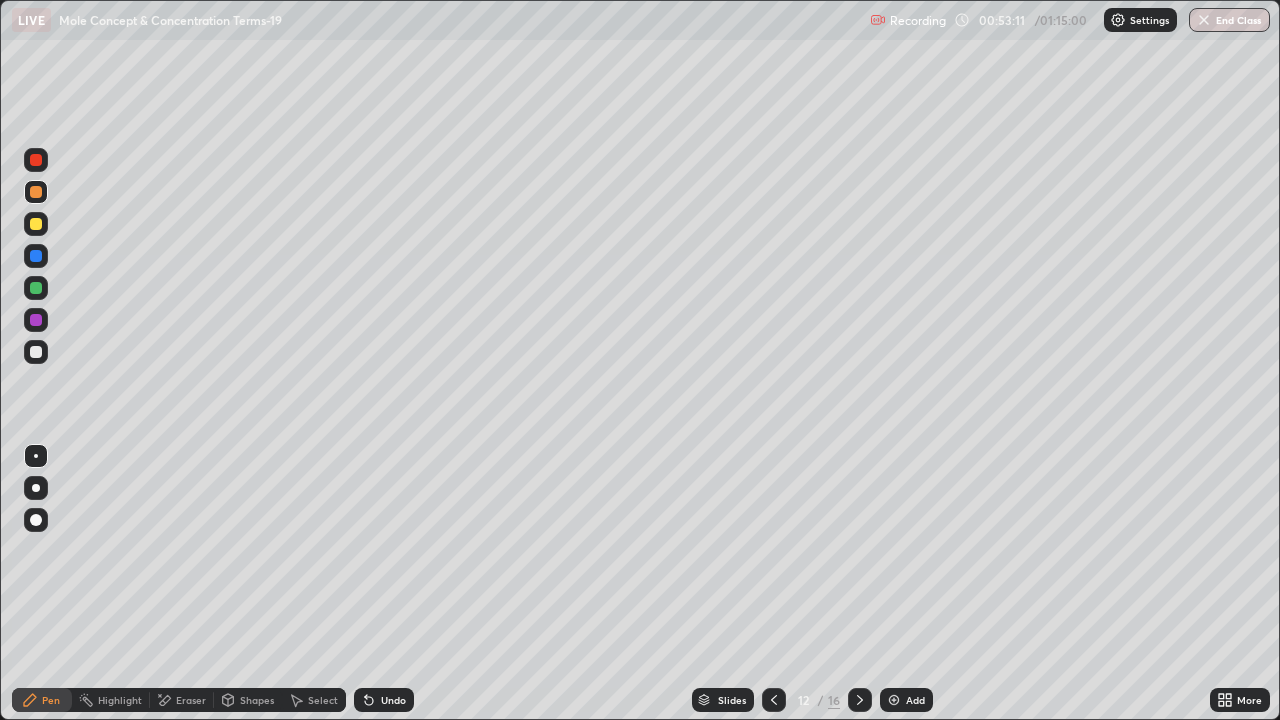 click at bounding box center (36, 352) 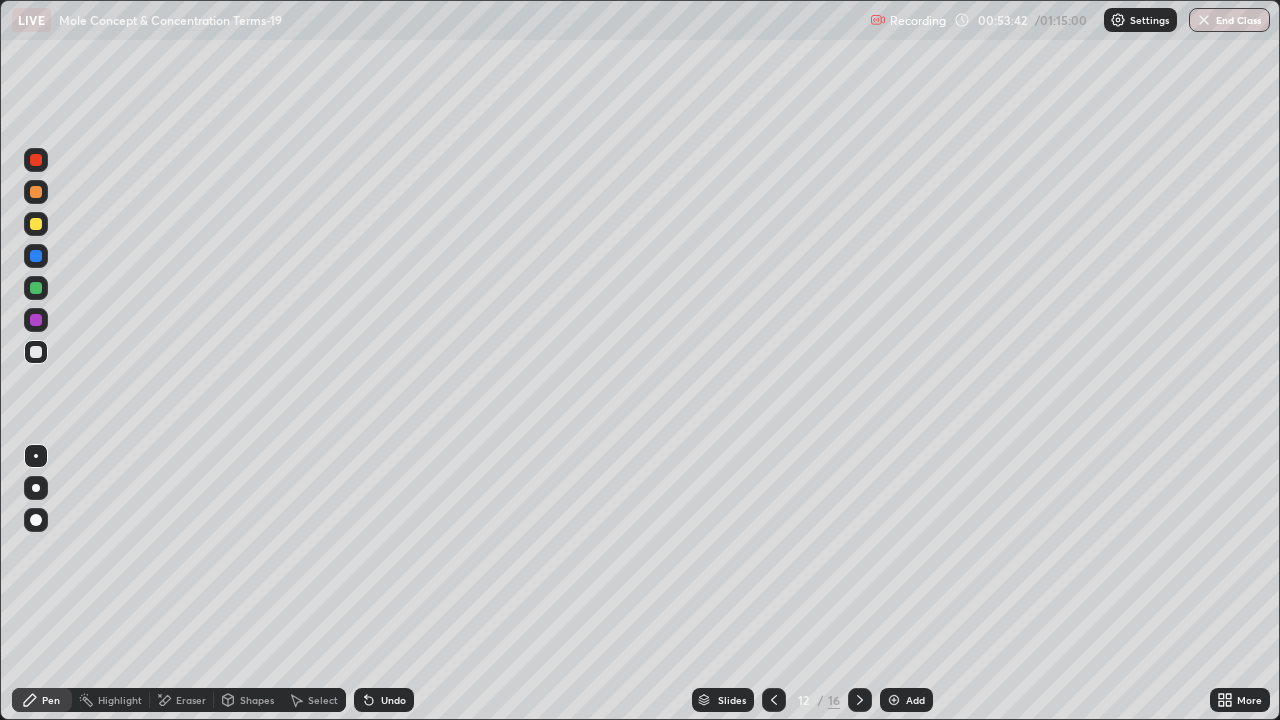 click at bounding box center [36, 288] 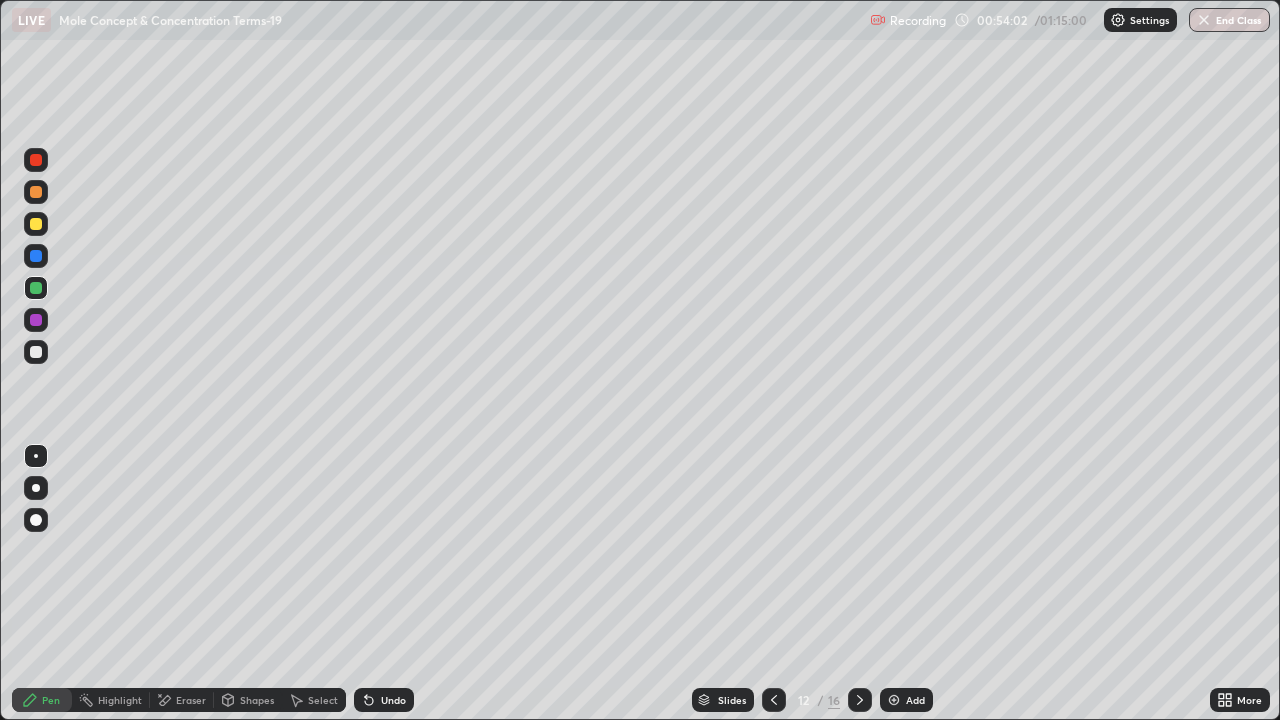 click on "Shapes" at bounding box center [257, 700] 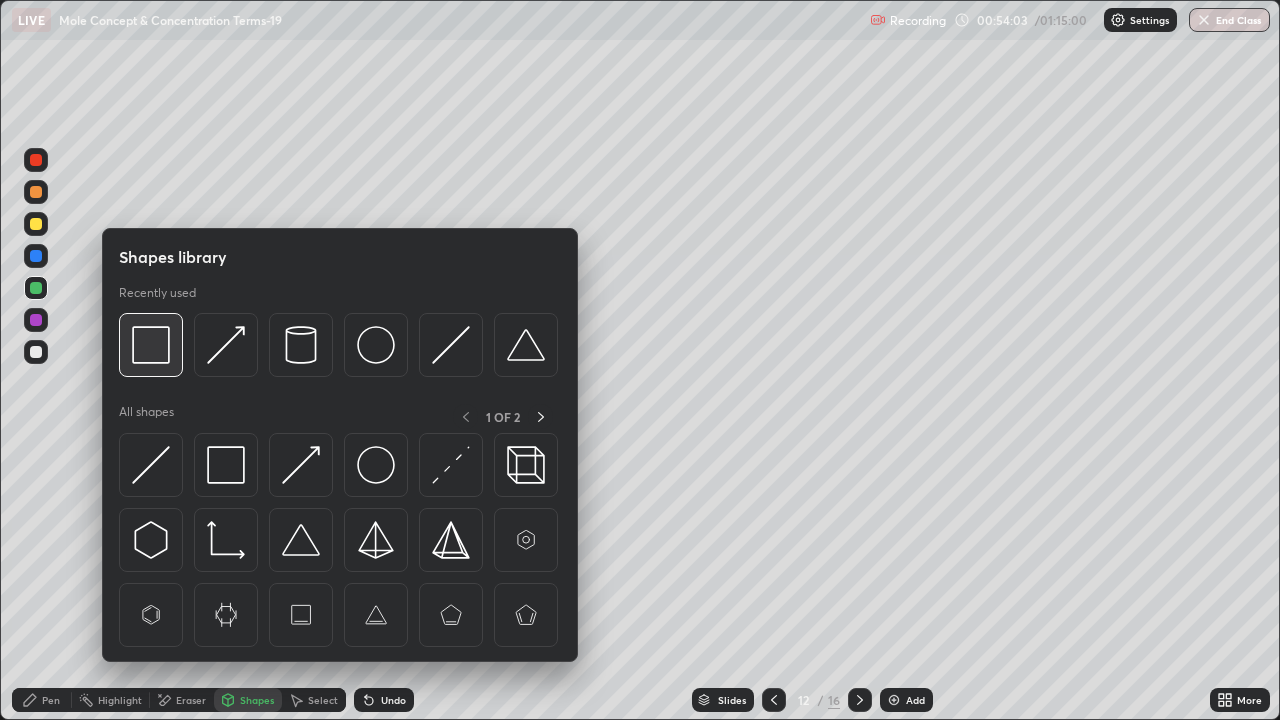 click at bounding box center [151, 345] 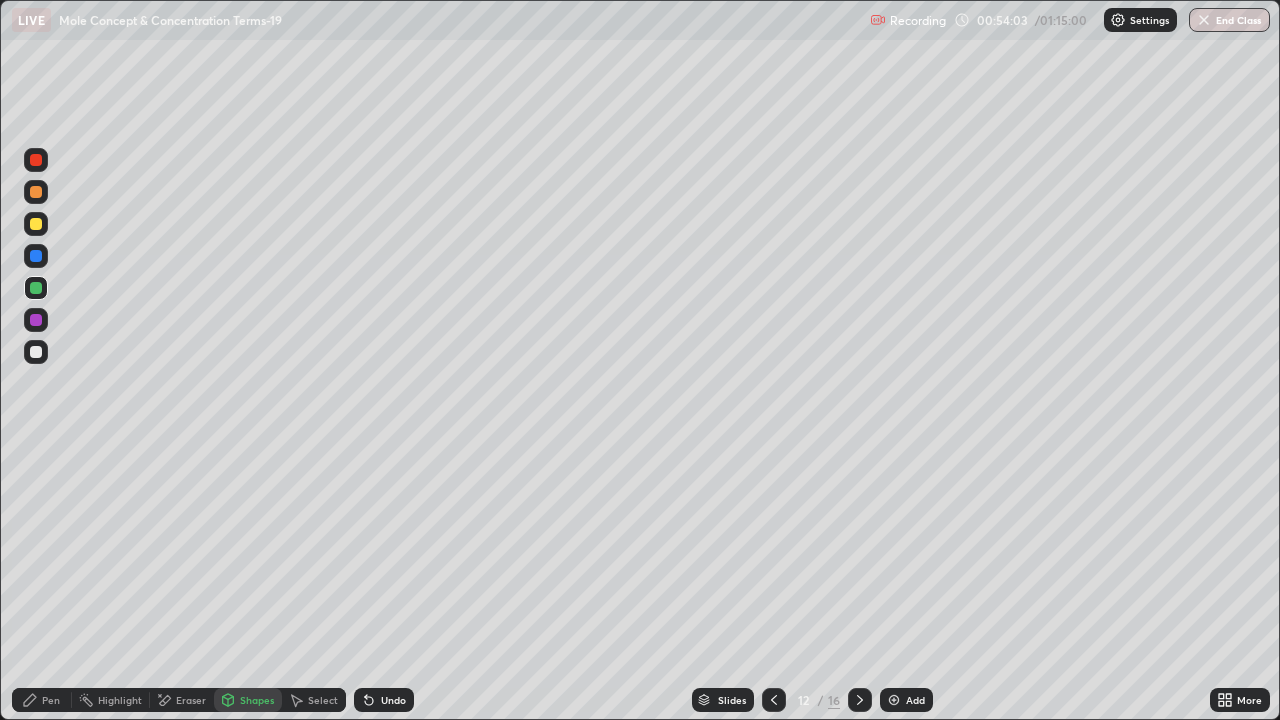 click at bounding box center (36, 224) 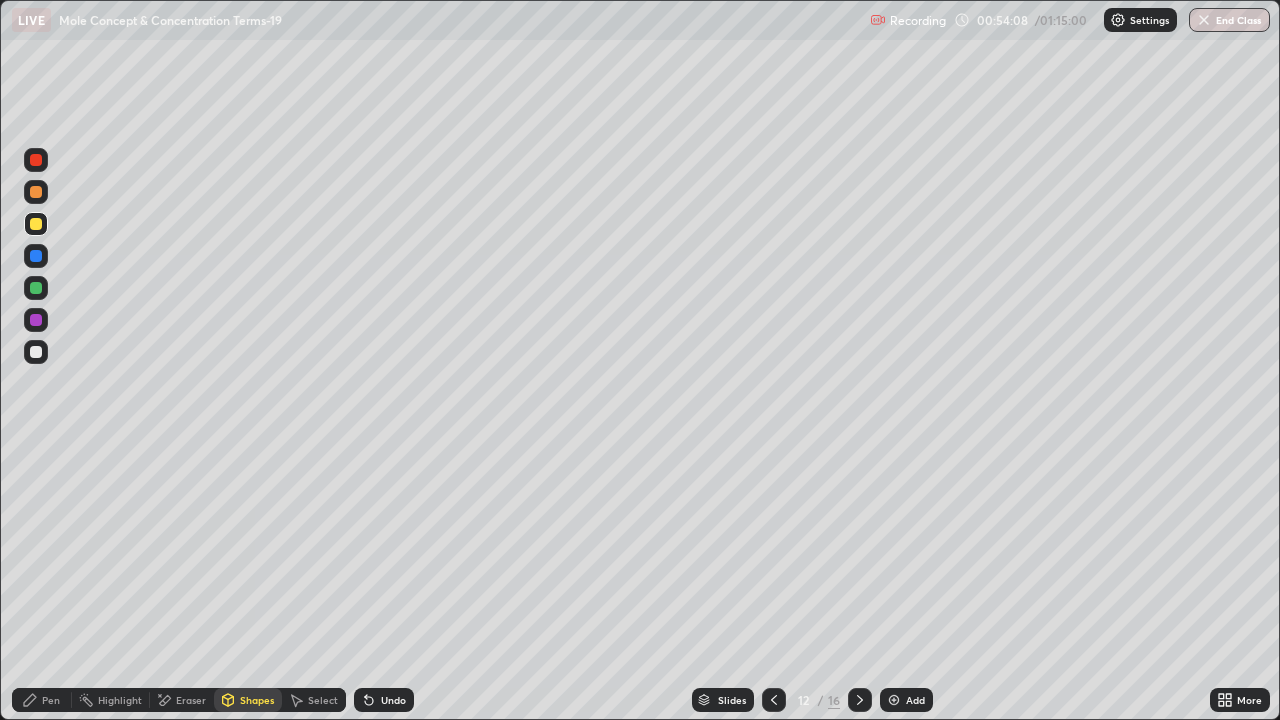 click on "Pen" at bounding box center (42, 700) 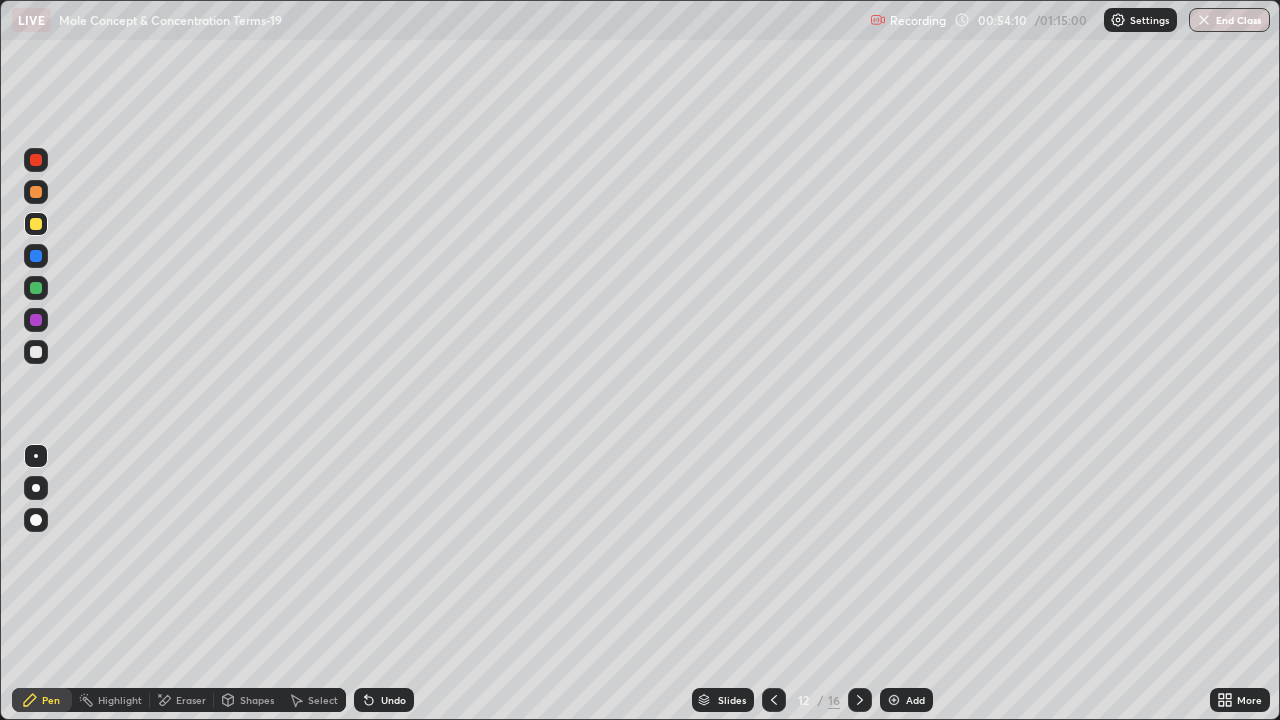 click at bounding box center (36, 256) 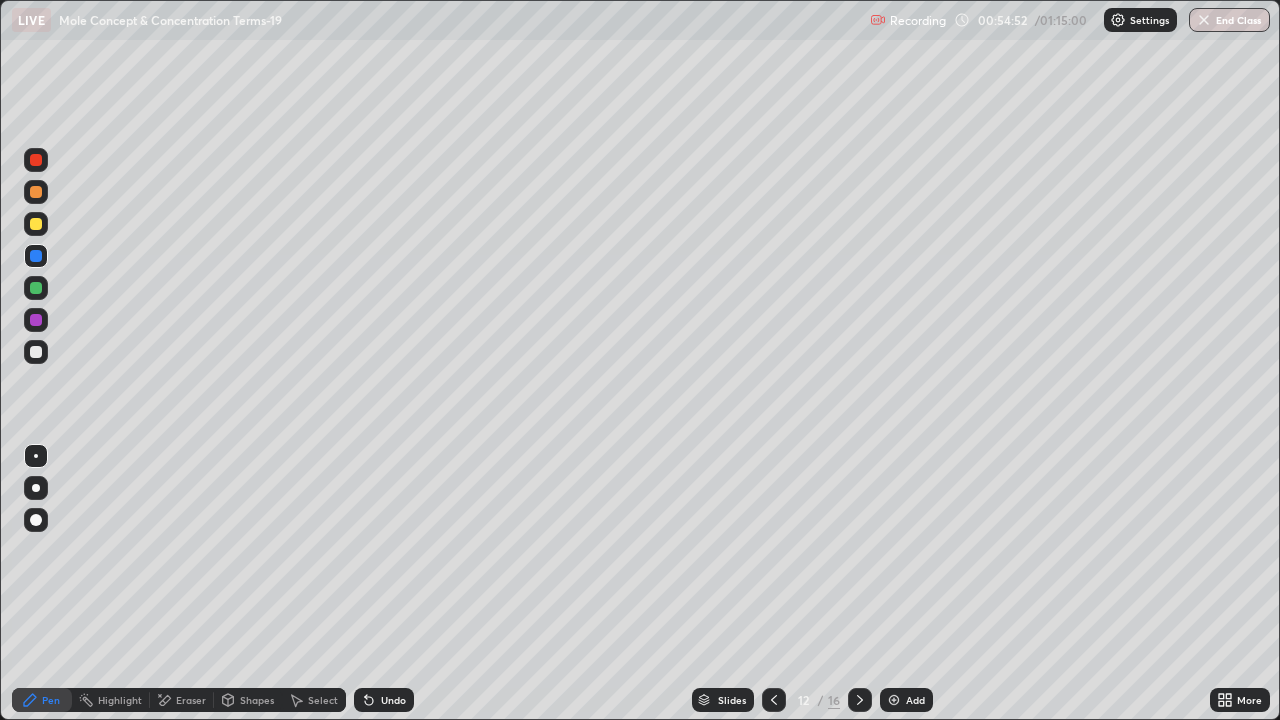 click at bounding box center (36, 352) 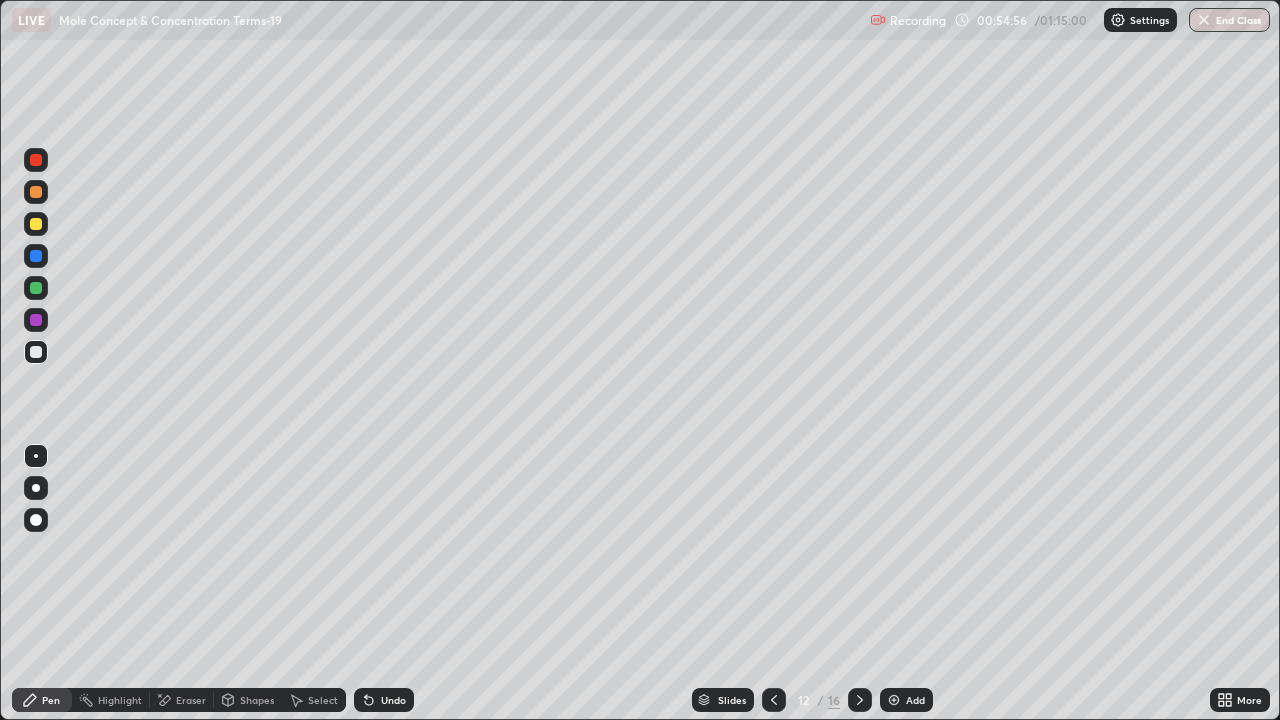 click at bounding box center [36, 288] 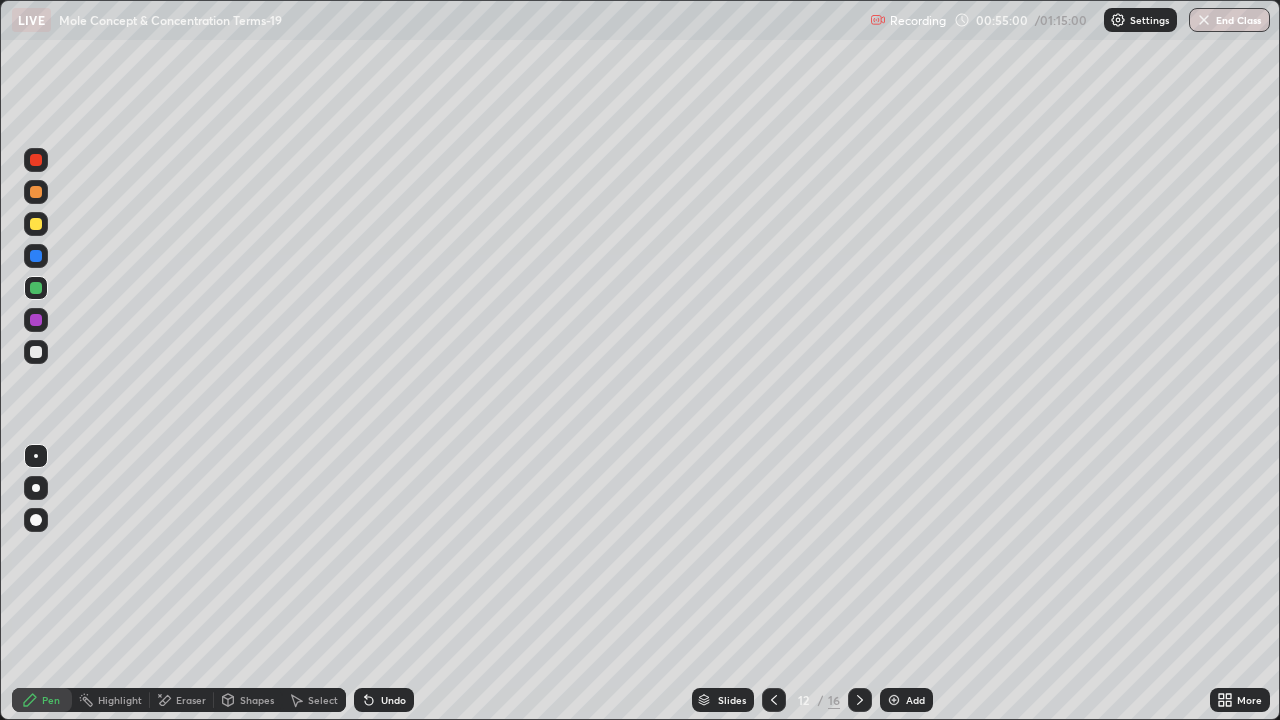 click at bounding box center (36, 352) 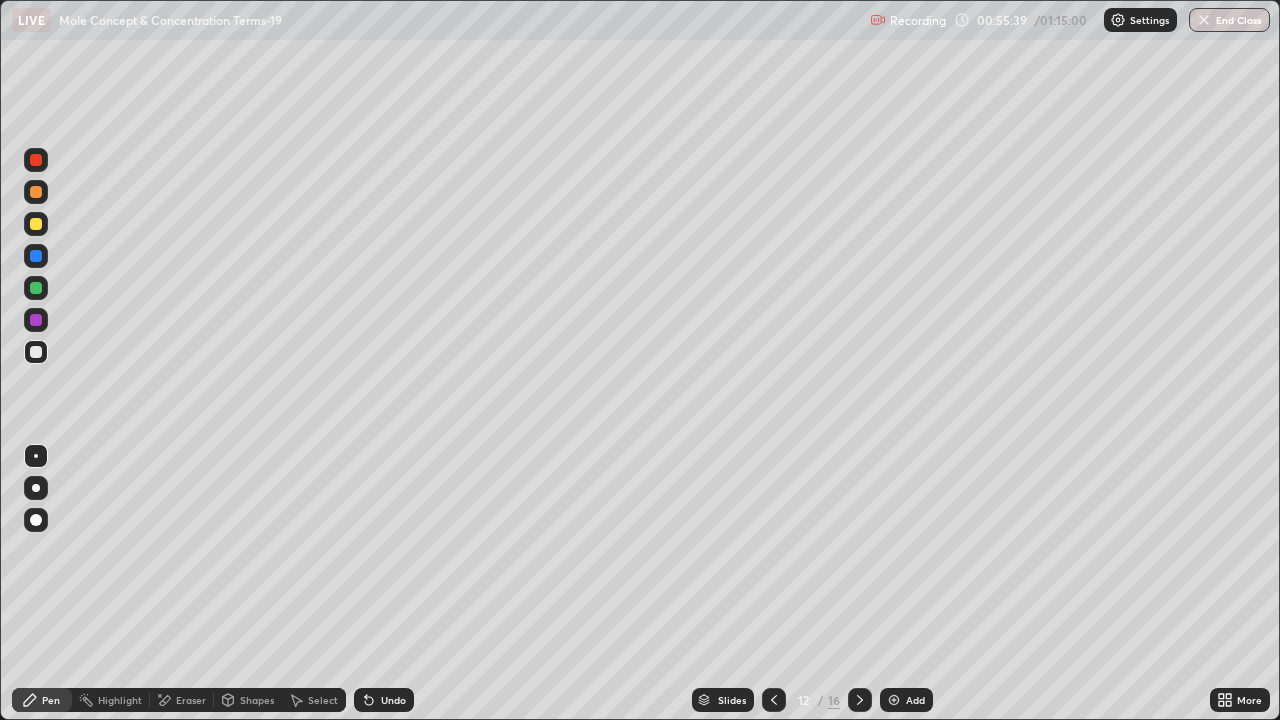 click at bounding box center (36, 192) 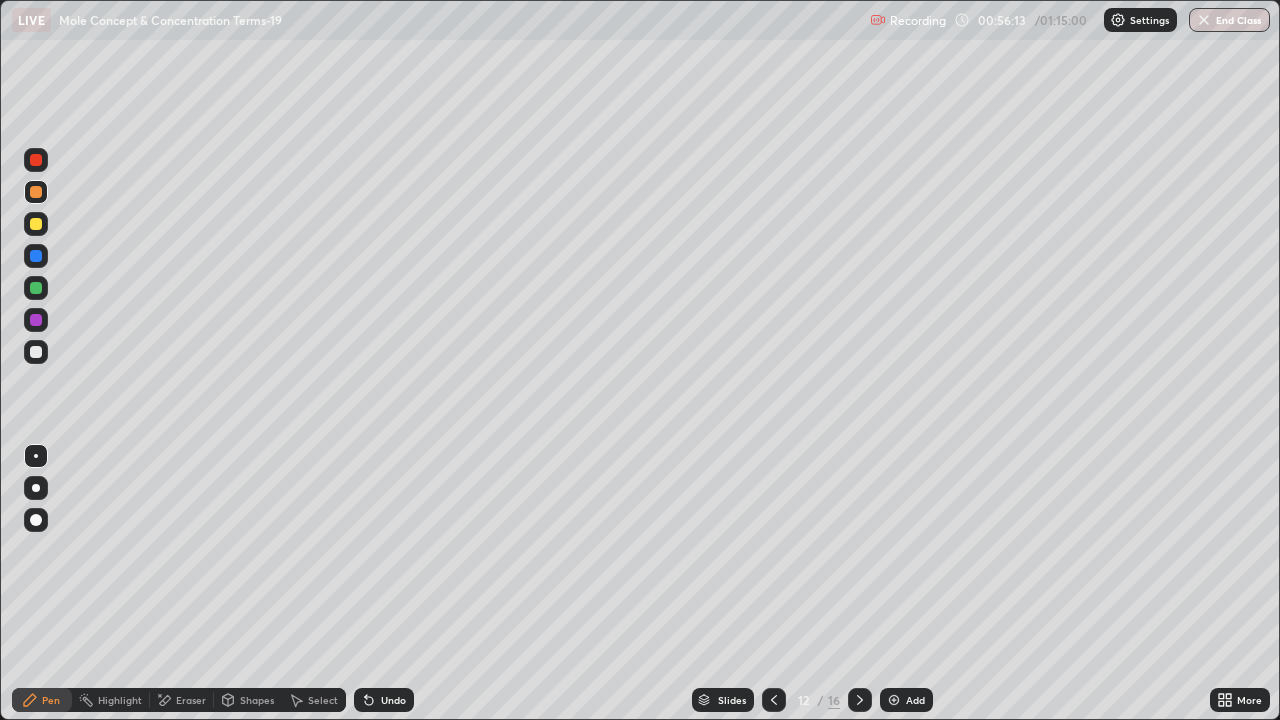 click at bounding box center (36, 320) 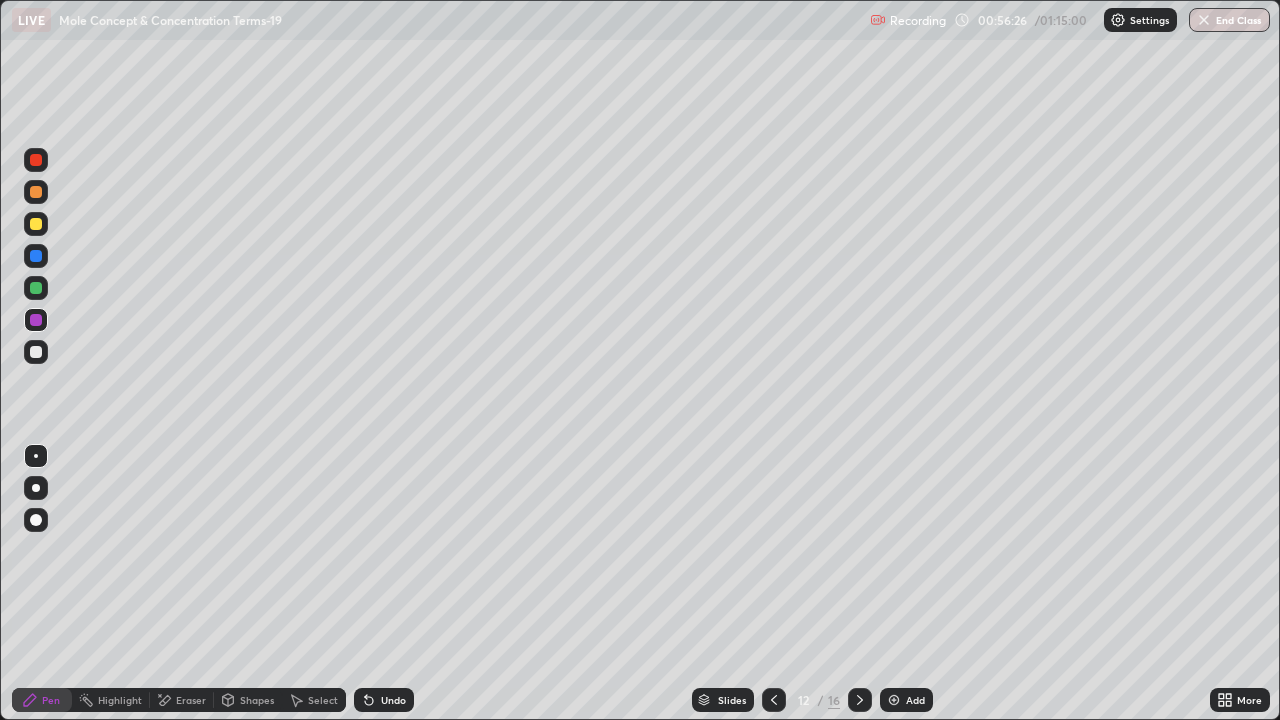 click at bounding box center [36, 288] 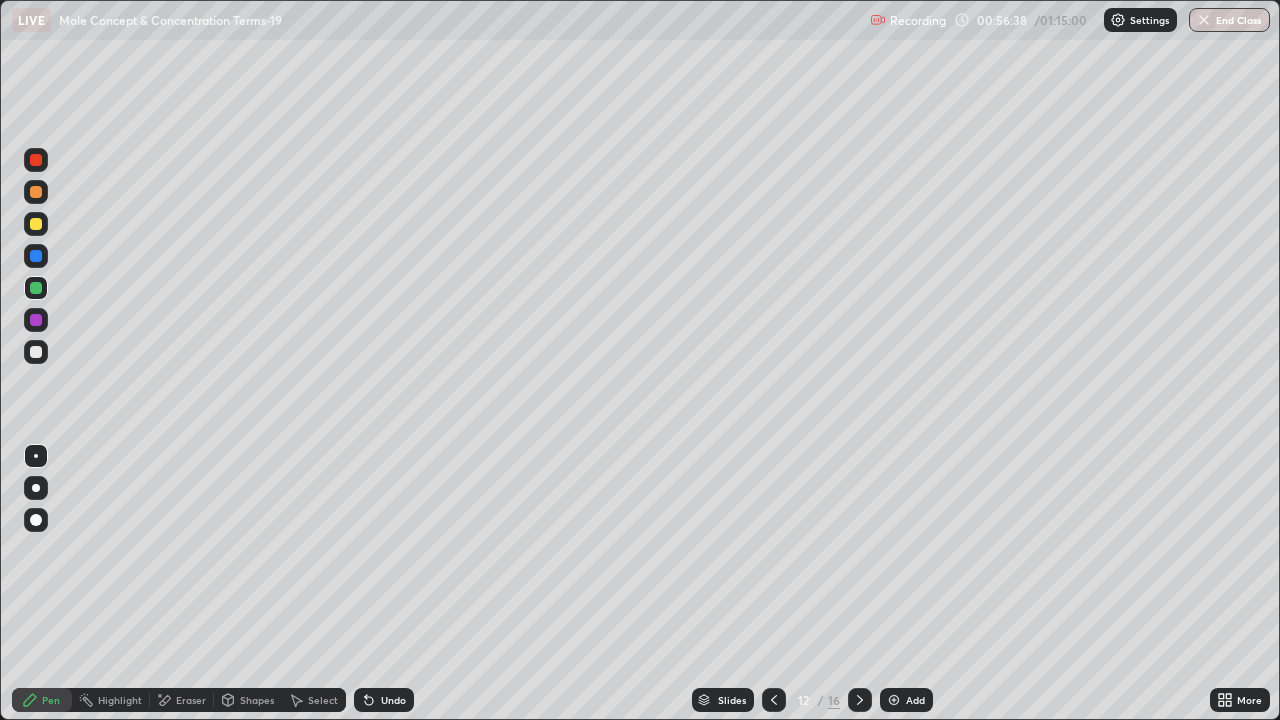 click on "Shapes" at bounding box center (257, 700) 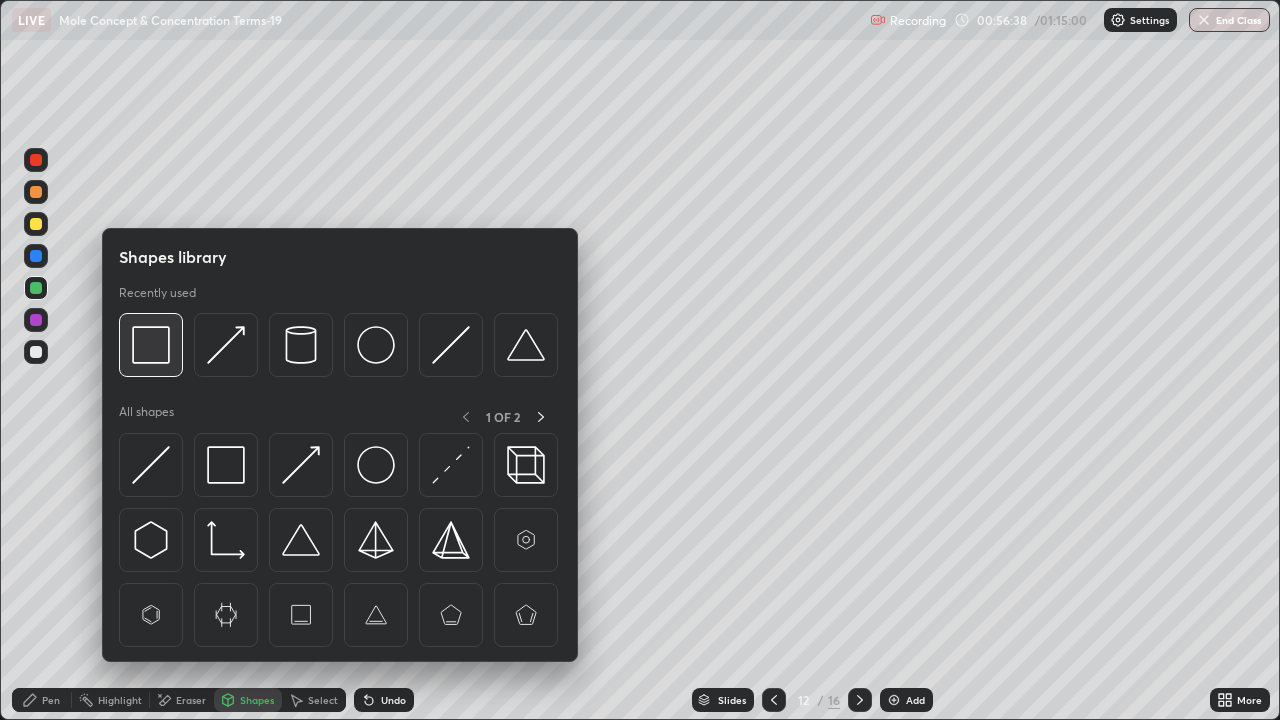 click at bounding box center [151, 345] 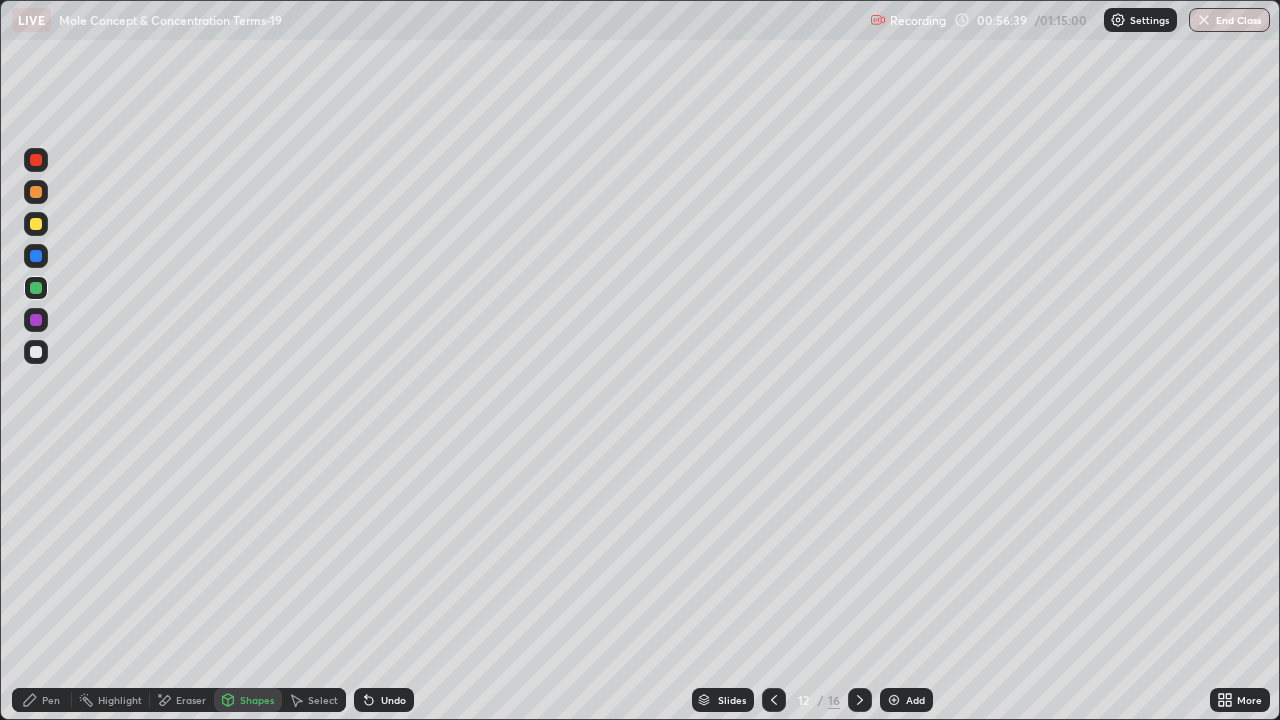 click at bounding box center [36, 224] 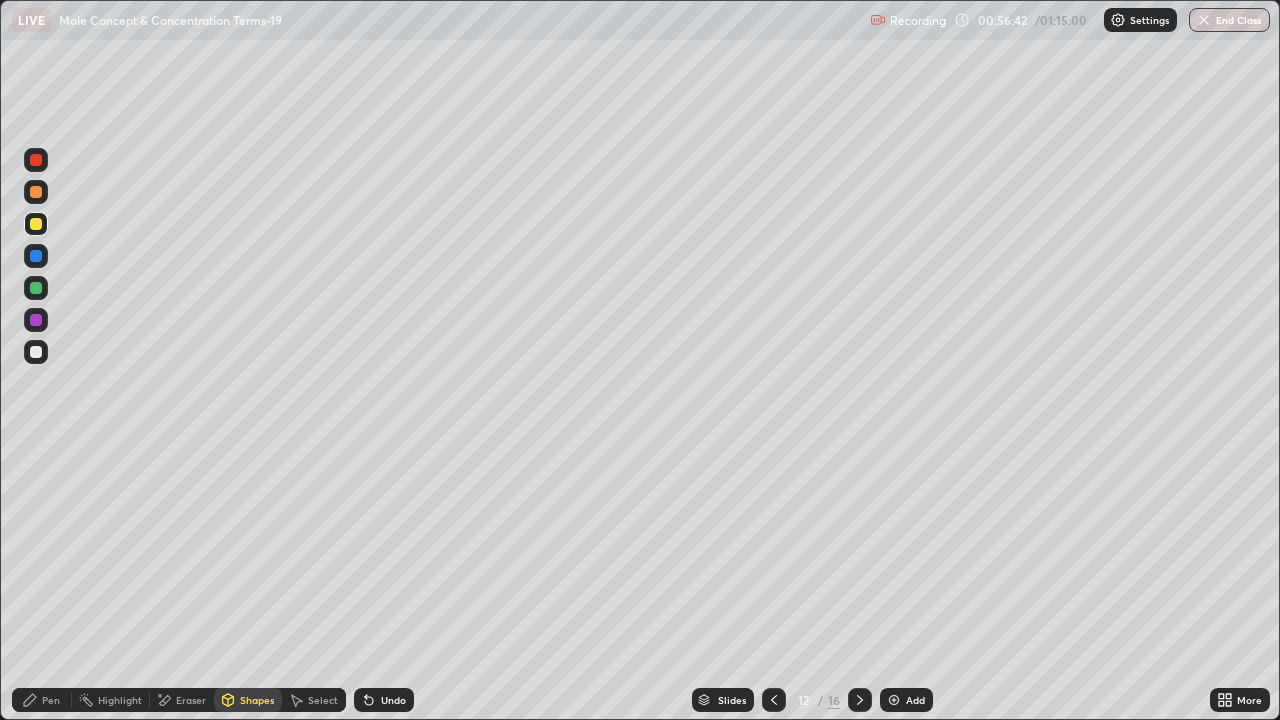 click 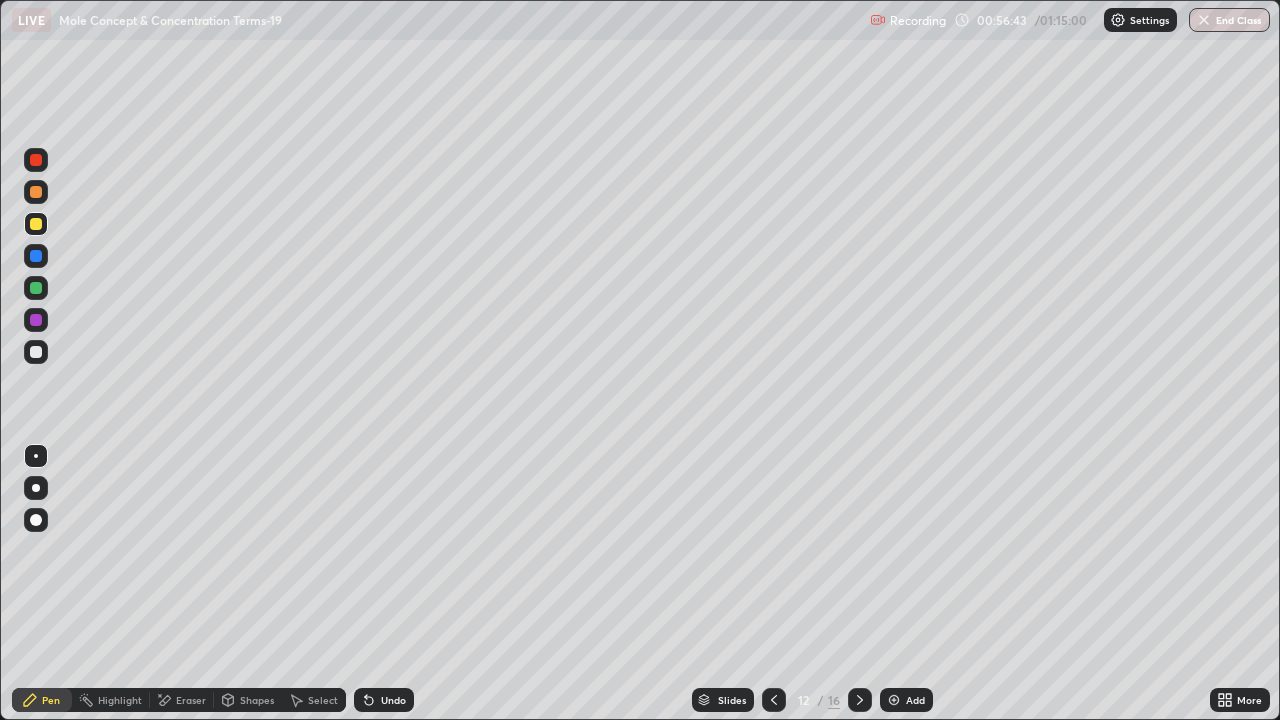 click at bounding box center [36, 288] 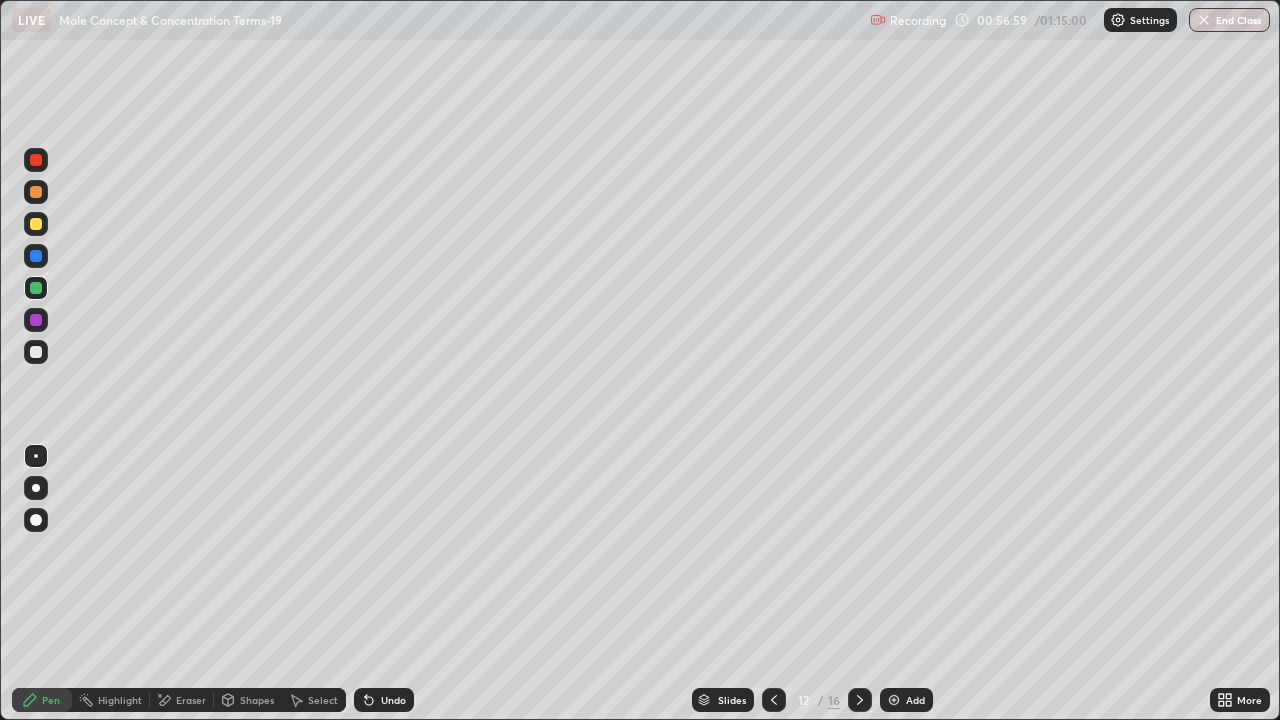 click on "Shapes" at bounding box center (257, 700) 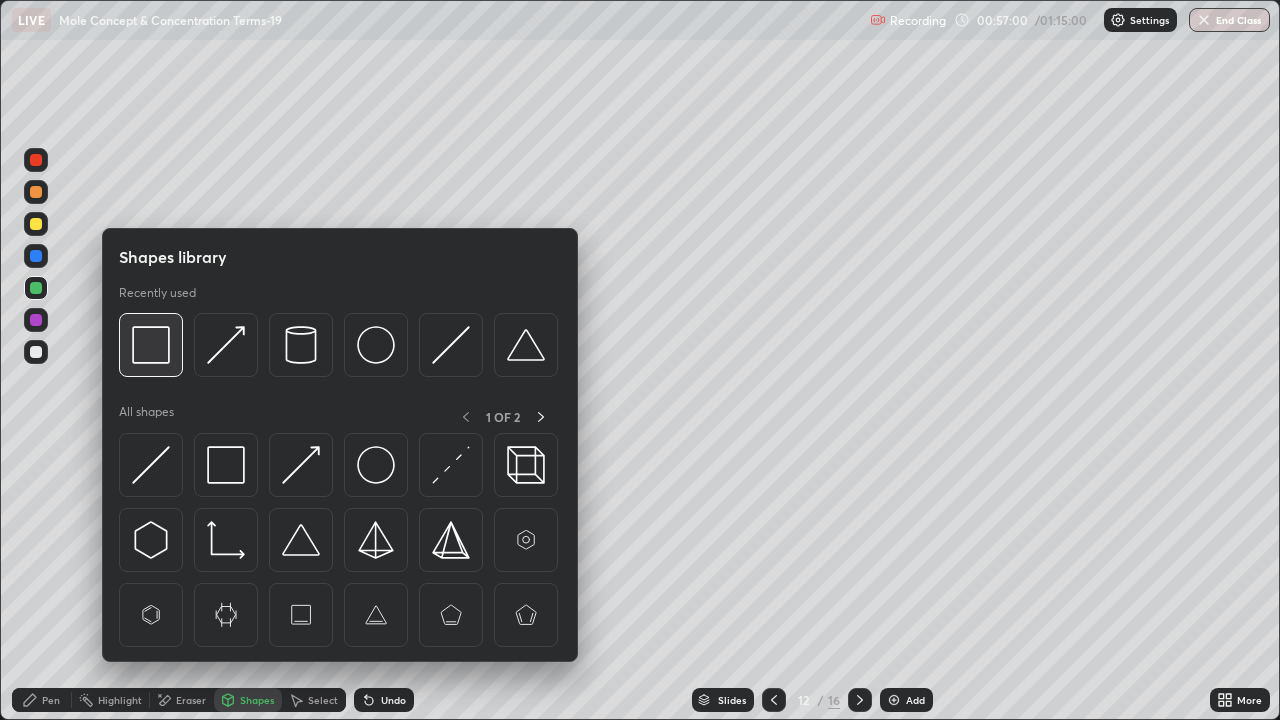 click at bounding box center (151, 345) 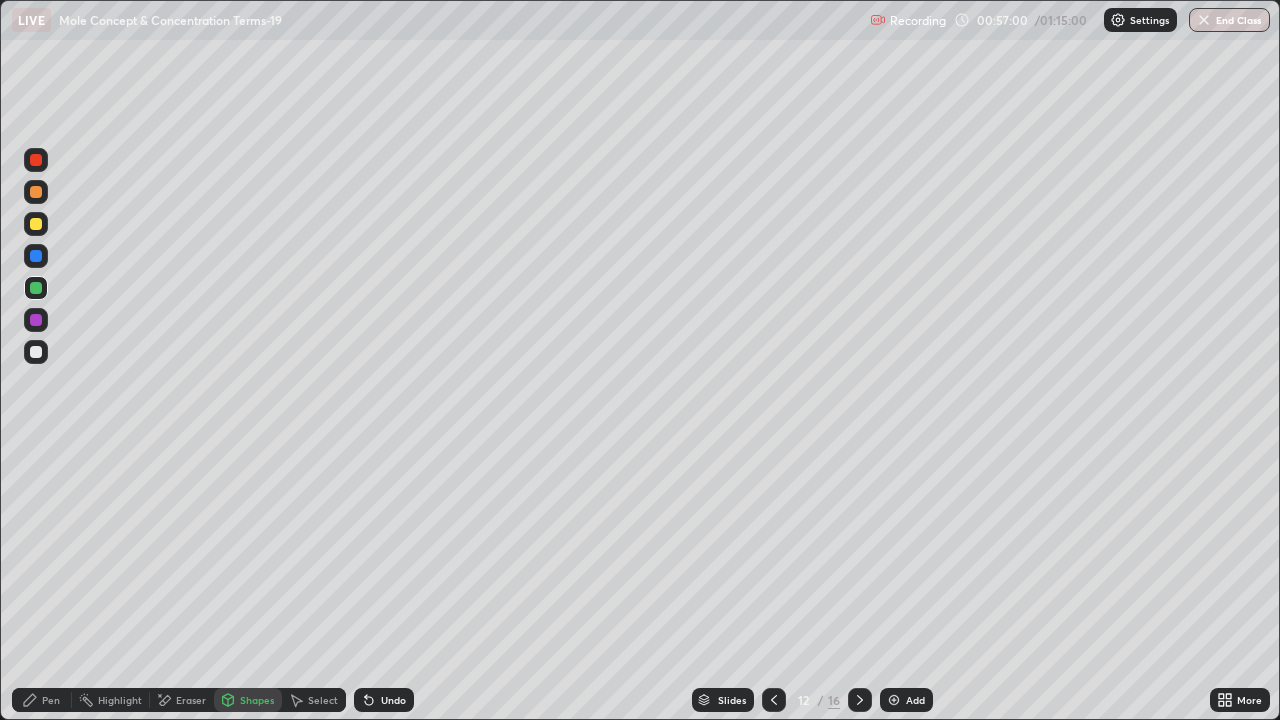click at bounding box center (36, 224) 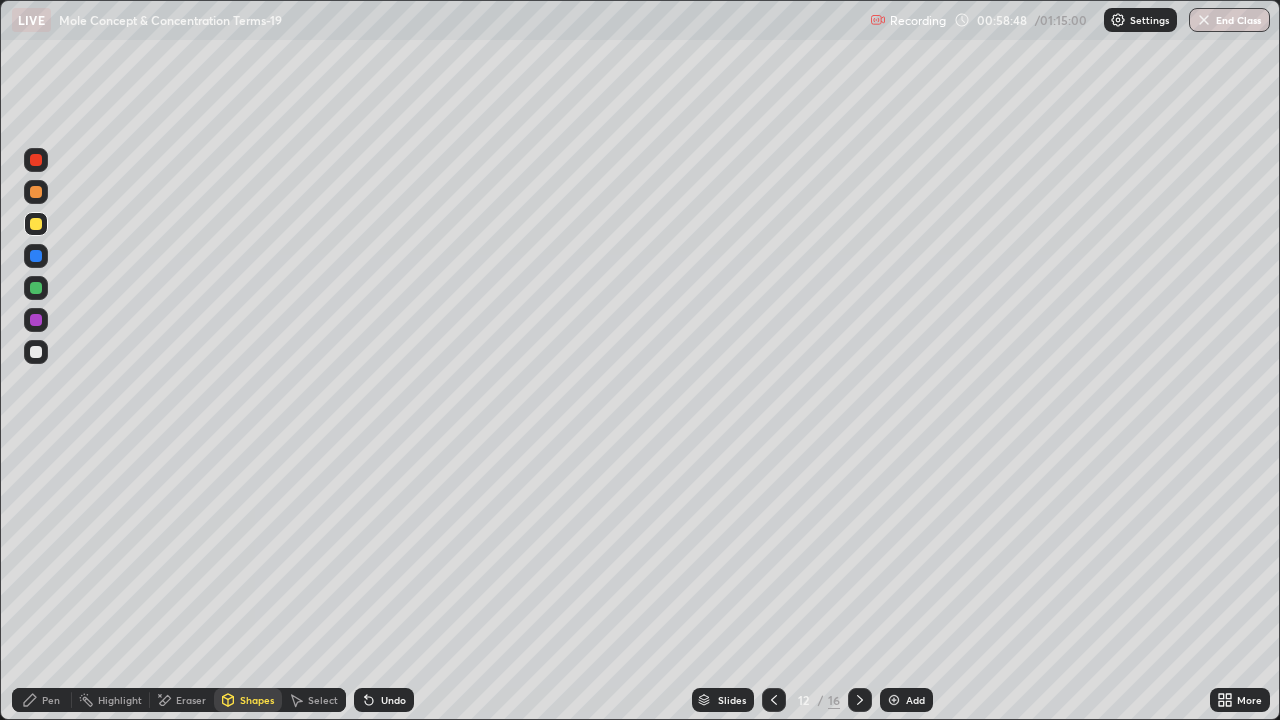 click 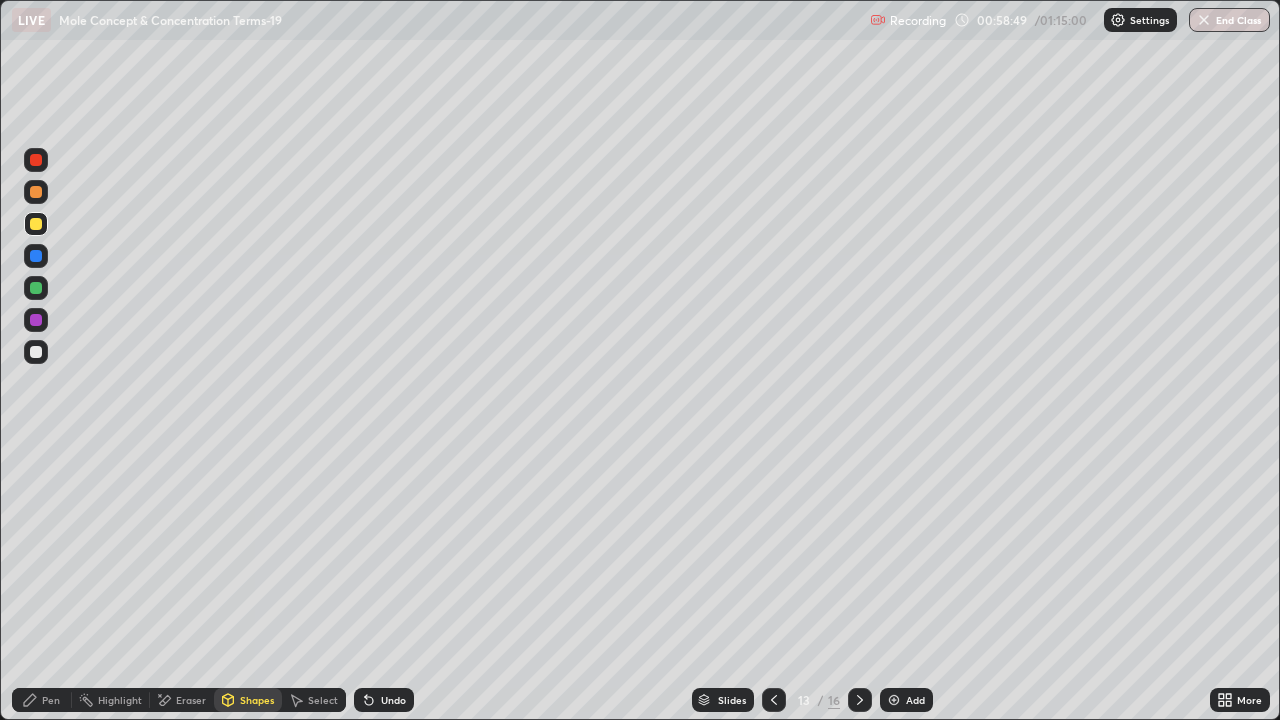 click on "Pen" at bounding box center [42, 700] 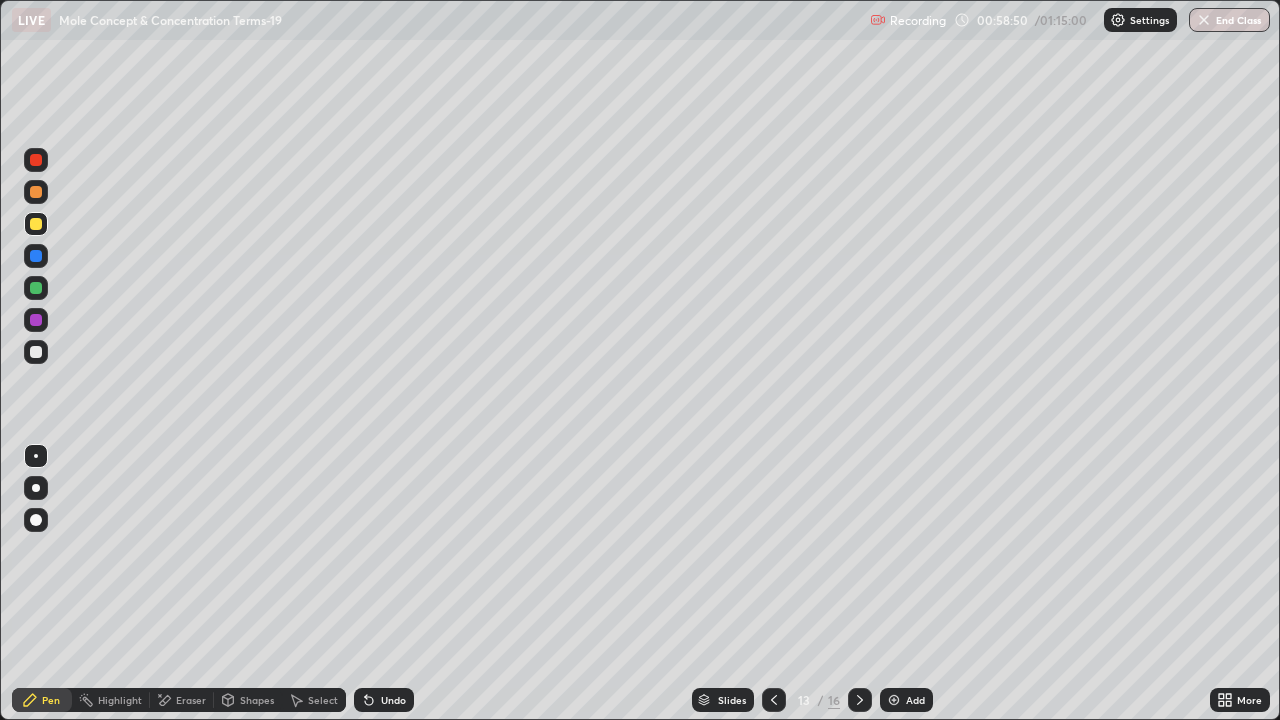 click at bounding box center (36, 192) 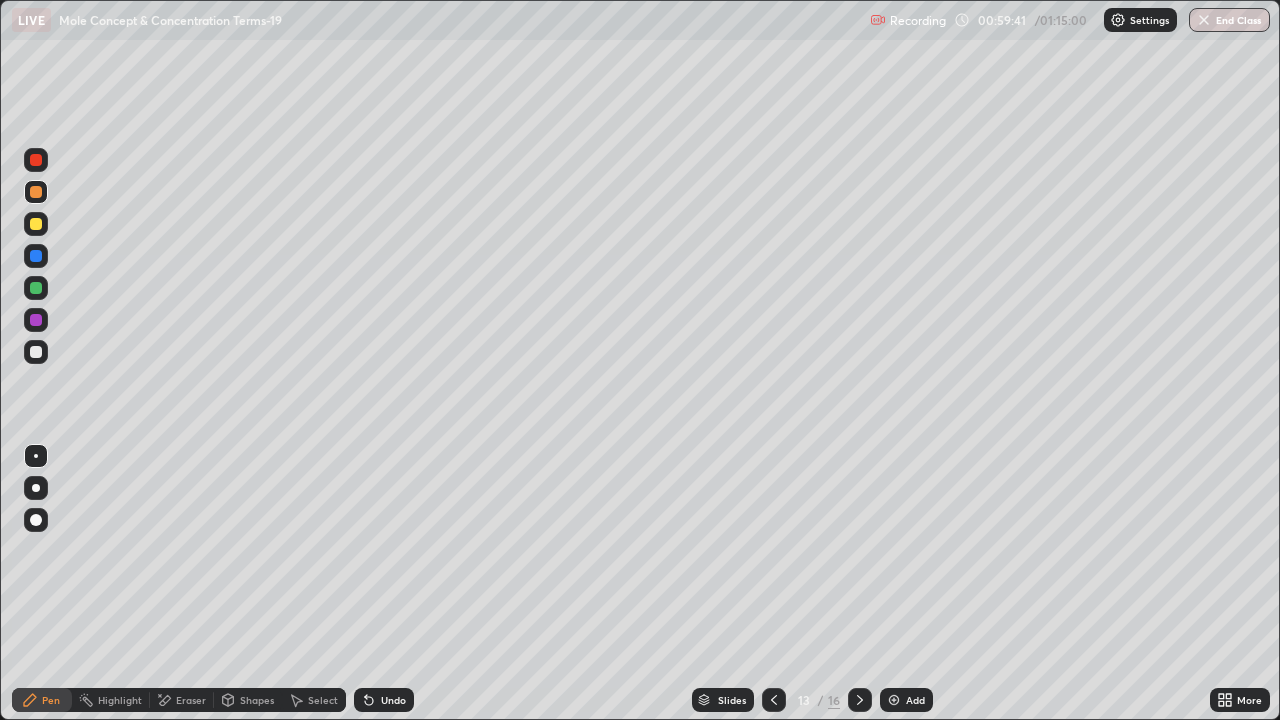 click on "Undo" at bounding box center (393, 700) 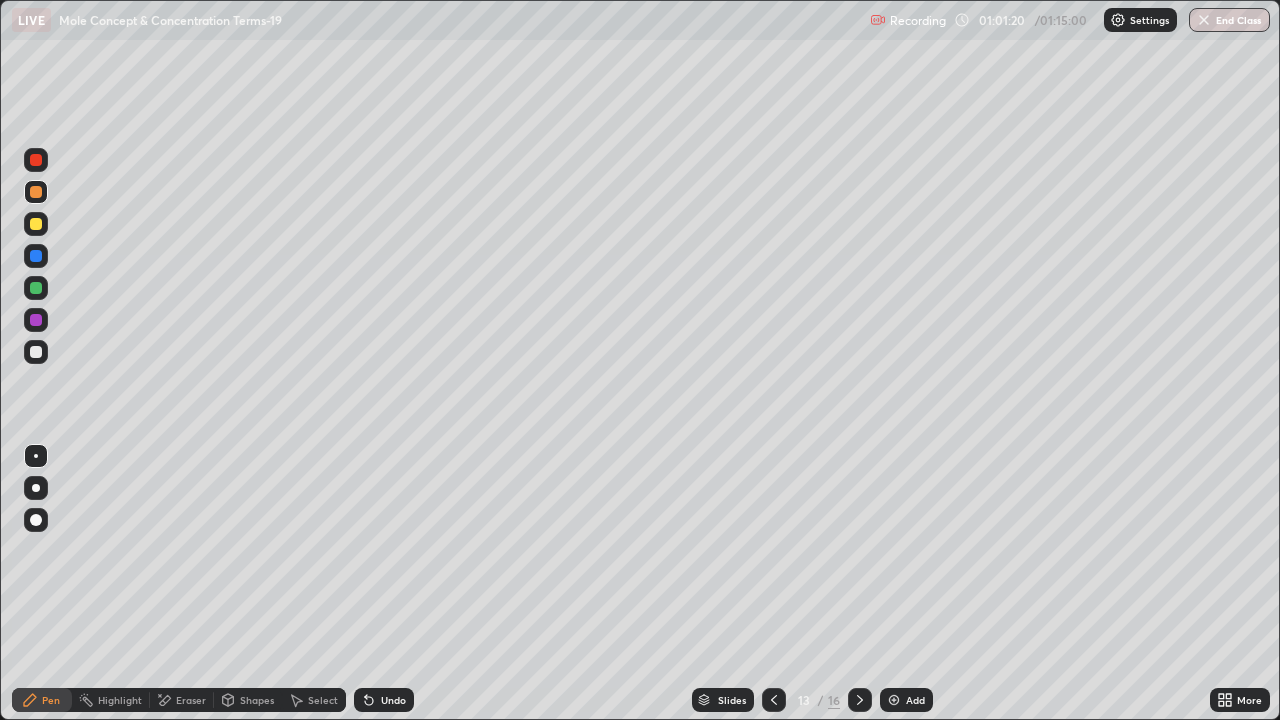click at bounding box center (36, 352) 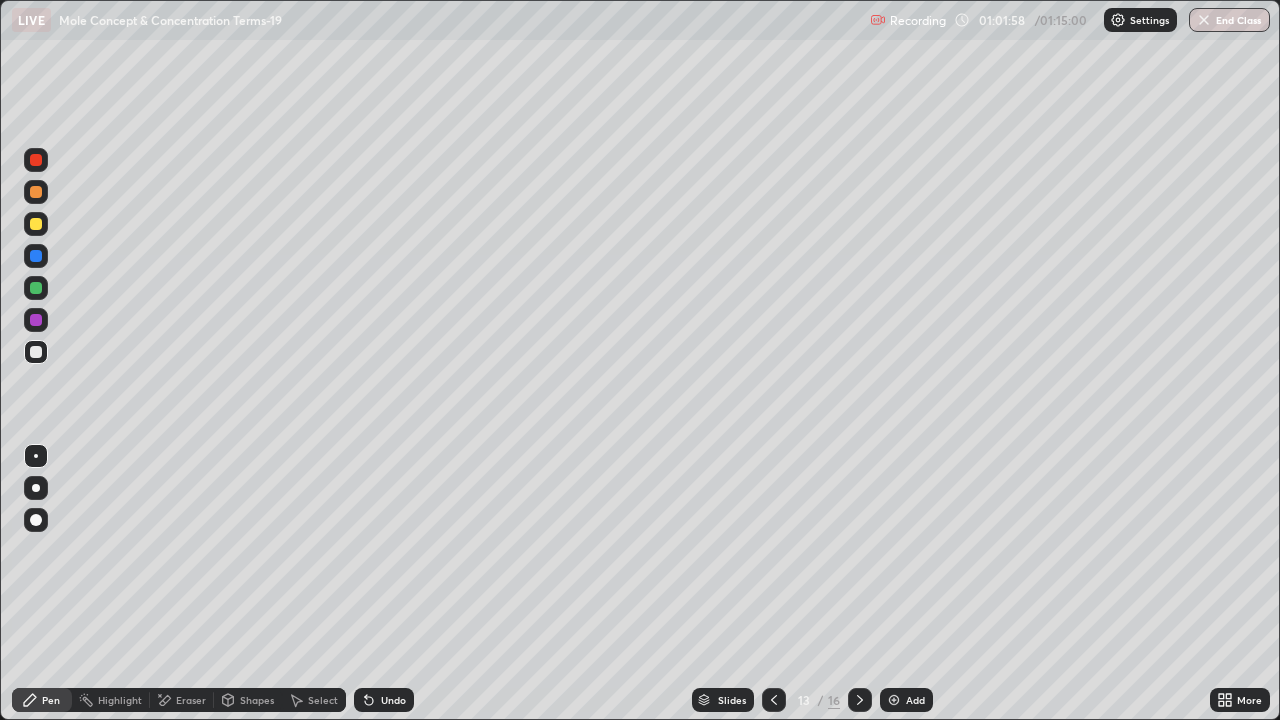 click 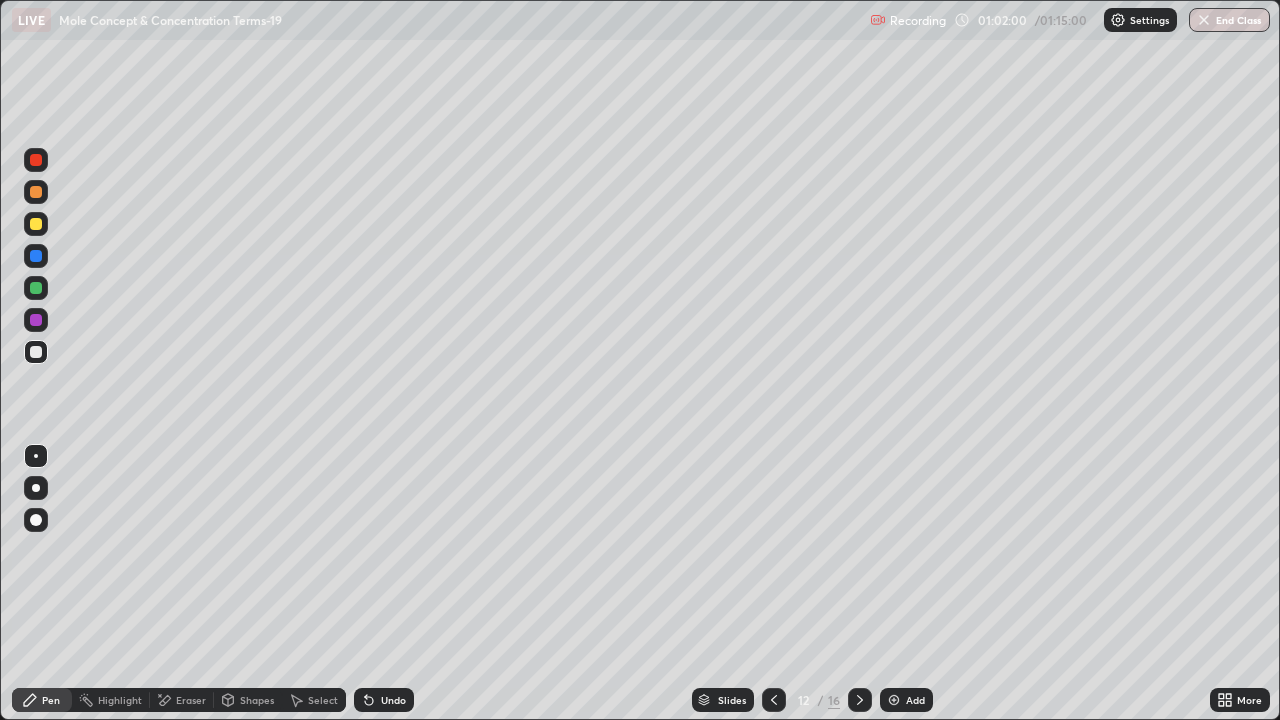 click 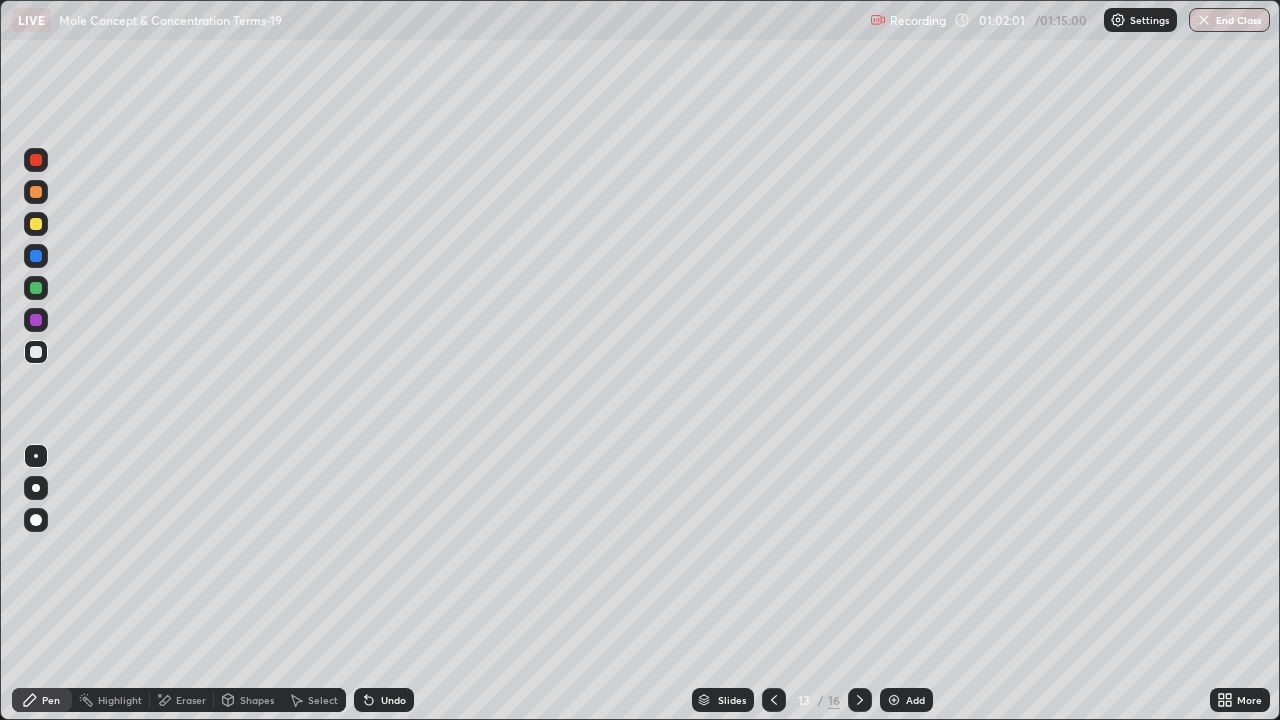 click at bounding box center [36, 288] 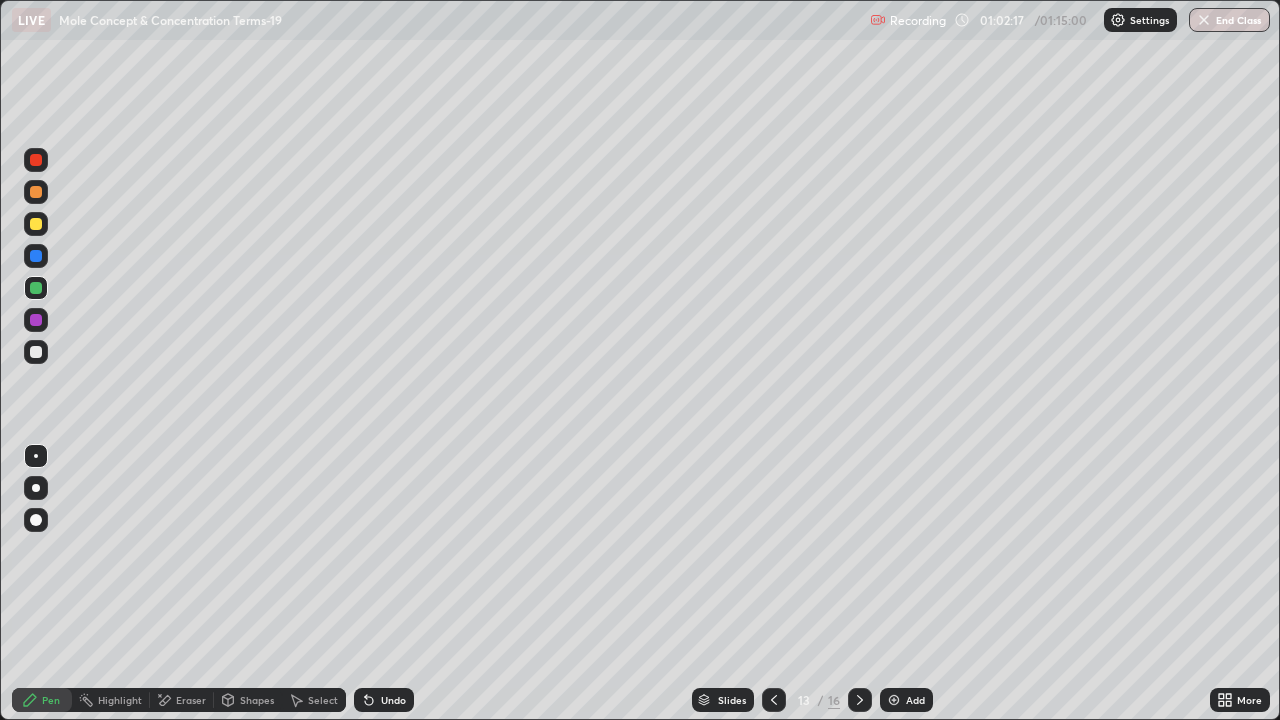 click at bounding box center [36, 320] 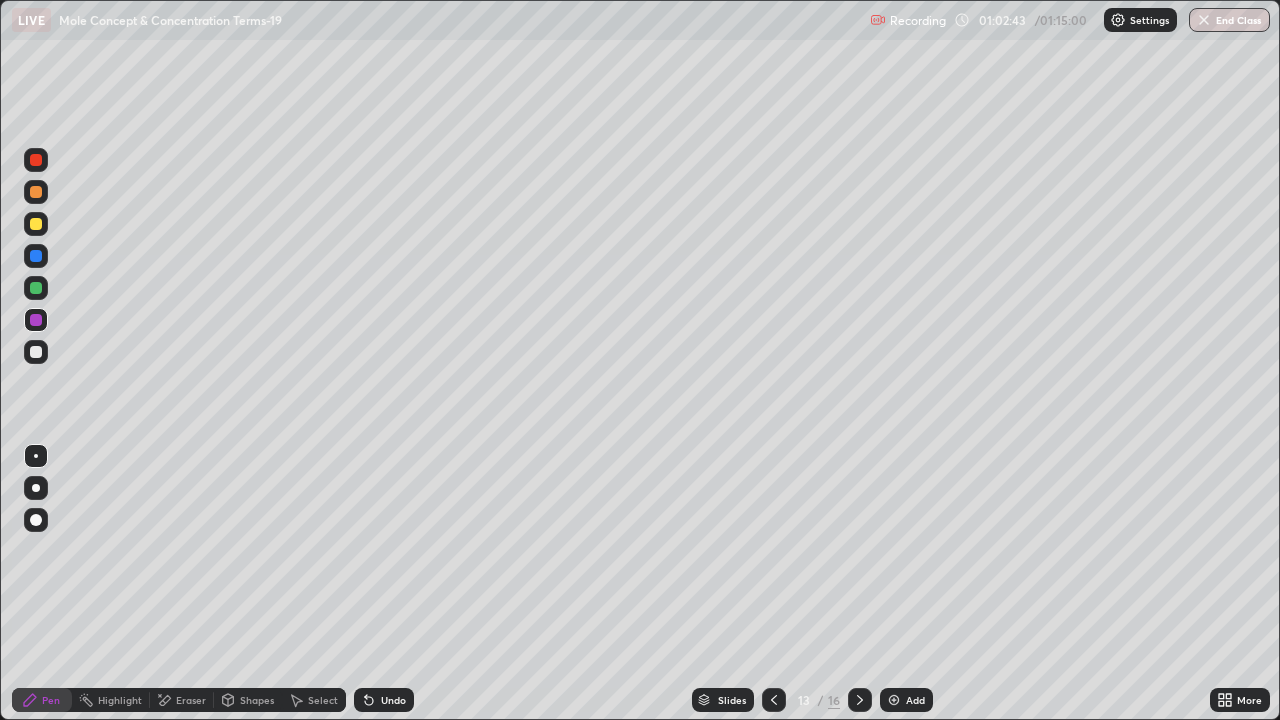click at bounding box center (36, 352) 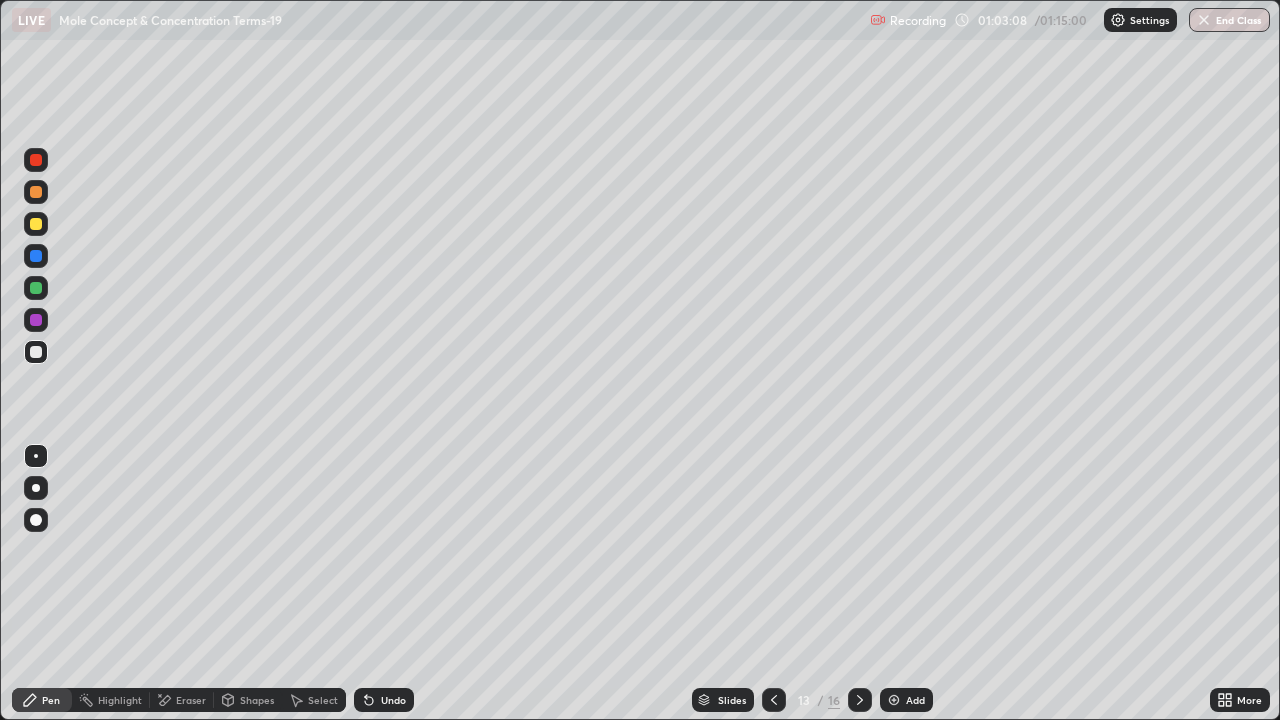 click at bounding box center (36, 320) 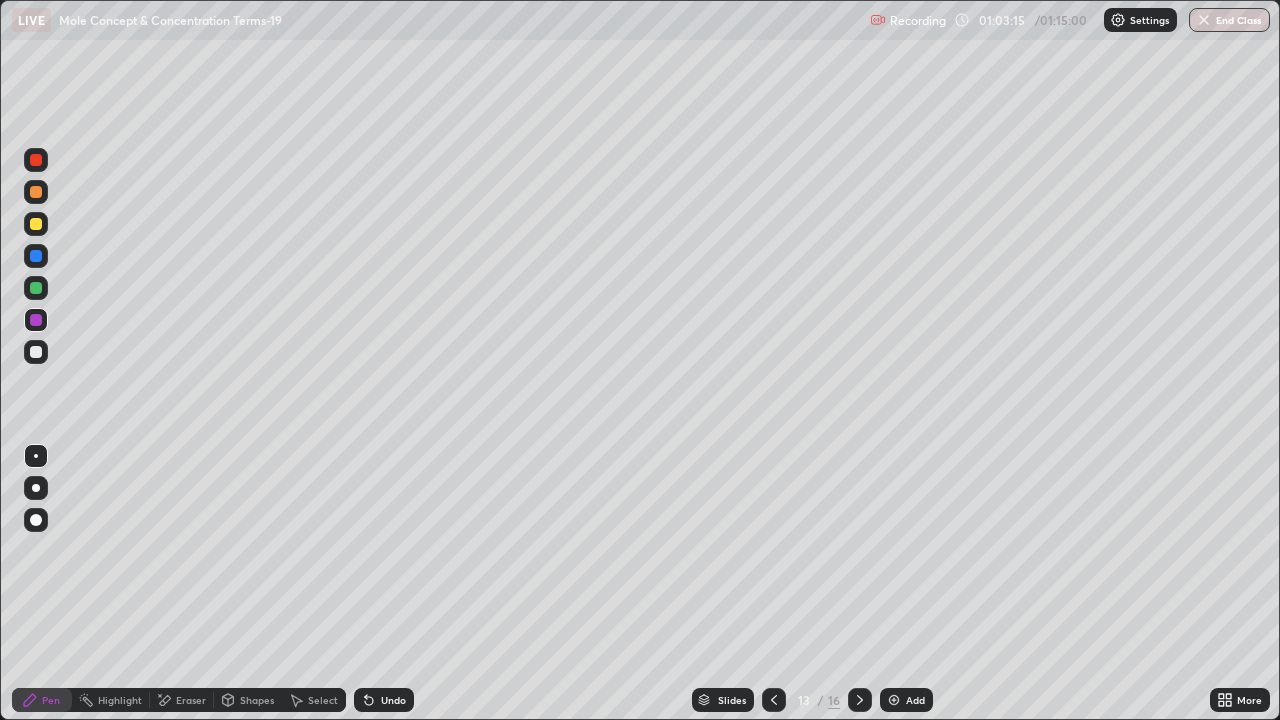 click at bounding box center (36, 352) 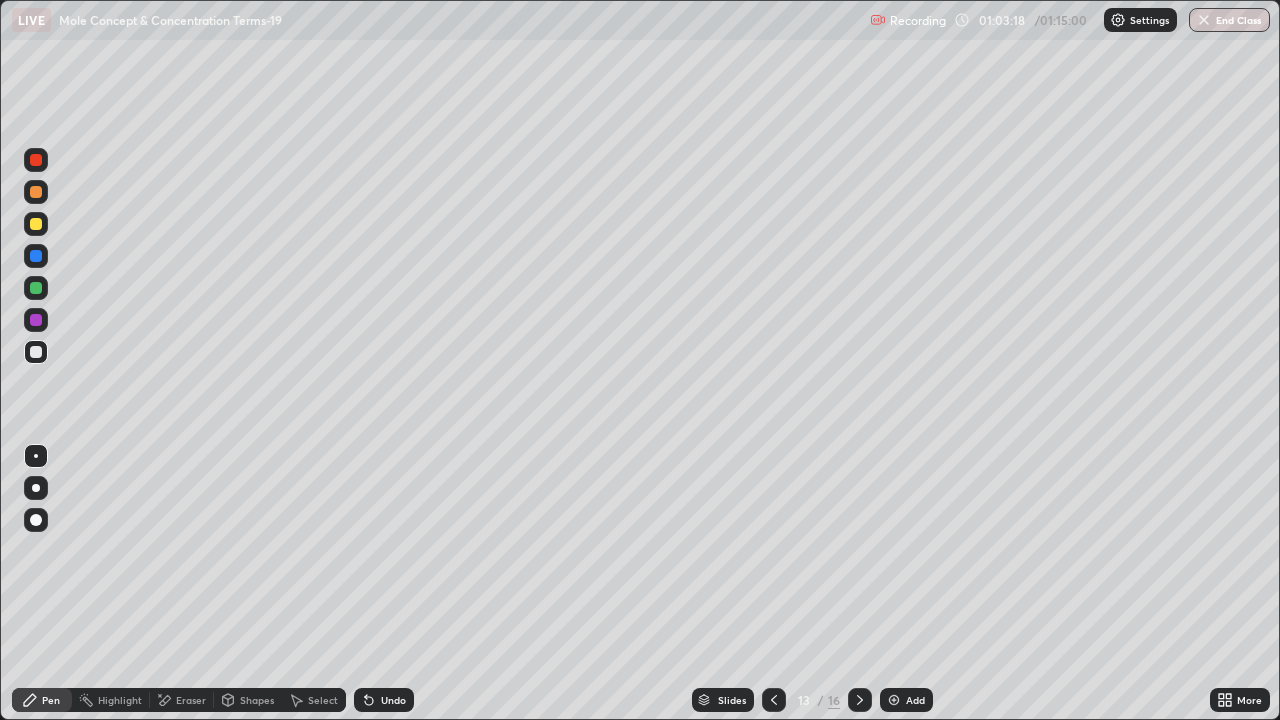 click at bounding box center [36, 288] 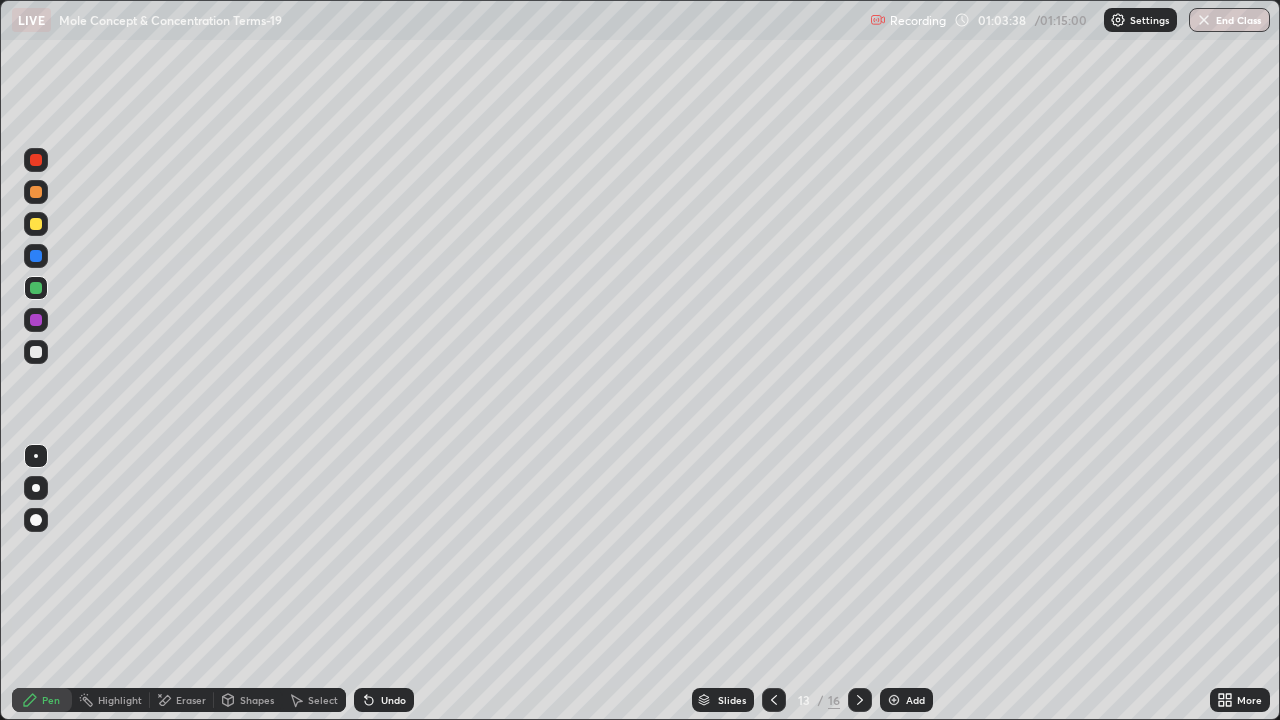 click at bounding box center (36, 320) 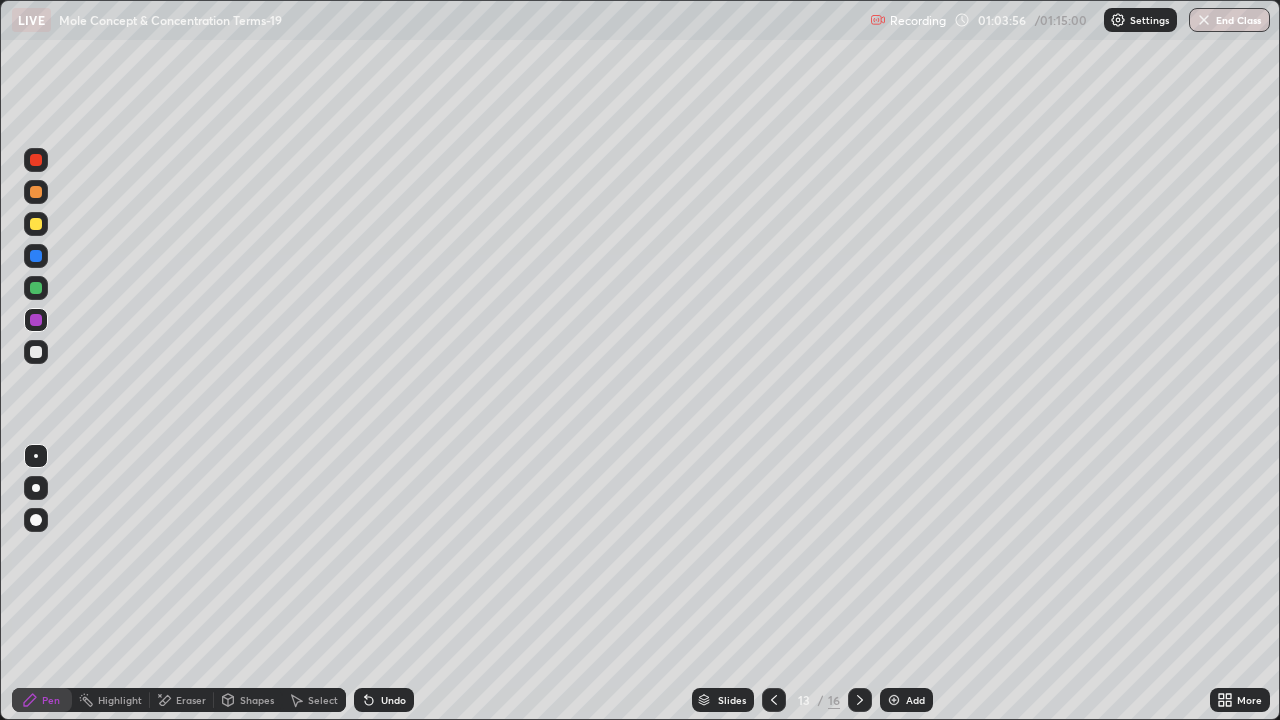 click at bounding box center [36, 352] 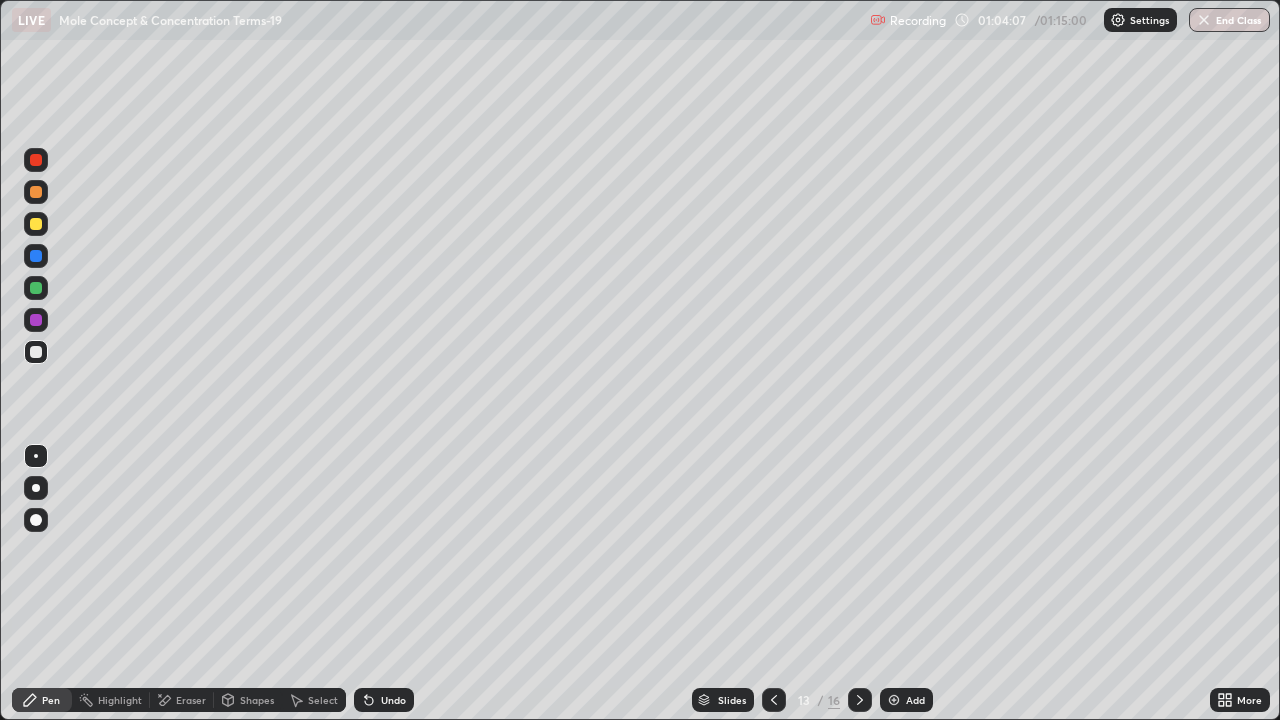 click at bounding box center (36, 320) 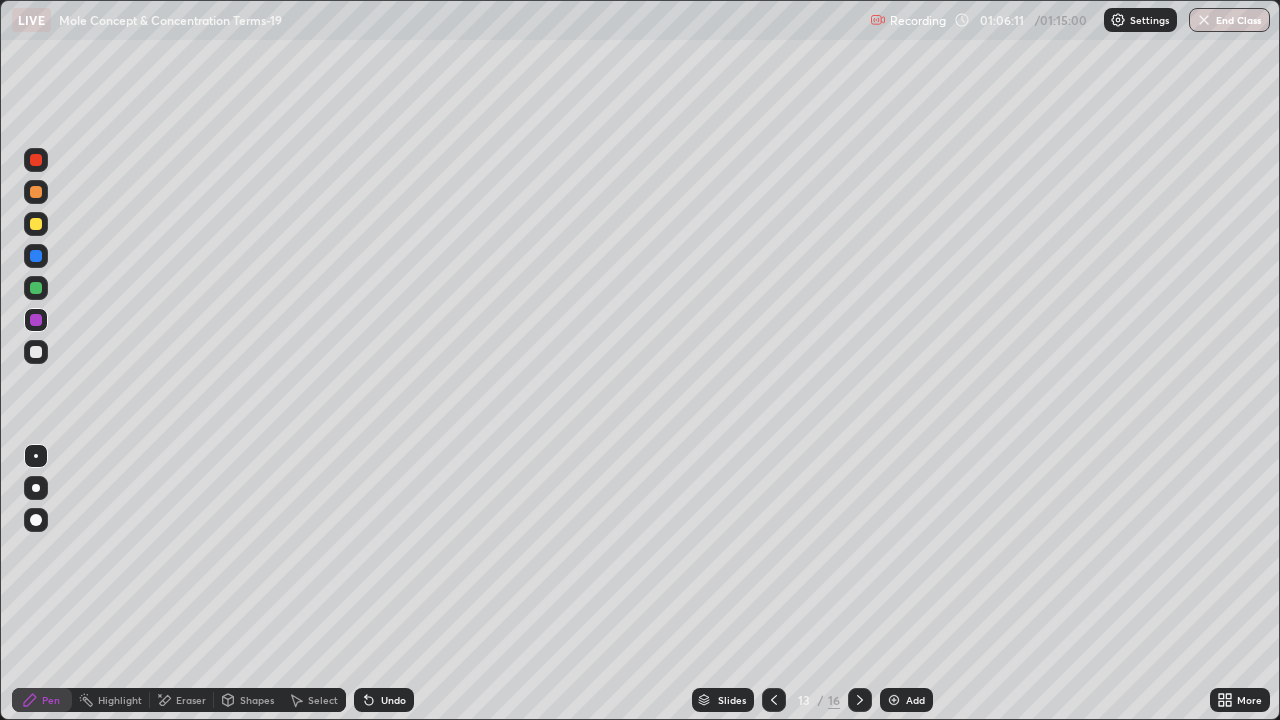 click 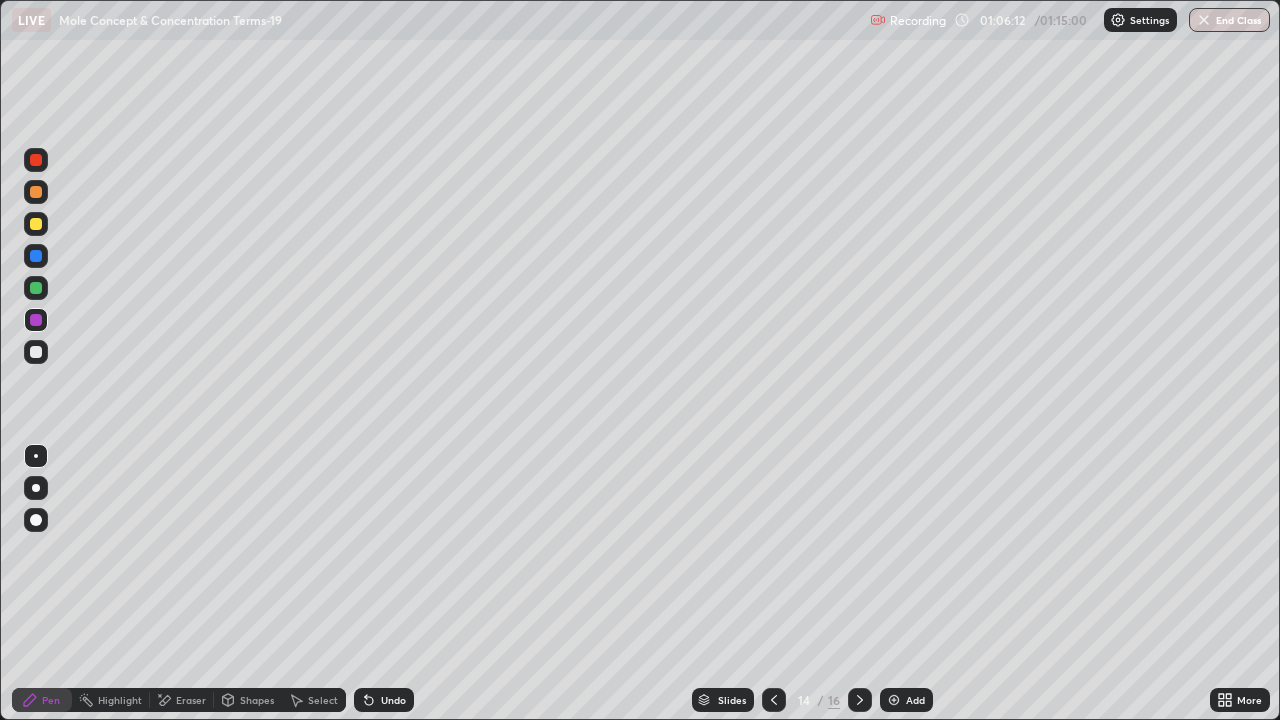 click at bounding box center (36, 192) 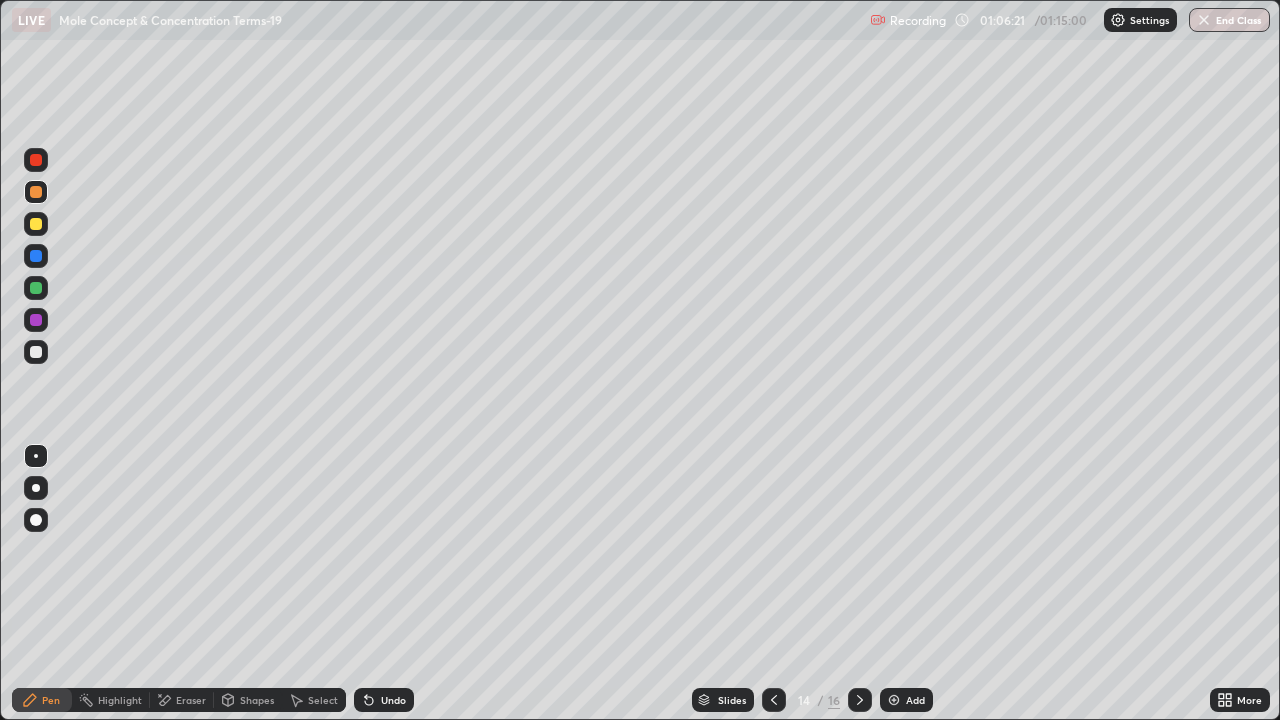 click at bounding box center (36, 288) 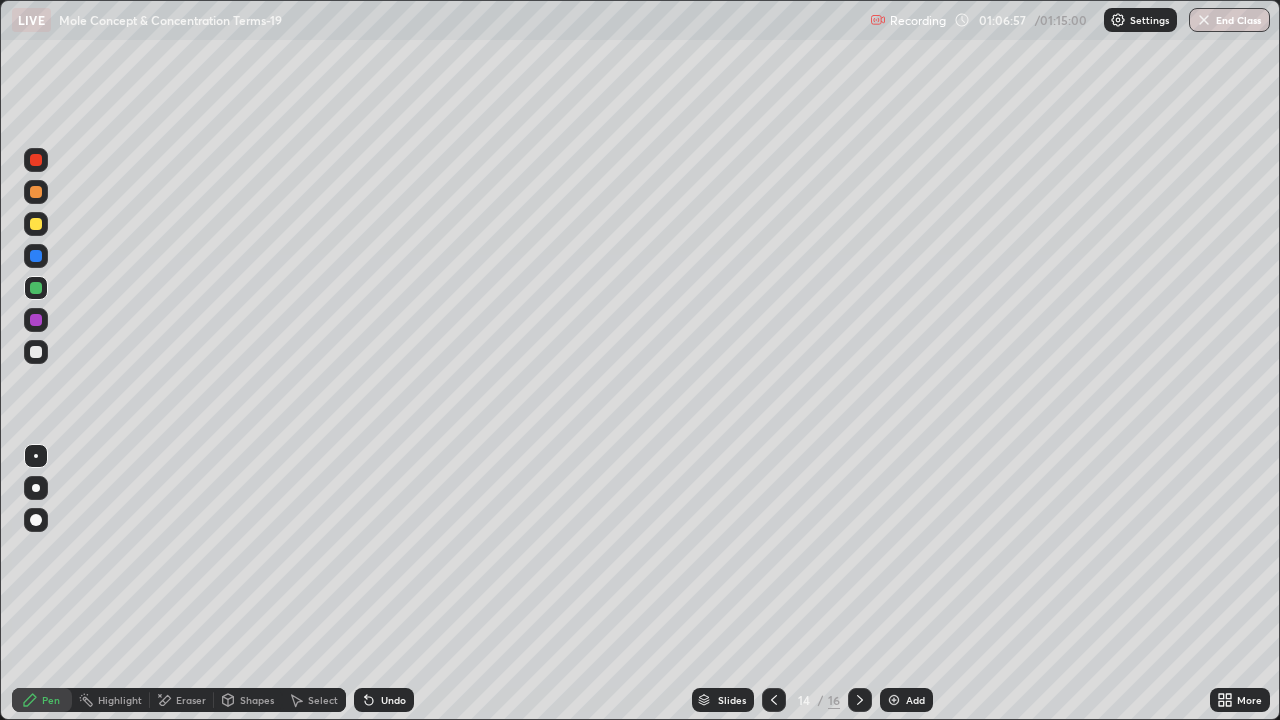 click at bounding box center (36, 256) 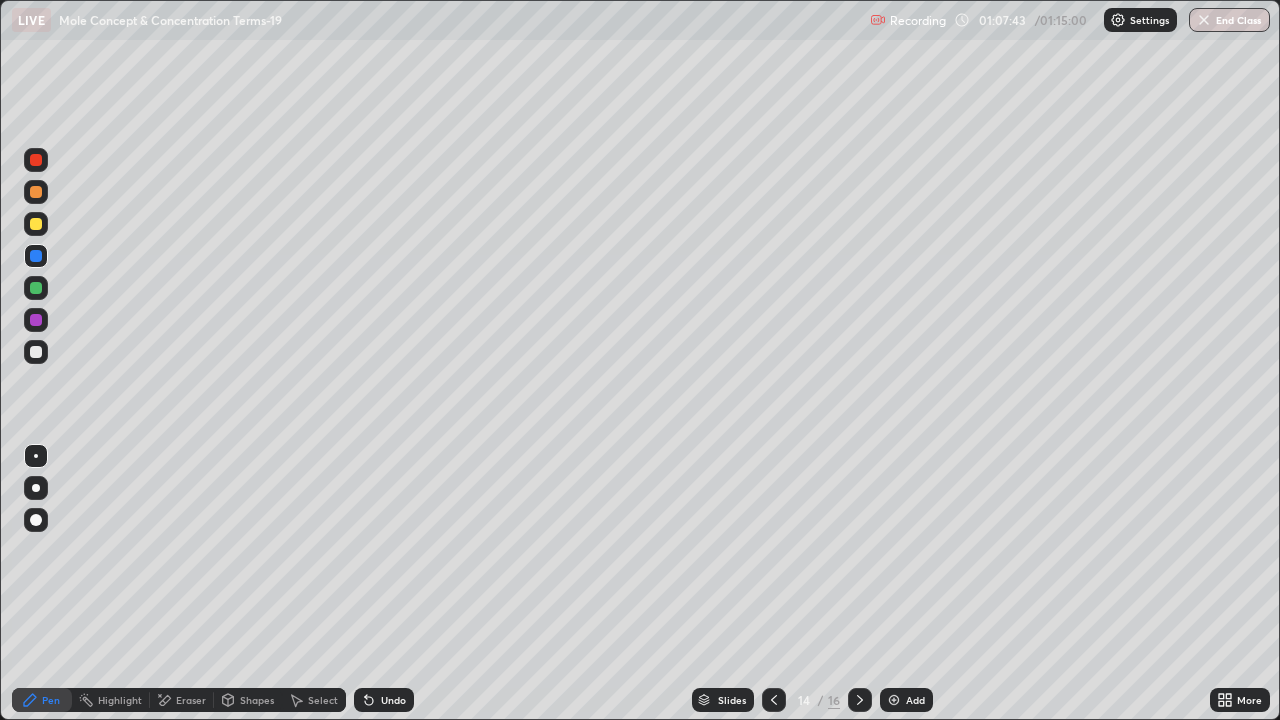 click at bounding box center [36, 288] 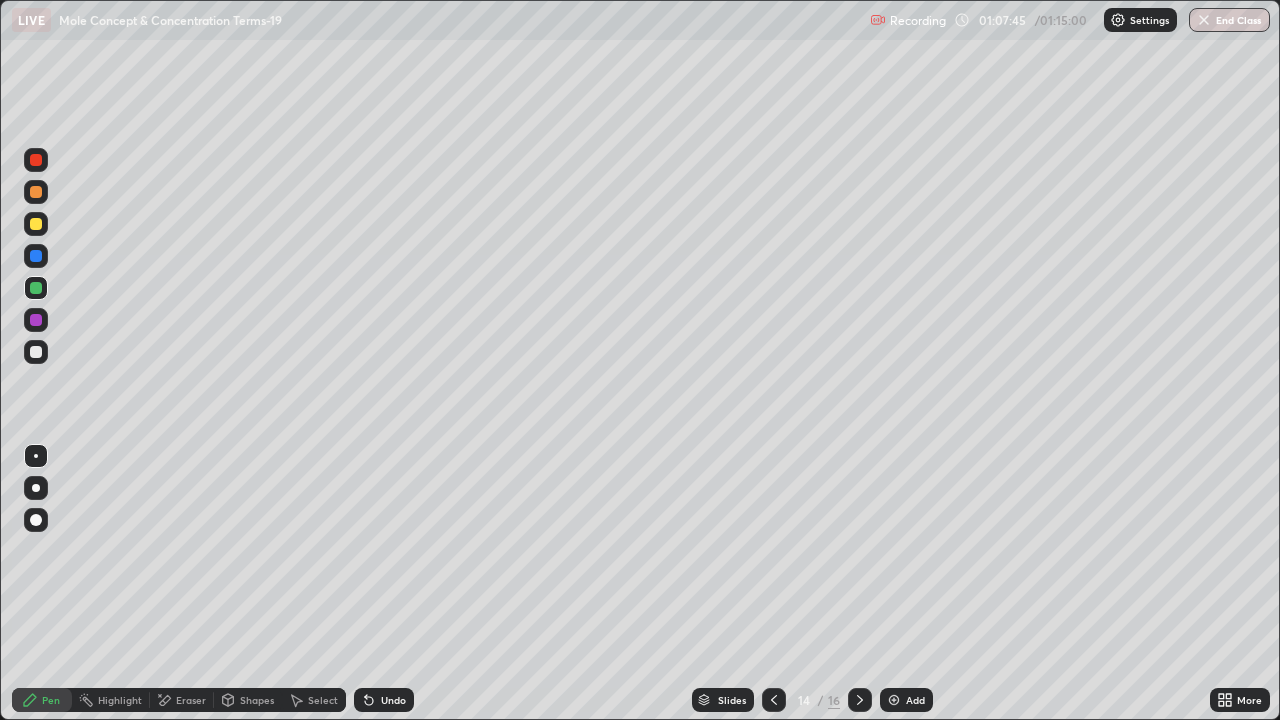 click at bounding box center [36, 320] 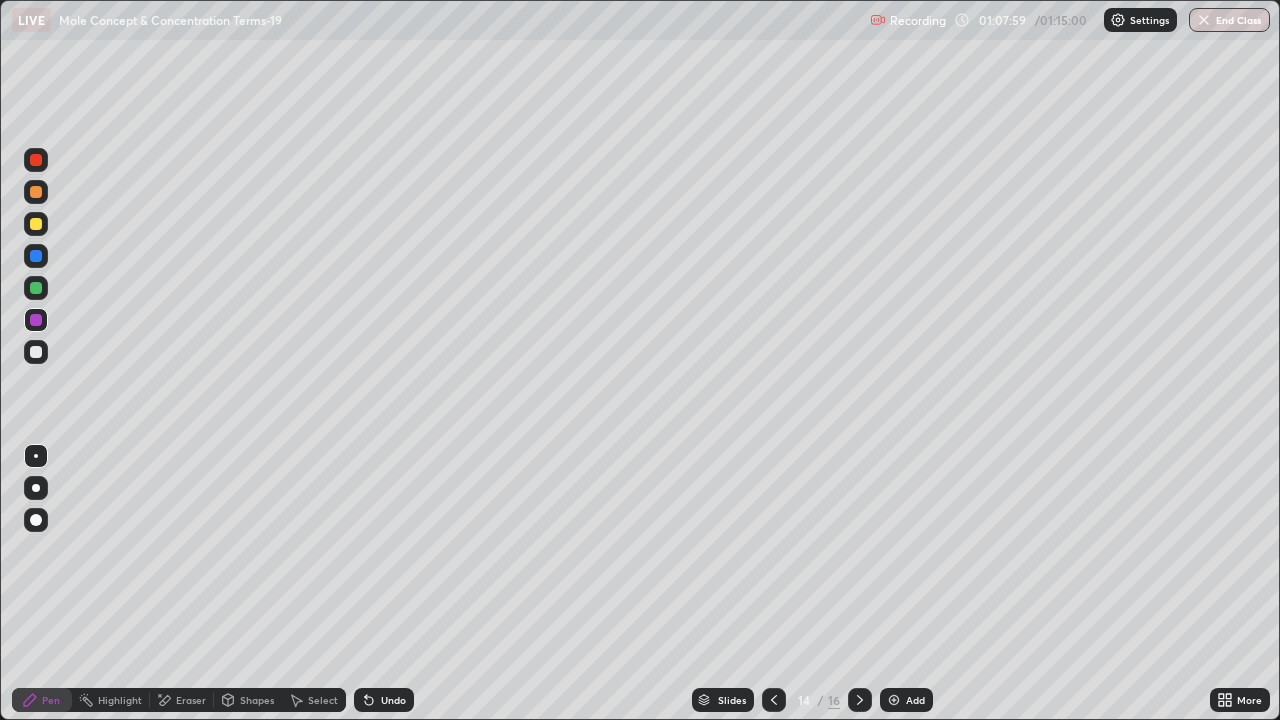 click at bounding box center [36, 352] 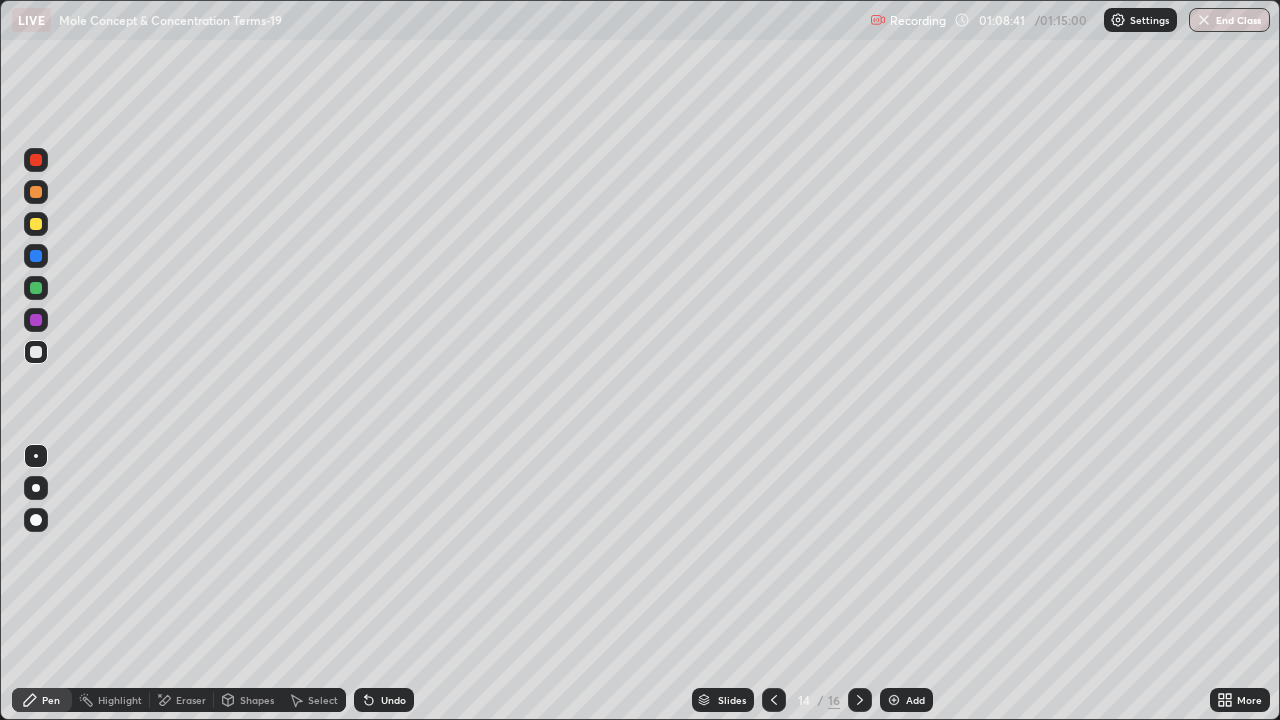 click on "Shapes" at bounding box center (248, 700) 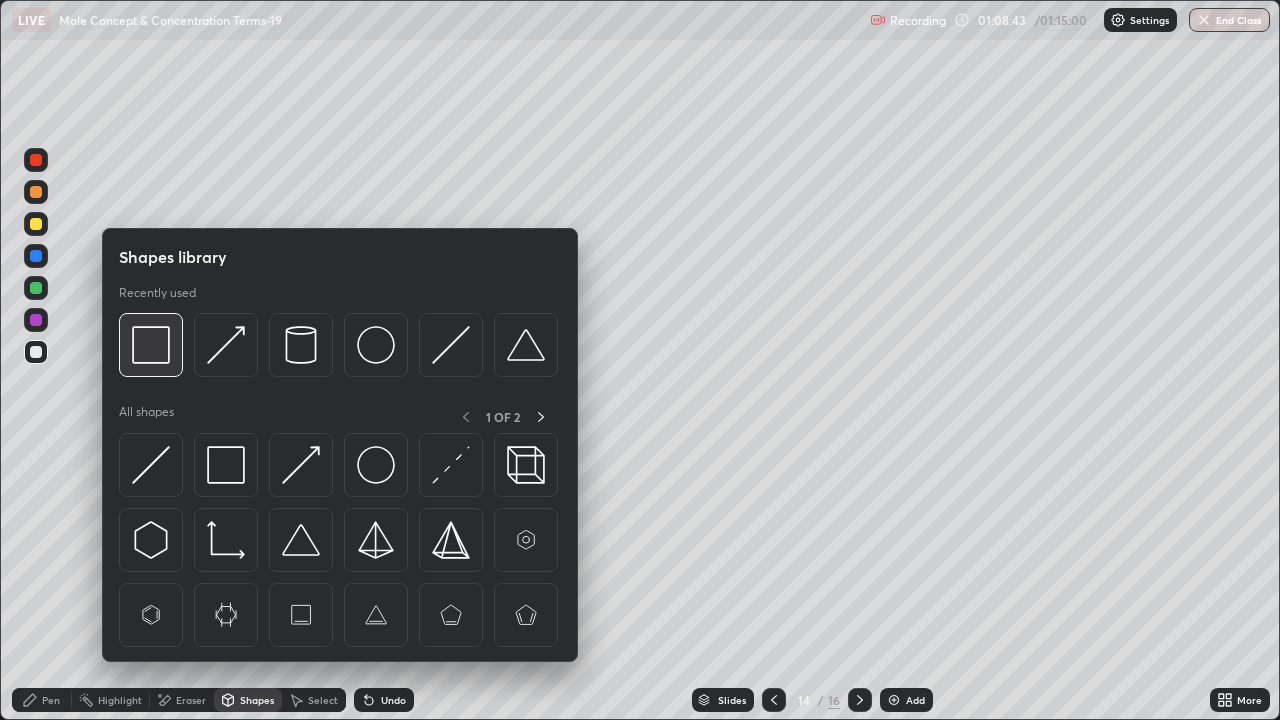click at bounding box center [151, 345] 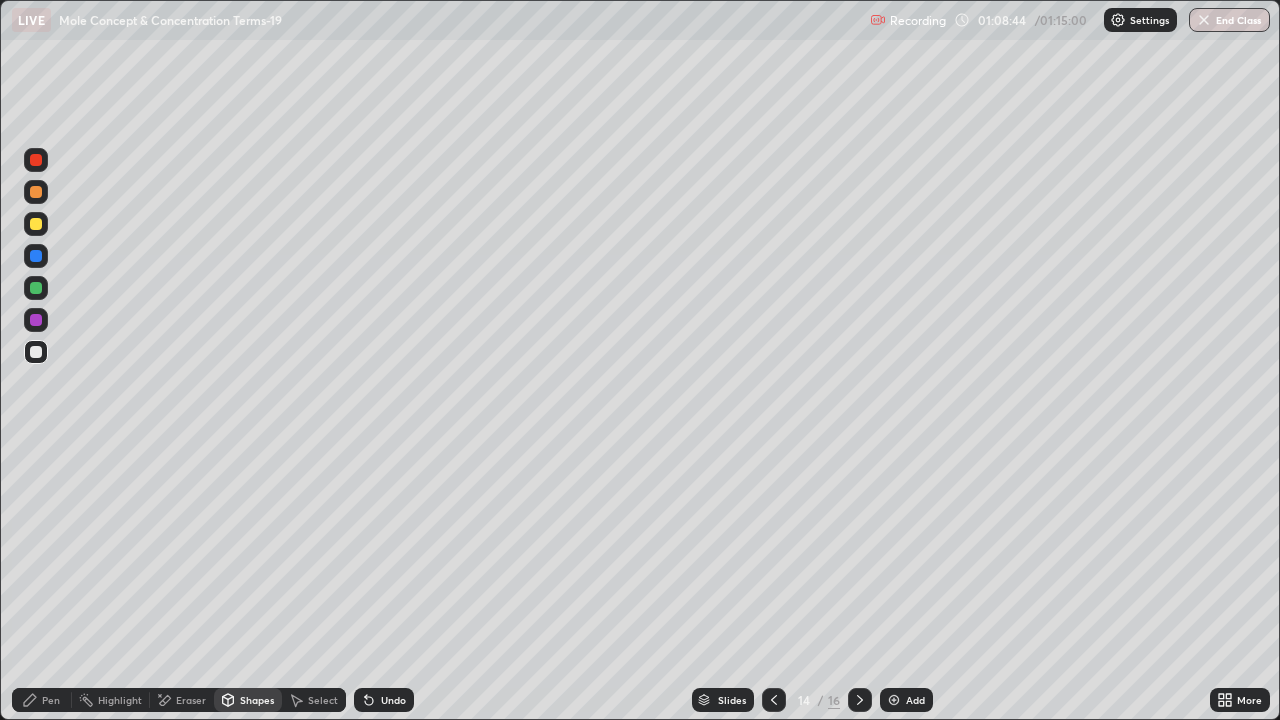 click at bounding box center [36, 224] 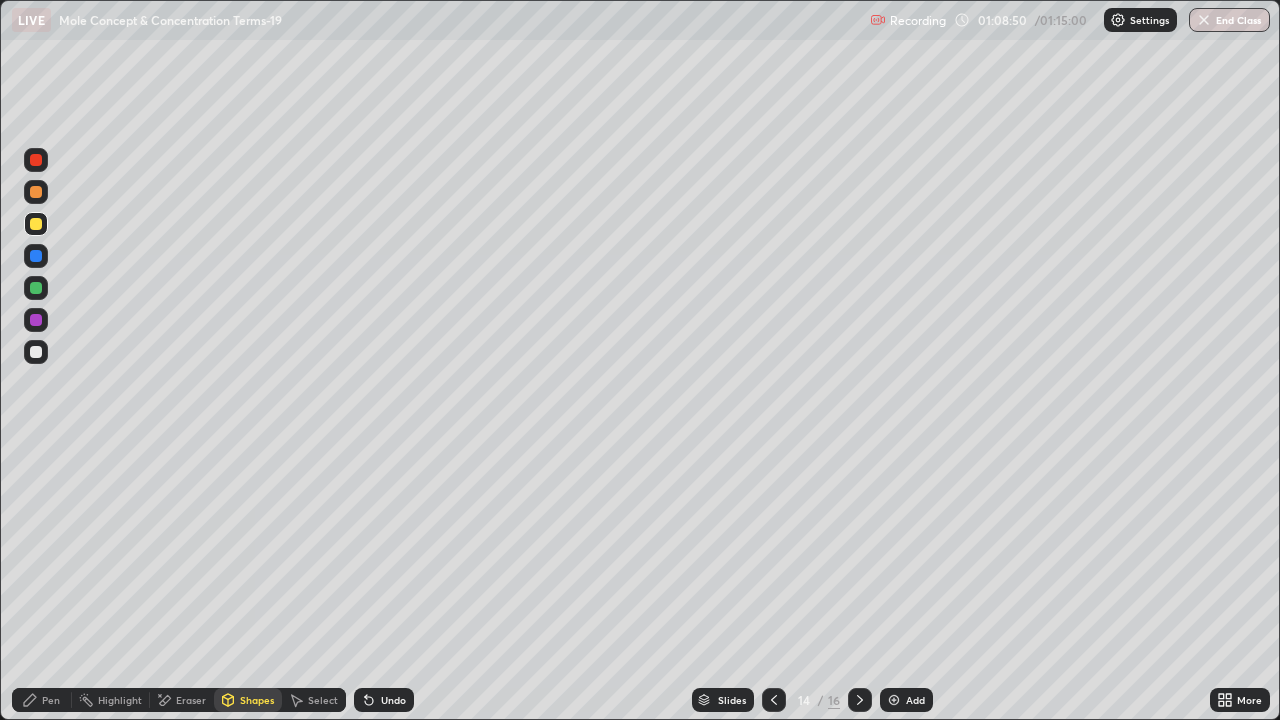 click on "Pen" at bounding box center (51, 700) 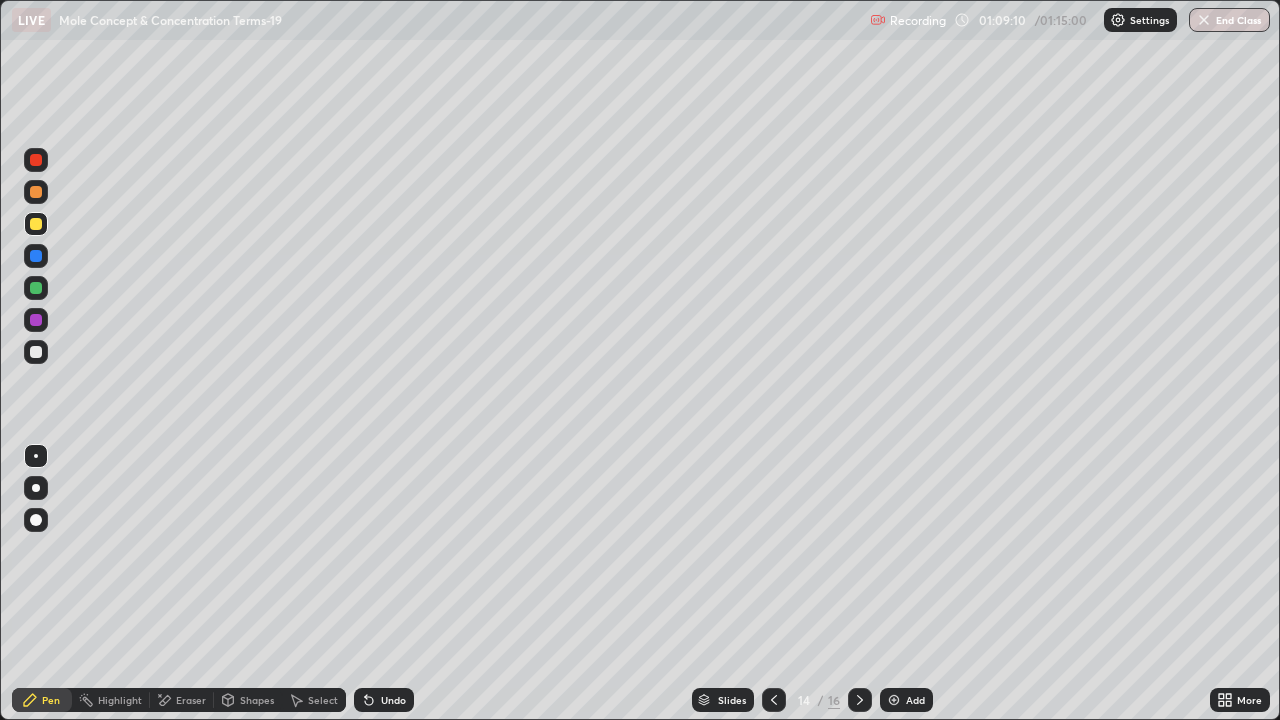 click at bounding box center [36, 352] 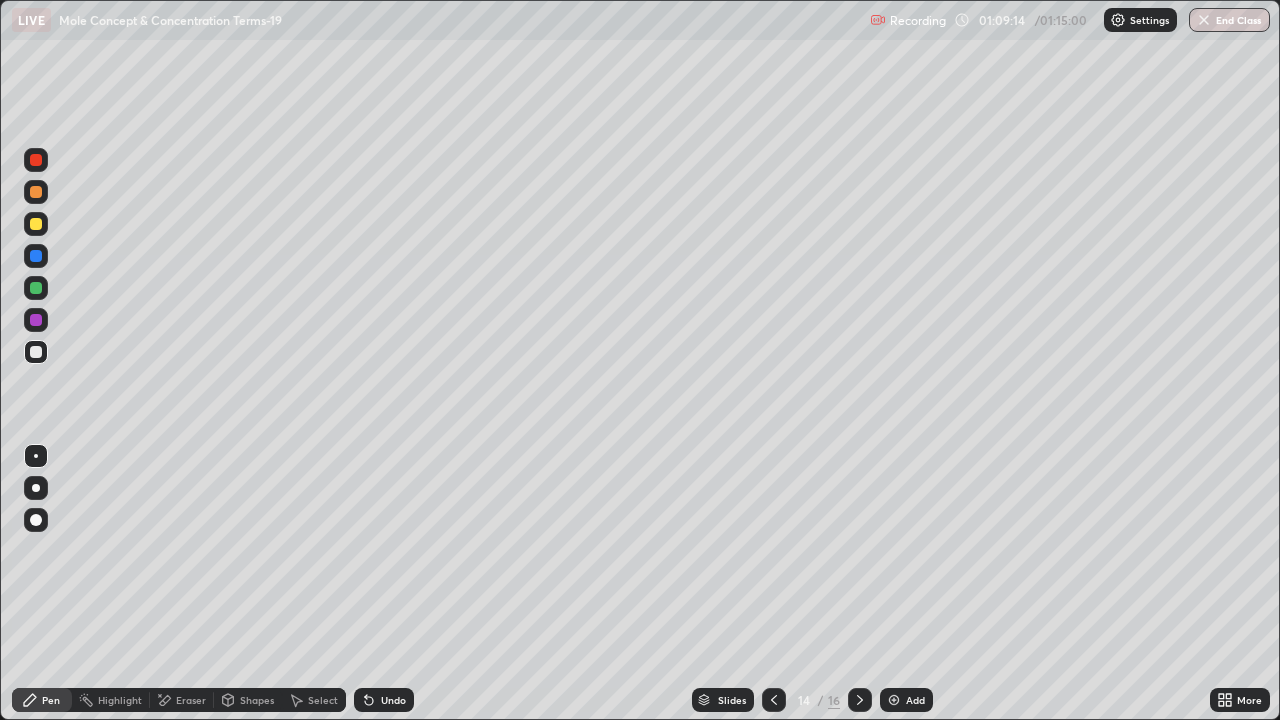 click at bounding box center [36, 288] 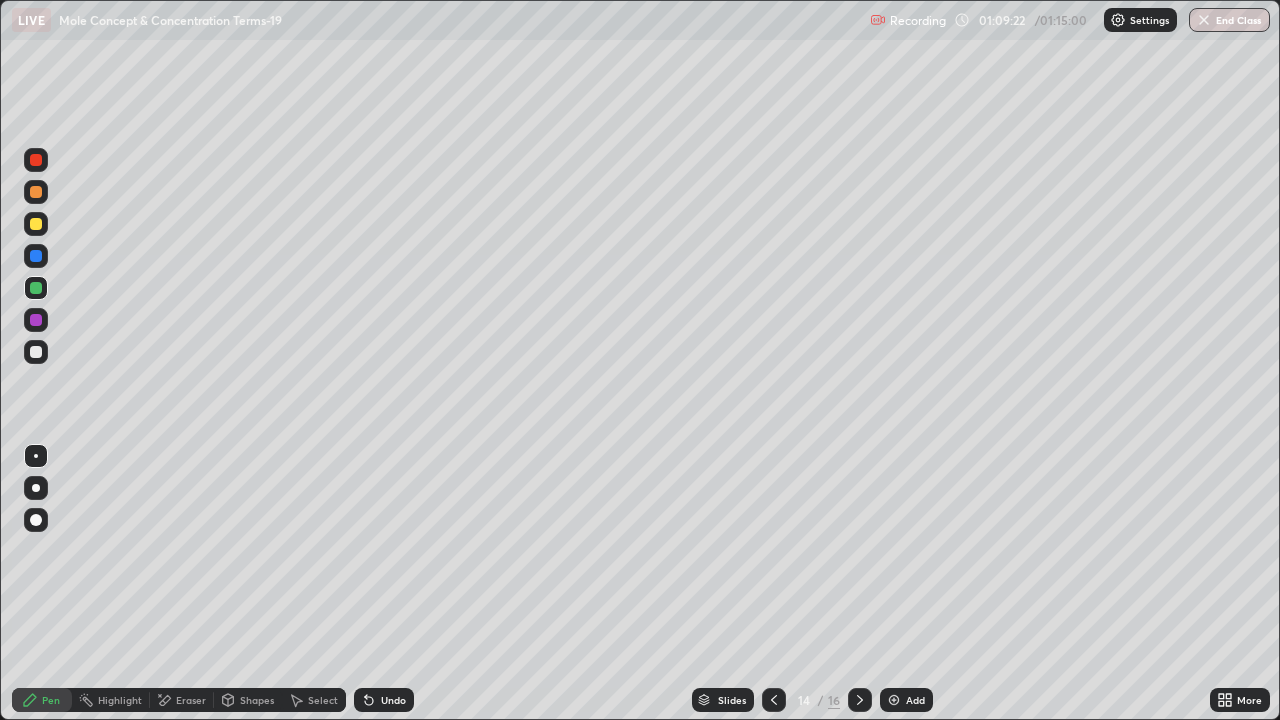 click on "Undo" at bounding box center [384, 700] 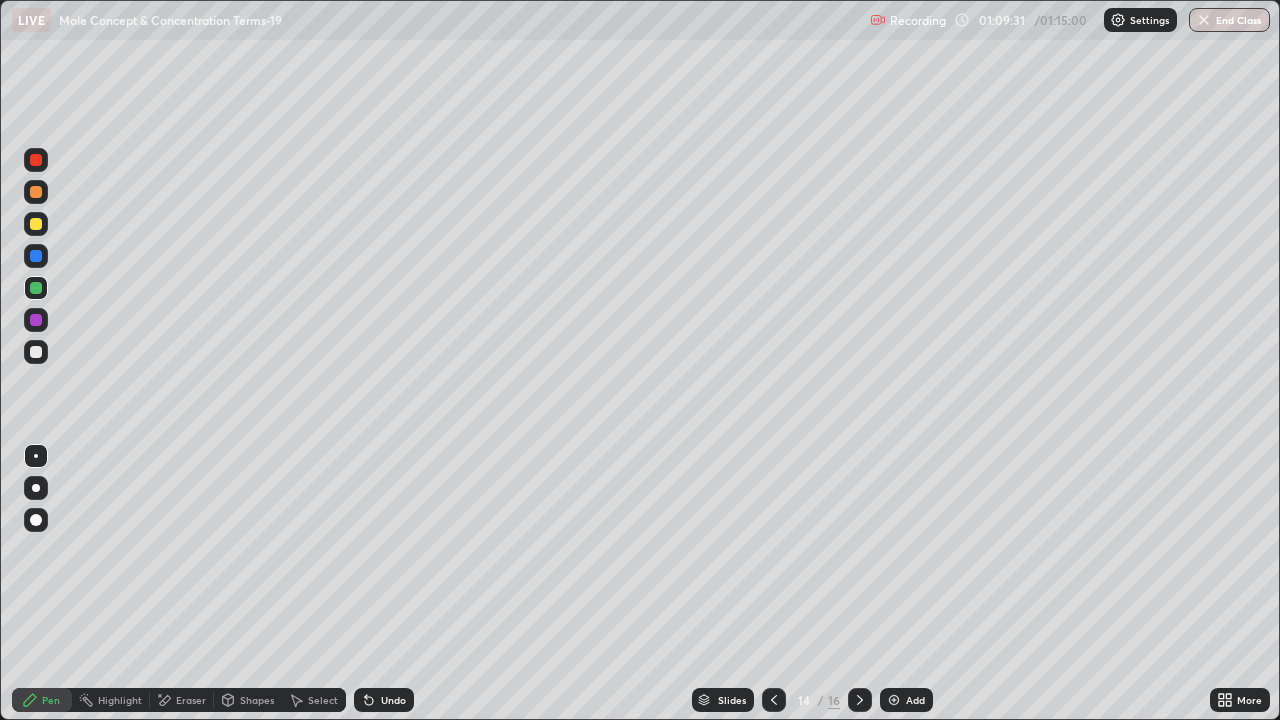 click on "Undo" at bounding box center [384, 700] 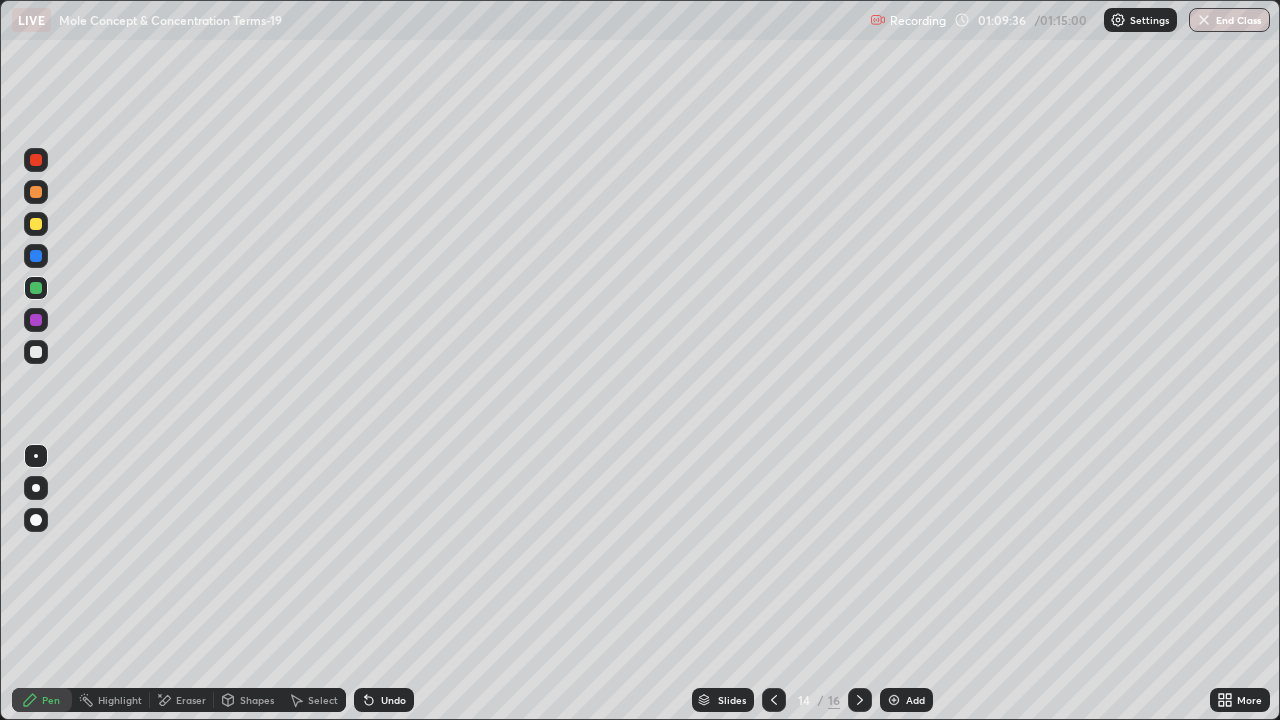 click at bounding box center [36, 352] 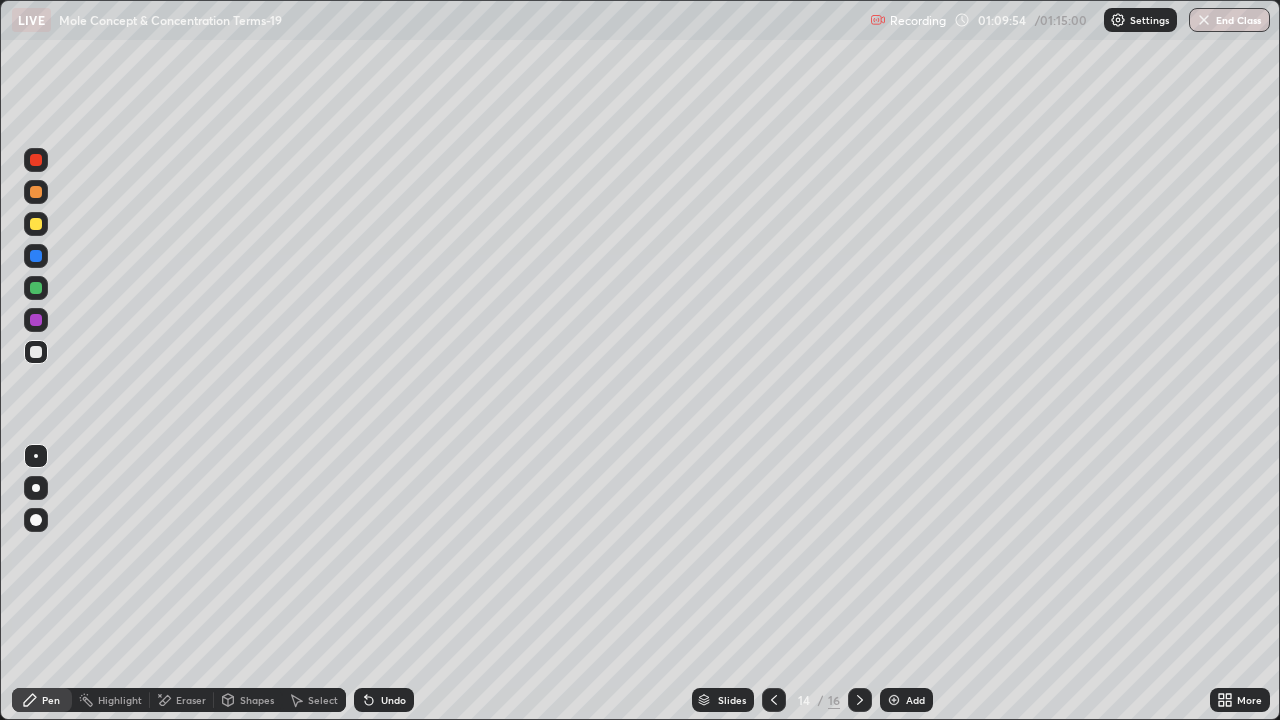 click at bounding box center [36, 224] 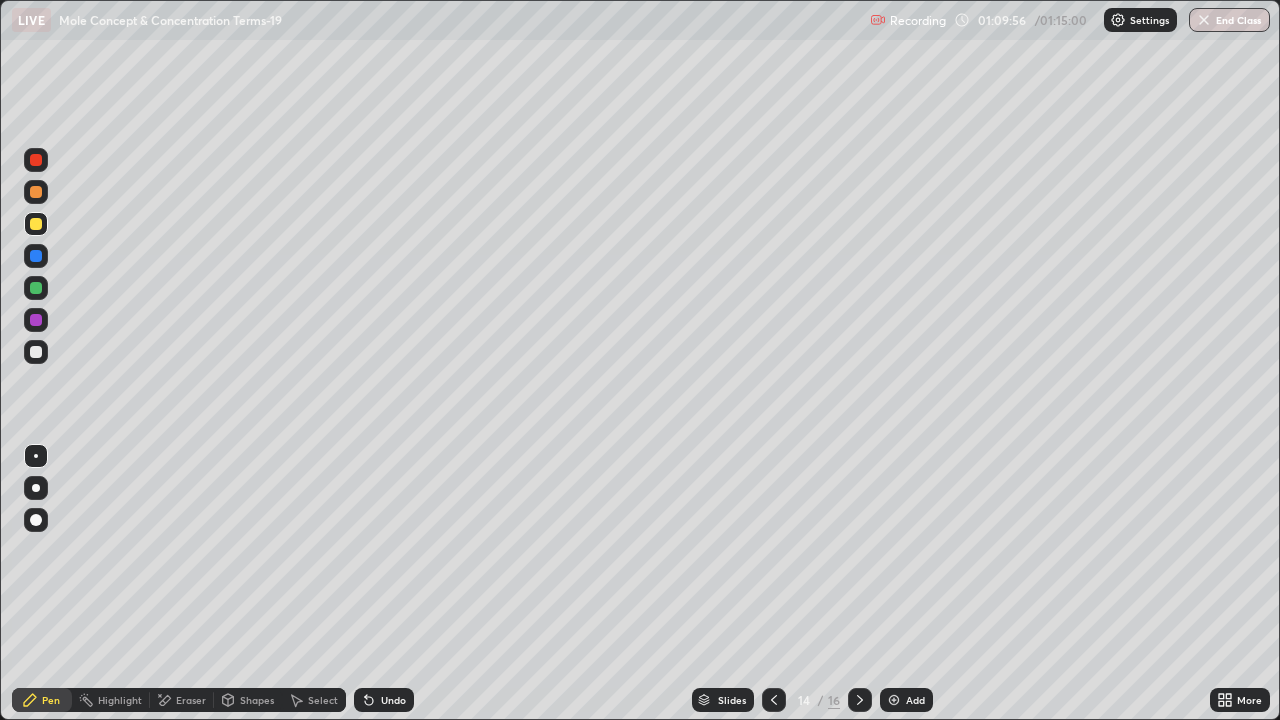 click at bounding box center (36, 160) 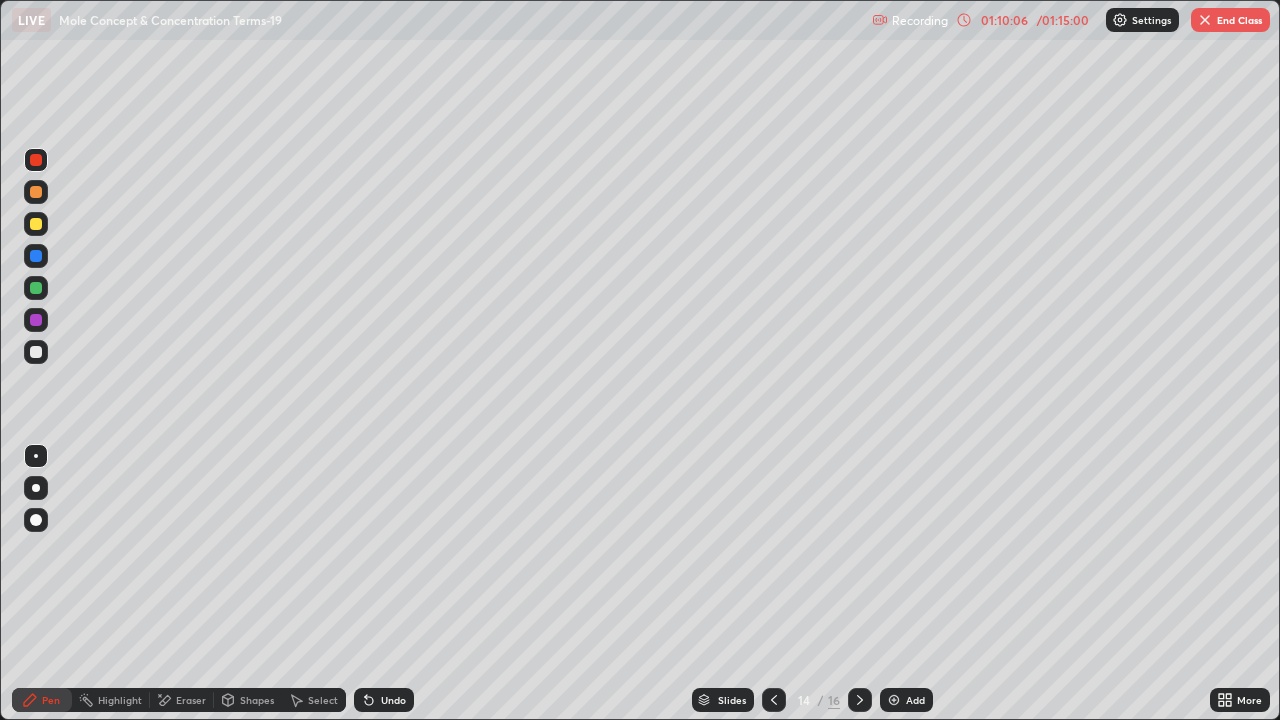 click on "Pen" at bounding box center [42, 700] 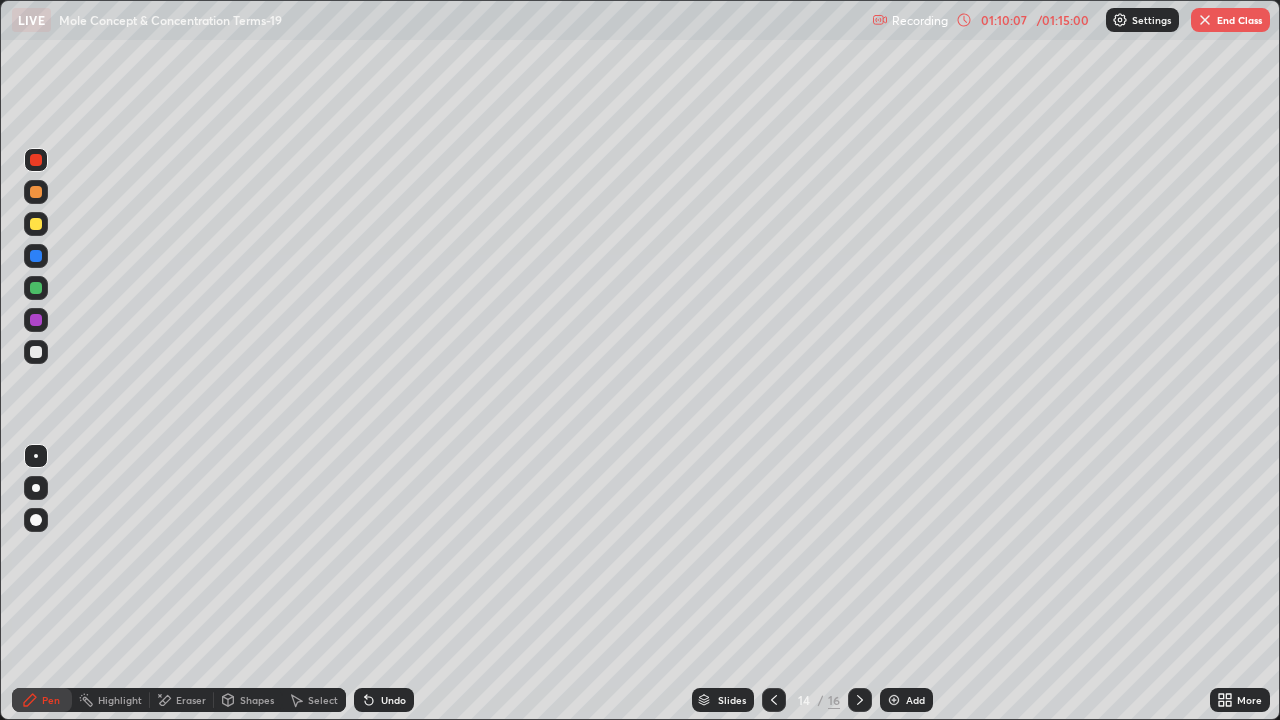 click at bounding box center [36, 192] 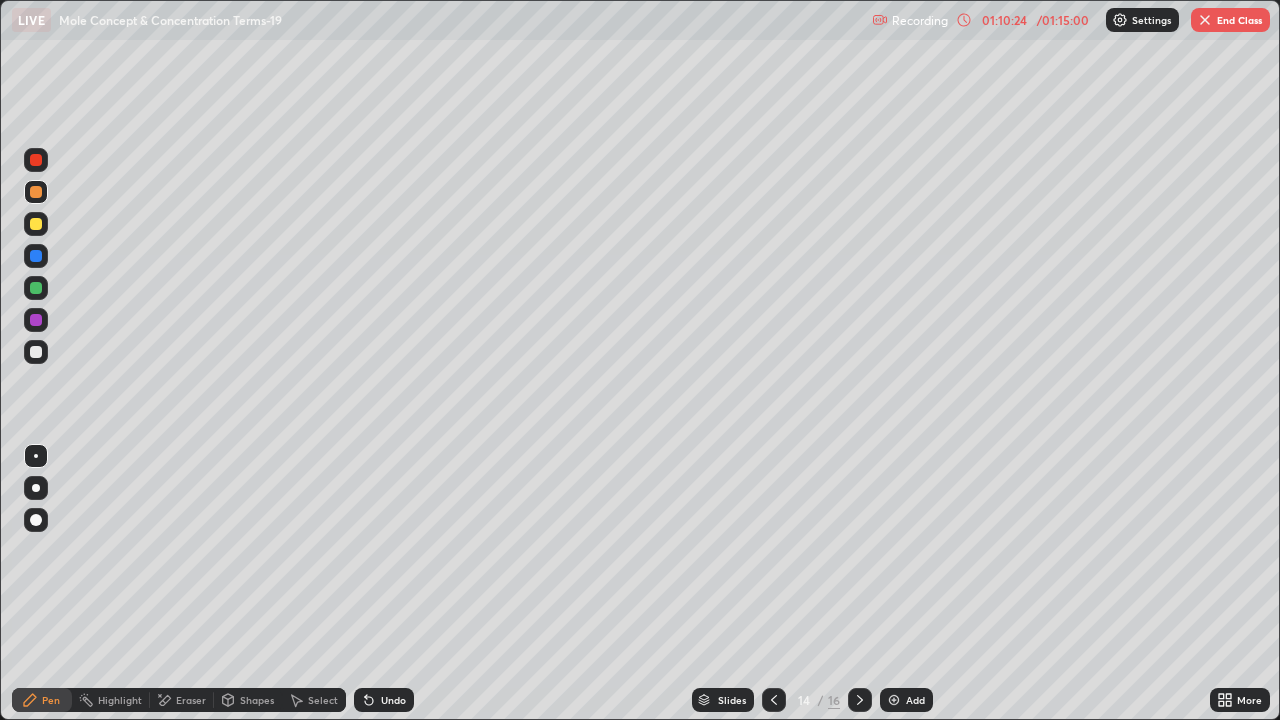 click at bounding box center [36, 352] 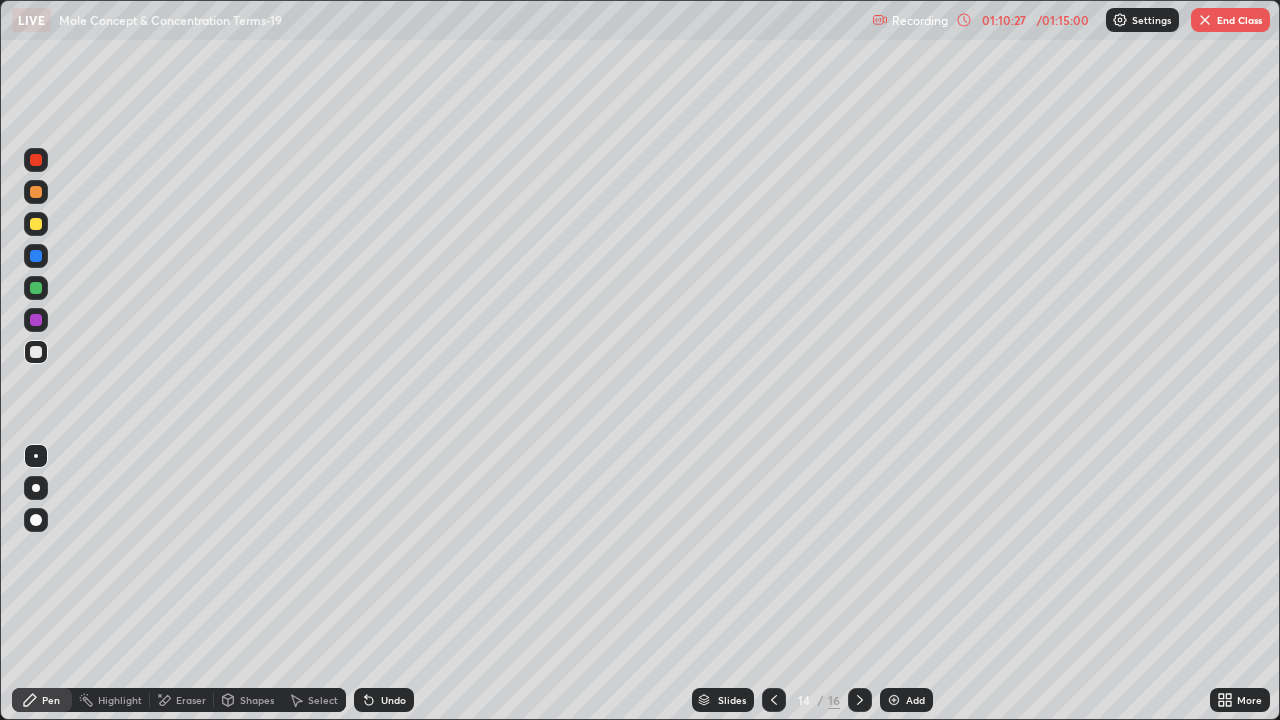 click at bounding box center [36, 256] 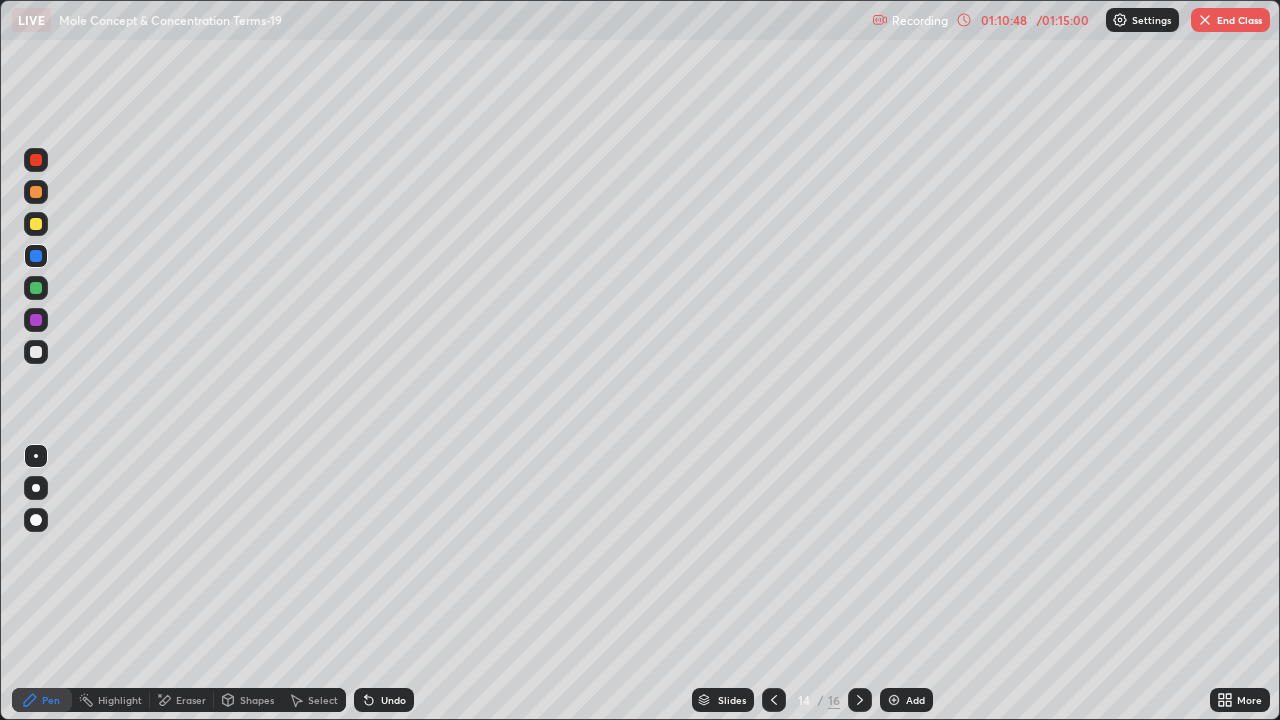 click on "Shapes" at bounding box center (257, 700) 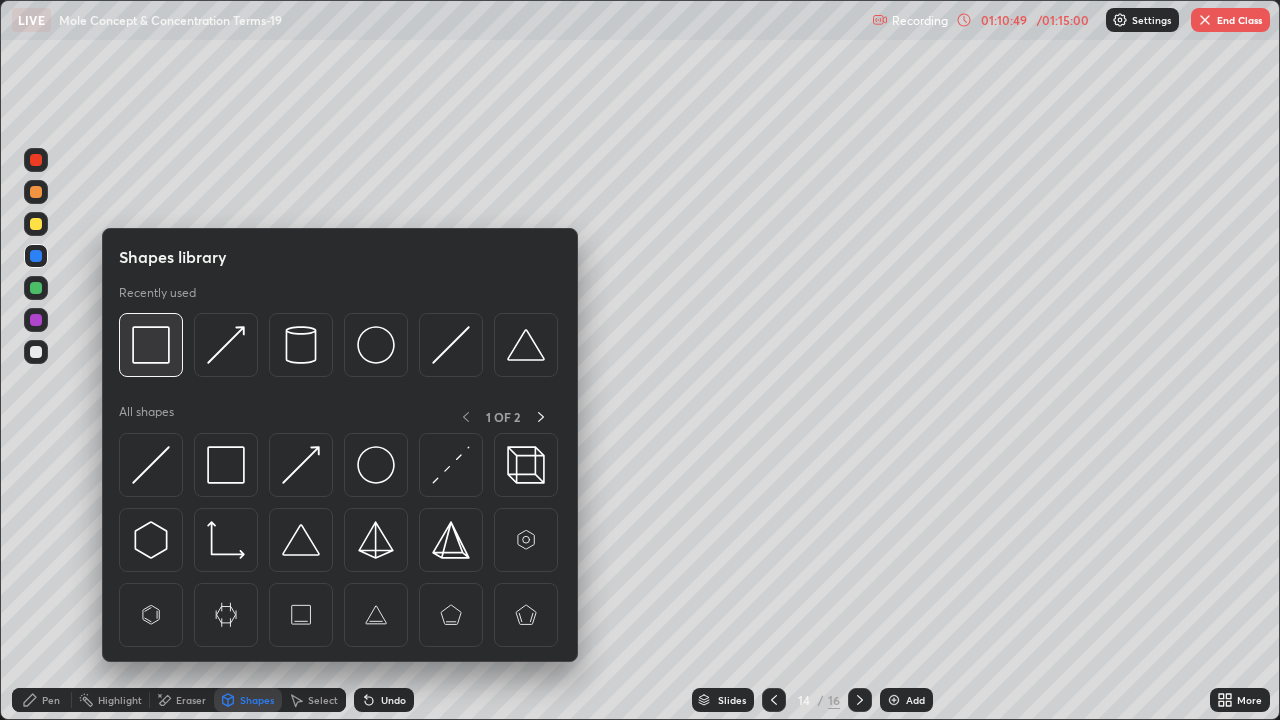 click at bounding box center (151, 345) 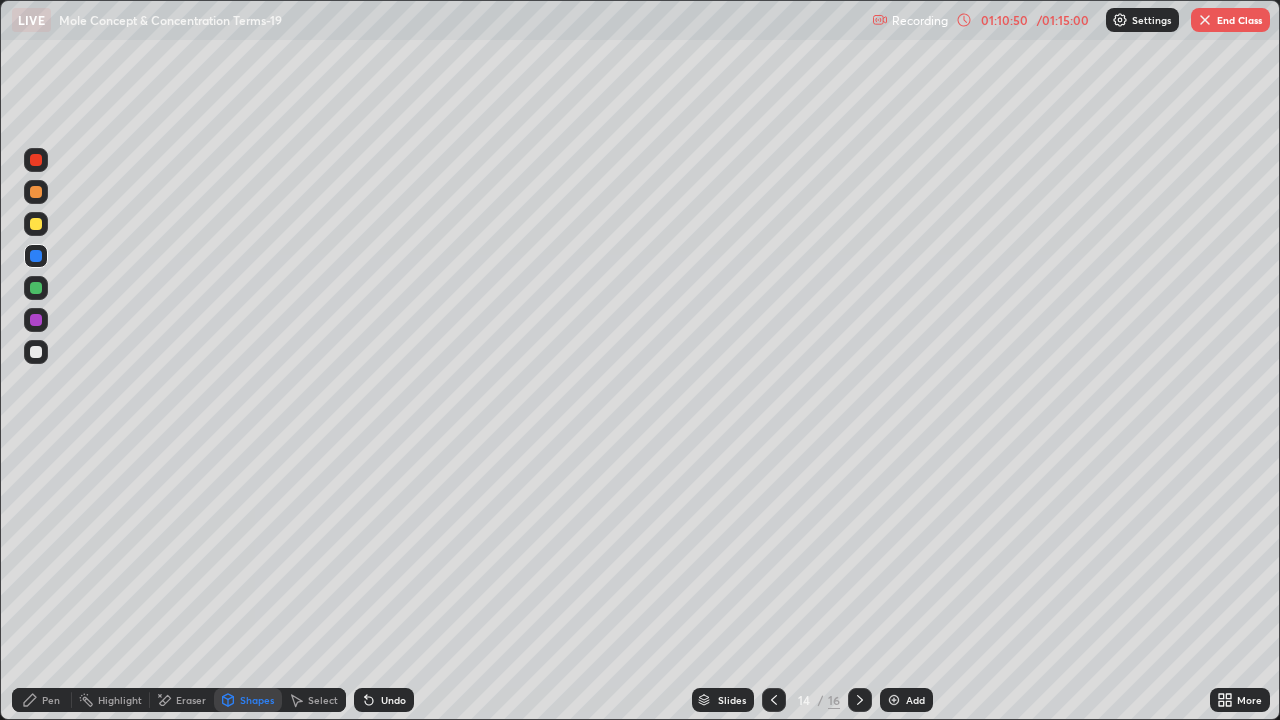 click at bounding box center (36, 224) 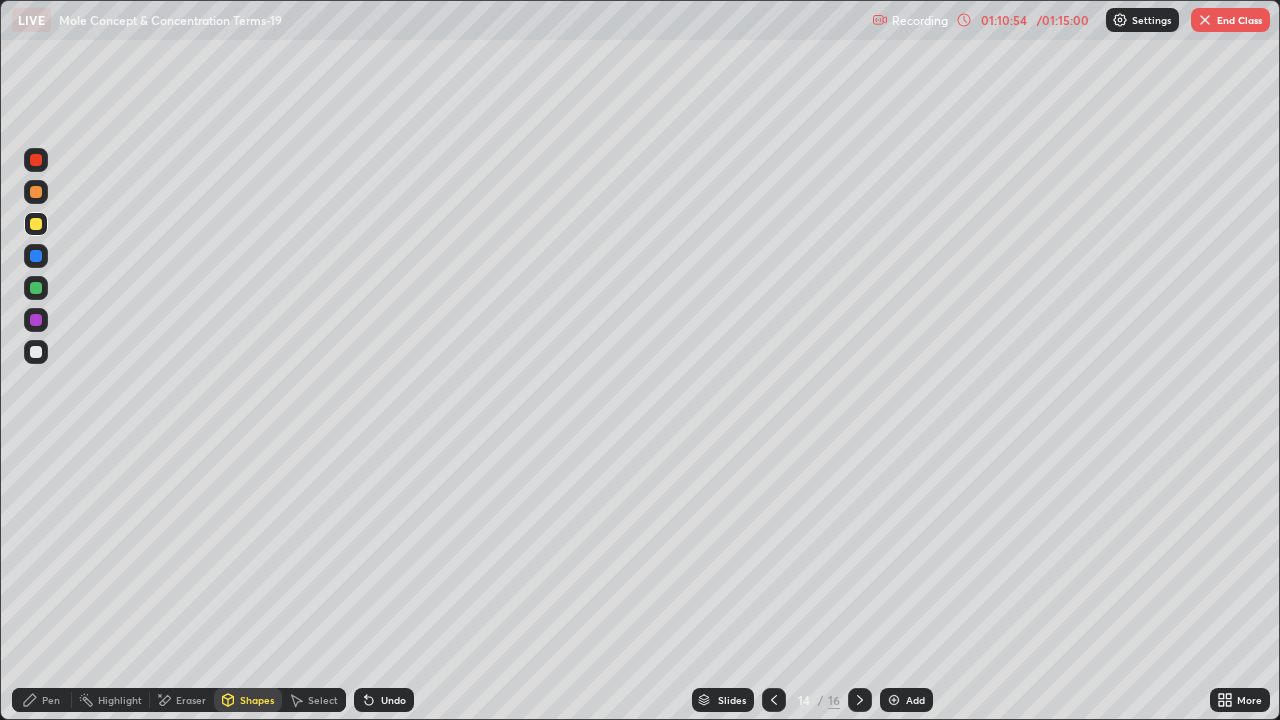 click 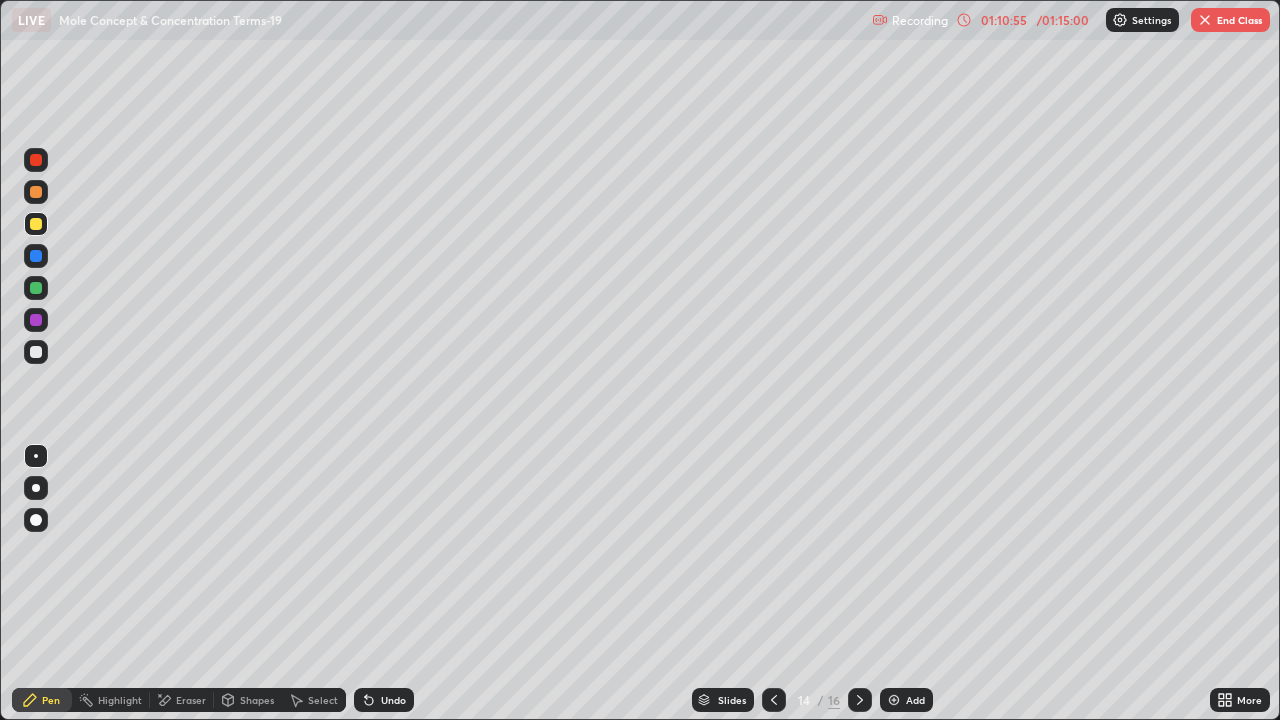 click at bounding box center [36, 288] 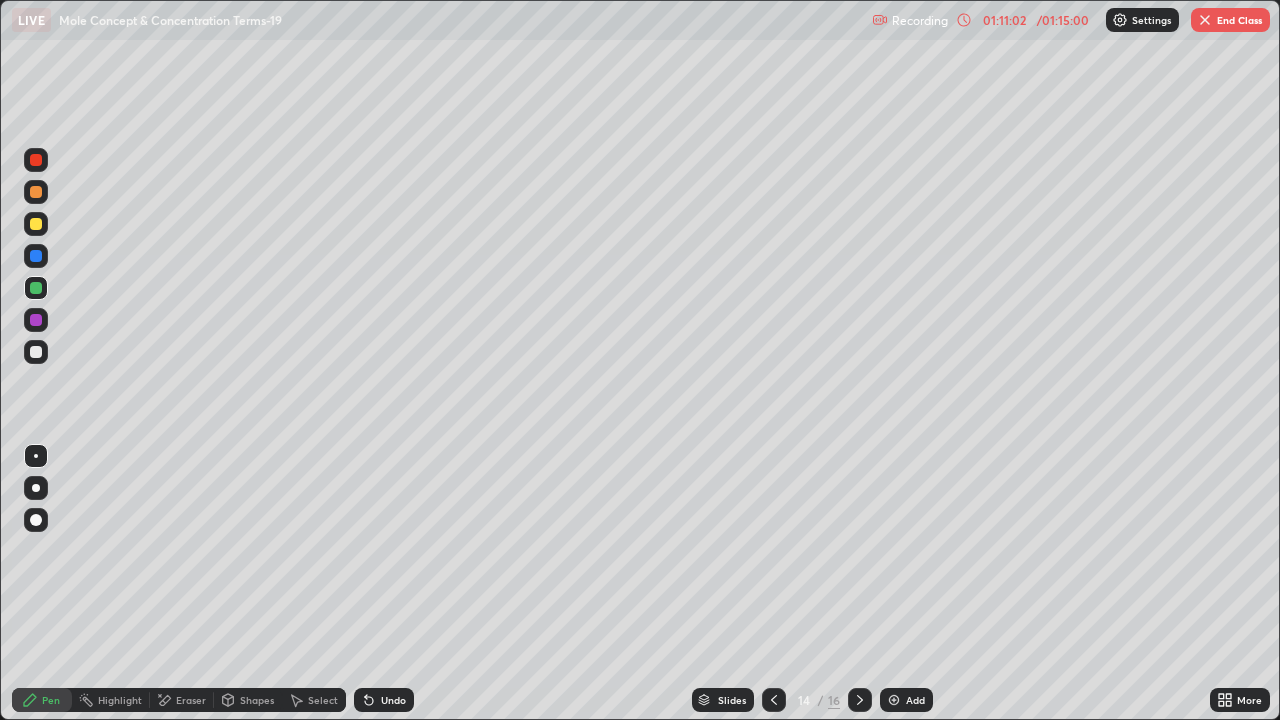 click at bounding box center (36, 160) 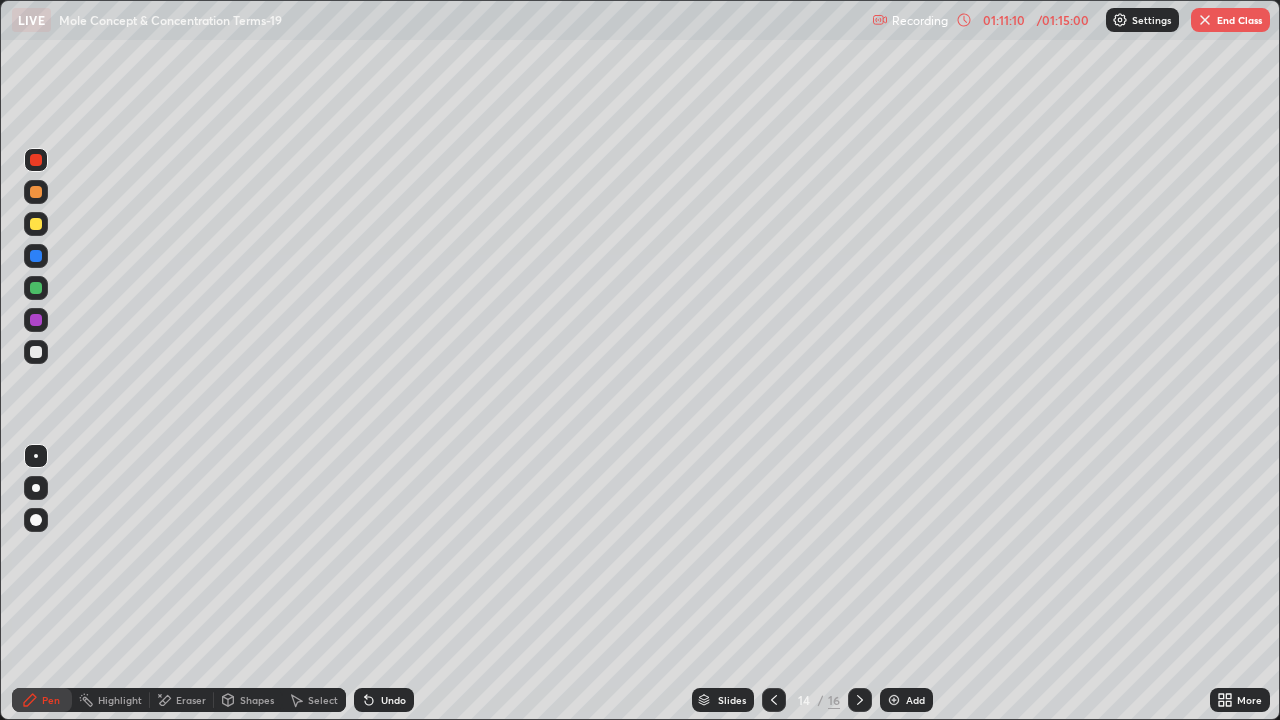 click at bounding box center [36, 288] 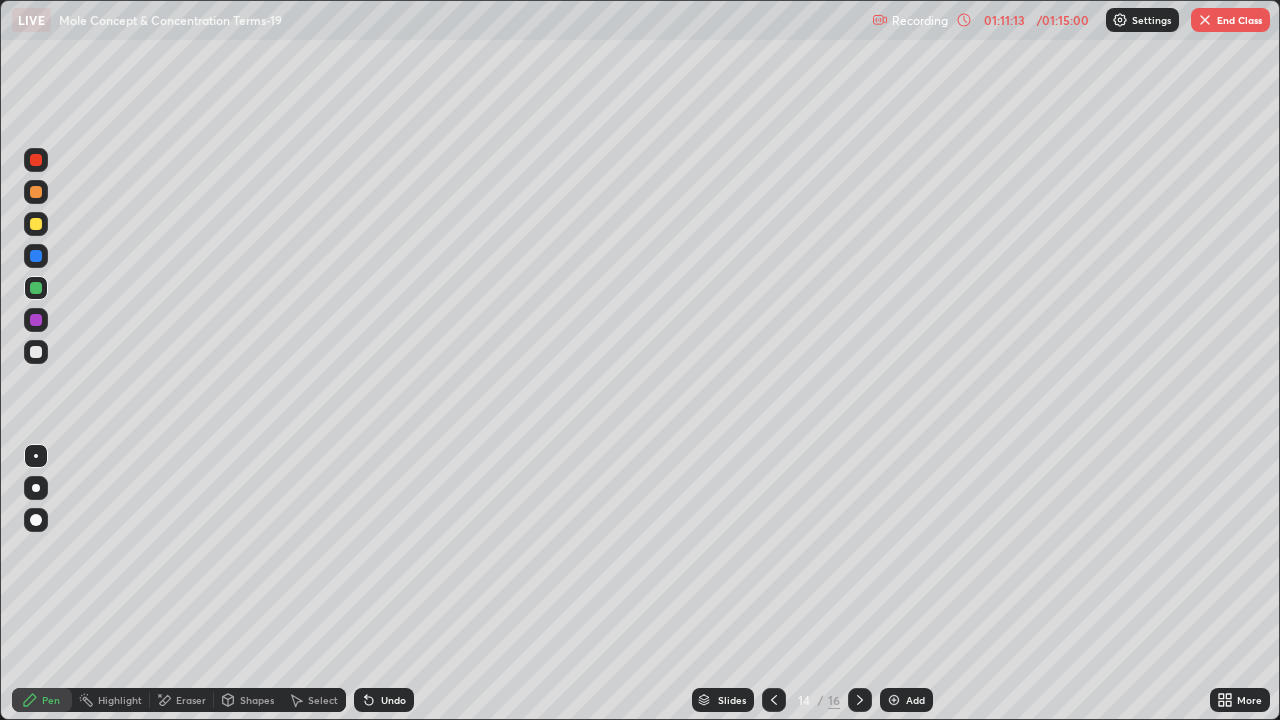 click at bounding box center (36, 160) 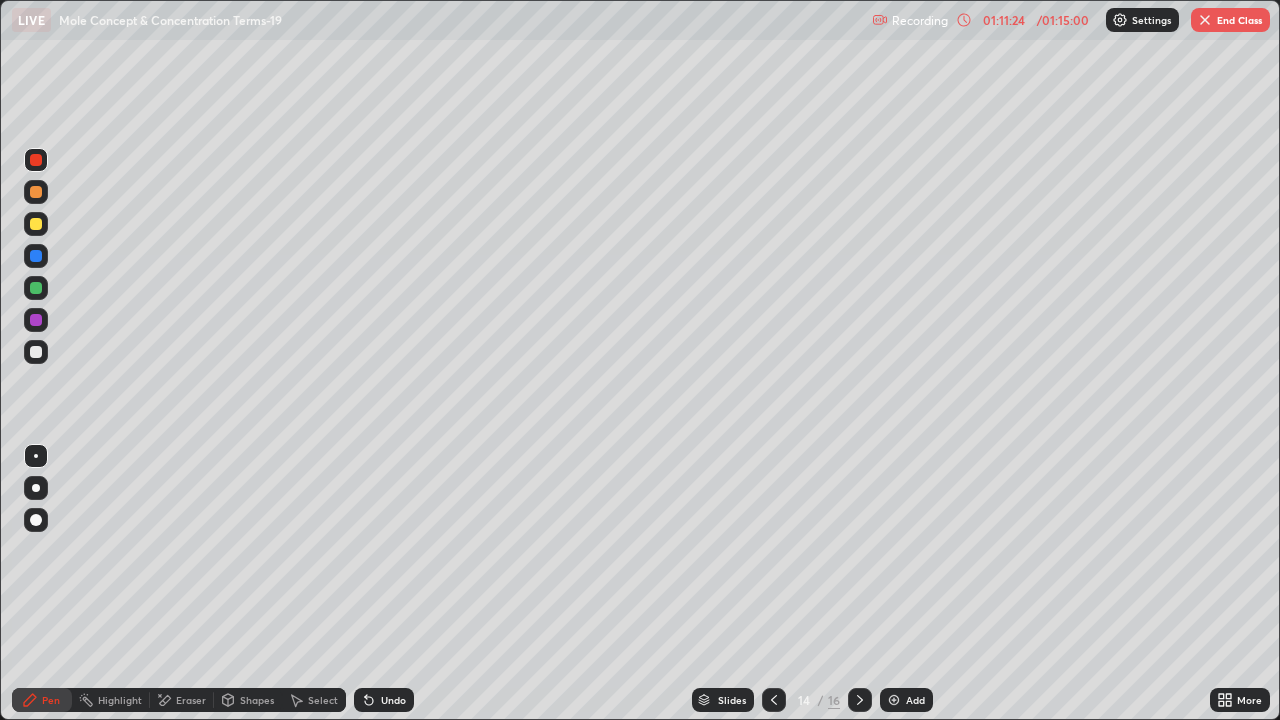 click at bounding box center [36, 288] 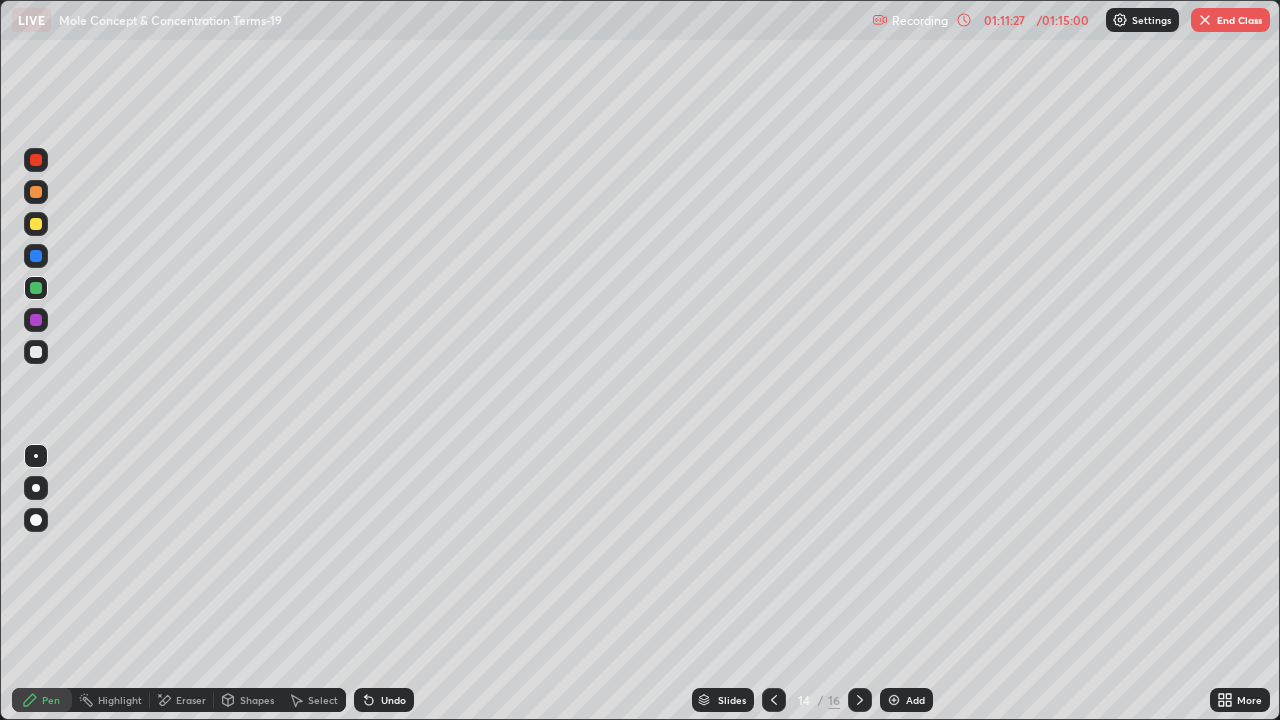 click at bounding box center [36, 160] 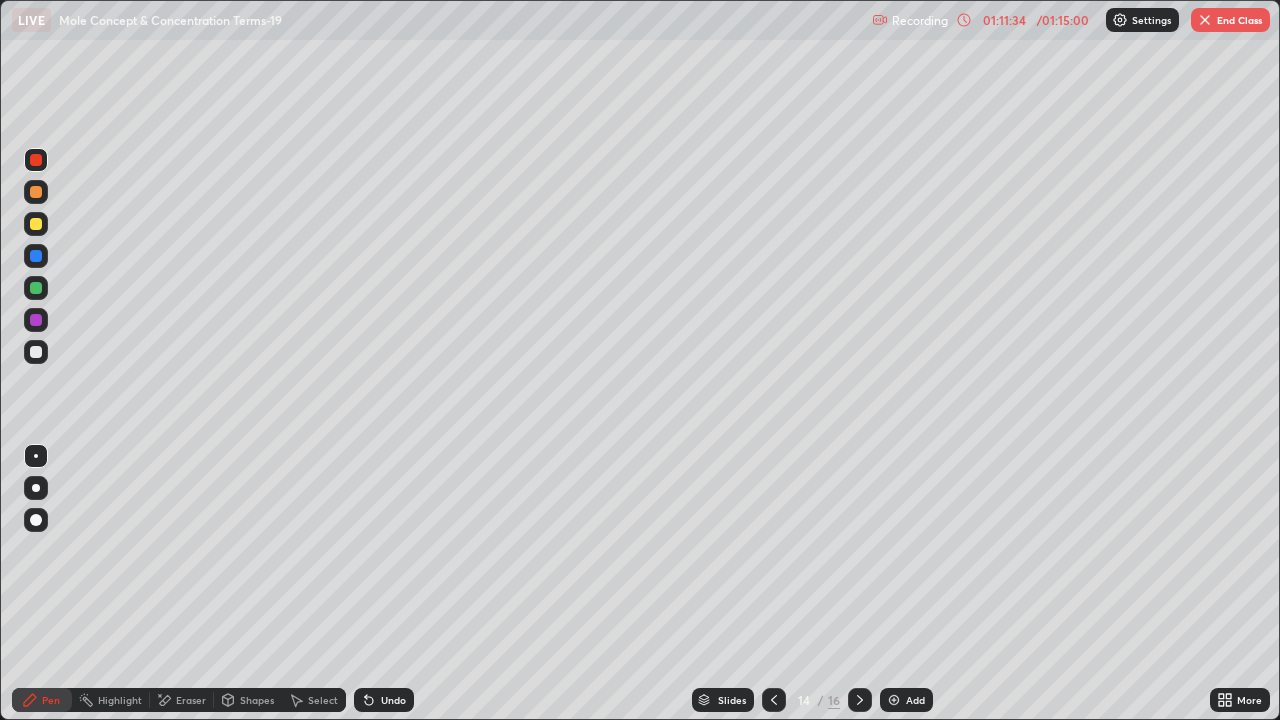 click at bounding box center (36, 288) 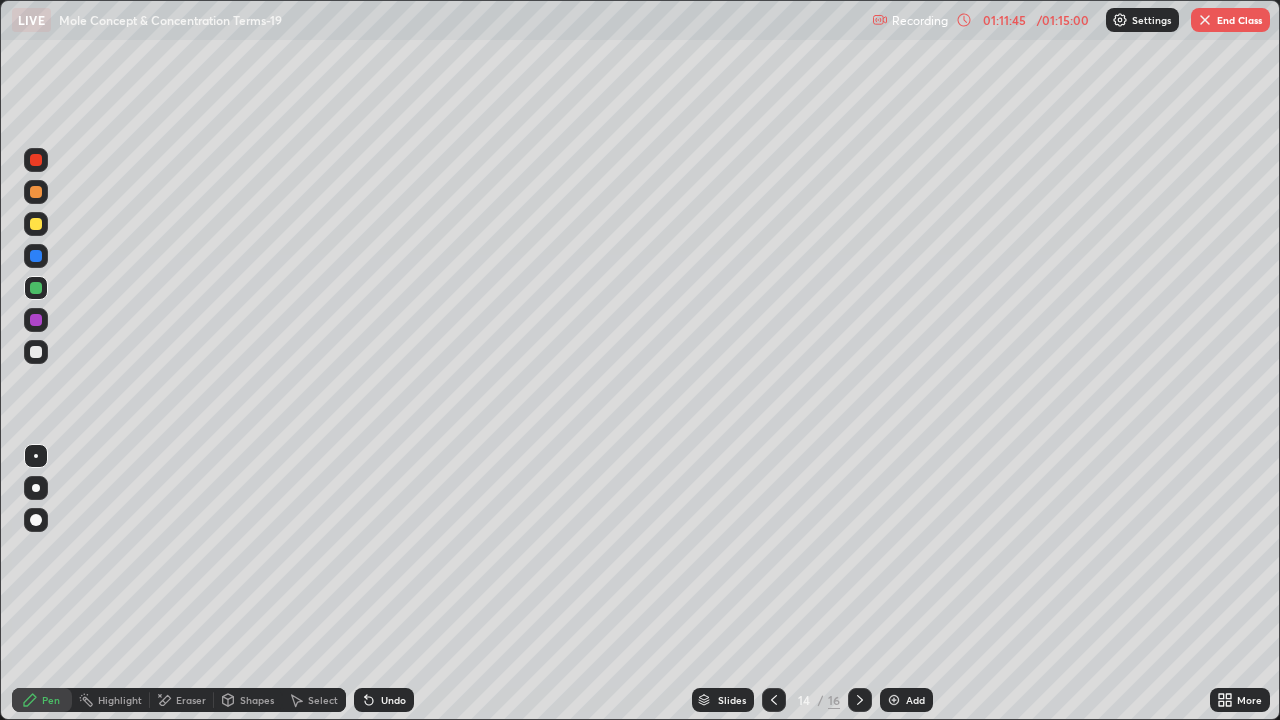 click at bounding box center [36, 160] 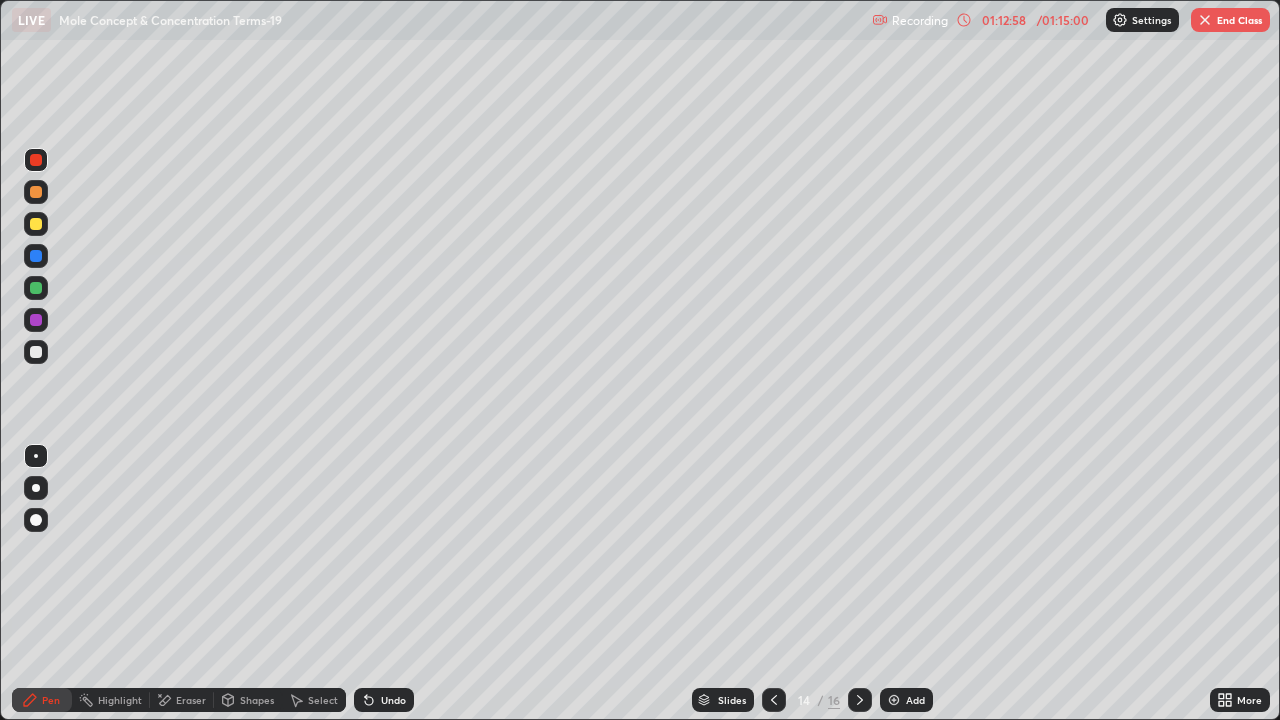 click on "End Class" at bounding box center (1230, 20) 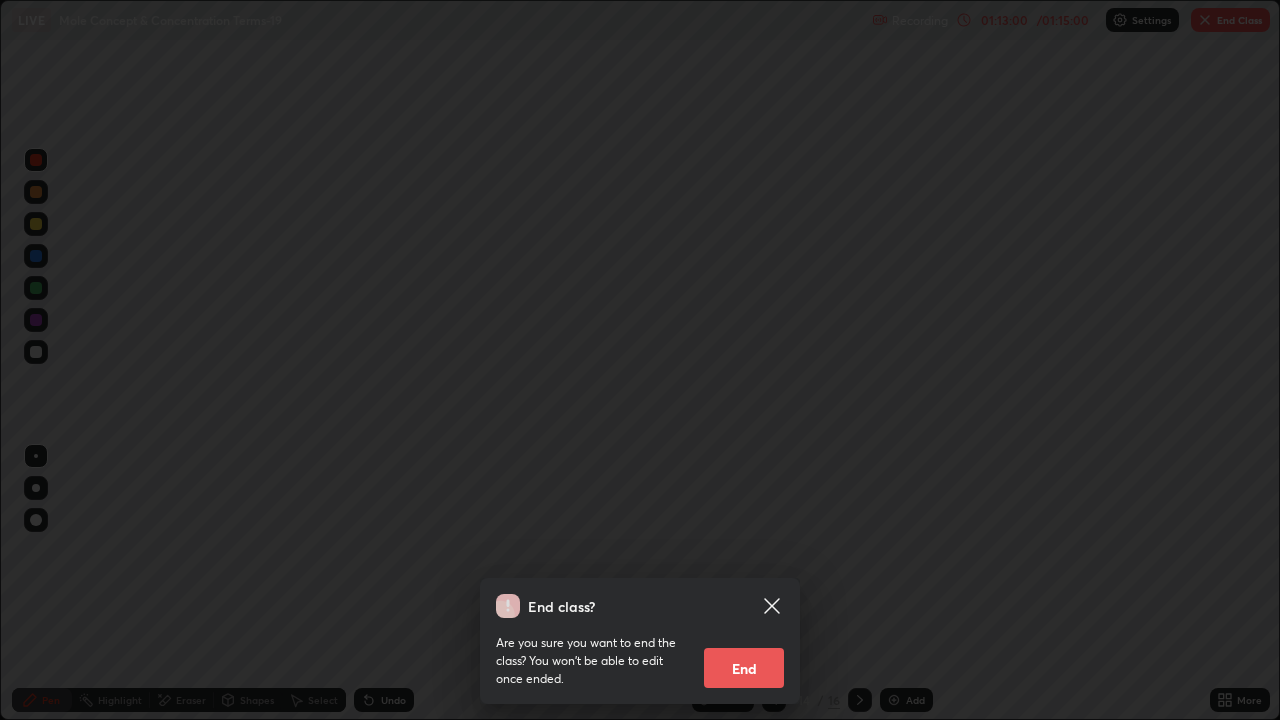 click on "End" at bounding box center (744, 668) 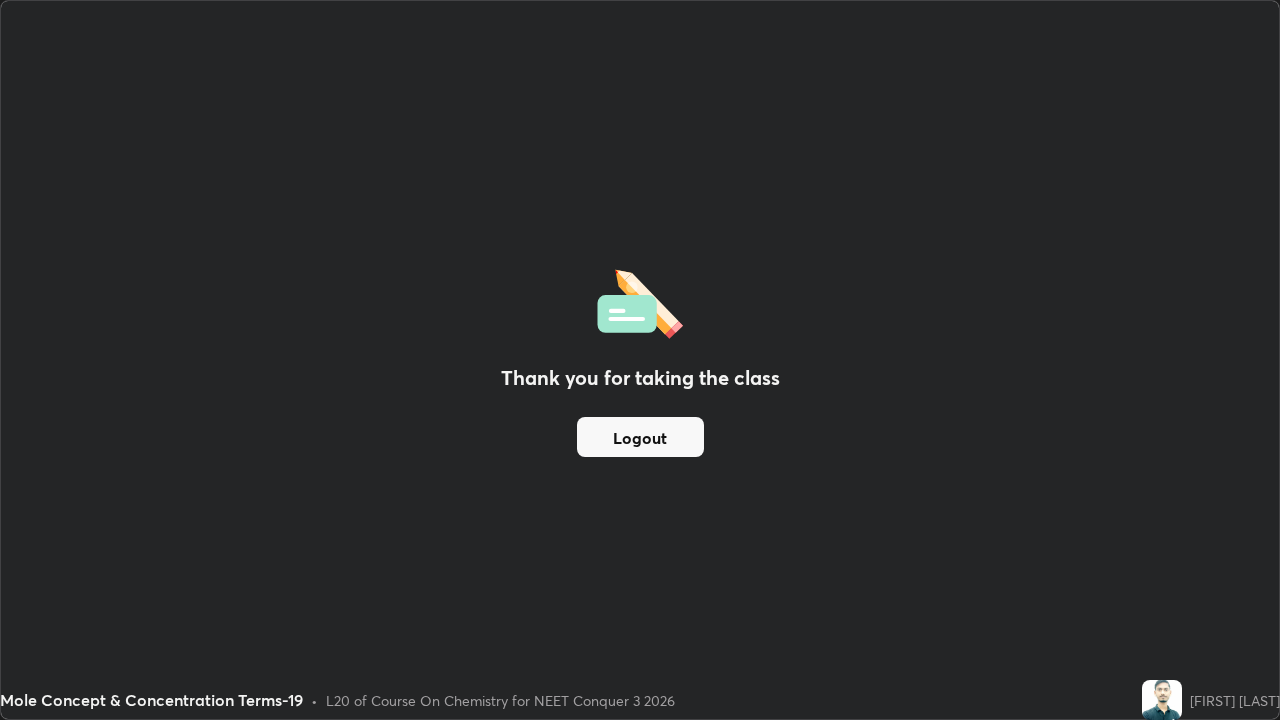click on "Logout" at bounding box center [640, 437] 